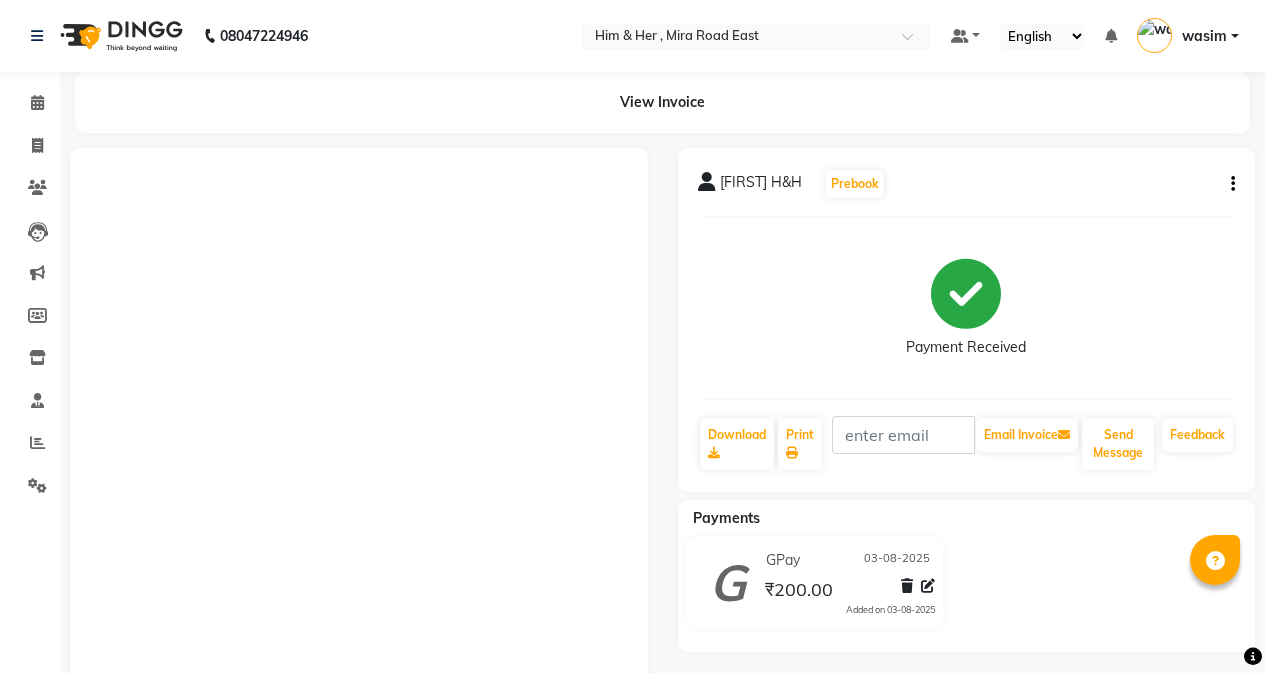scroll, scrollTop: 0, scrollLeft: 0, axis: both 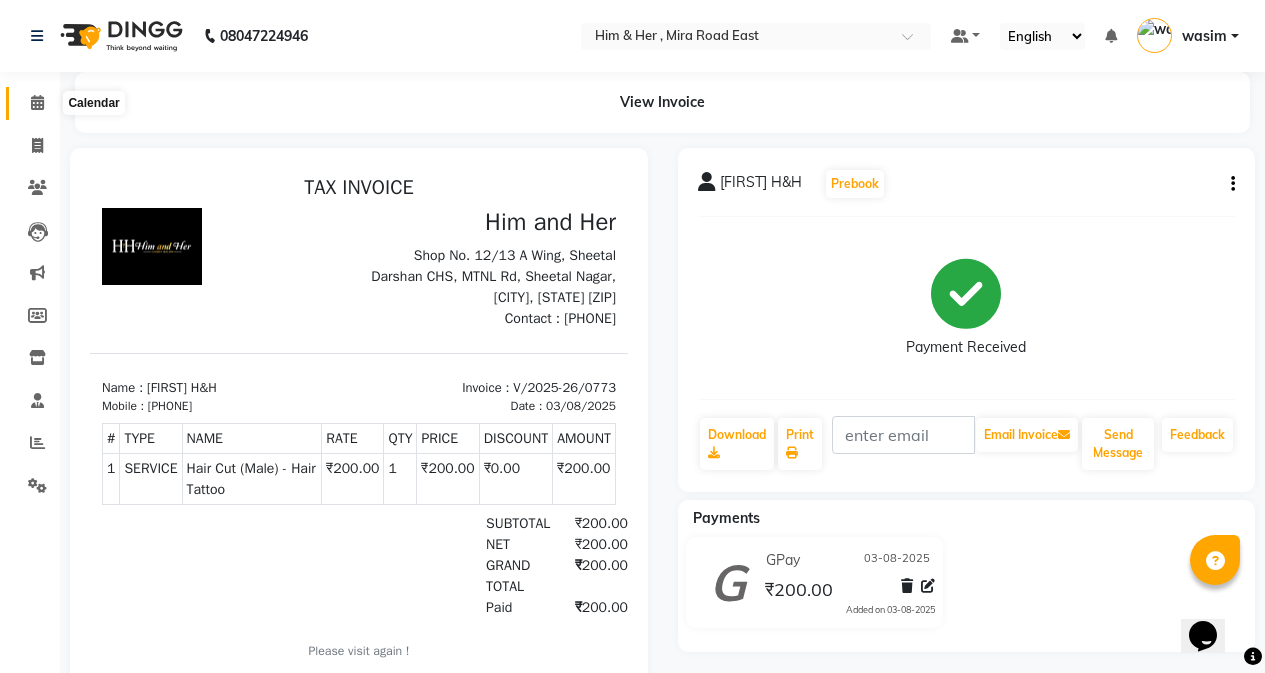 click 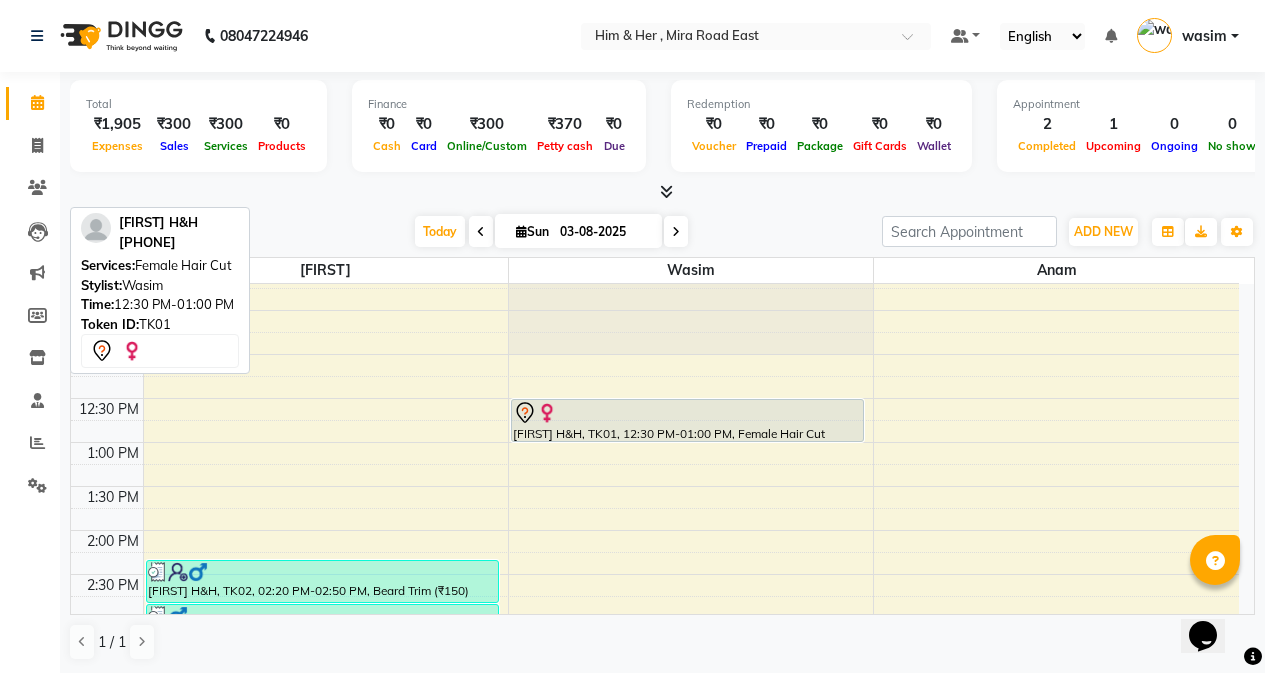 scroll, scrollTop: 200, scrollLeft: 0, axis: vertical 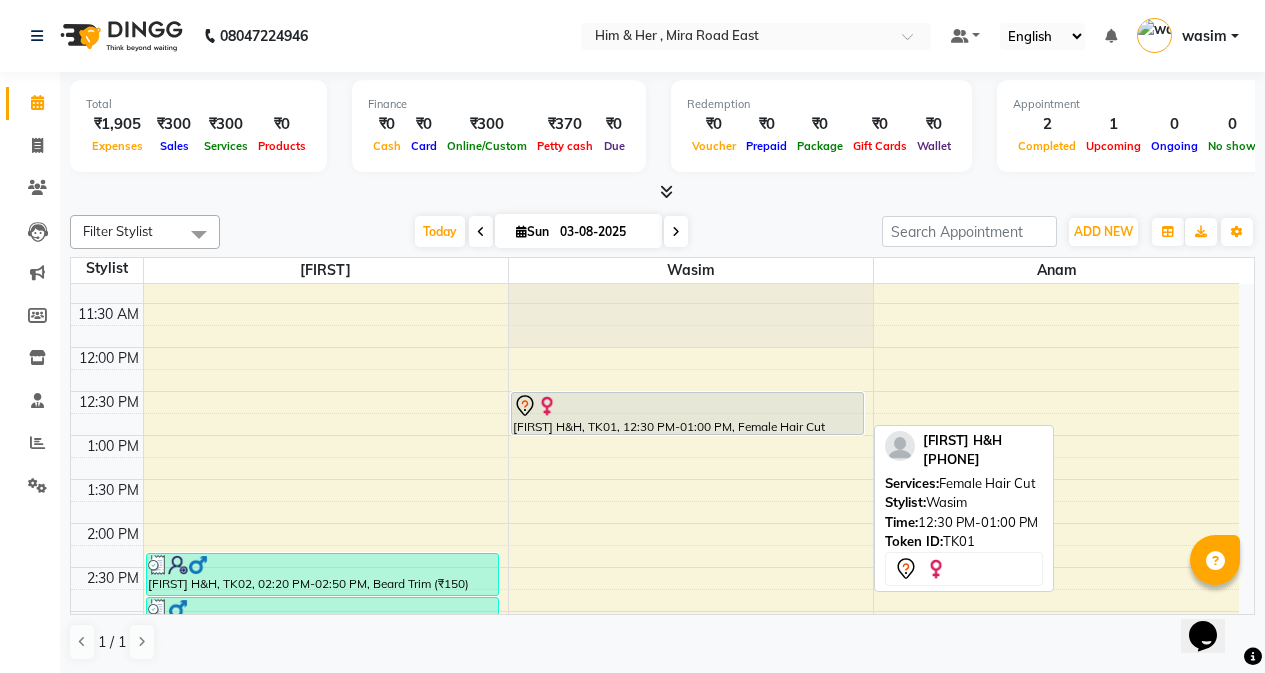 click on "[FIRST] H&H, TK01, 12:30 PM-01:00 PM, Female Hair Cut" at bounding box center (687, 413) 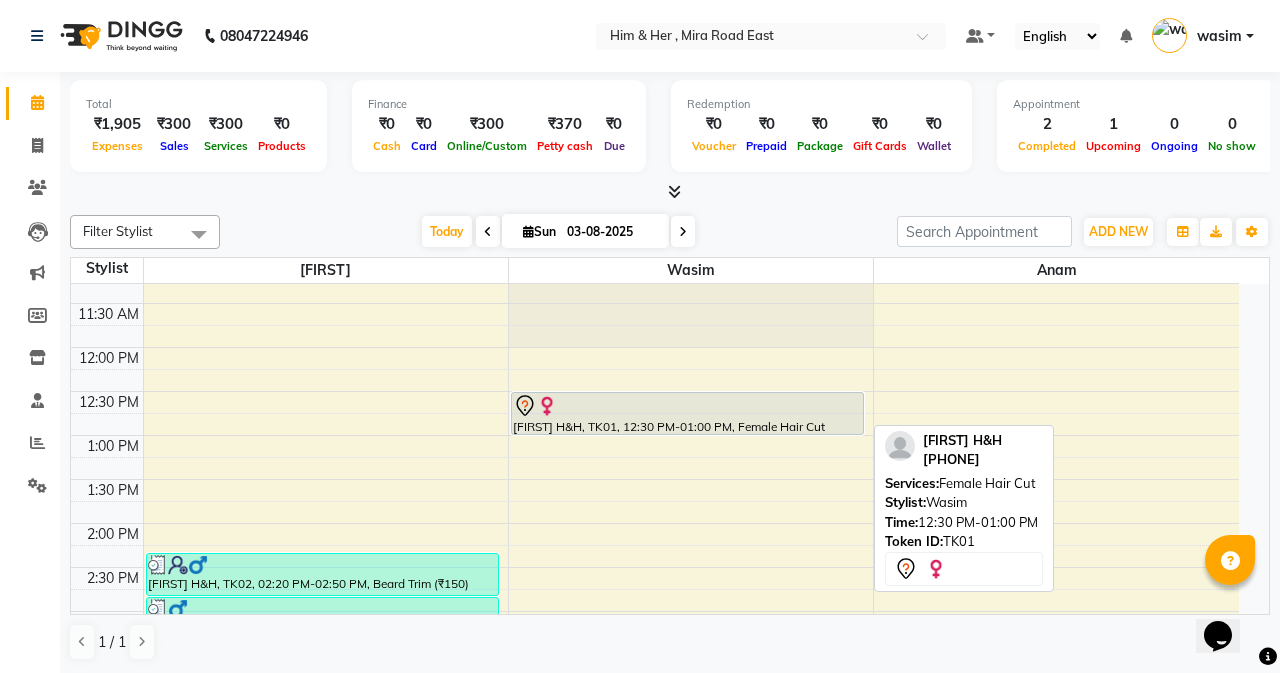select on "7" 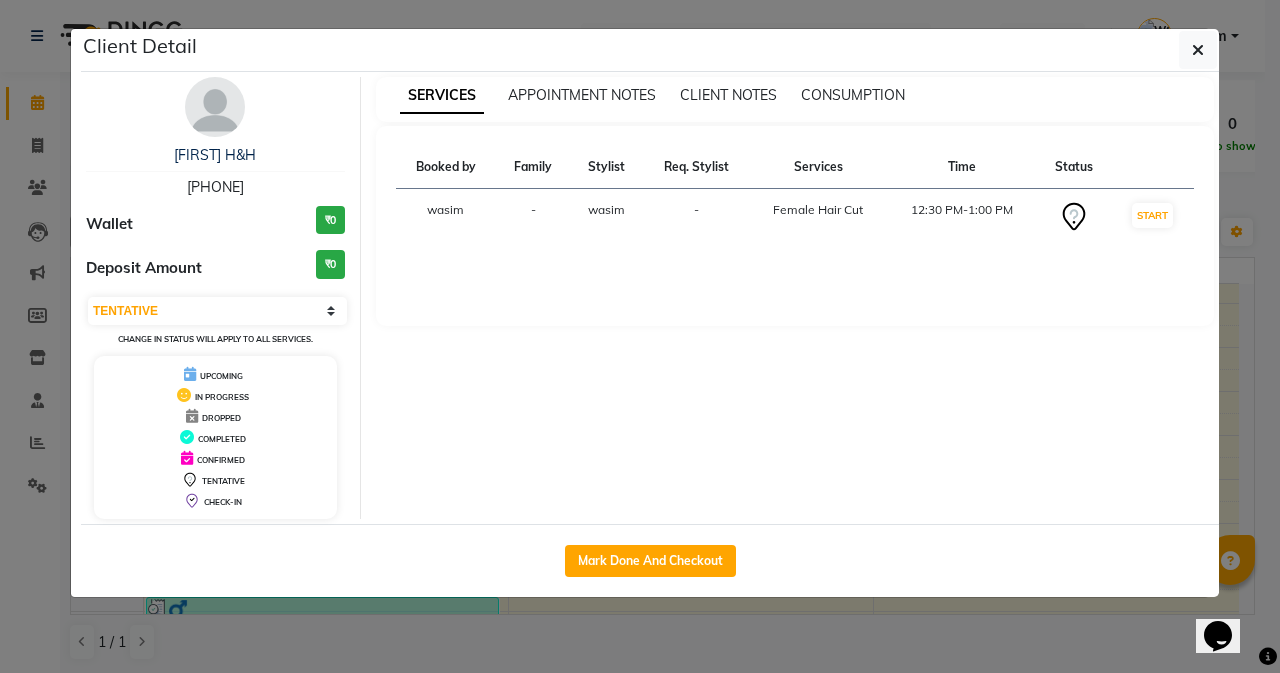 drag, startPoint x: 175, startPoint y: 186, endPoint x: 283, endPoint y: 196, distance: 108.461975 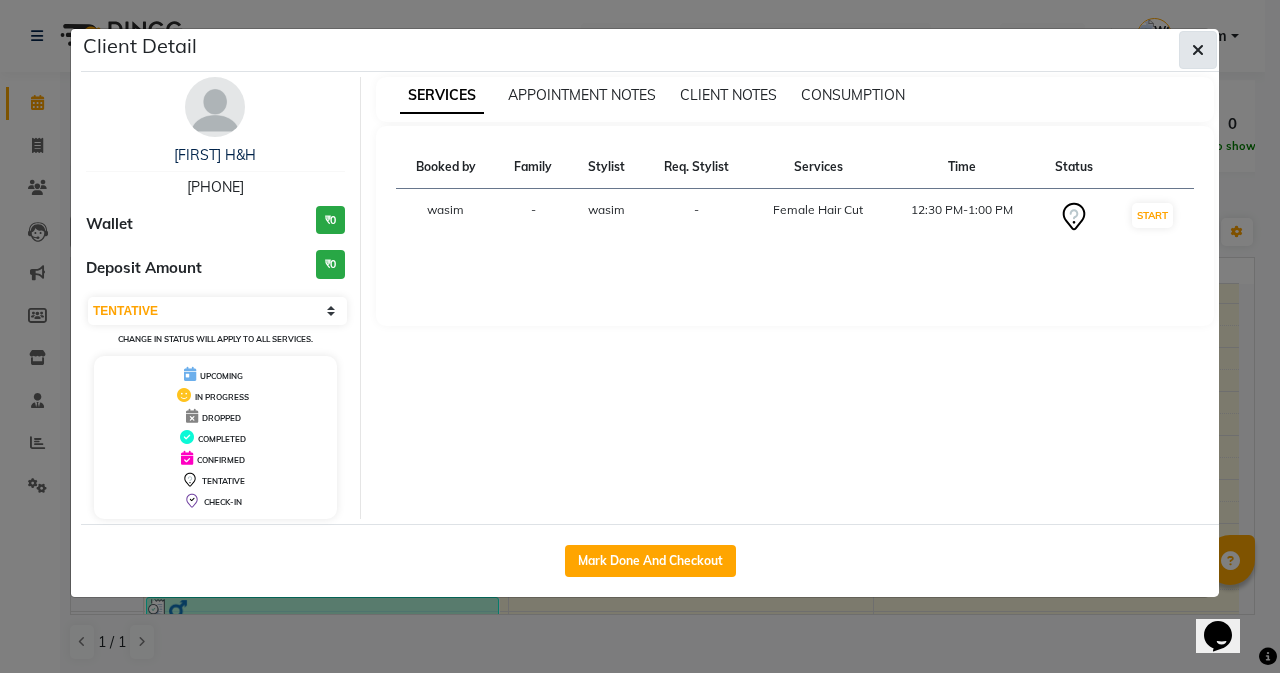 click 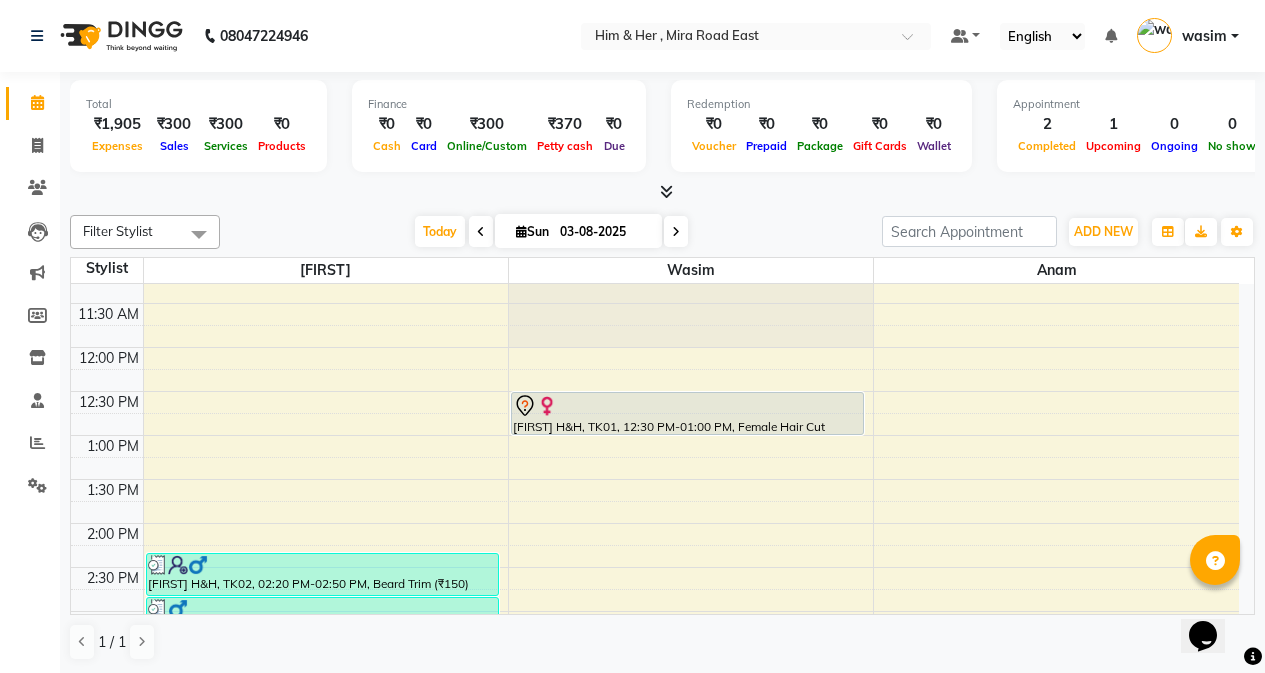 scroll, scrollTop: 1, scrollLeft: 0, axis: vertical 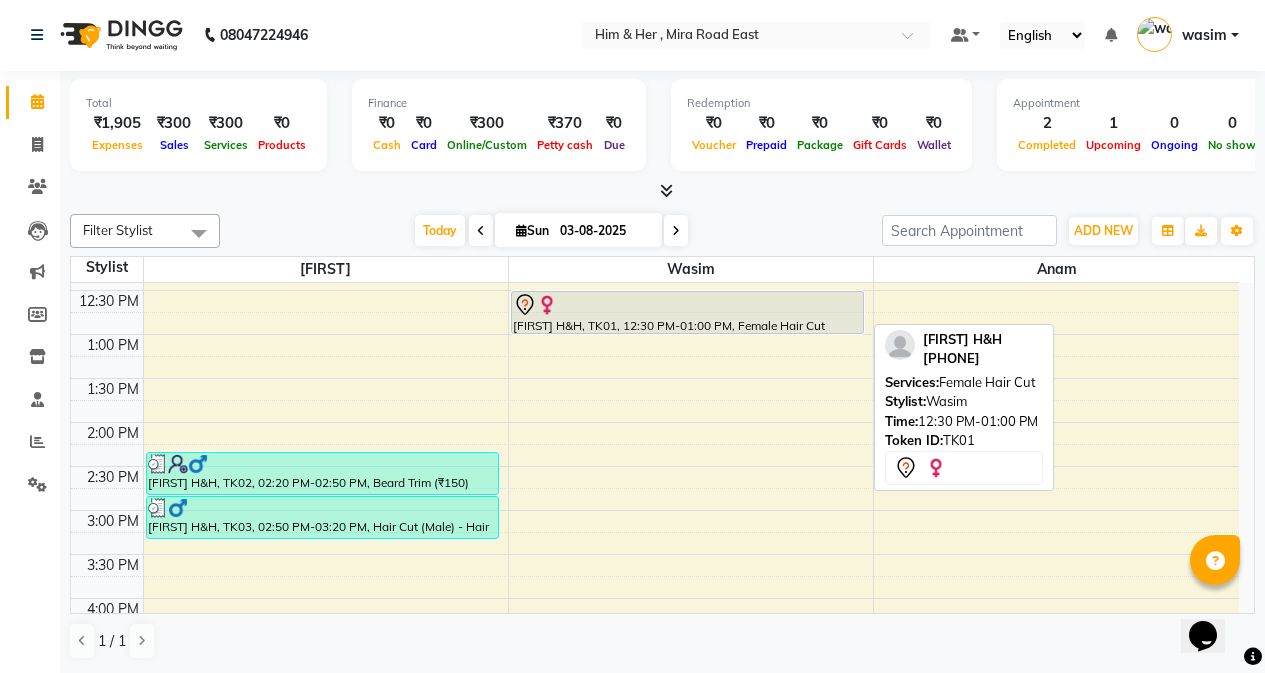 click at bounding box center (687, 333) 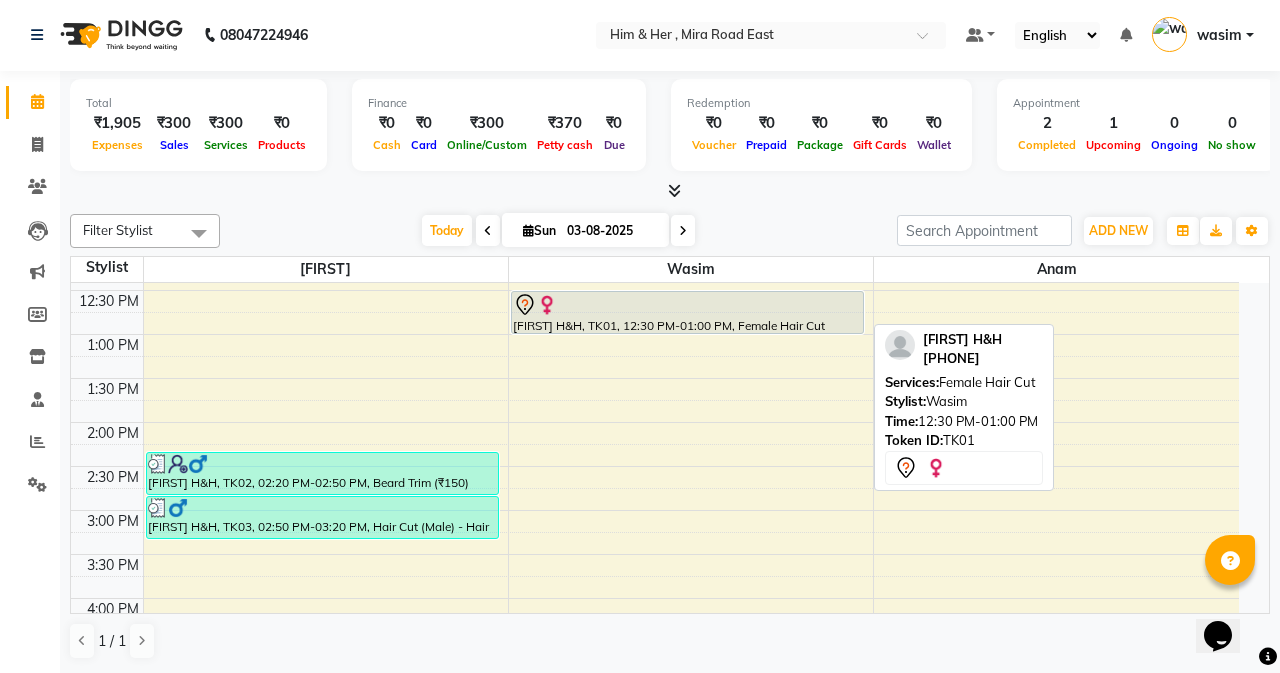 select on "7" 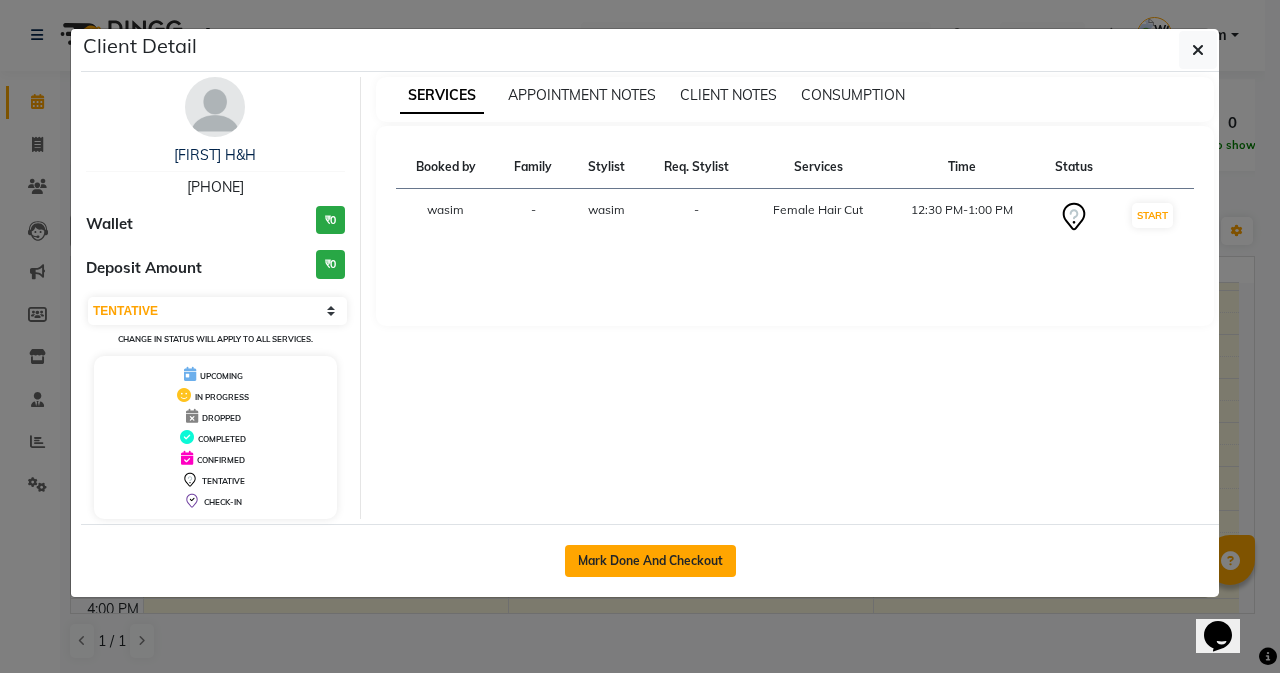 click on "Mark Done And Checkout" 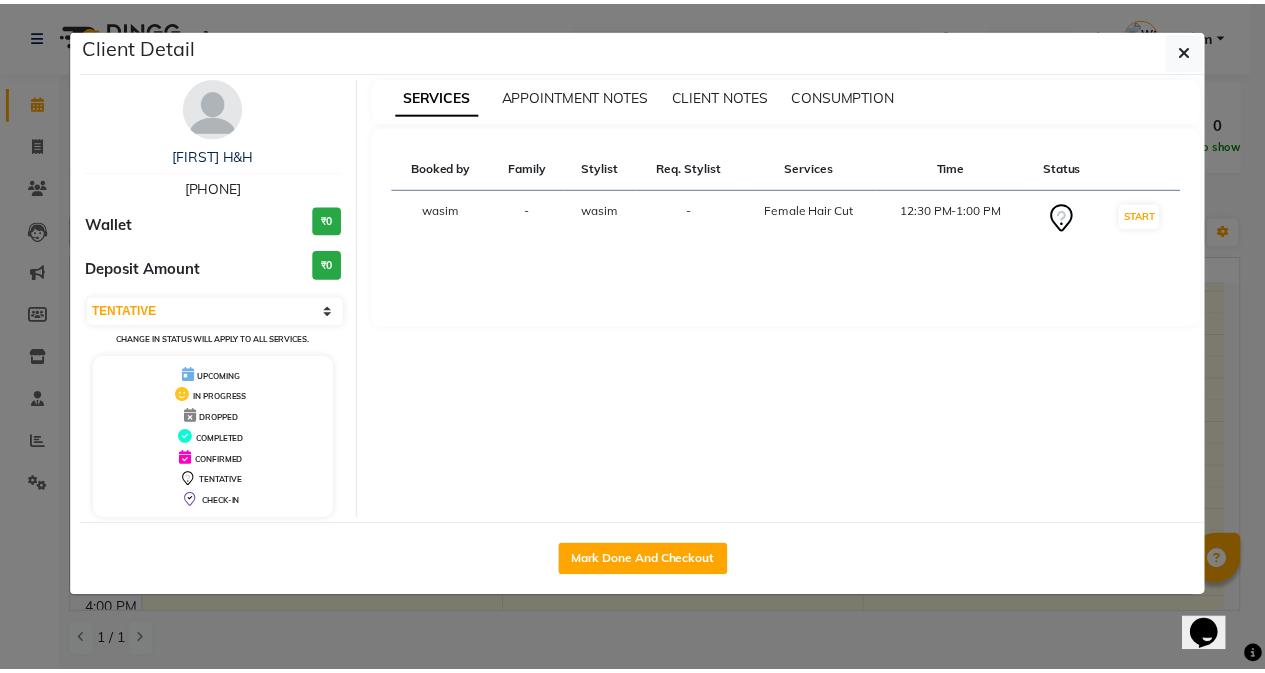 scroll, scrollTop: 0, scrollLeft: 0, axis: both 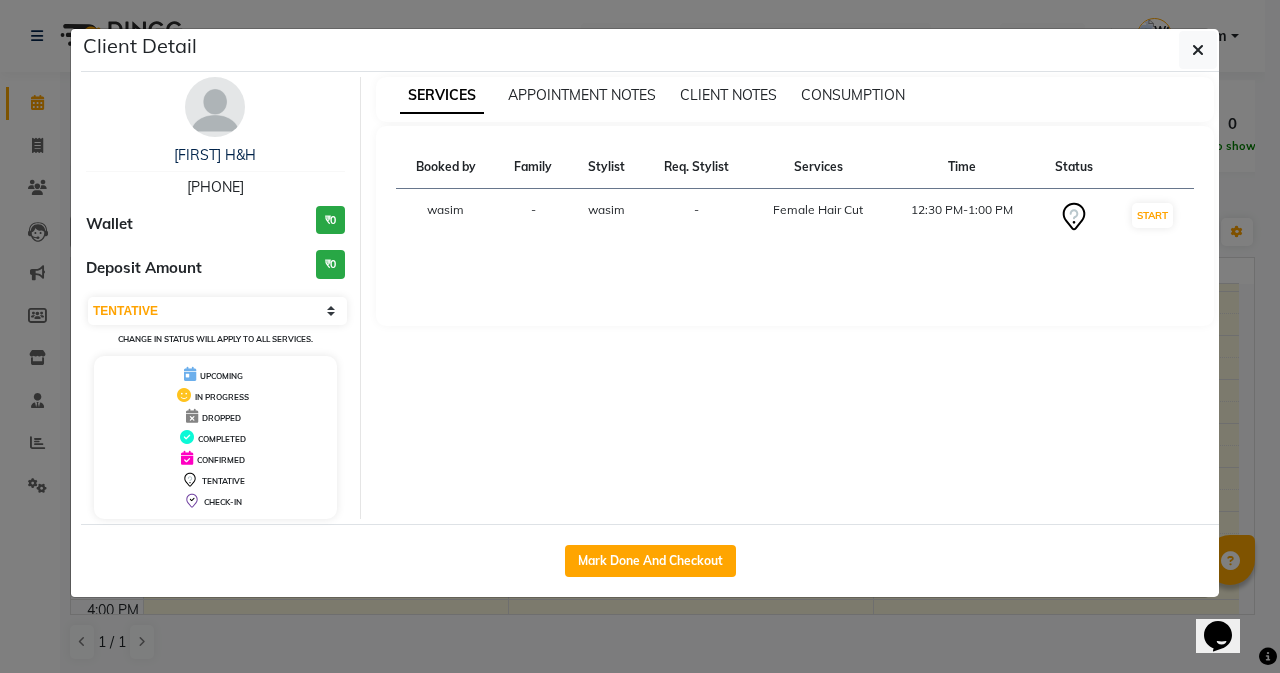 select on "5934" 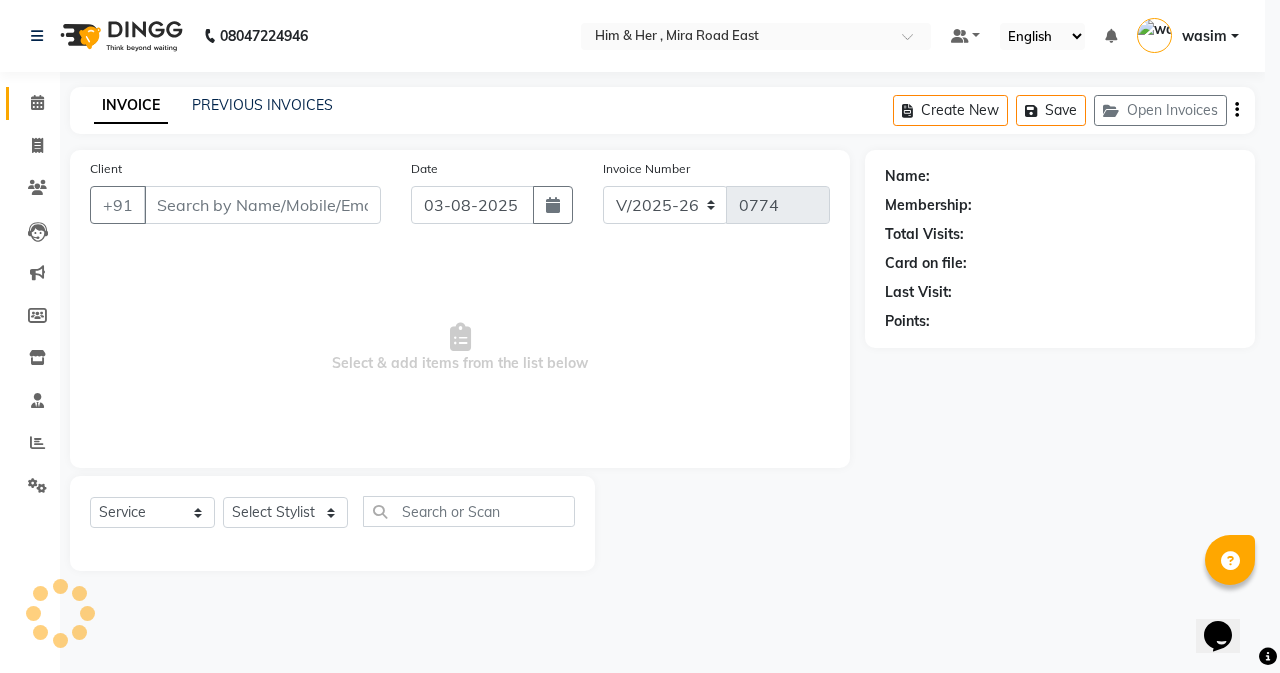 select on "3" 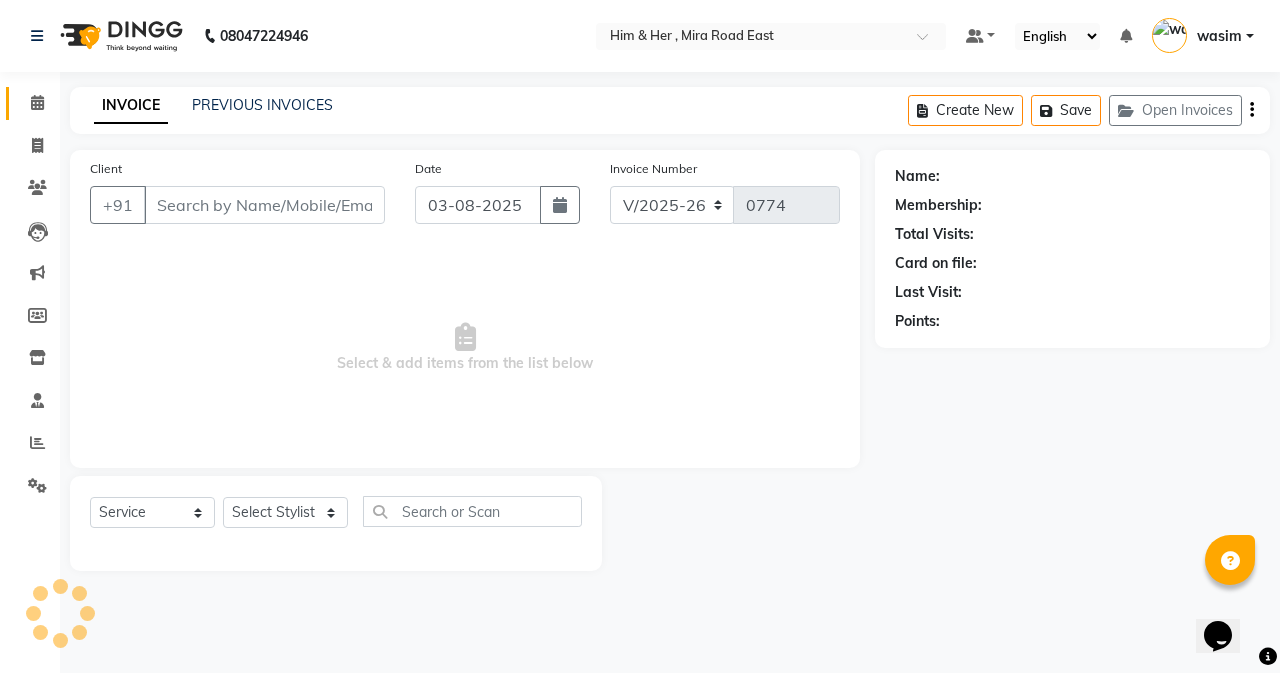 type on "9930209088" 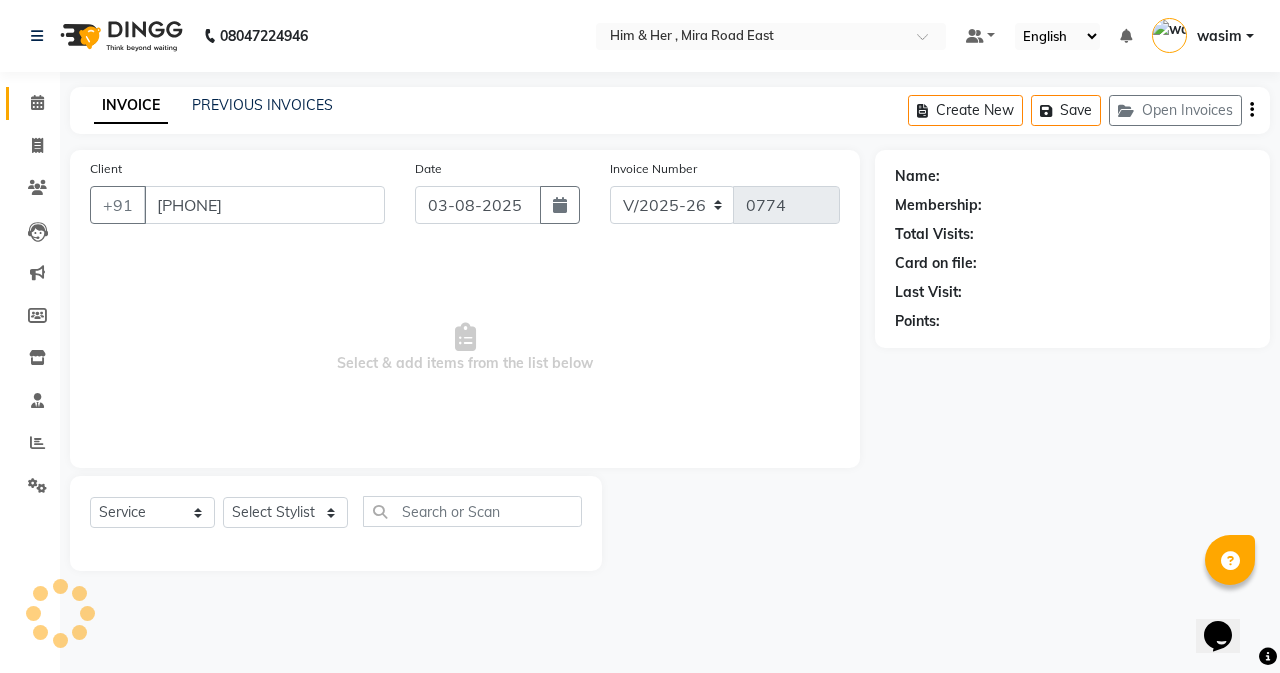 select on "42530" 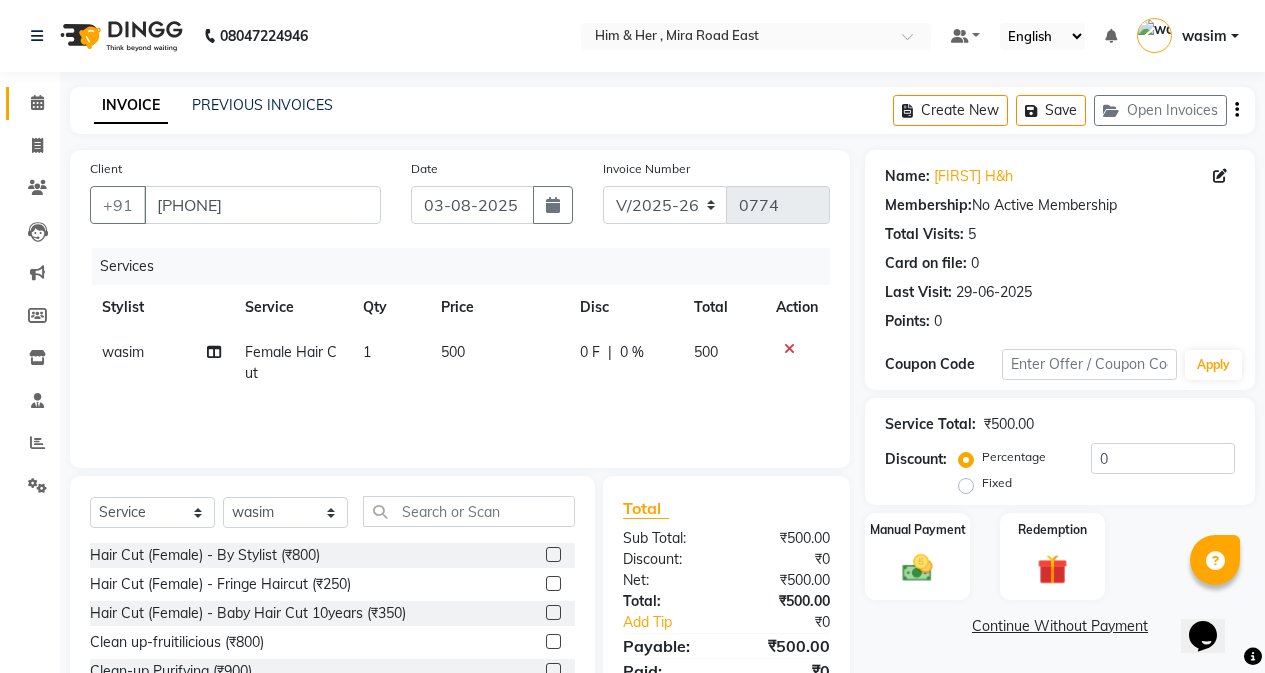 scroll, scrollTop: 128, scrollLeft: 0, axis: vertical 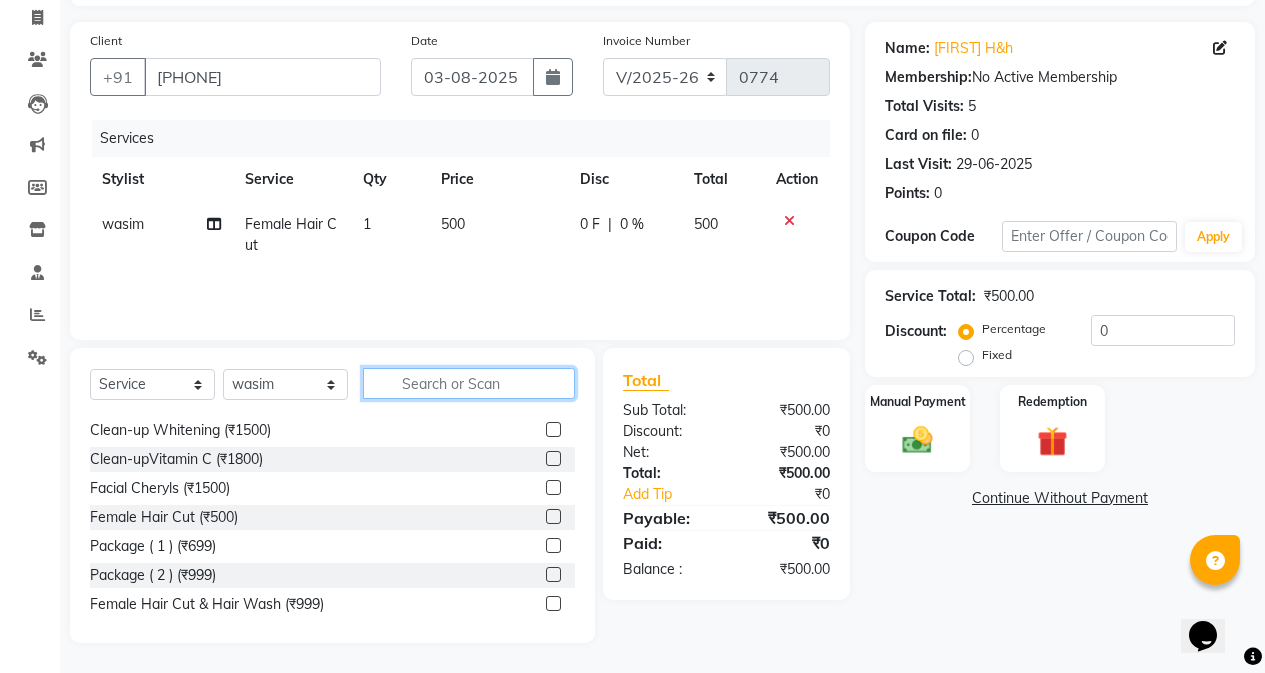 click 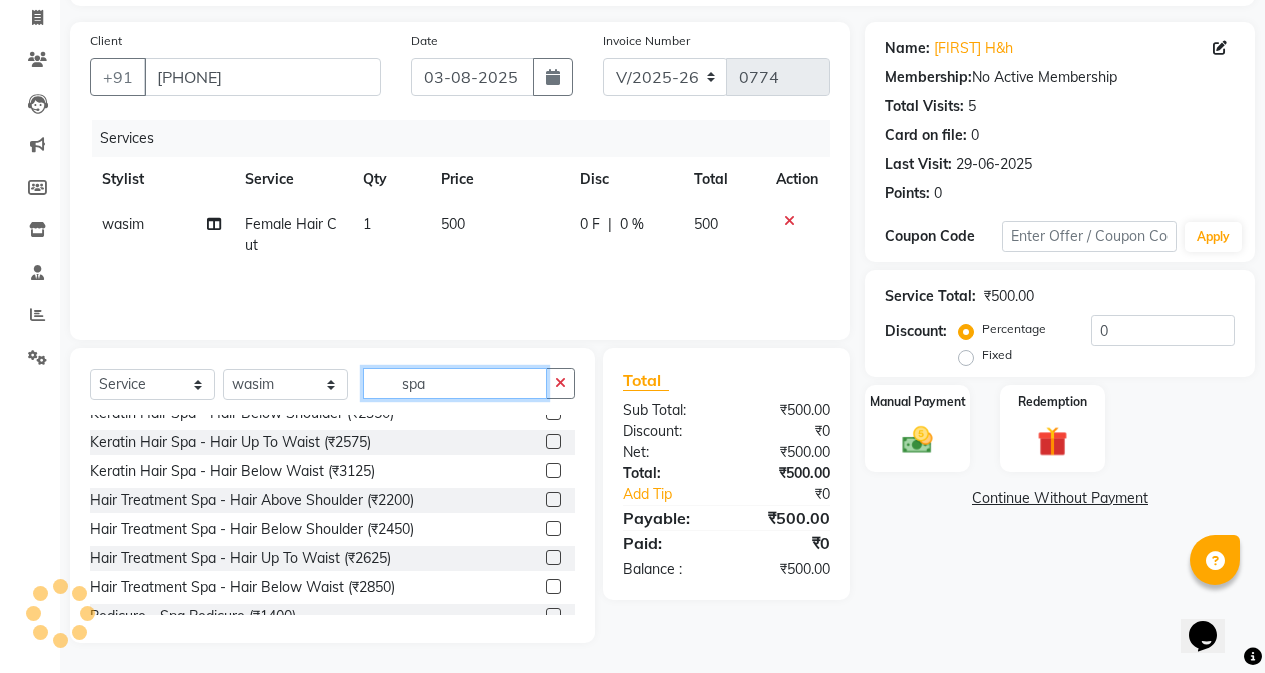 scroll, scrollTop: 409, scrollLeft: 0, axis: vertical 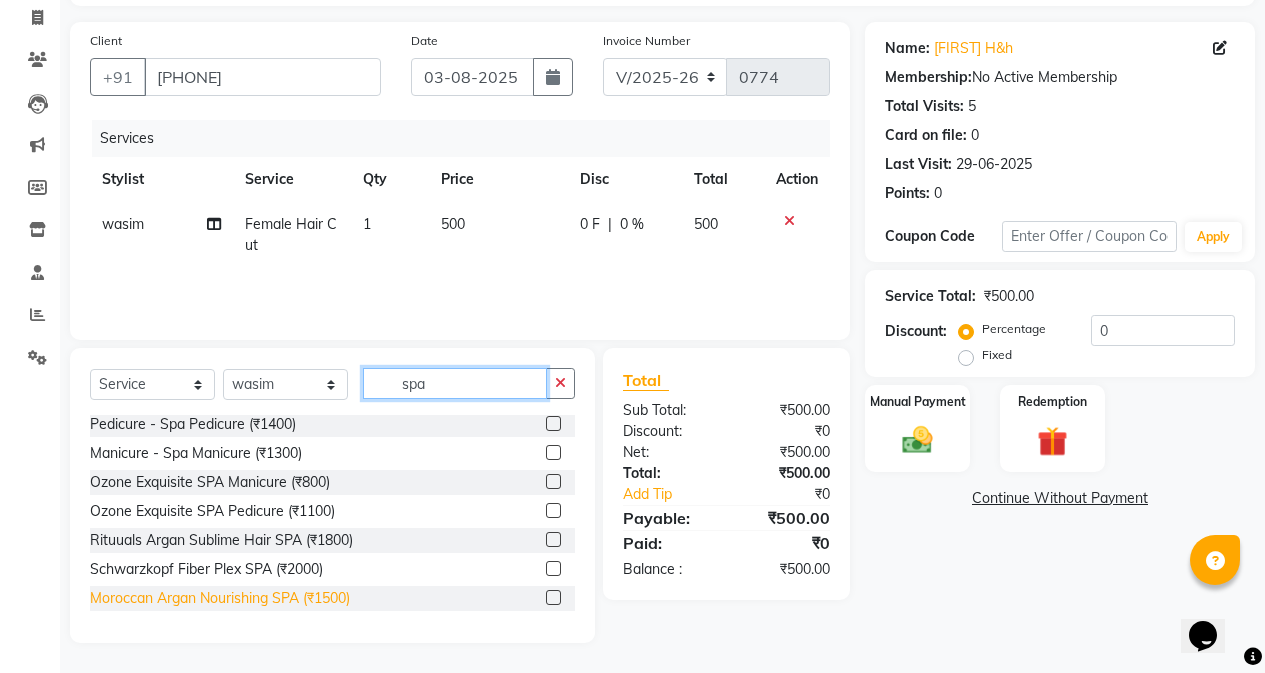 type on "spa" 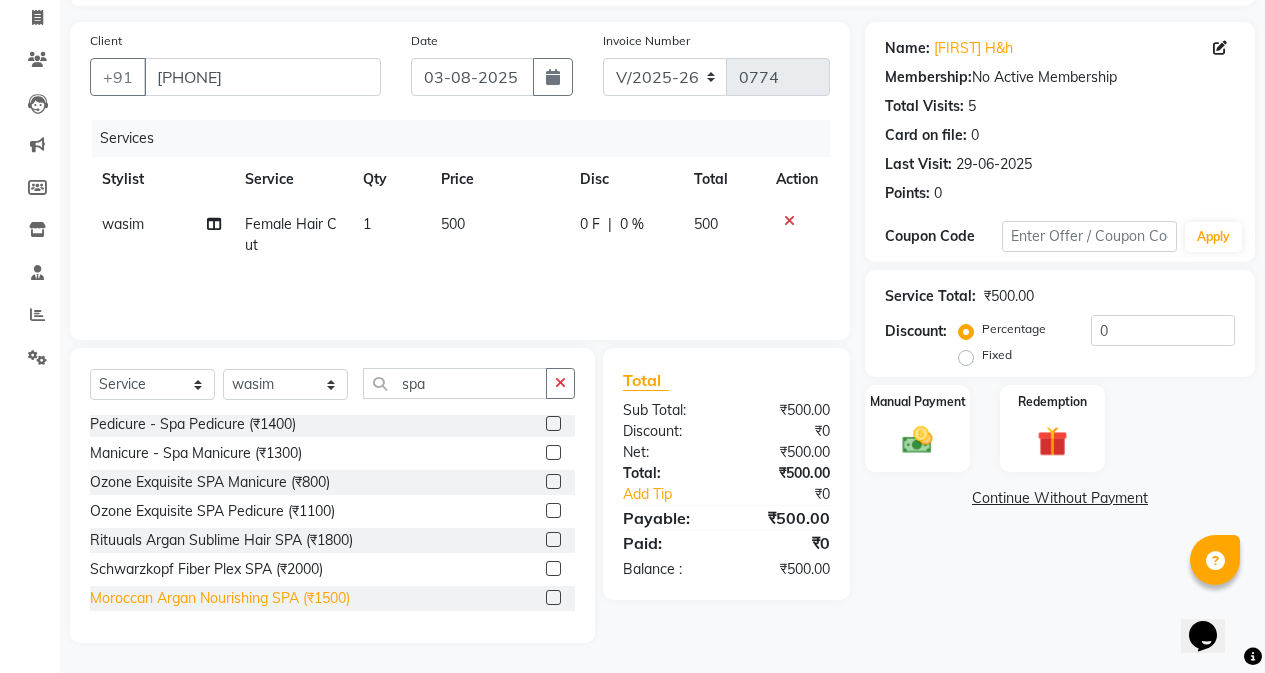 click on "Moroccan Argan Nourishing SPA (₹1500)" 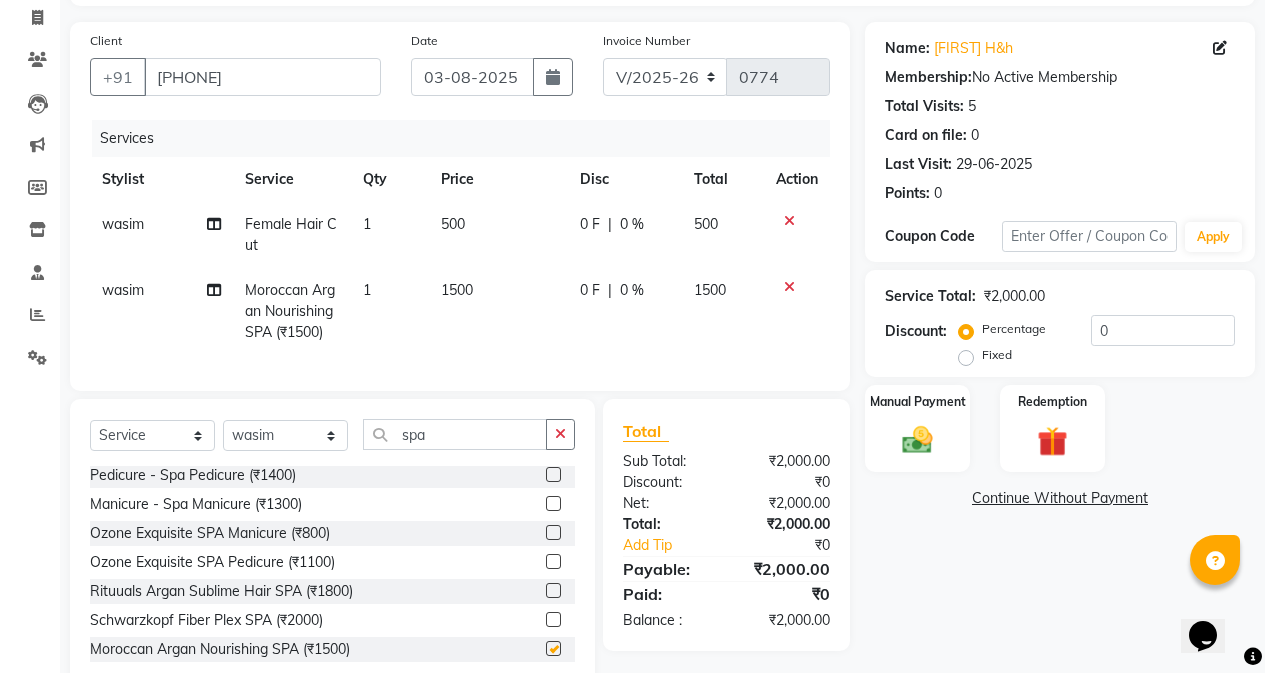 checkbox on "false" 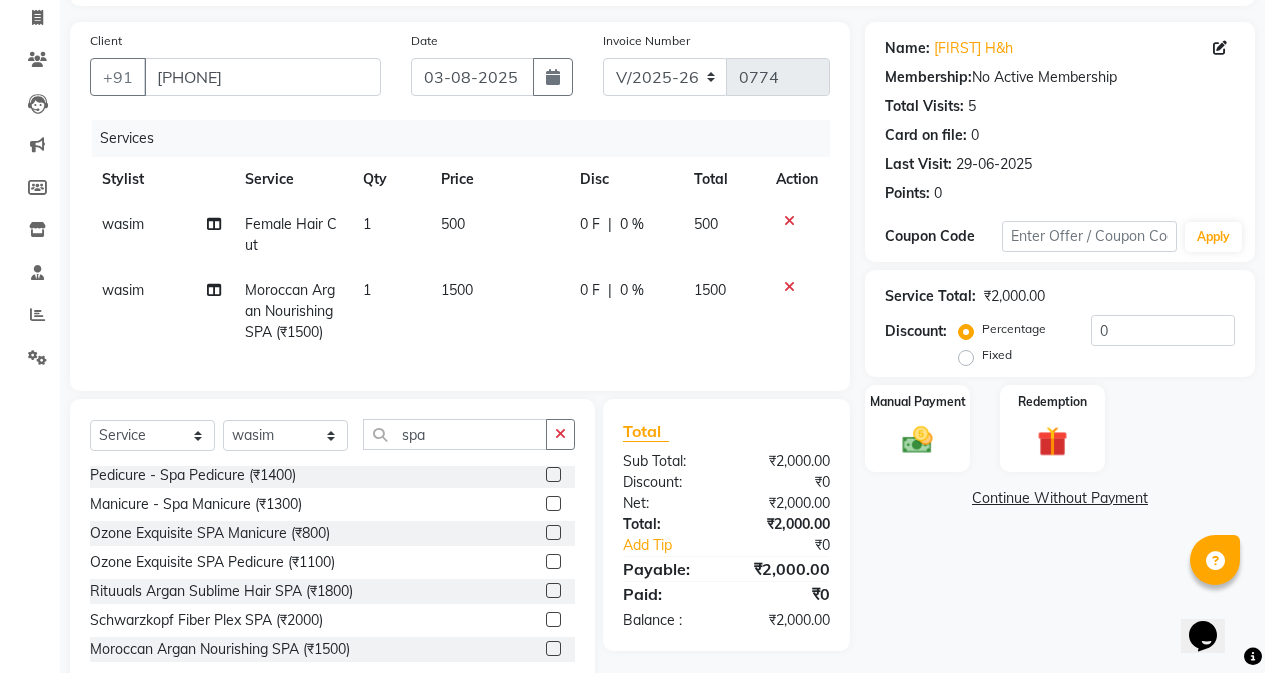 click on "1500" 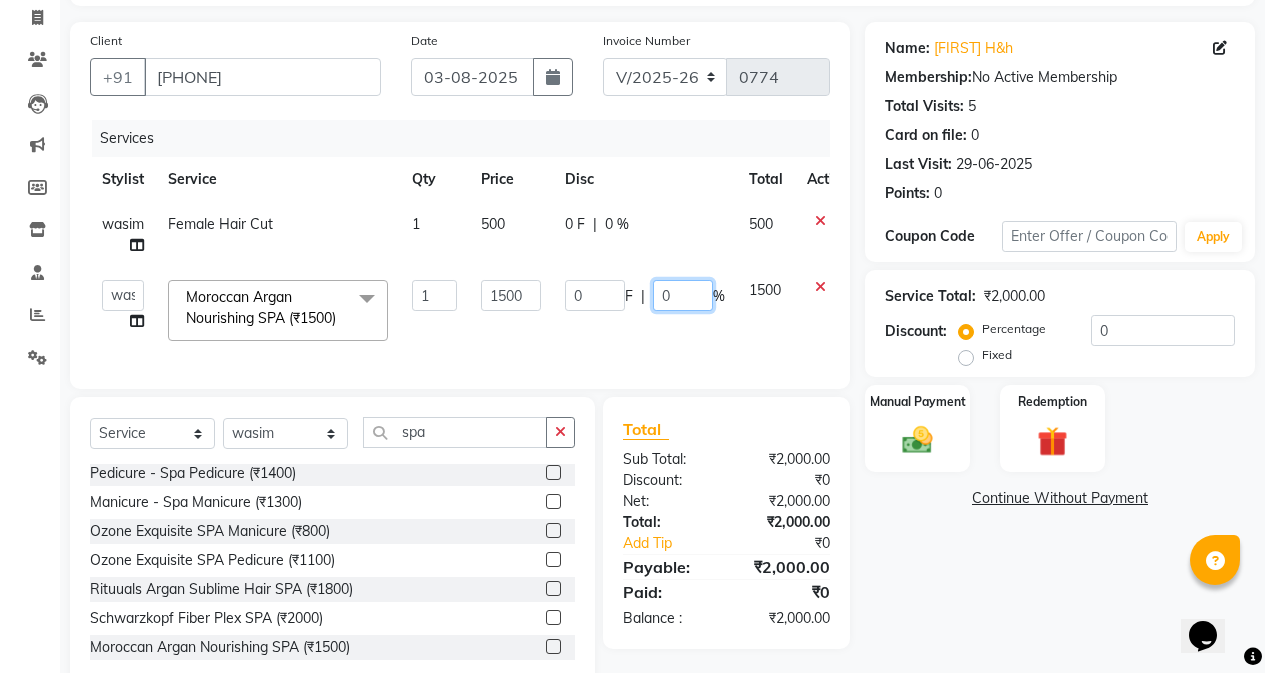click on "0" 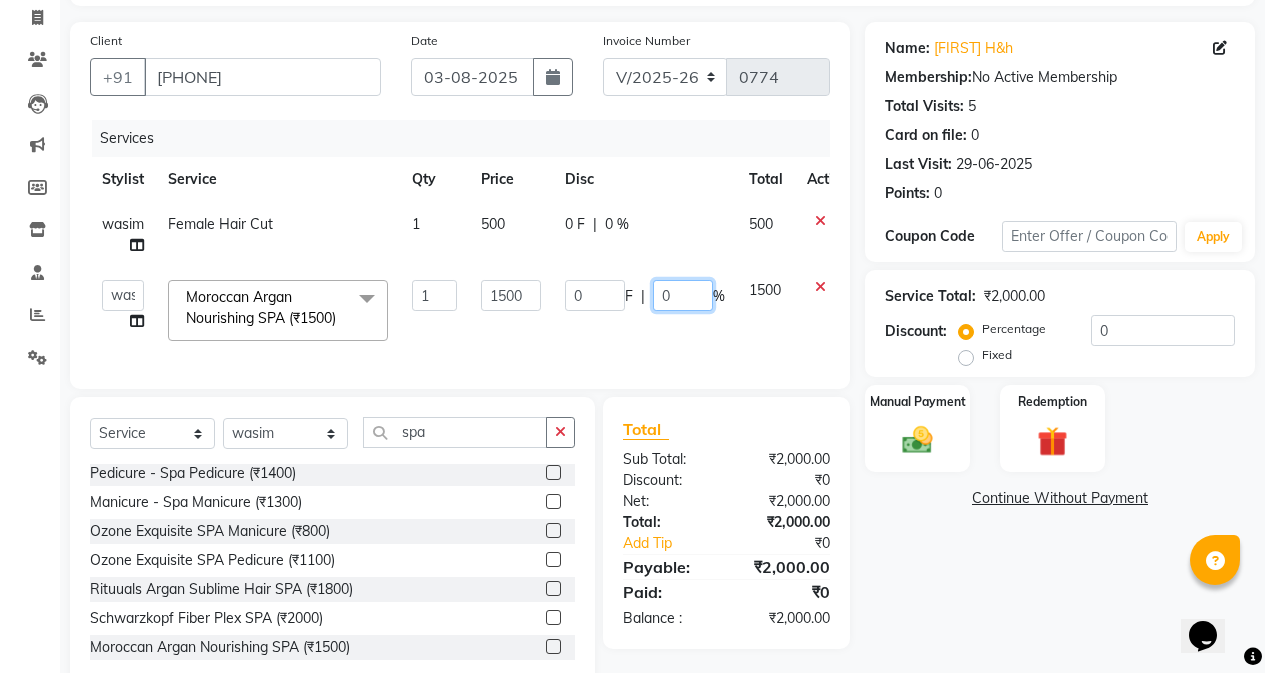 type 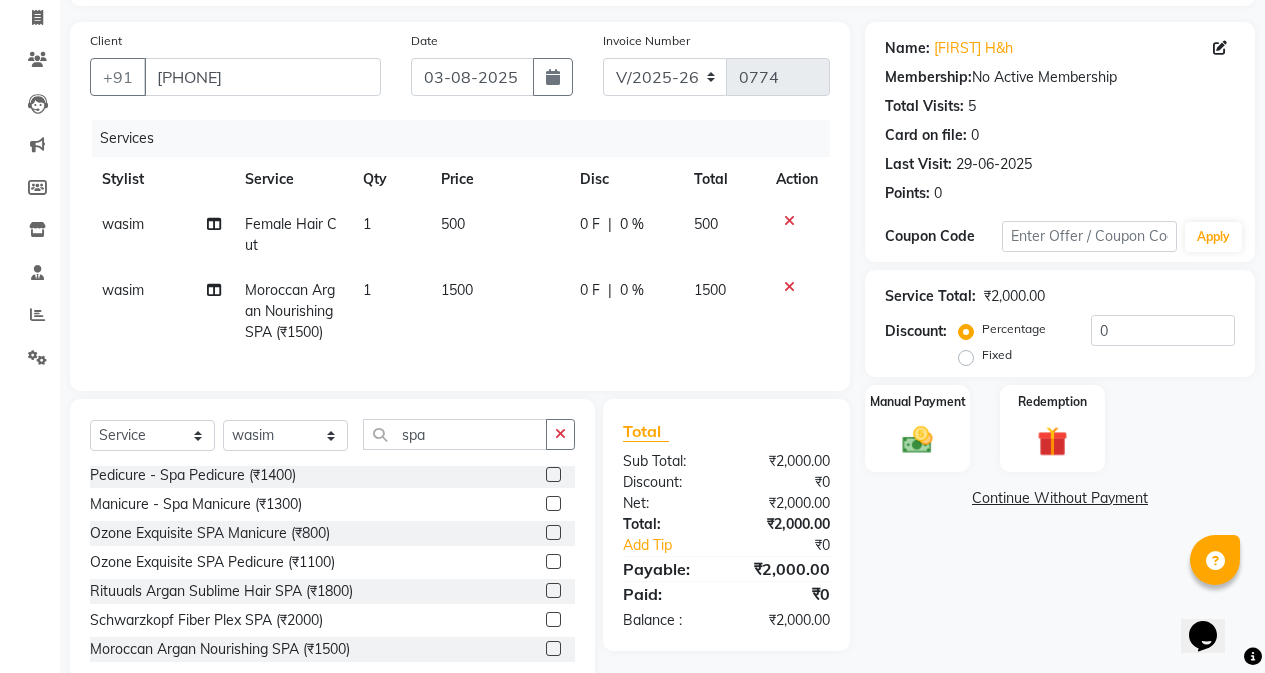 click on "0 F | 0 %" 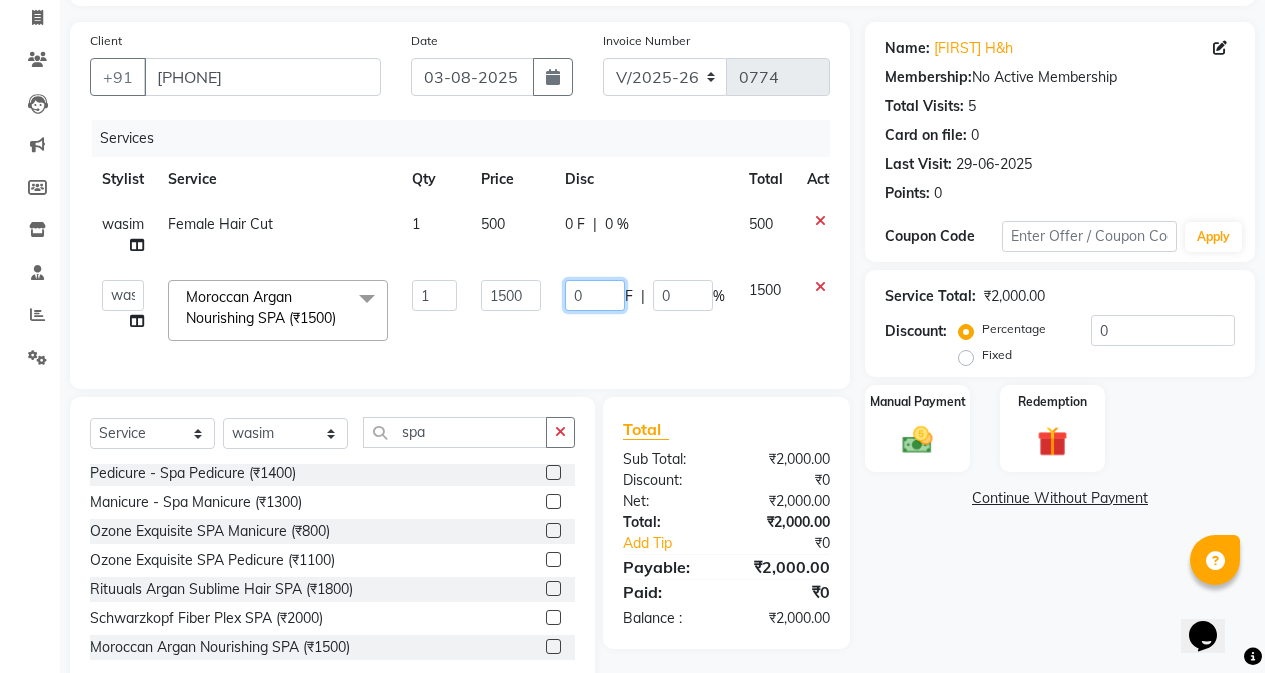 click on "0" 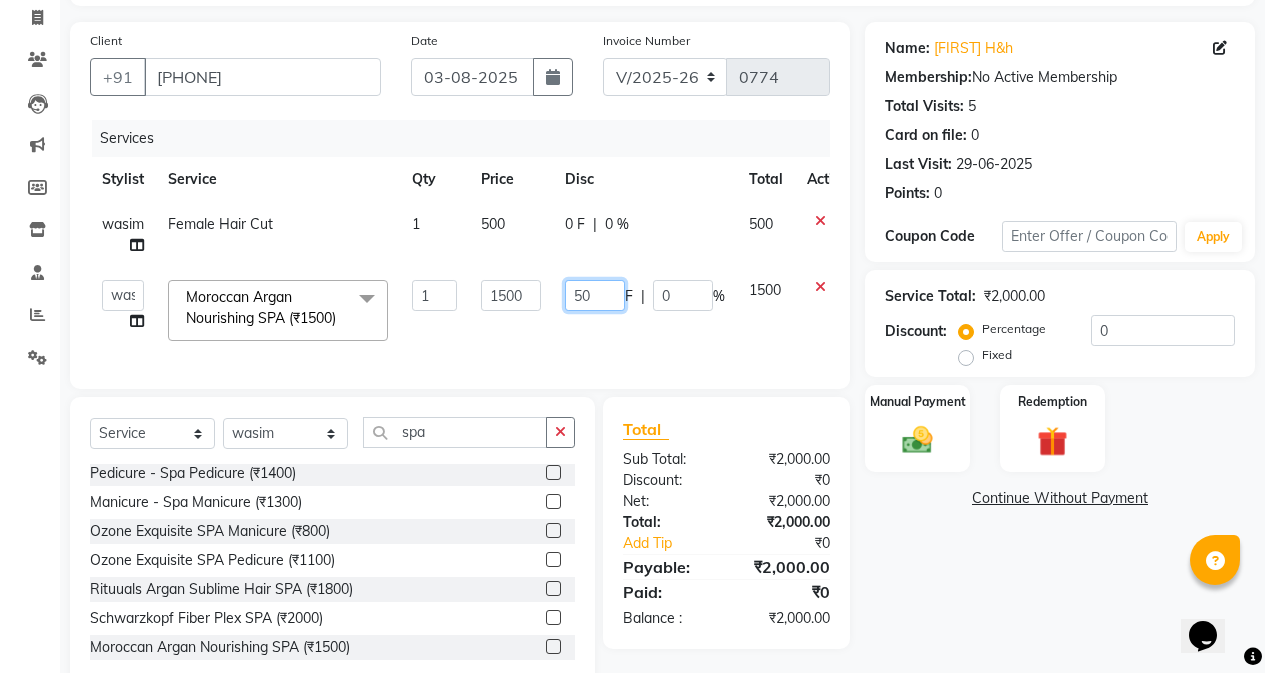 type on "501" 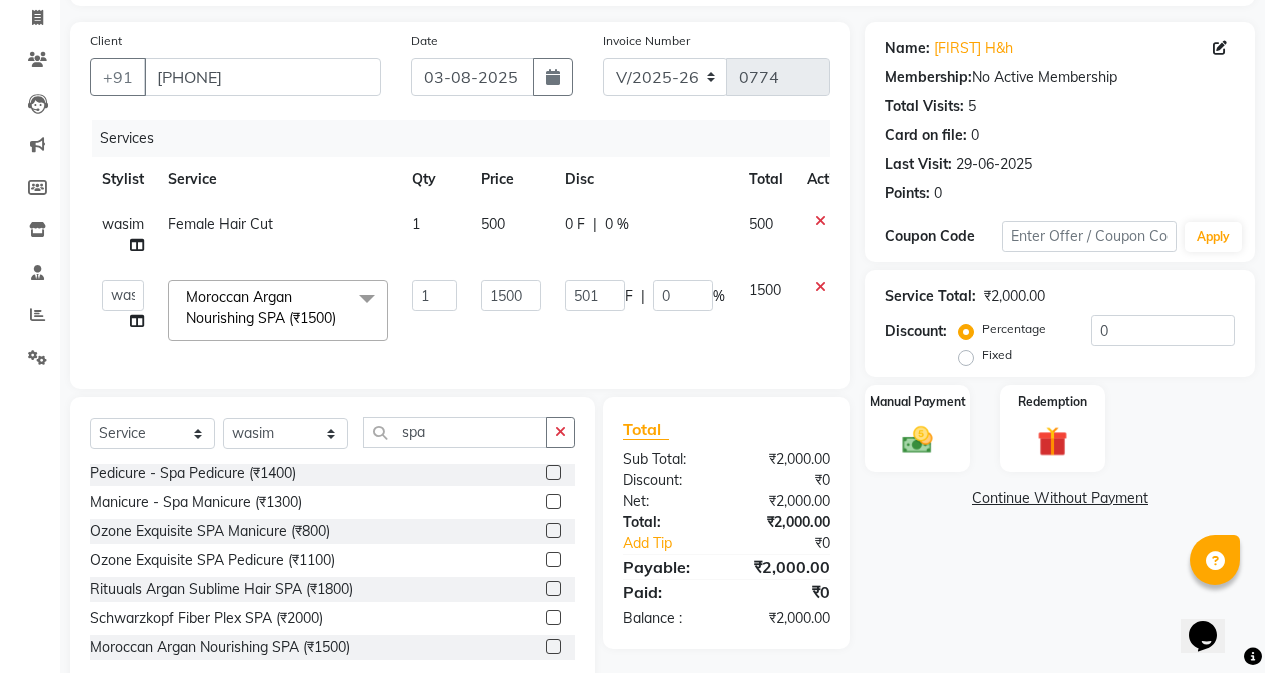 click on "Services Stylist Service Qty Price Disc Total Action wasim Female Hair Cut 1 500 0 F | 0 % 500  Abdul Ahad   Anam   Shivam Gaud   wasim  Moroccan Argan Nourishing SPA (₹1500)  x Hair Cut (Female) - By Stylist (₹800) Hair Cut (Female) - Fringe Haircut (₹250) Hair Cut (Female) - Baby Hair Cut 10years (₹350) Clean up-fruitilicious (₹800) Clean-up Purifying (₹900) Clean-up Moisture Balance (₹1000) Clean-up Anti-Aging (₹1400) Clean-up Whitening (₹1500) Clean-upVitamin C (₹1800) Facial Cheryls (₹1500) Female Hair Cut (₹500) Package ( 1 ) (₹699) Package ( 2 ) (₹999) Female Hair Cut & Hair Wash (₹999) Package ( 3 ) (₹1999) Package ( 4 ) (₹2499) Hair Cut (Male) - By Stylist (₹300) Hair Was (Male)  (₹150) Hair Cut (Male) - Hair Tattoo (₹300) Beard Trim (₹150) Styling  (Male) (₹150) Beard Color (₹450) Color - Moustache / Sidelocks (₹150) Shave (₹100) Hair Cut (Male) Boy 10years (₹250) Hair Fall Tretmem Men (₹1000) Hair Antidandfuff Treatment Men (₹1000) 1 1500 501" 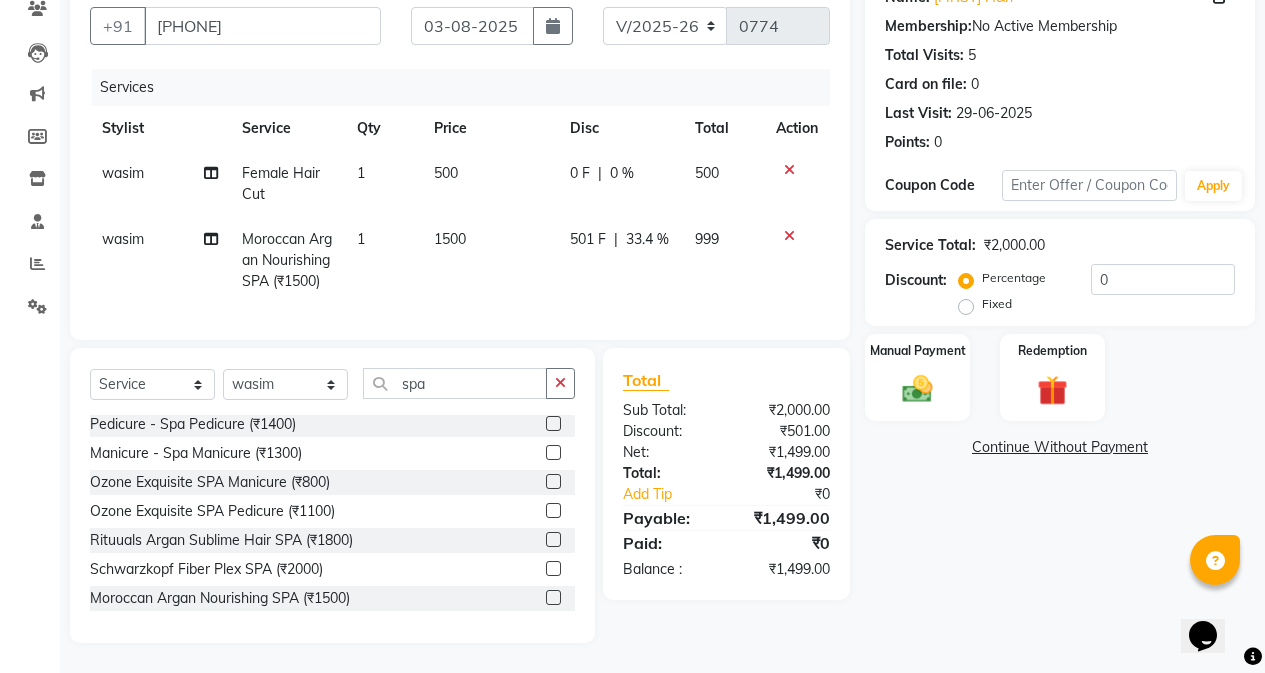scroll, scrollTop: 0, scrollLeft: 0, axis: both 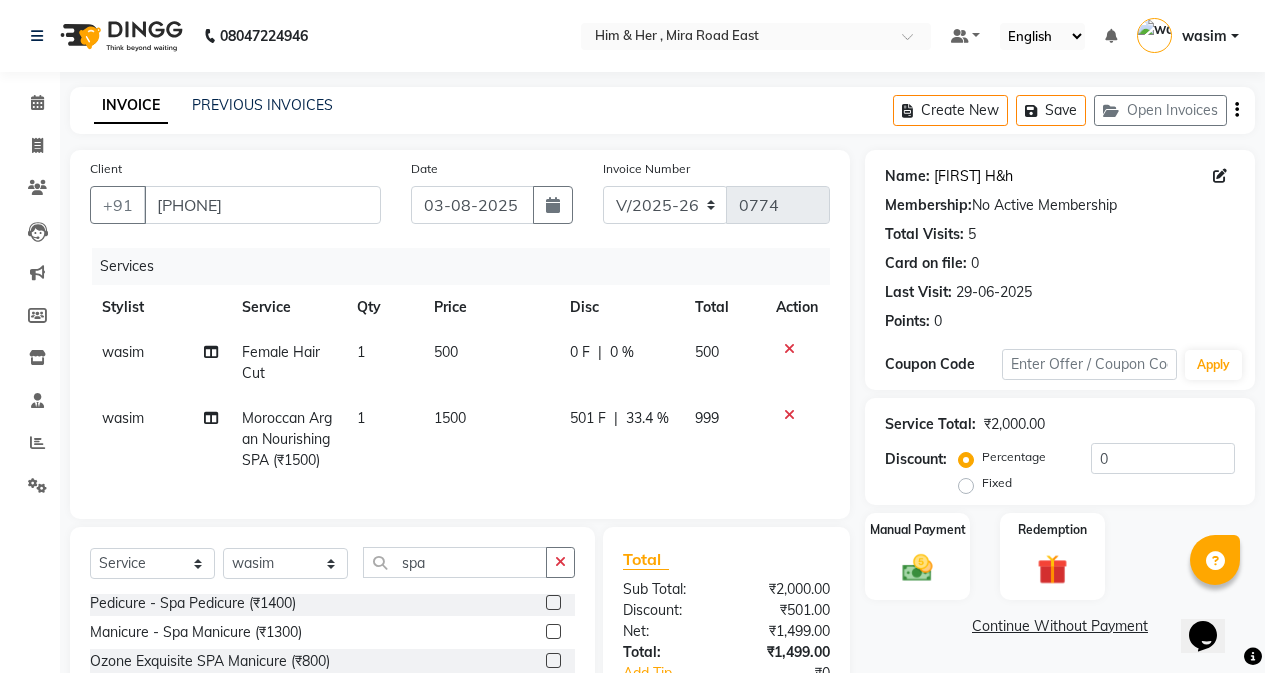 click on "Prerna H&h" 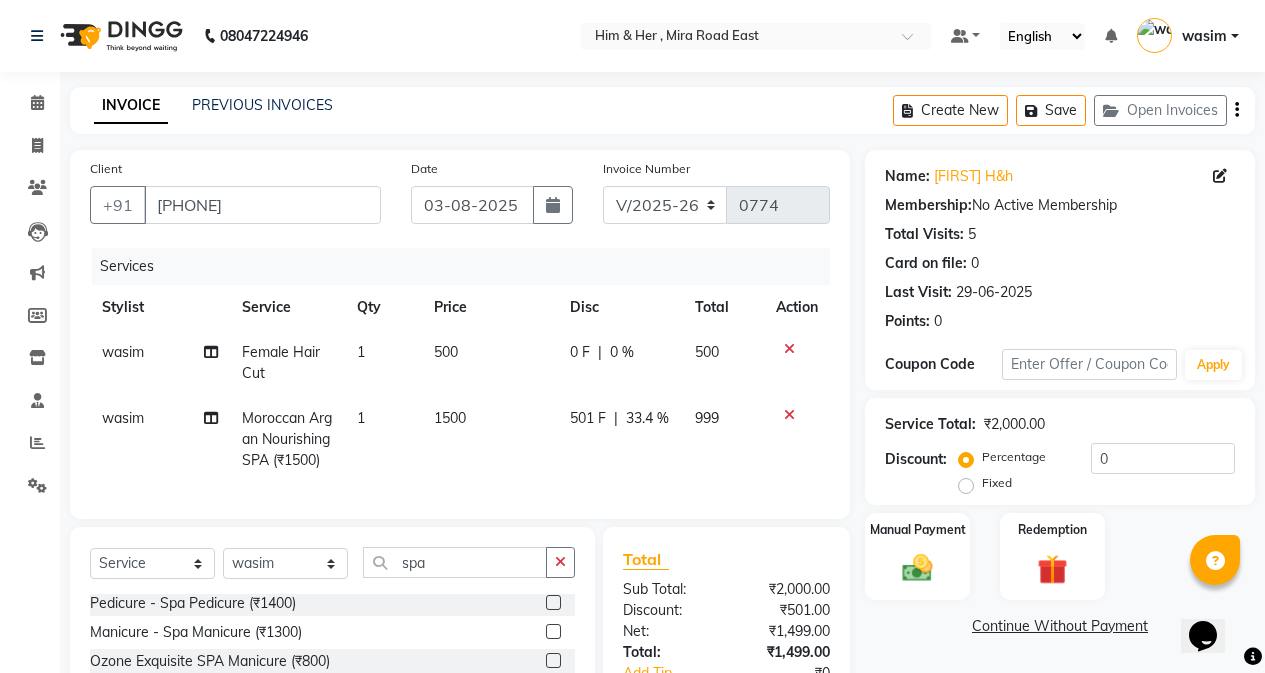 scroll, scrollTop: 194, scrollLeft: 0, axis: vertical 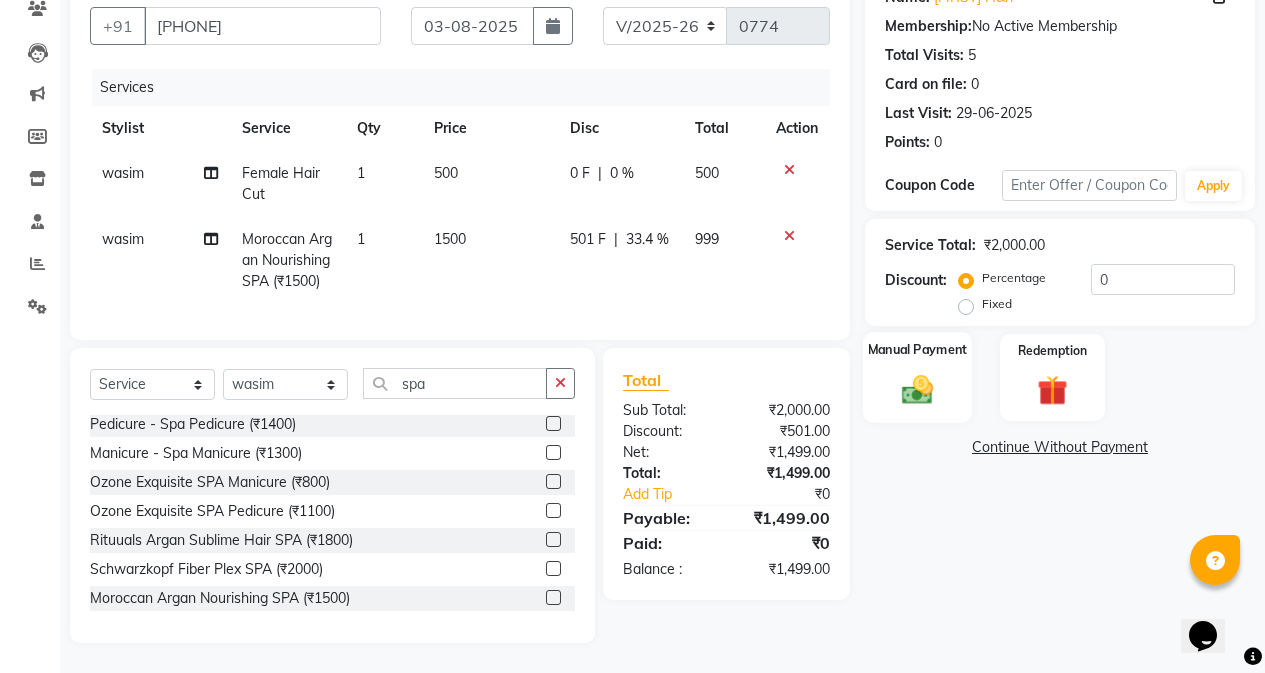 click 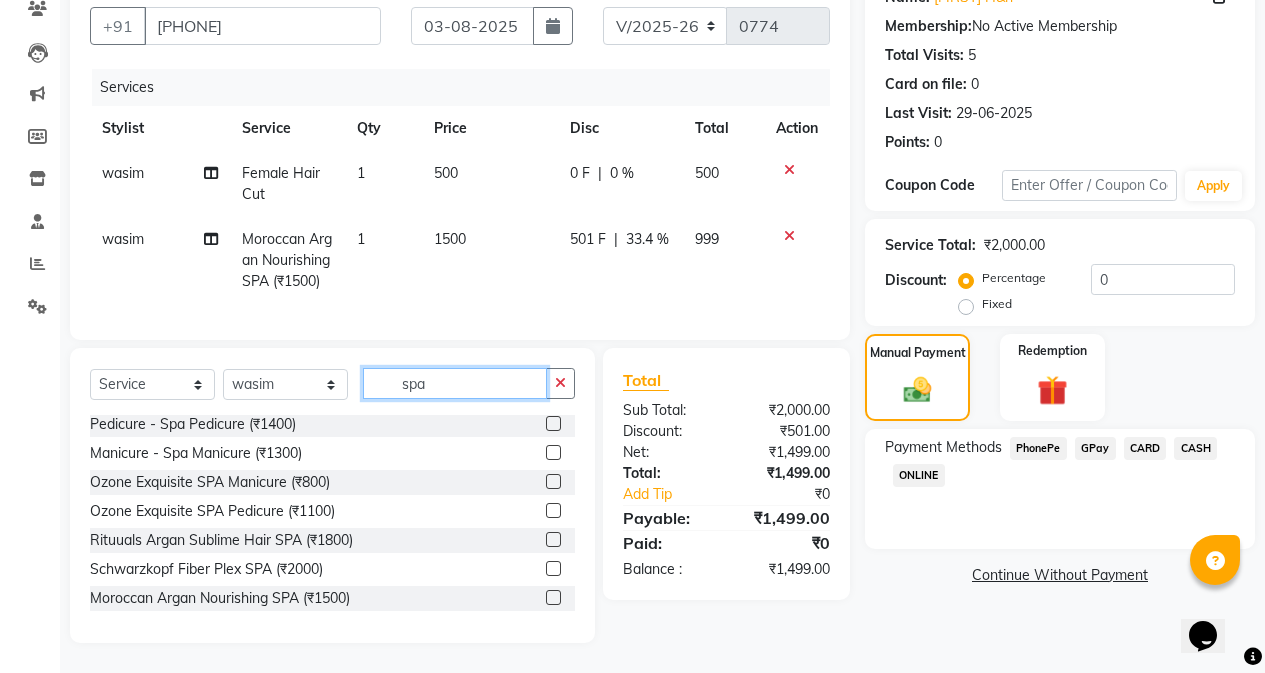 click on "spa" 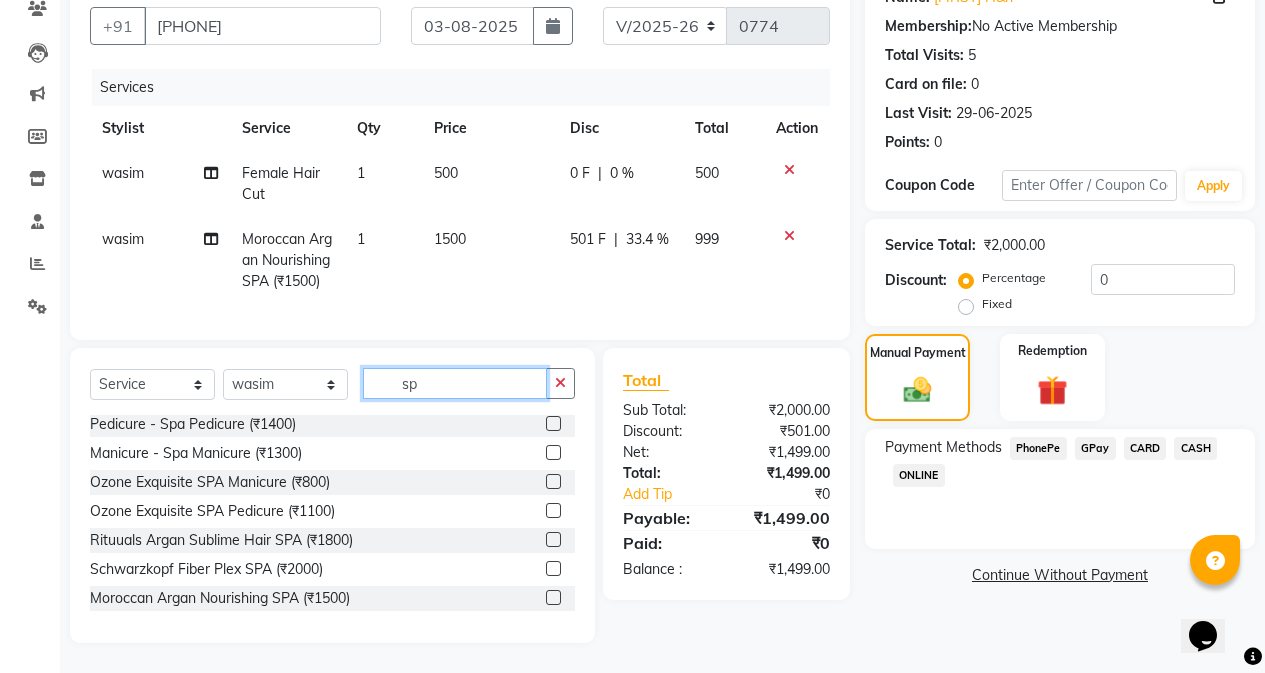type on "s" 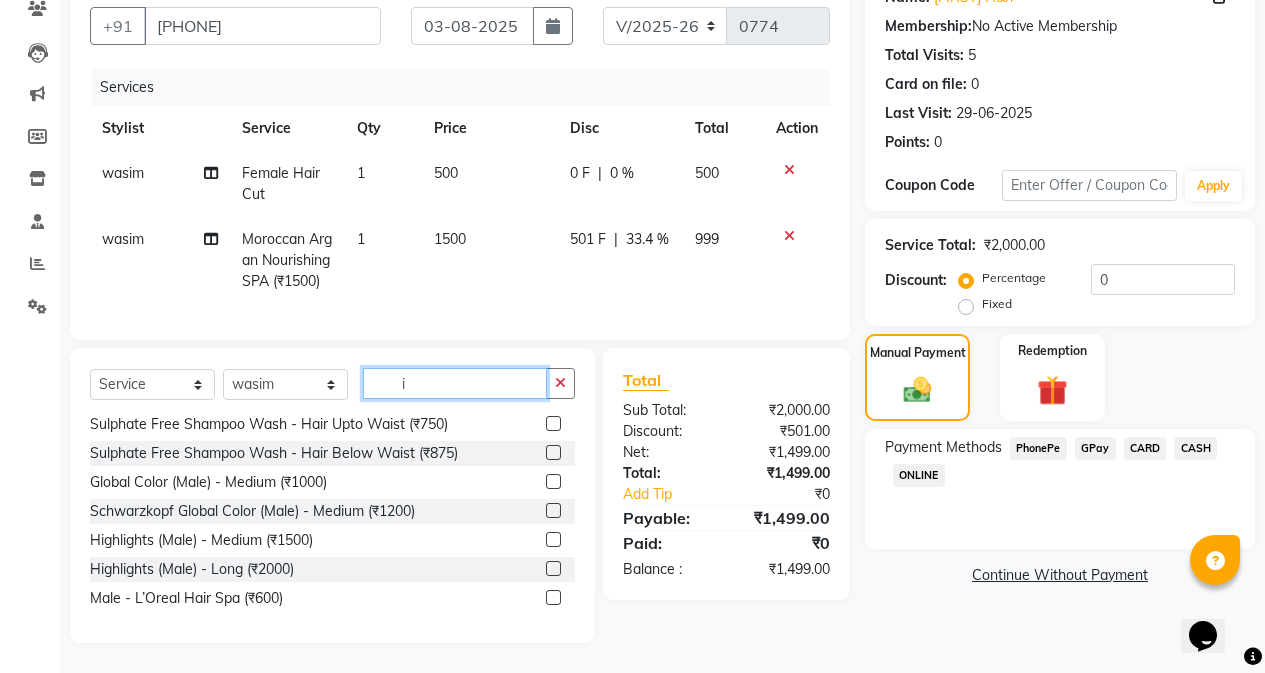 scroll, scrollTop: 670, scrollLeft: 0, axis: vertical 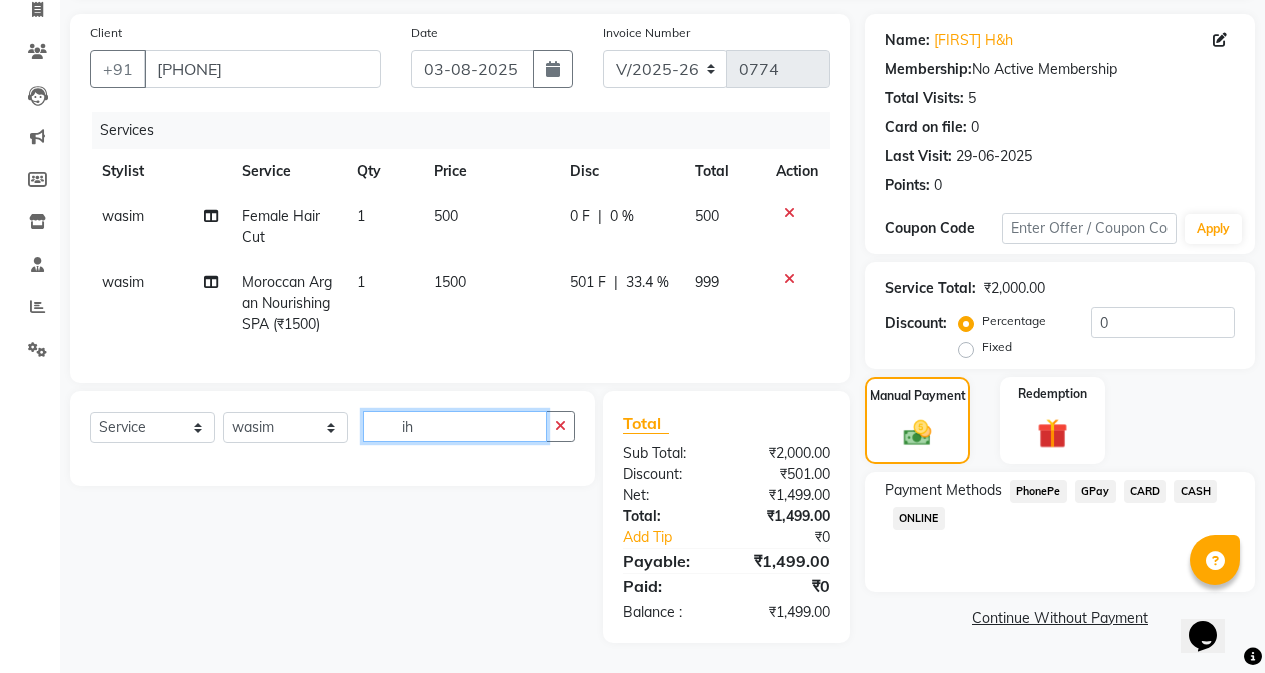 type on "i" 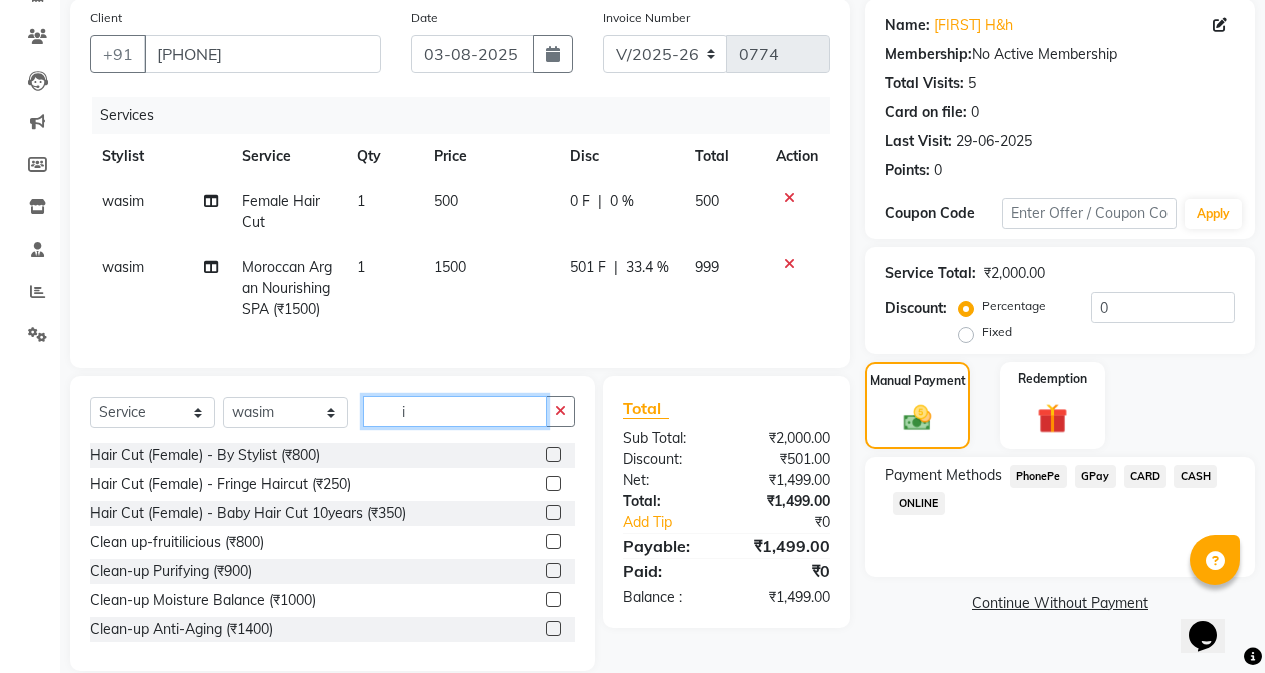 scroll, scrollTop: 194, scrollLeft: 0, axis: vertical 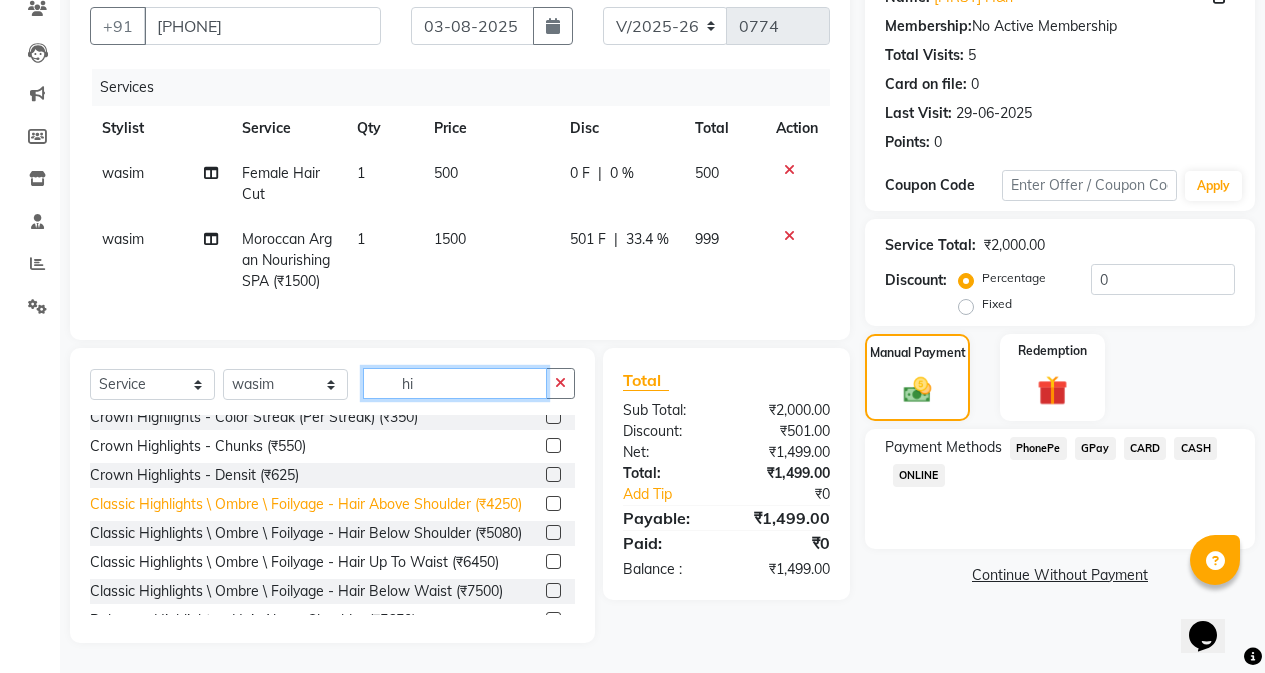 type on "hi" 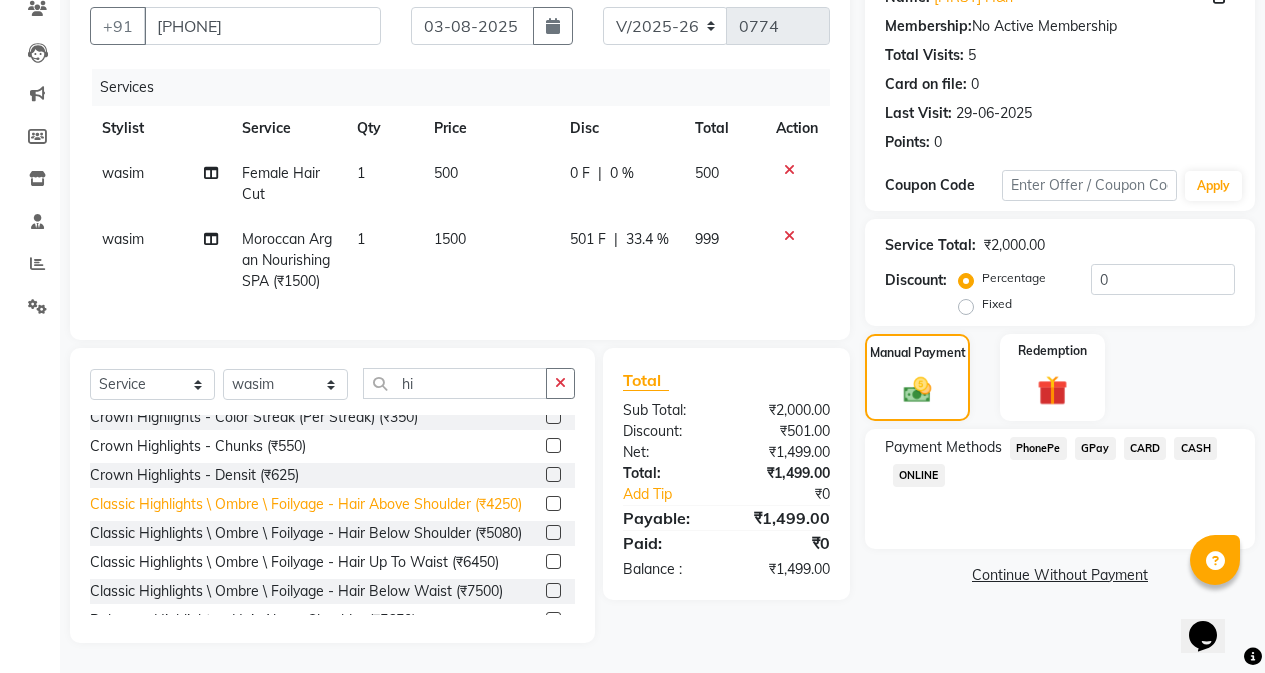 click on "Classic Highlights \ Ombre \ Foilyage  - Hair Above Shoulder (₹4250)" 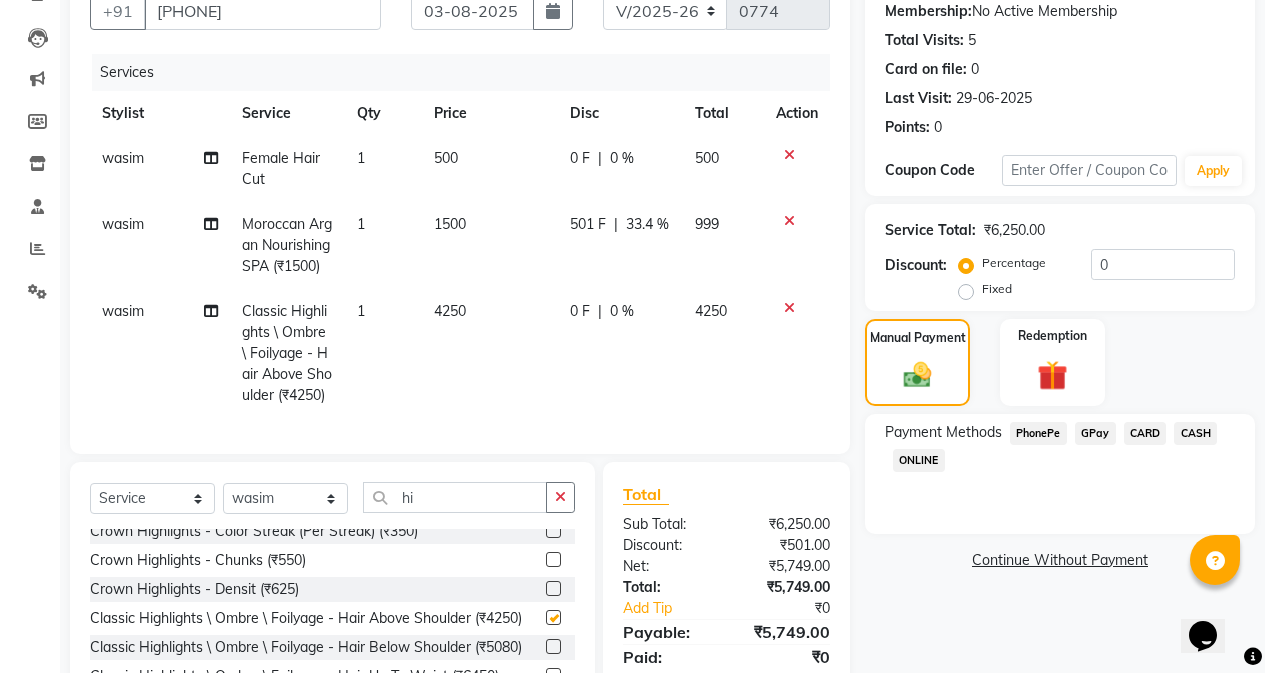 checkbox on "false" 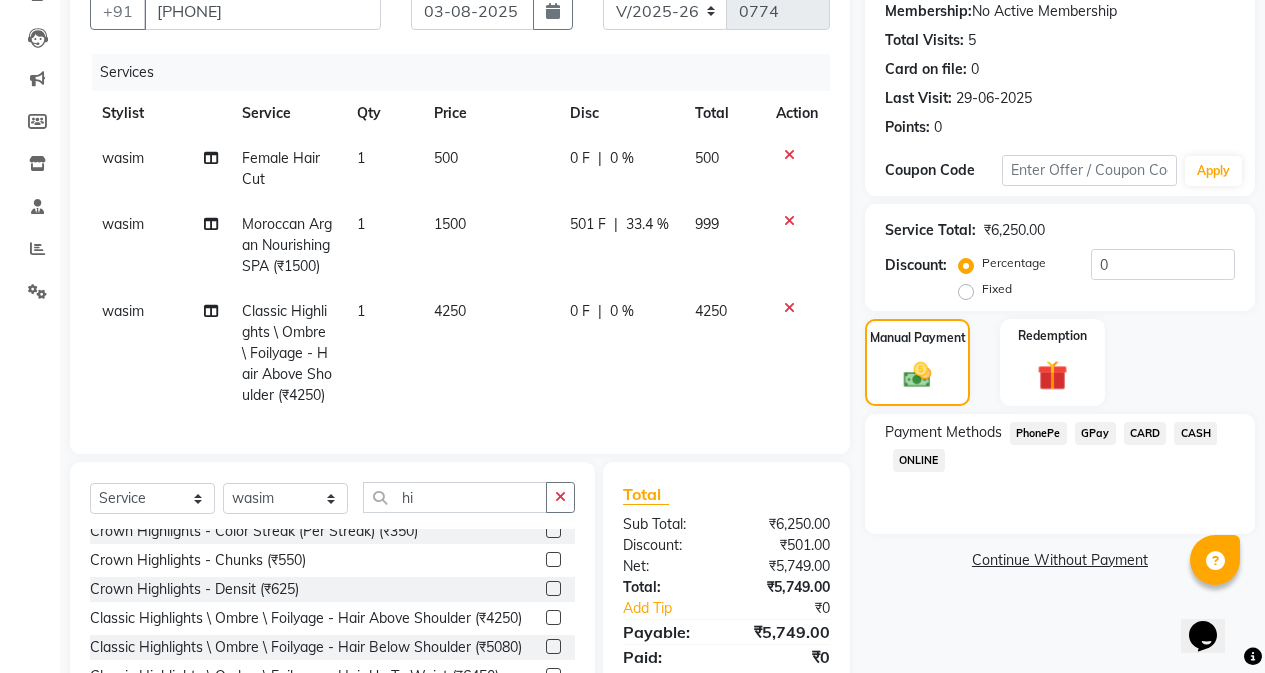 click on "4250" 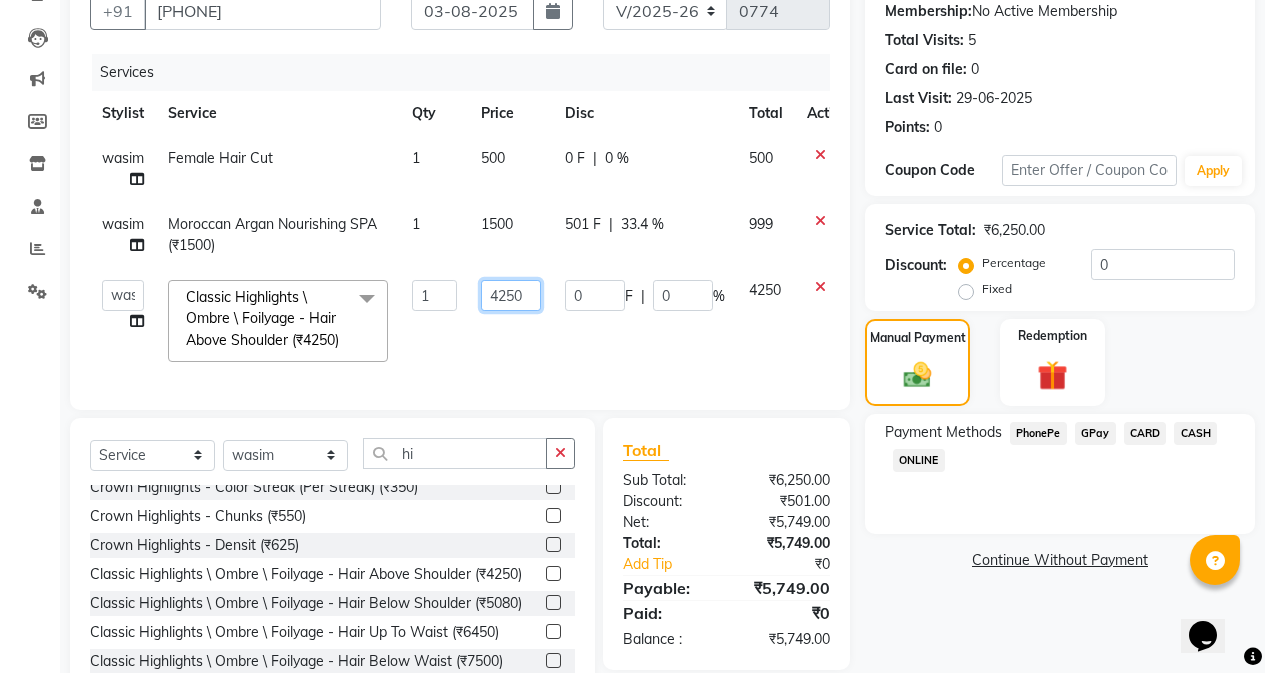 click on "4250" 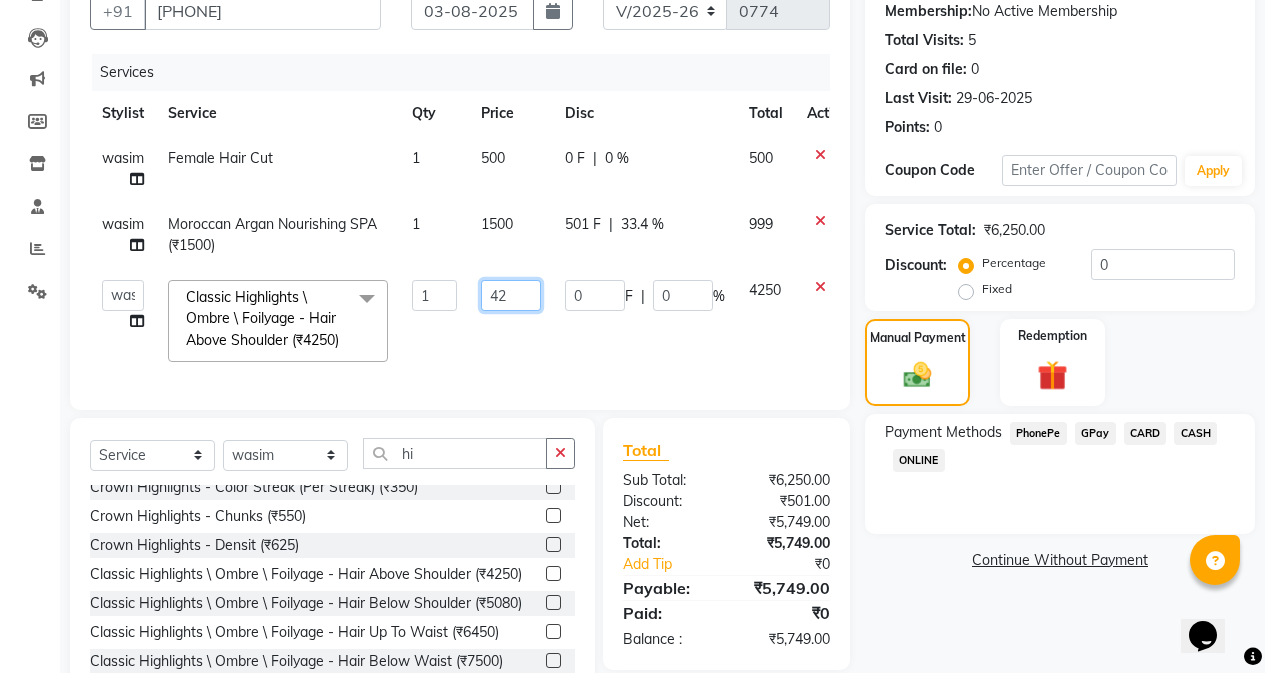 type on "4" 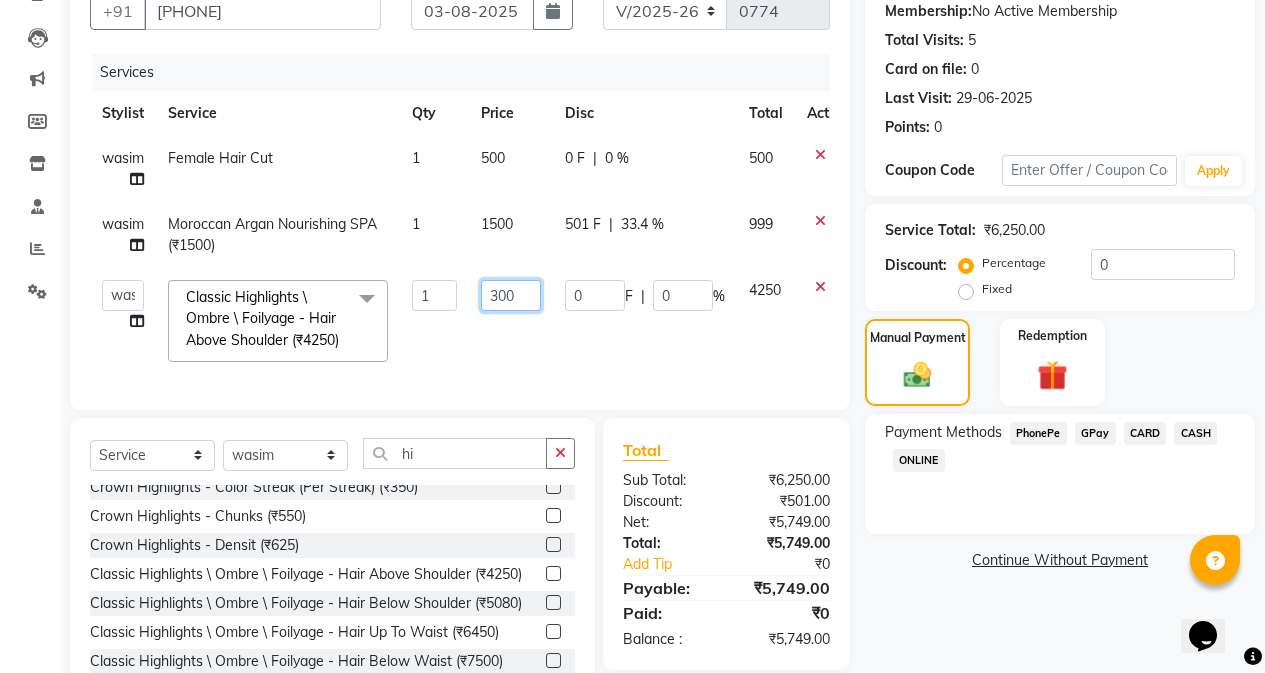 type on "3000" 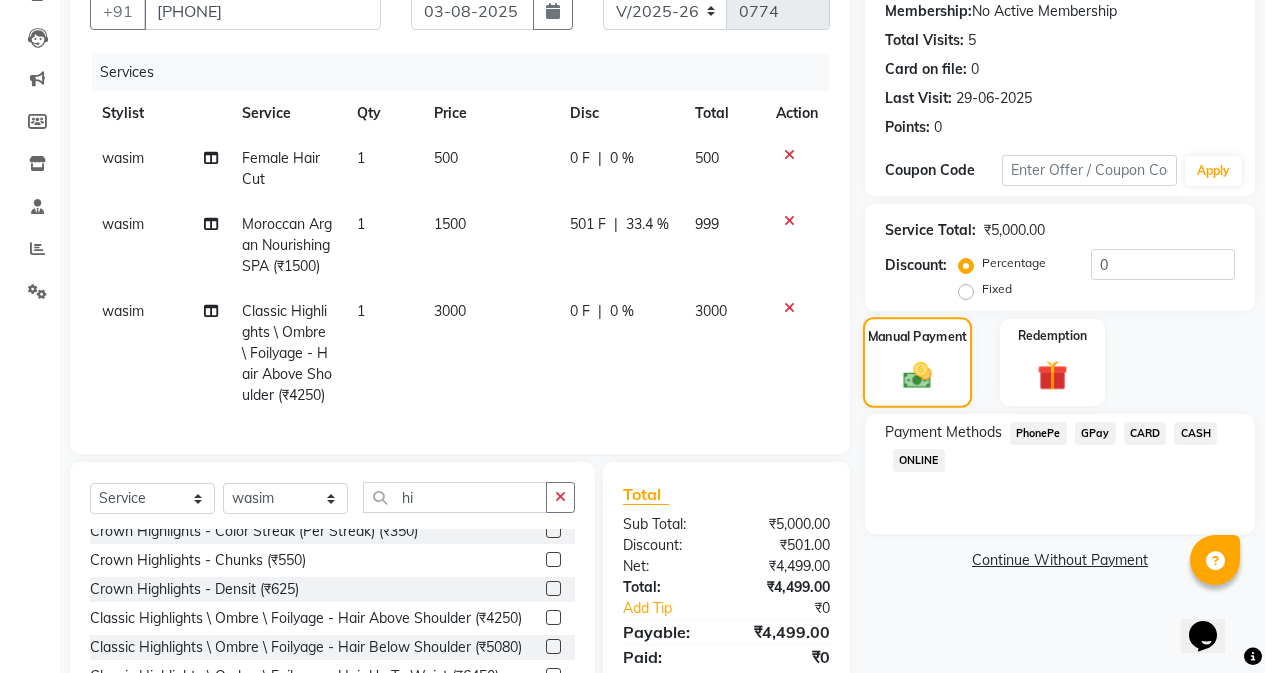 click on "Manual Payment" 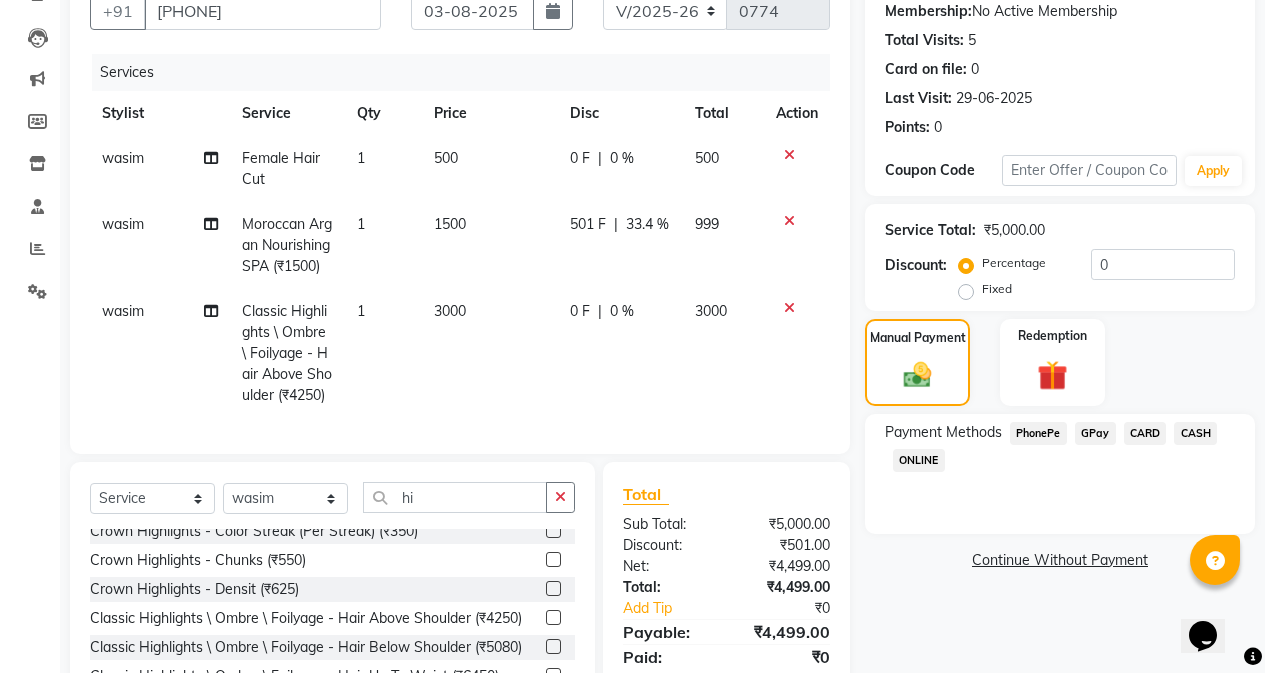 scroll, scrollTop: 323, scrollLeft: 0, axis: vertical 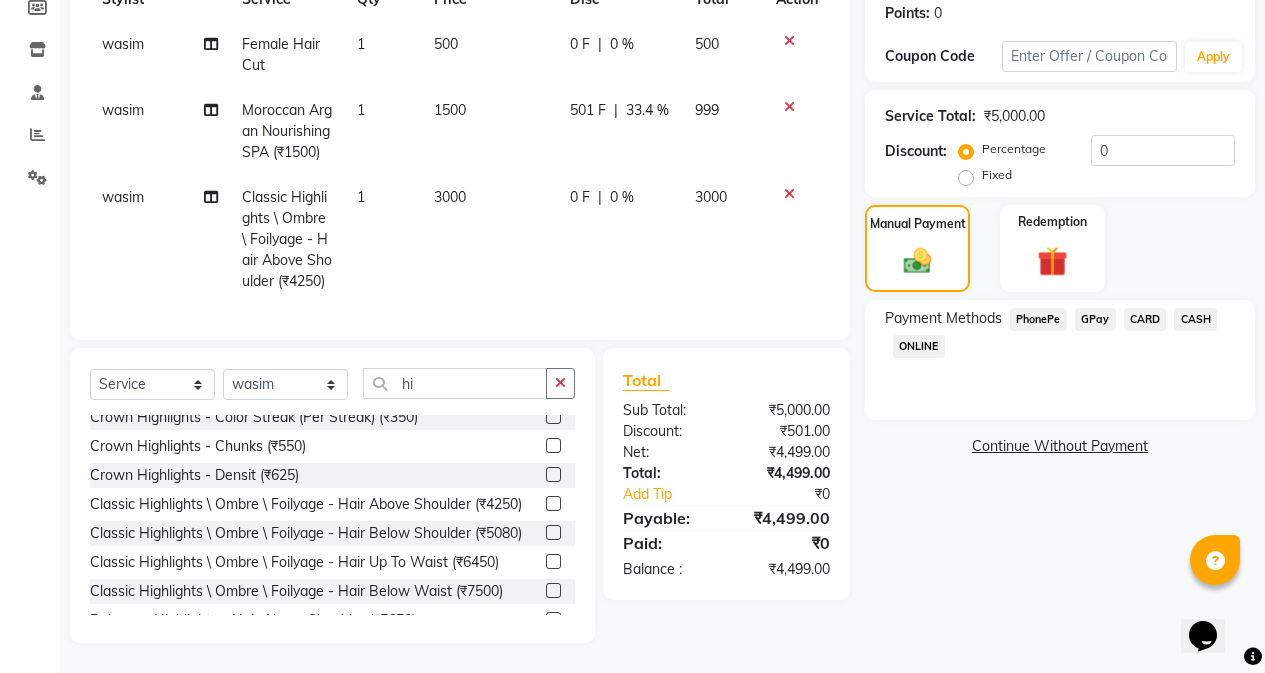 click on "3000" 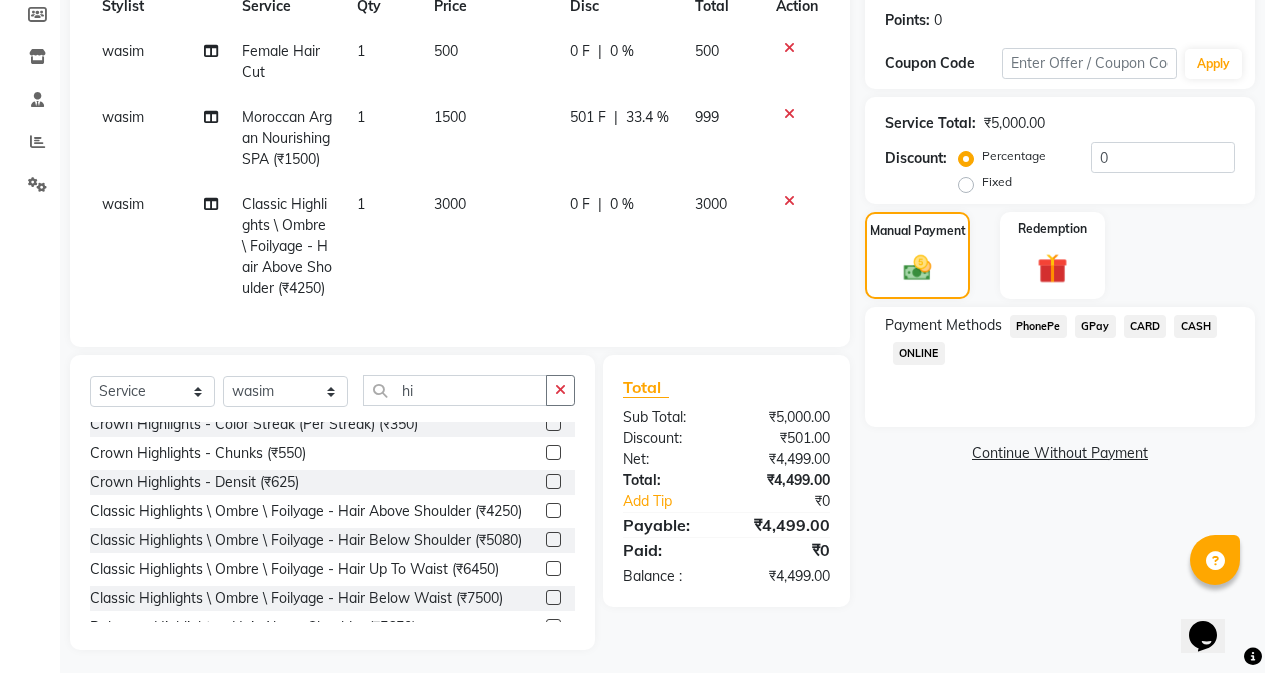 select on "42530" 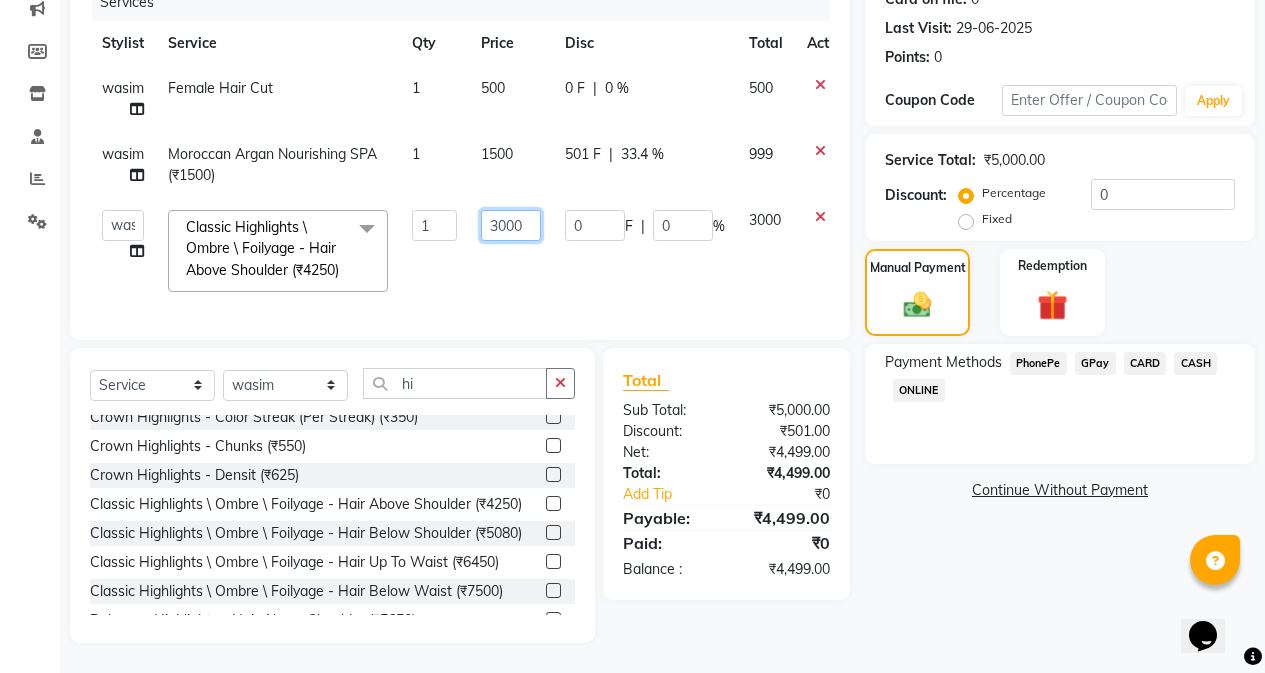 click on "3000" 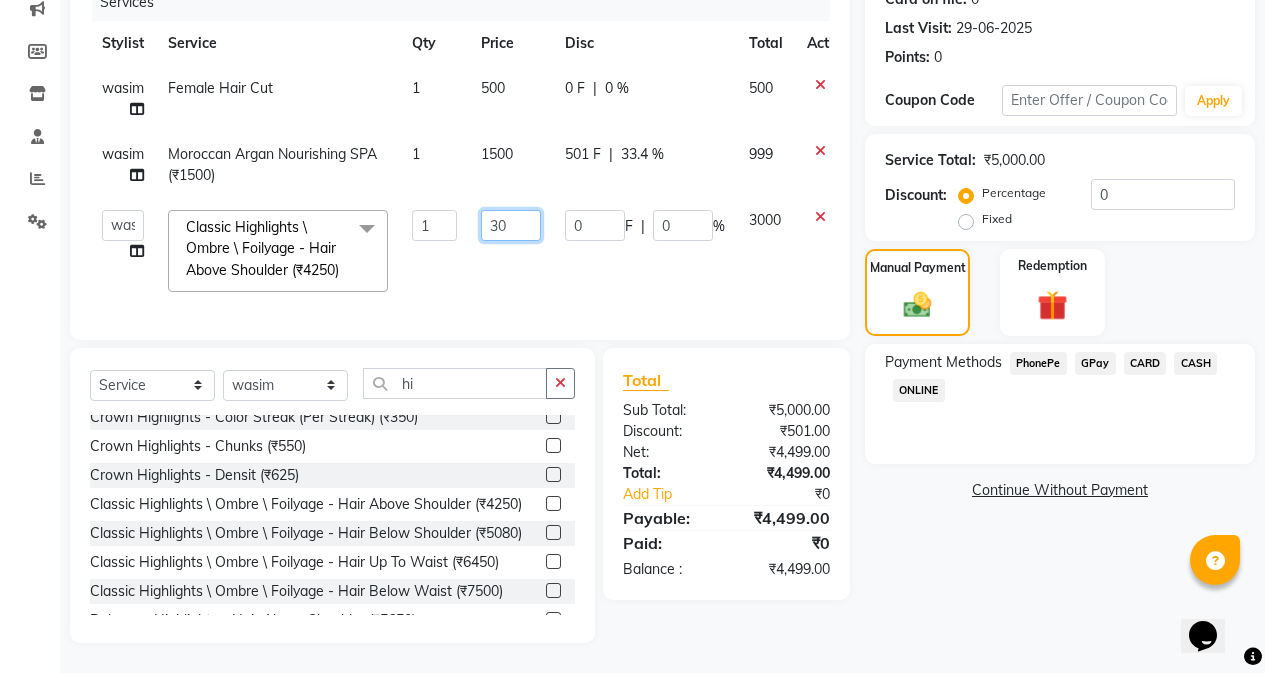 type on "3" 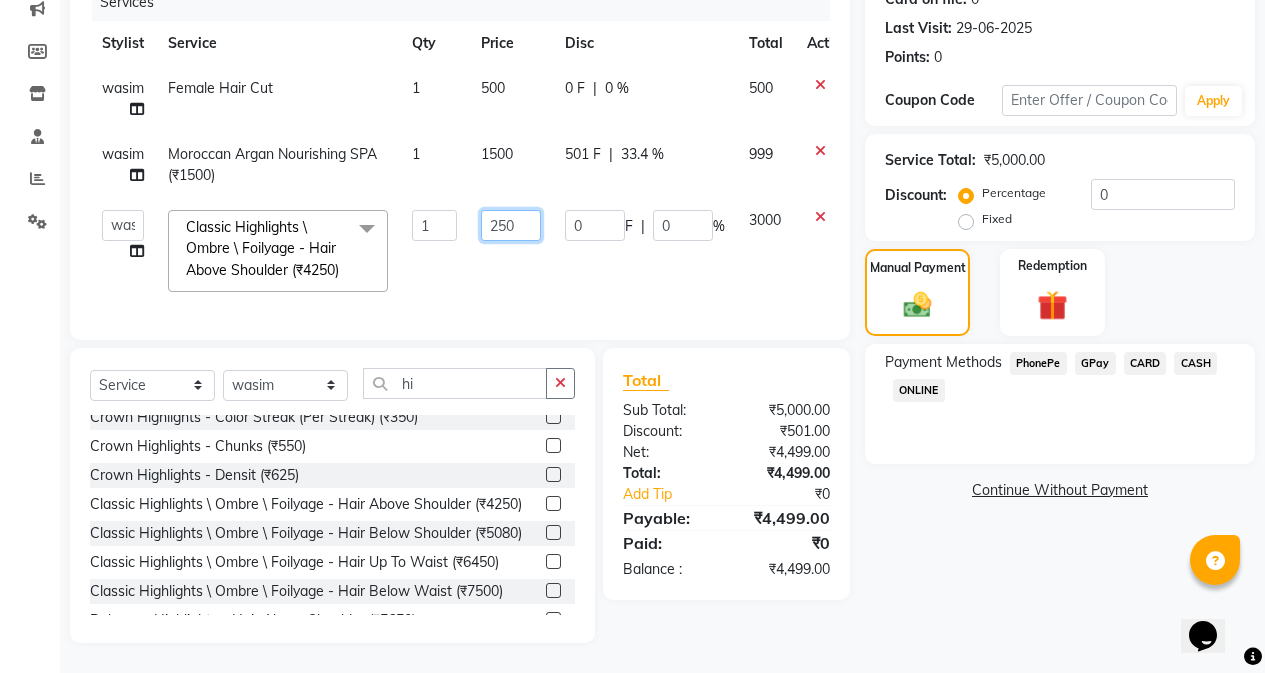 type on "2500" 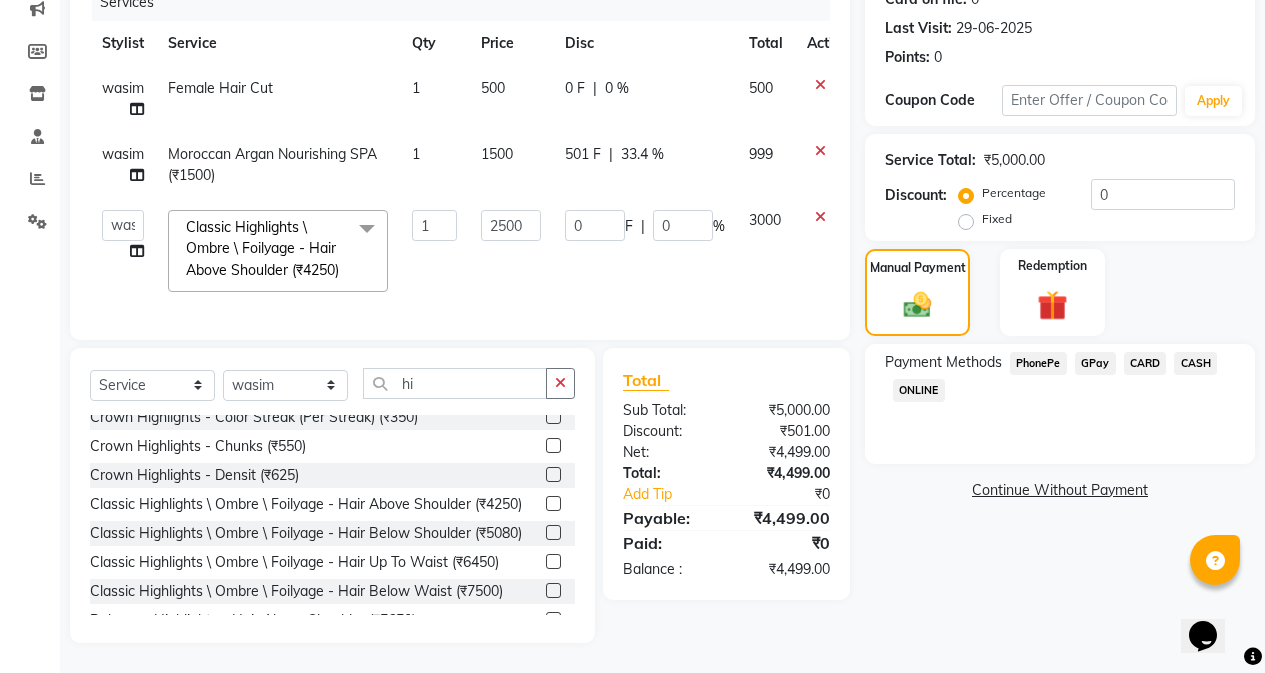 click on "0 F | 0 %" 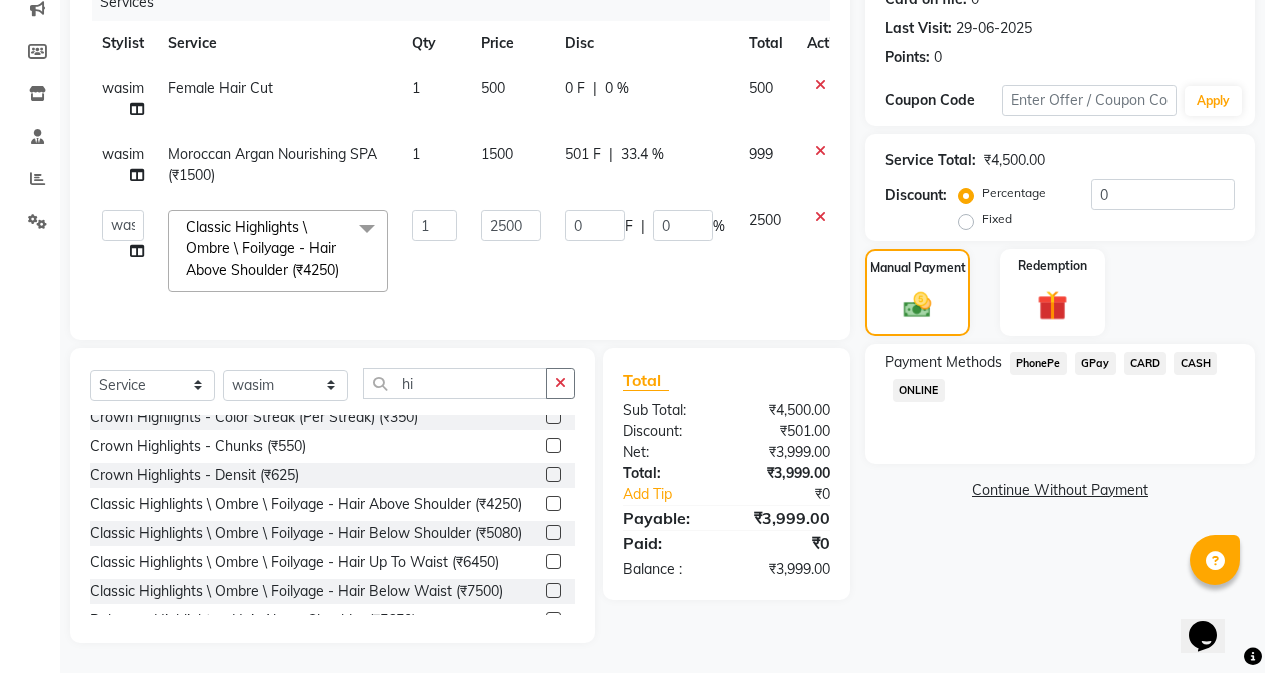 click on "GPay" 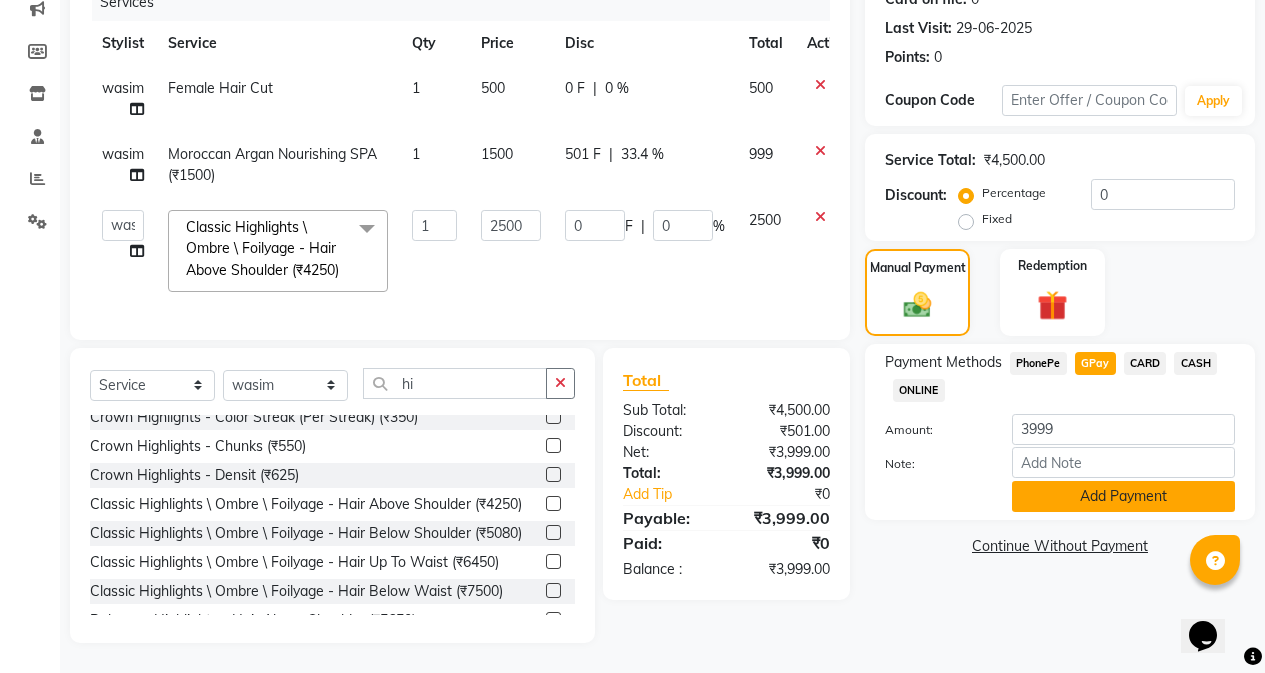 click on "Add Payment" 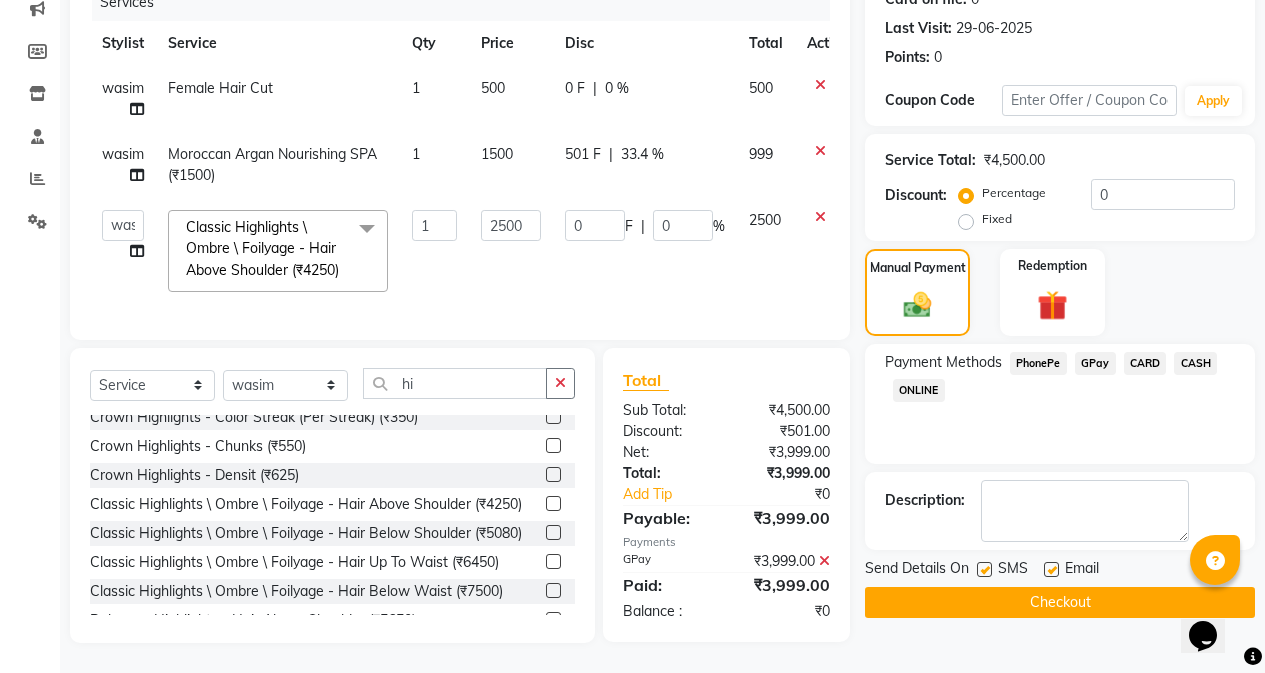 click 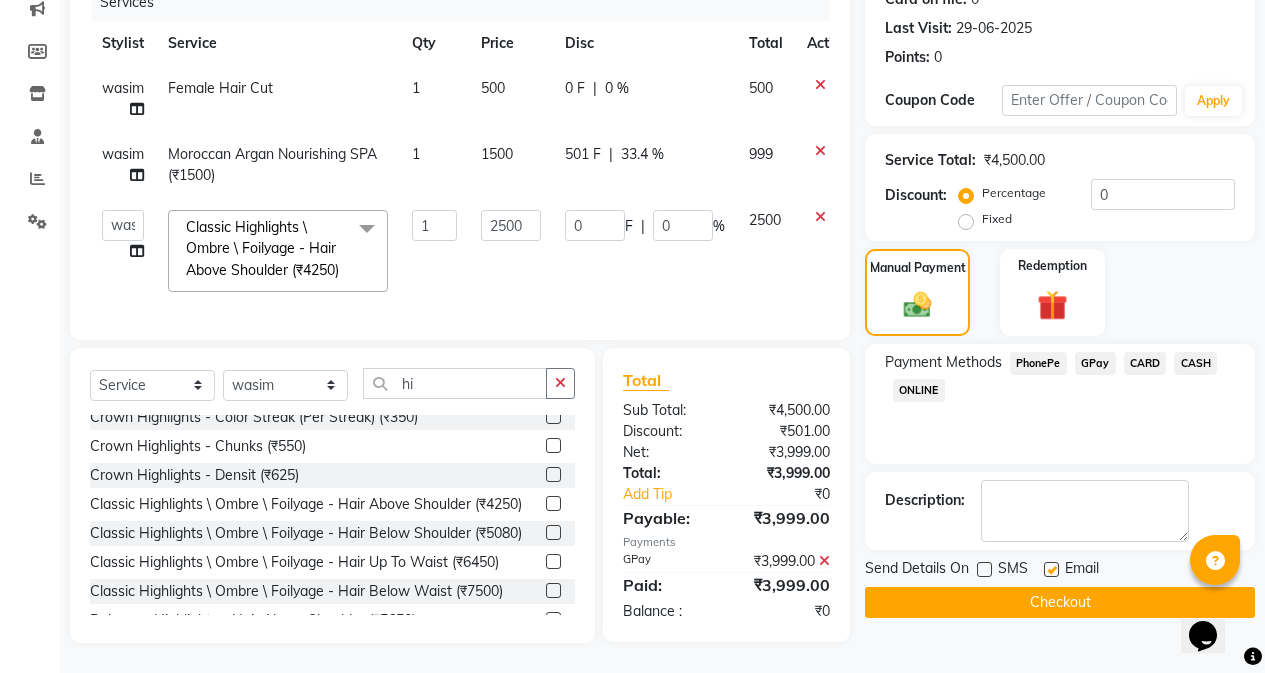 click on "Name: Prerna H&h Membership:  No Active Membership  Total Visits:  5 Card on file:  0 Last Visit:   29-06-2025 Points:   0  Coupon Code Apply Service Total:  ₹4,500.00  Discount:  Percentage   Fixed  0 Manual Payment Redemption Payment Methods  PhonePe   GPay   CARD   CASH   ONLINE  Description:                  Send Details On SMS Email  Checkout" 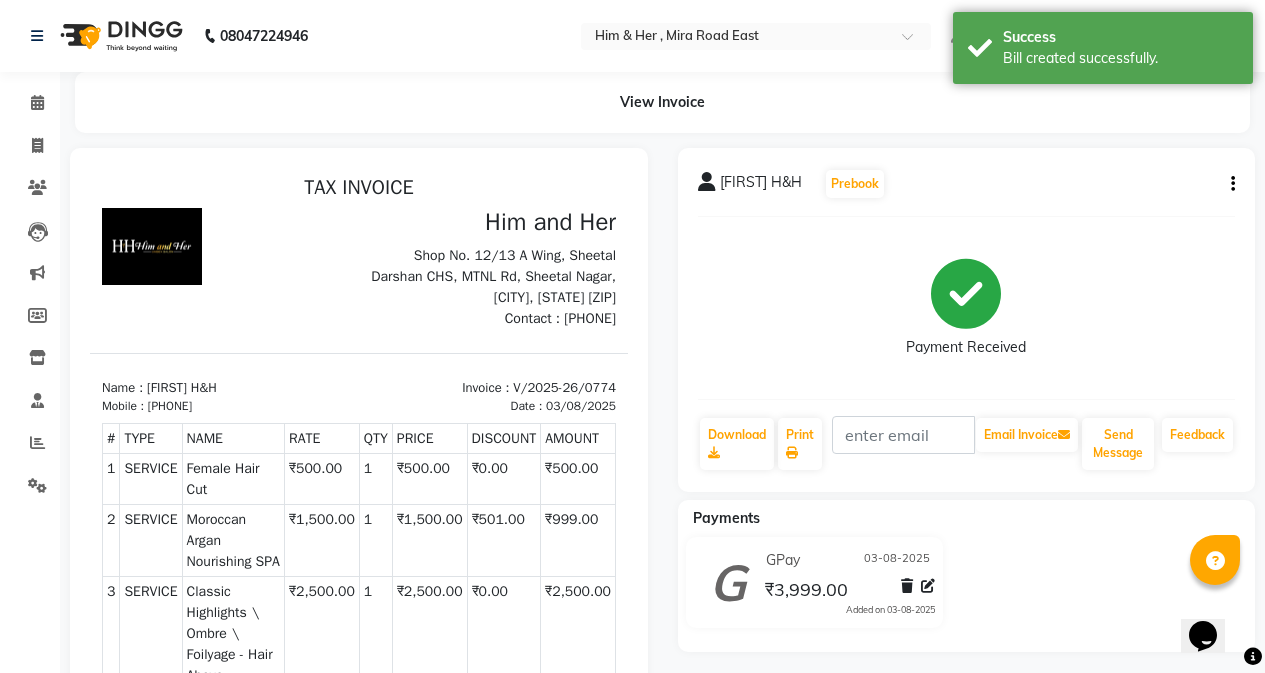 scroll, scrollTop: 0, scrollLeft: 0, axis: both 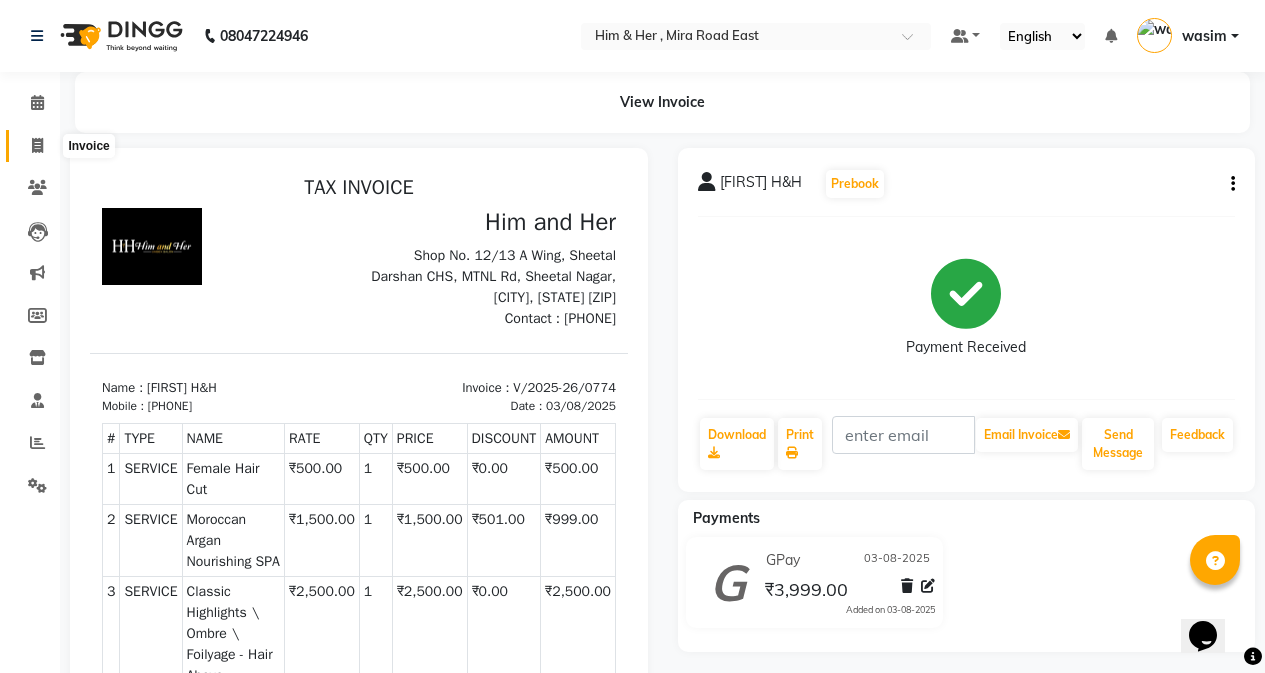 click 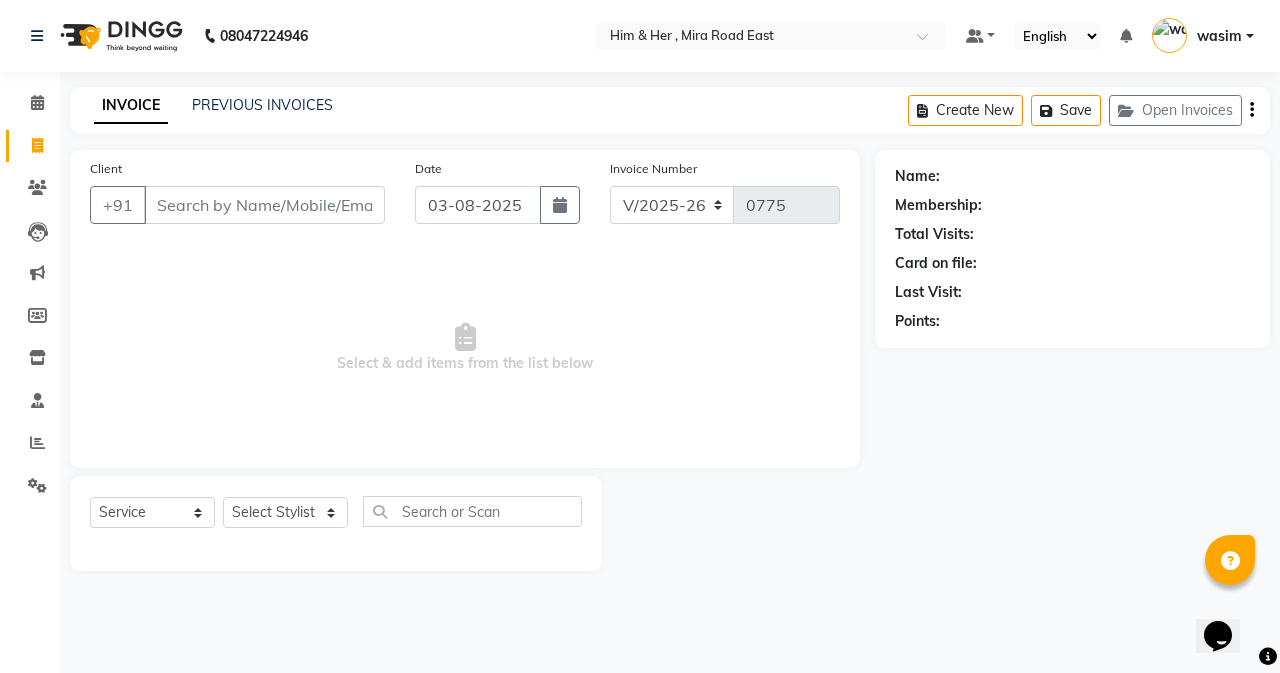click on "Client" at bounding box center [264, 205] 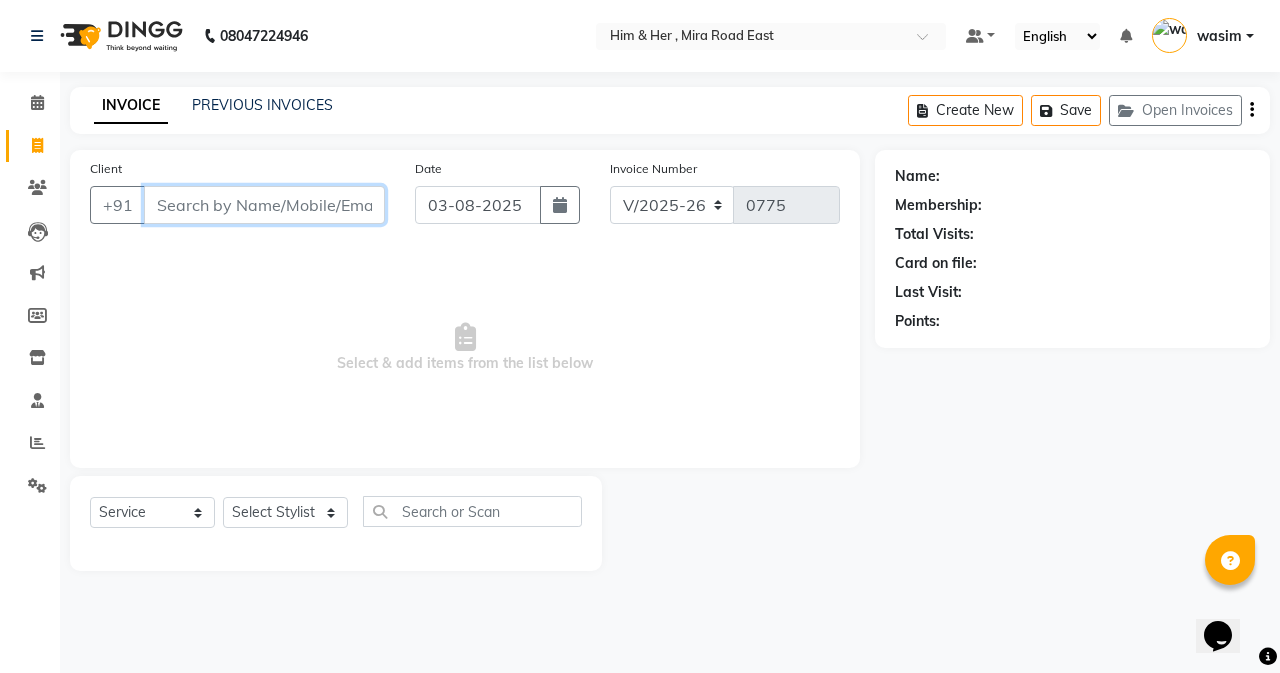 click on "Client" at bounding box center [264, 205] 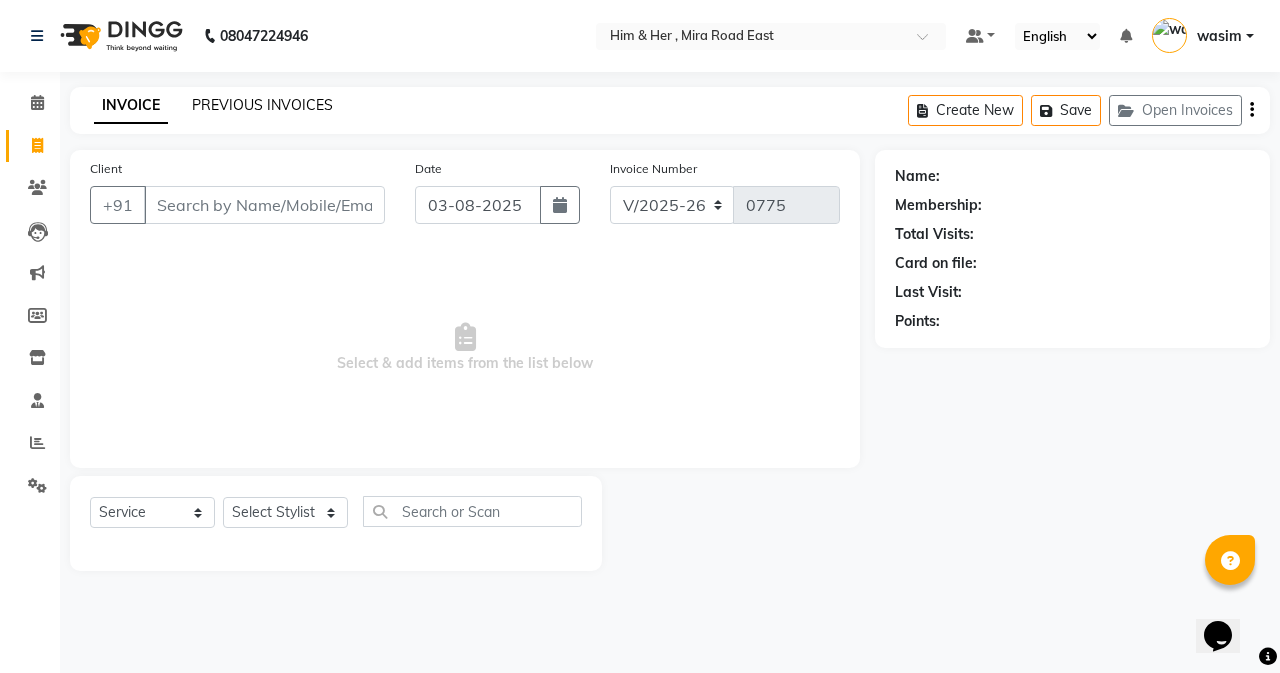 click on "PREVIOUS INVOICES" 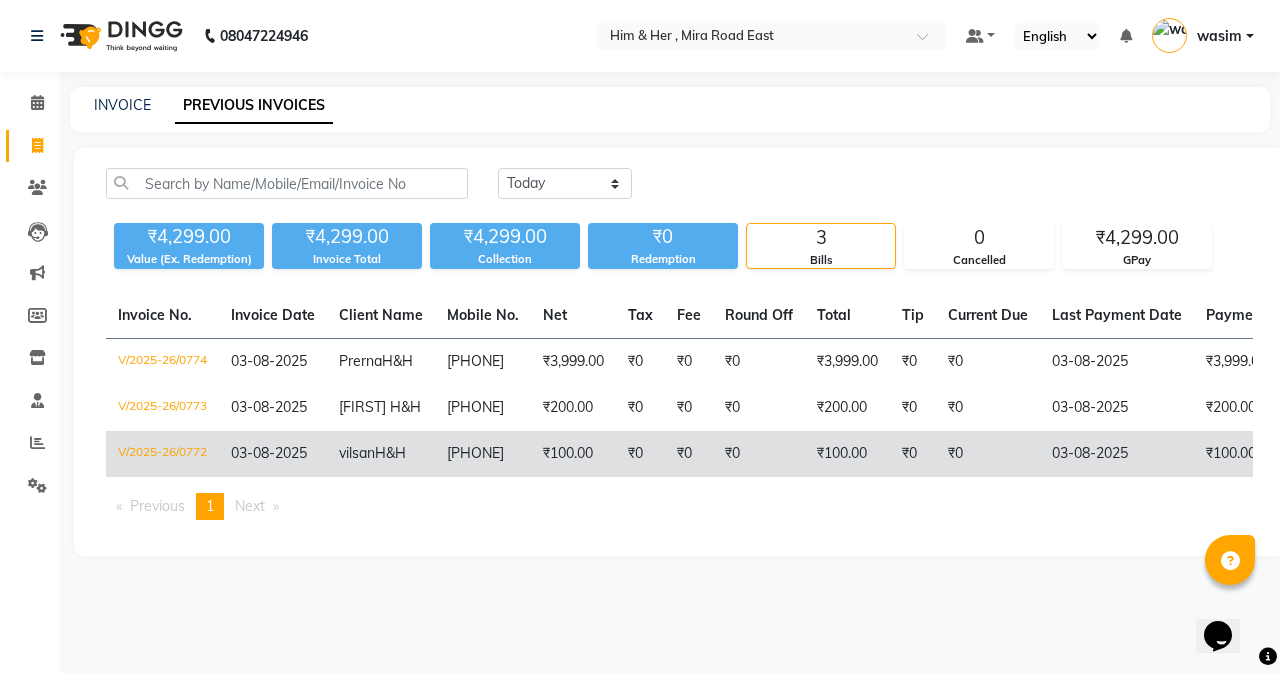 click on "₹0" 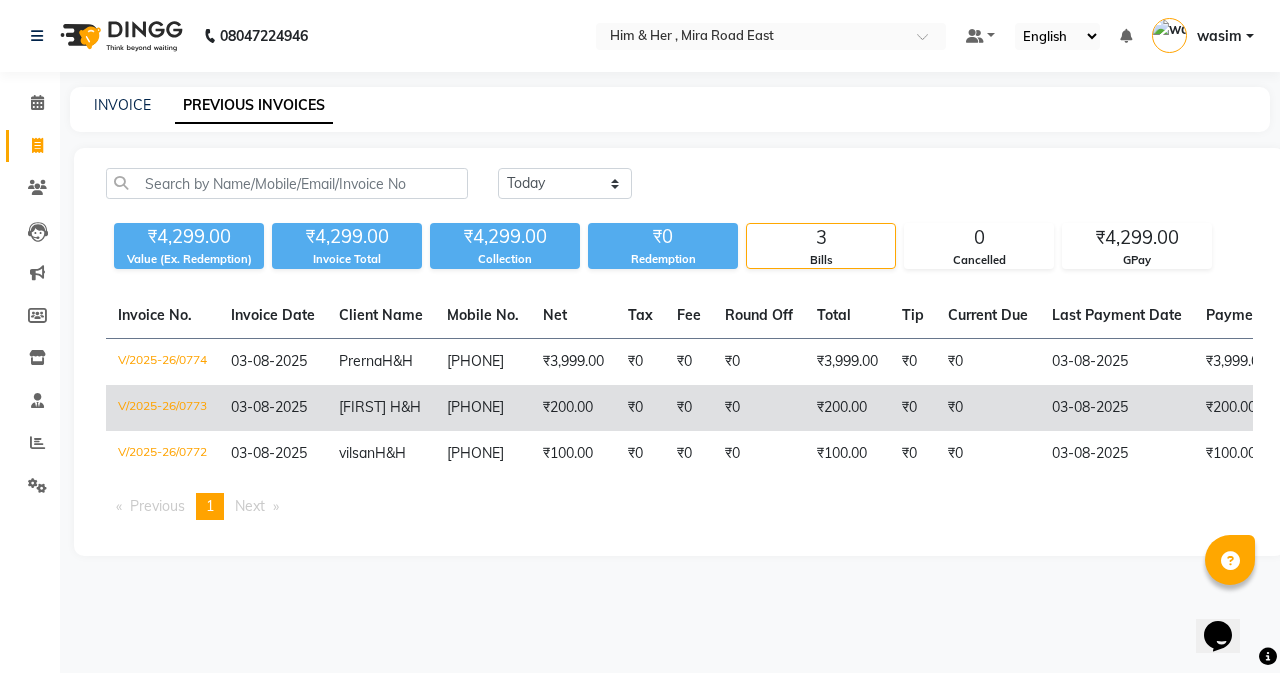 click on "₹0" 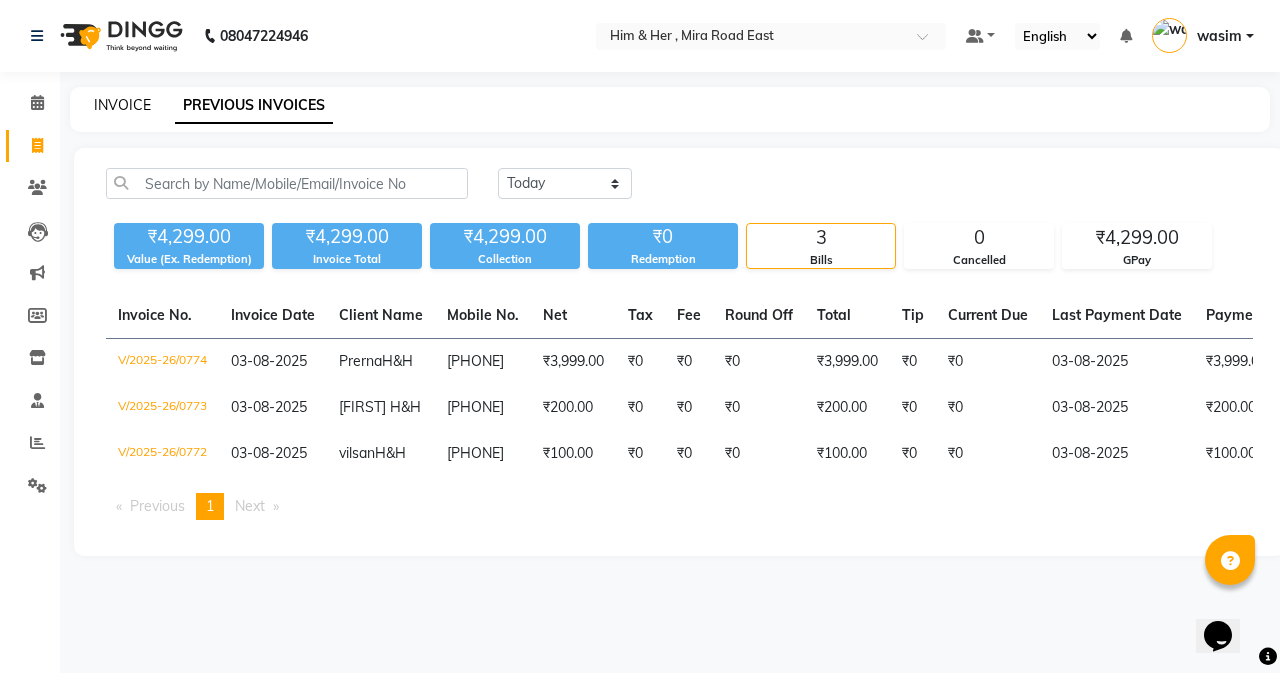 click on "INVOICE" 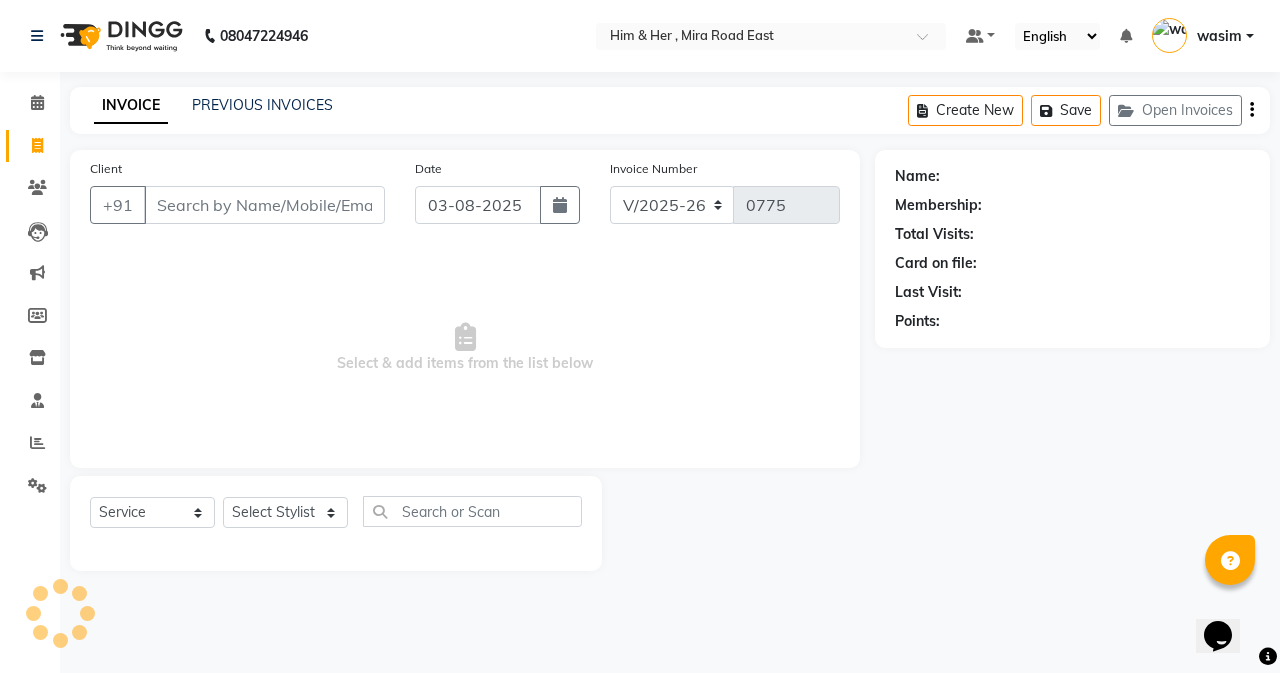 click on "Client" at bounding box center [264, 205] 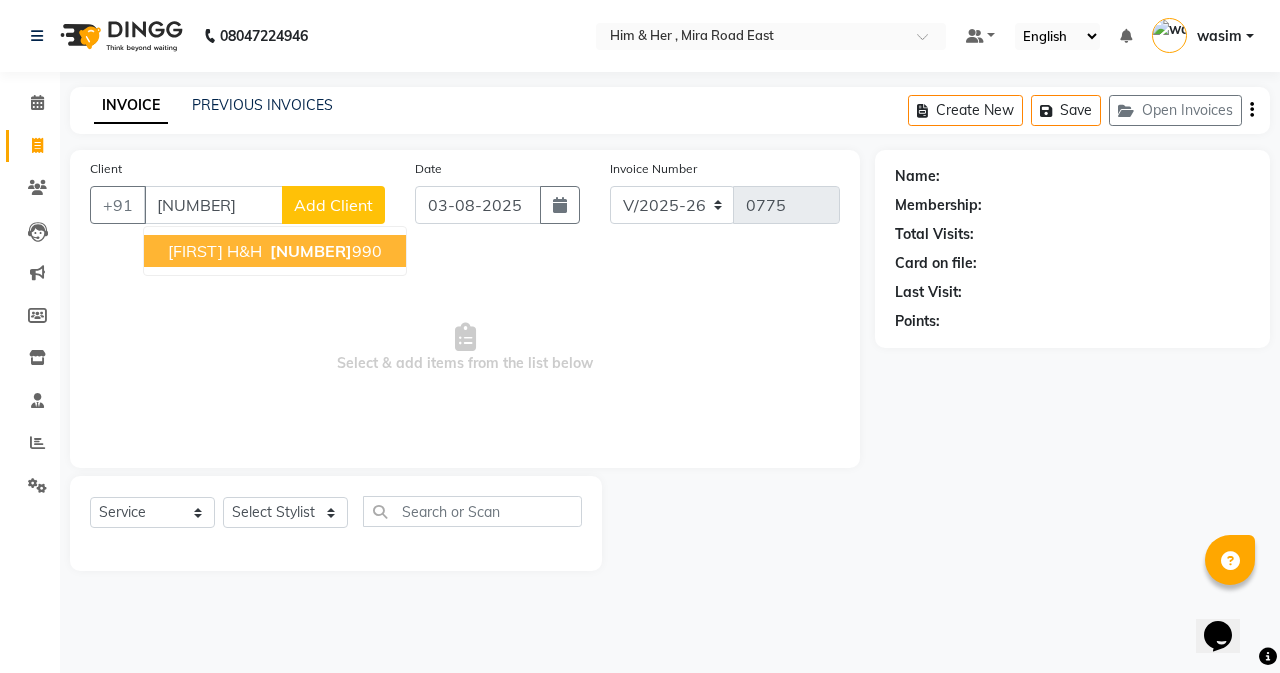 click on "7506907" at bounding box center (311, 251) 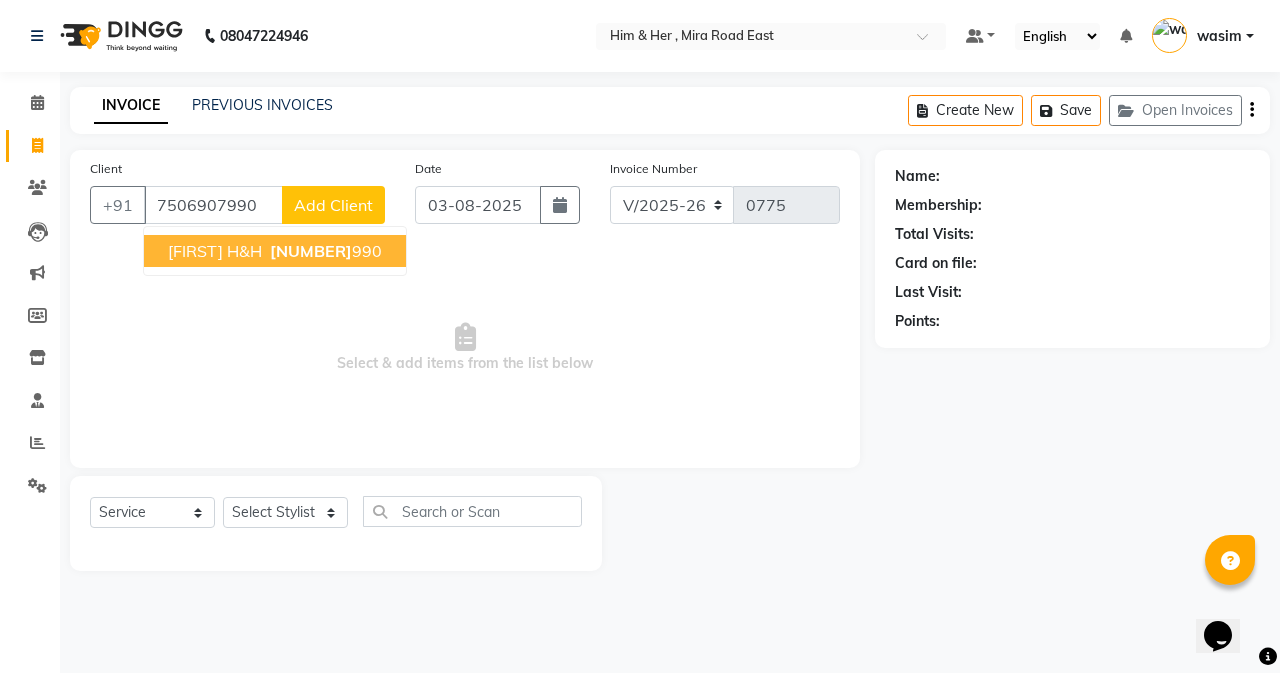 type on "7506907990" 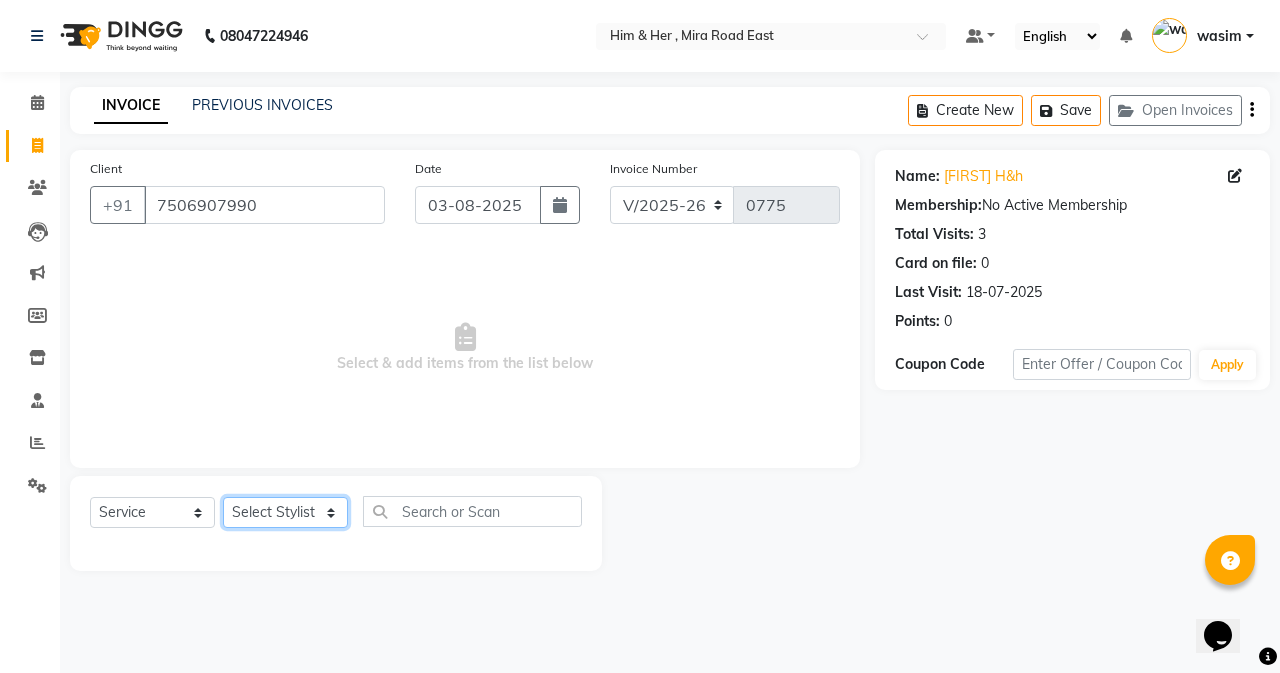 click on "Select Stylist [NAME] [NAME] [NAME] [LAST]" 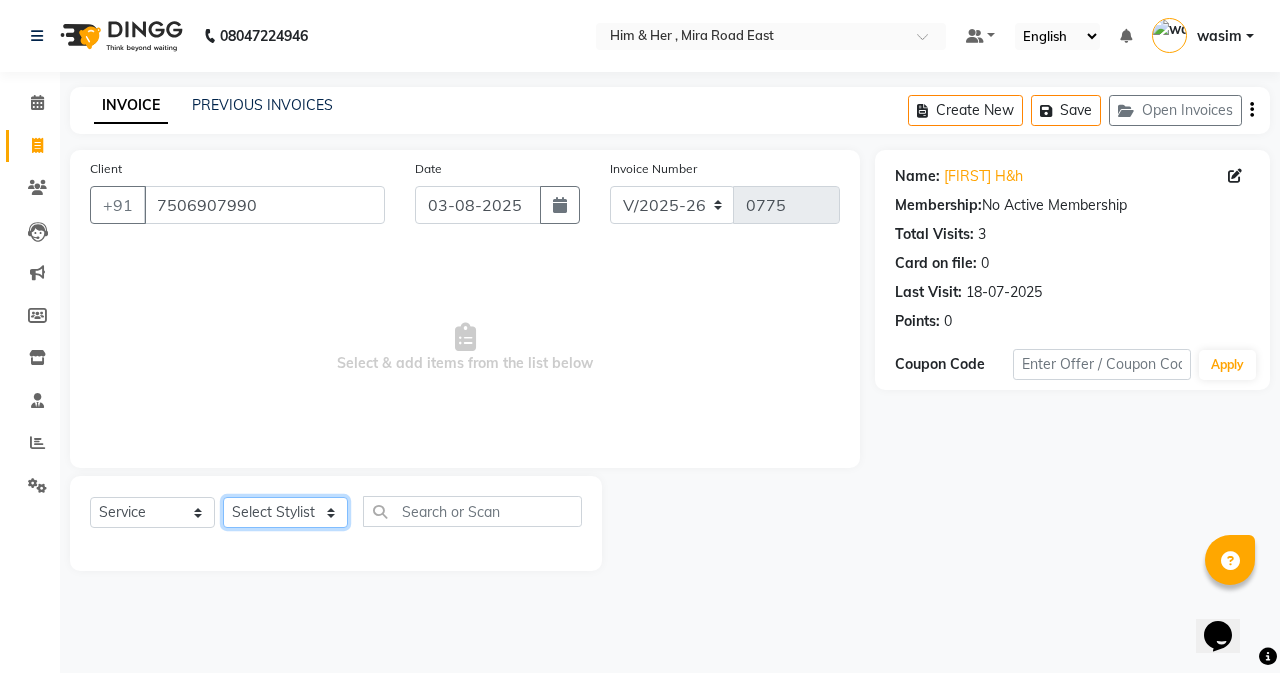 select on "41926" 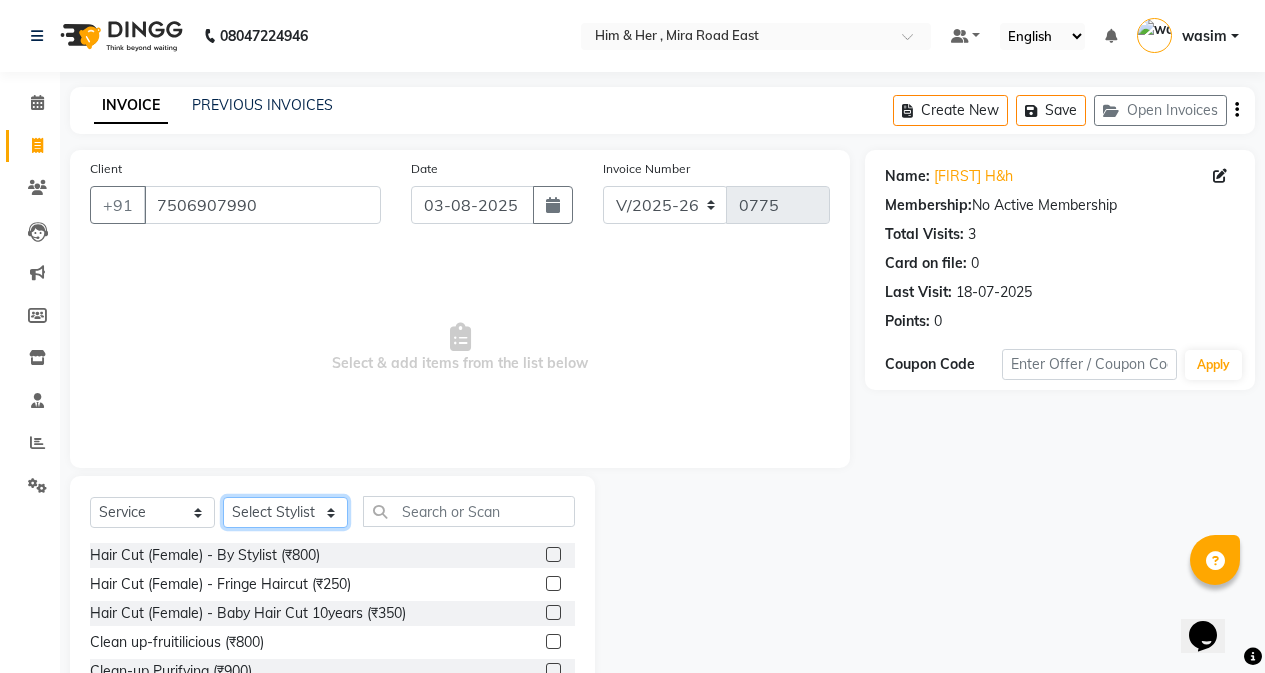 scroll, scrollTop: 128, scrollLeft: 0, axis: vertical 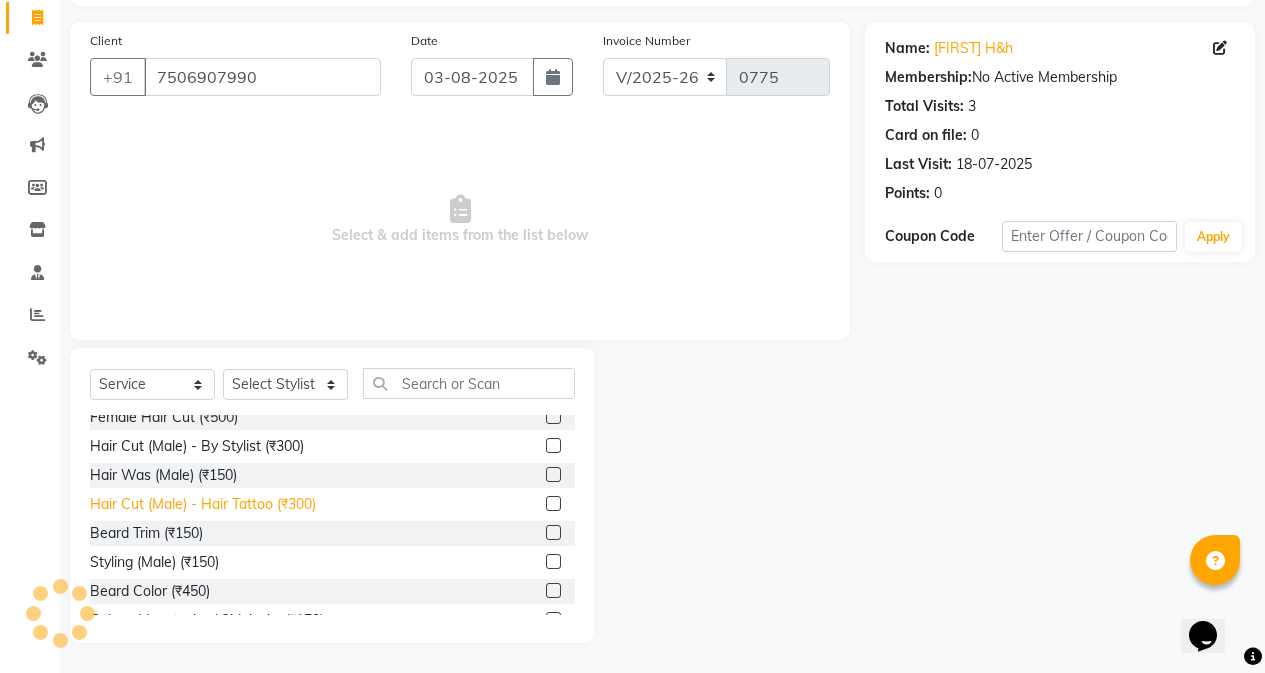 click on "Hair Cut (Male) - Hair Tattoo (₹300)" 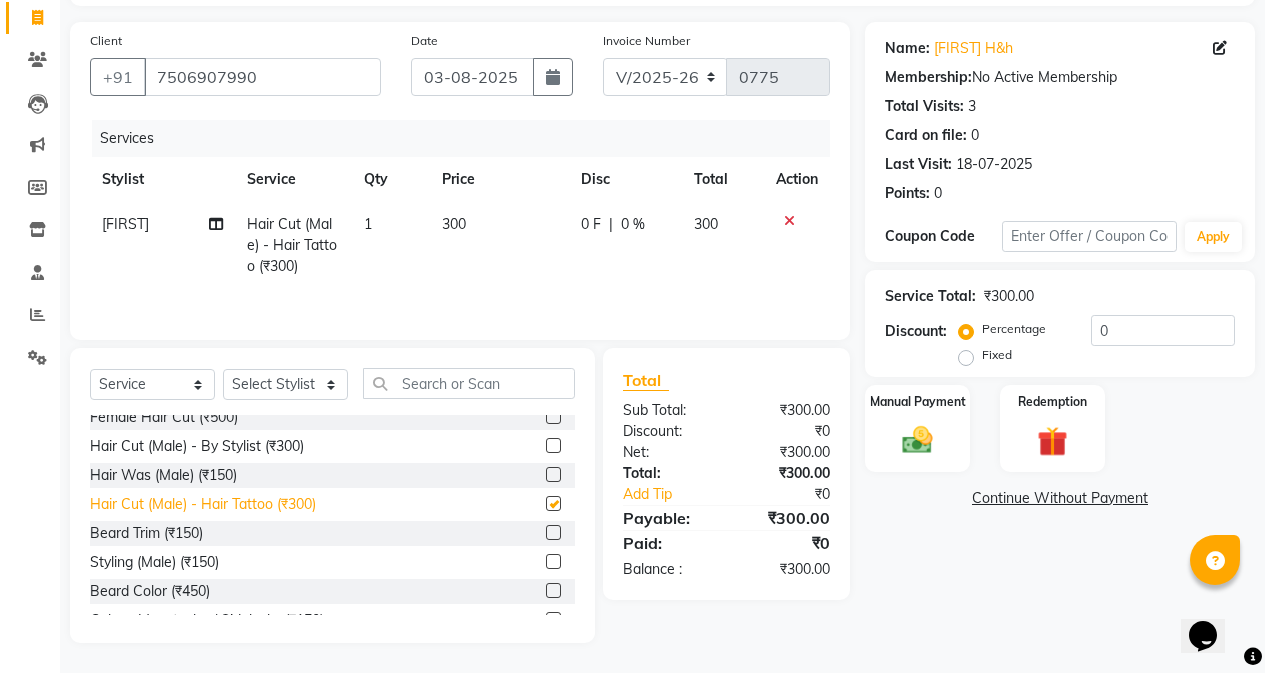 checkbox on "false" 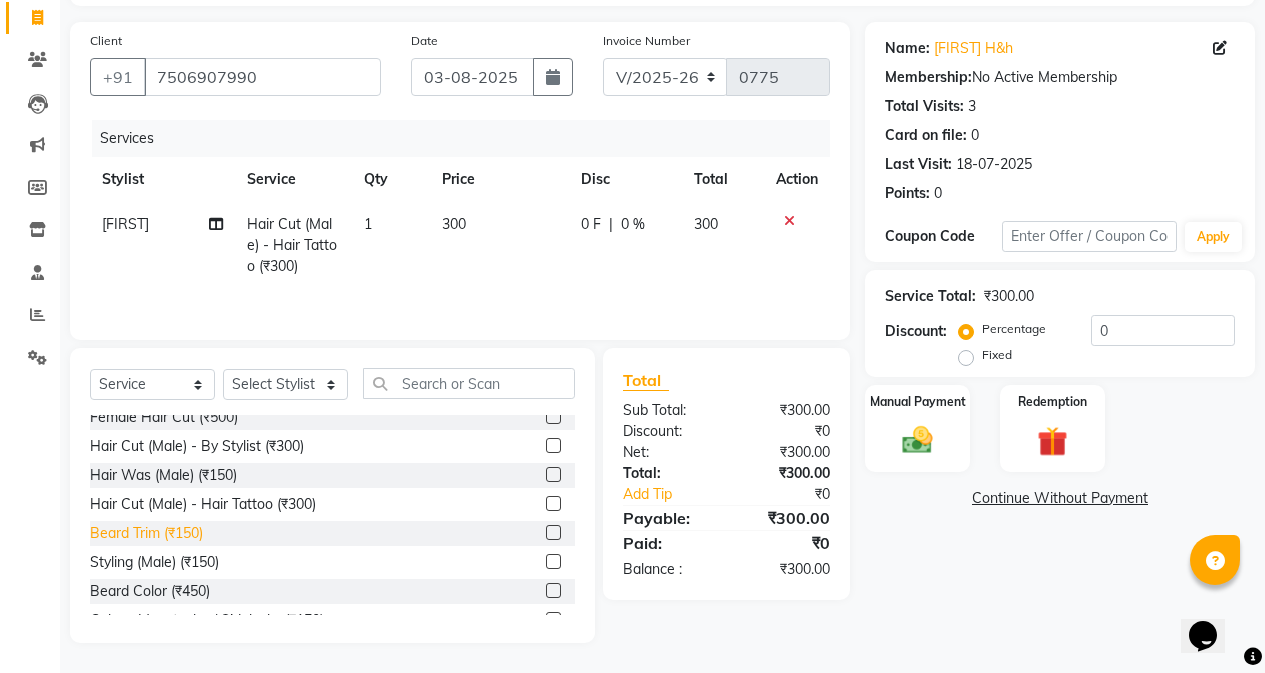 click on "Beard Trim (₹150)" 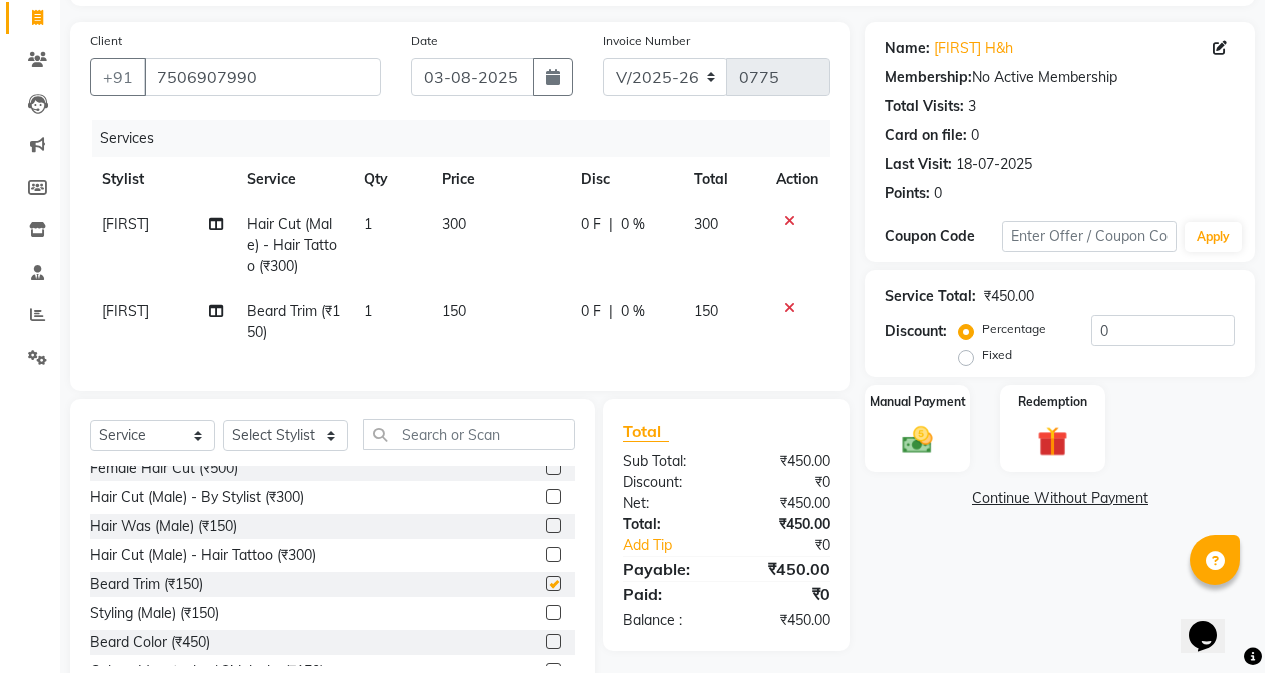 checkbox on "false" 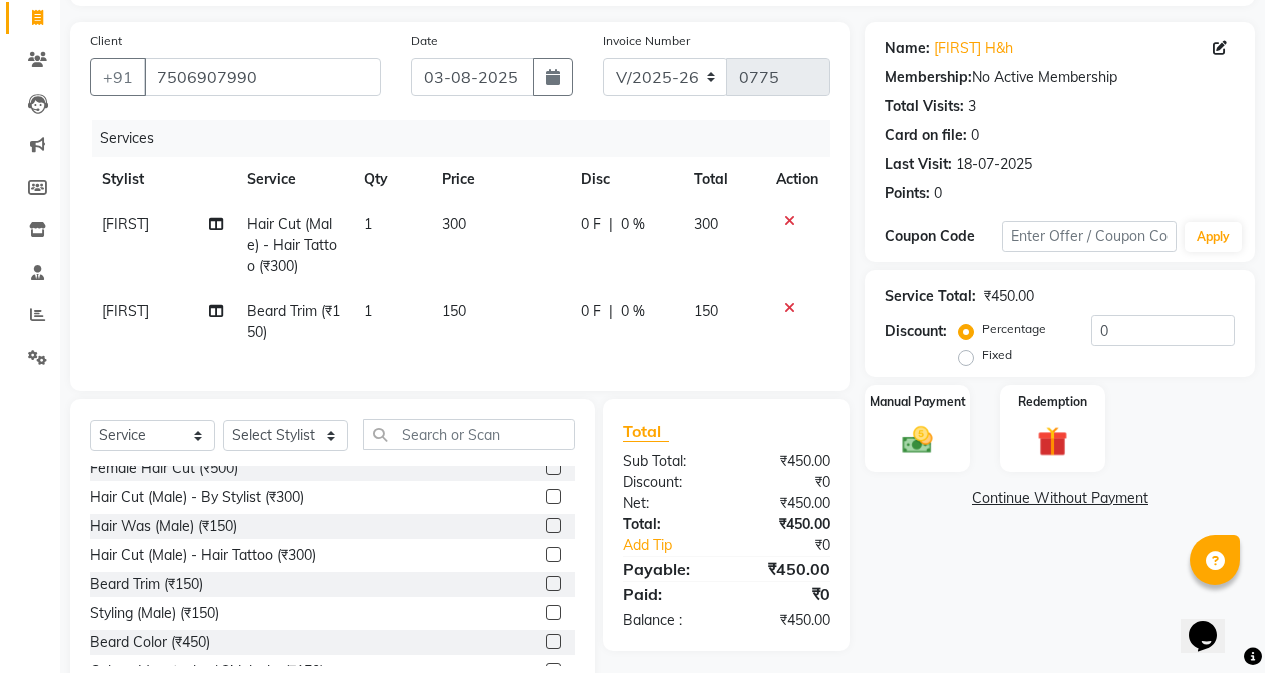 click on "150" 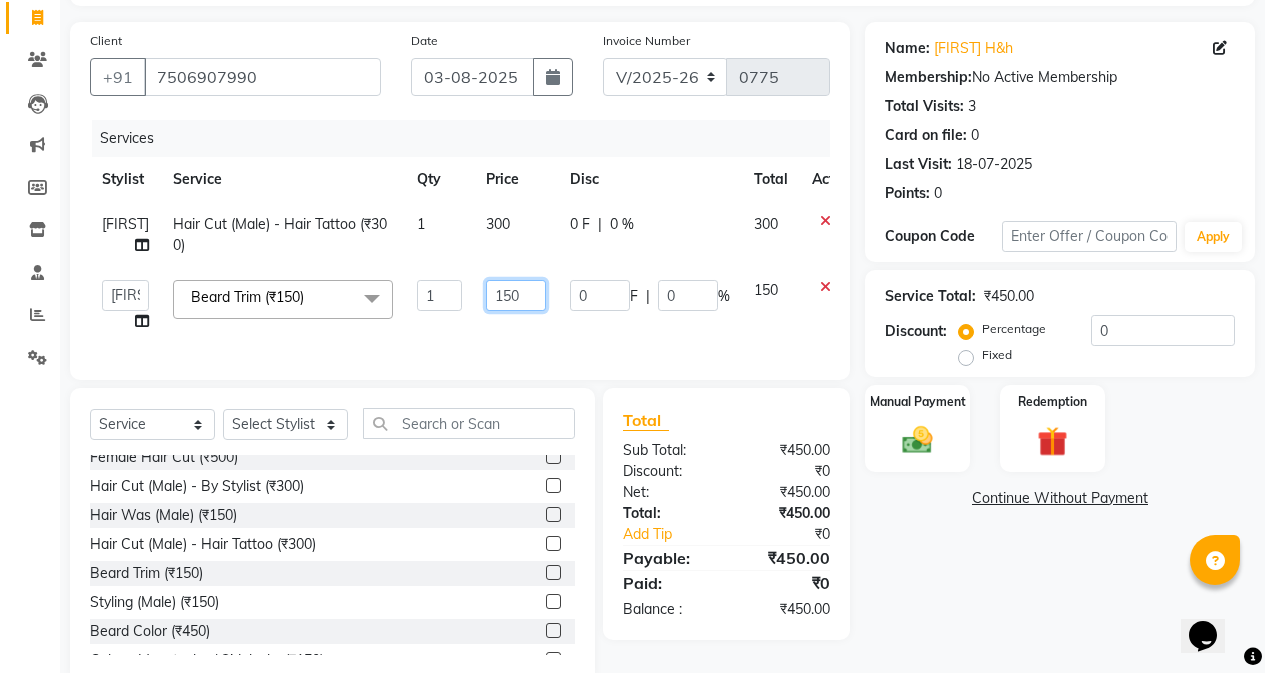 click on "150" 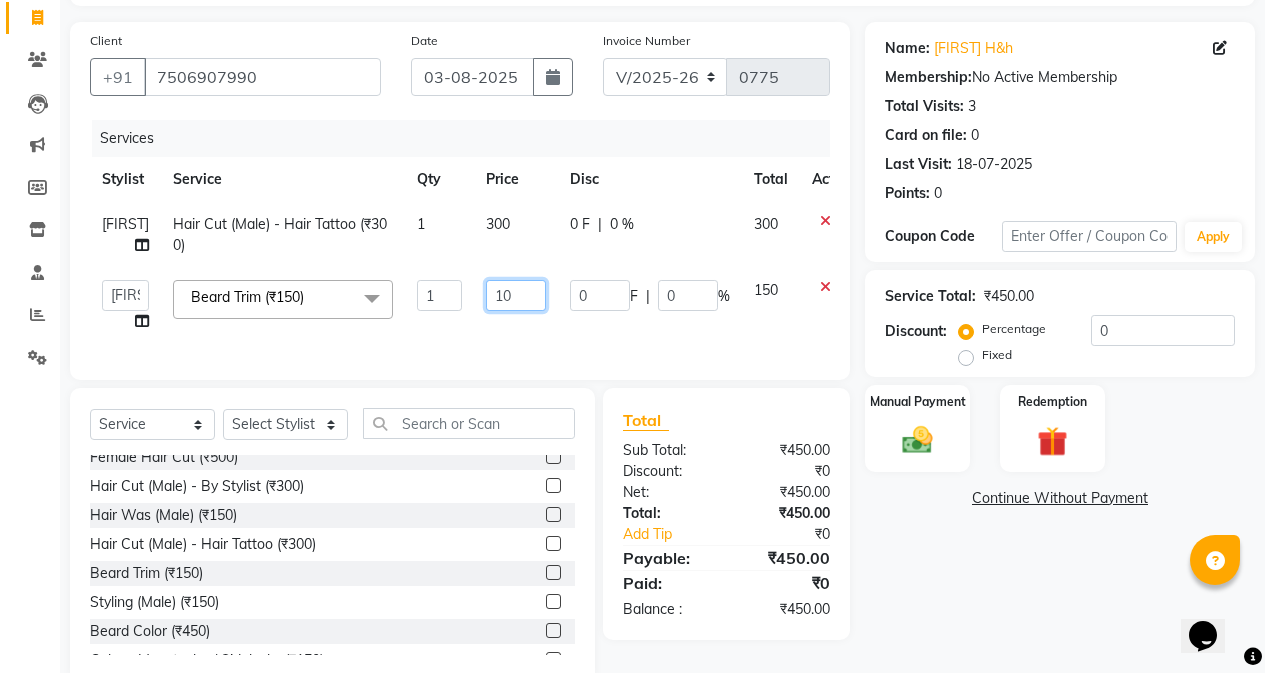 type on "100" 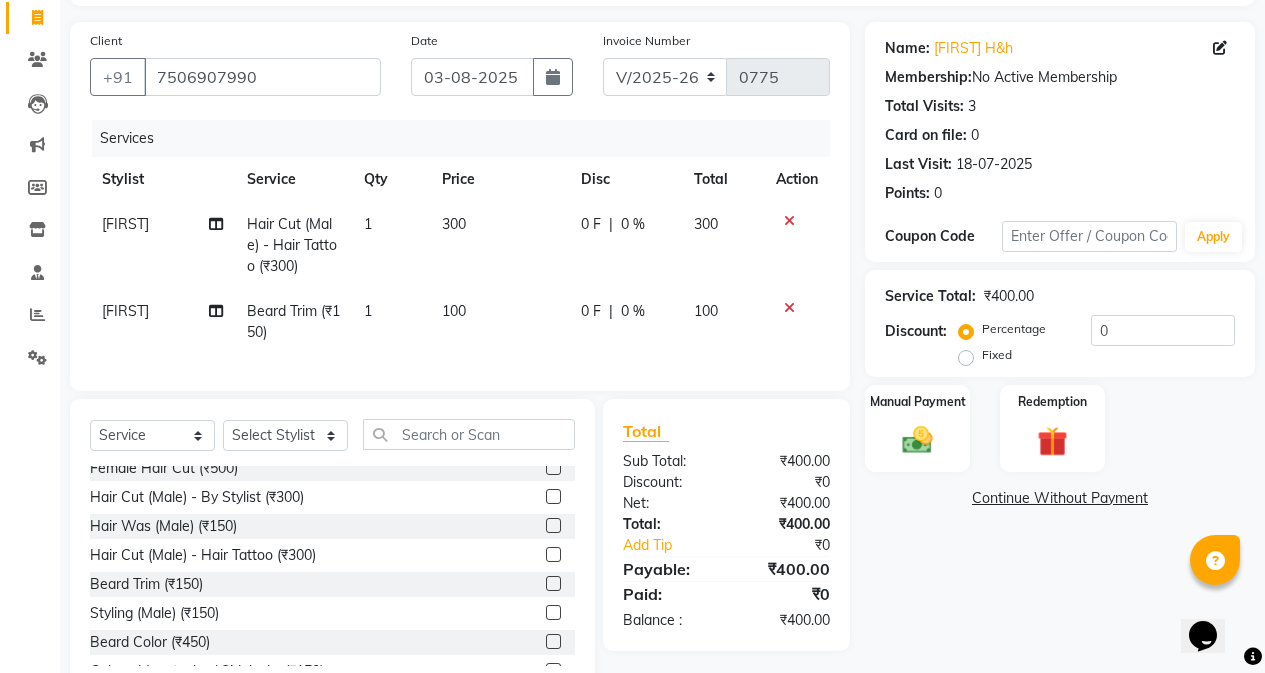 click on "300" 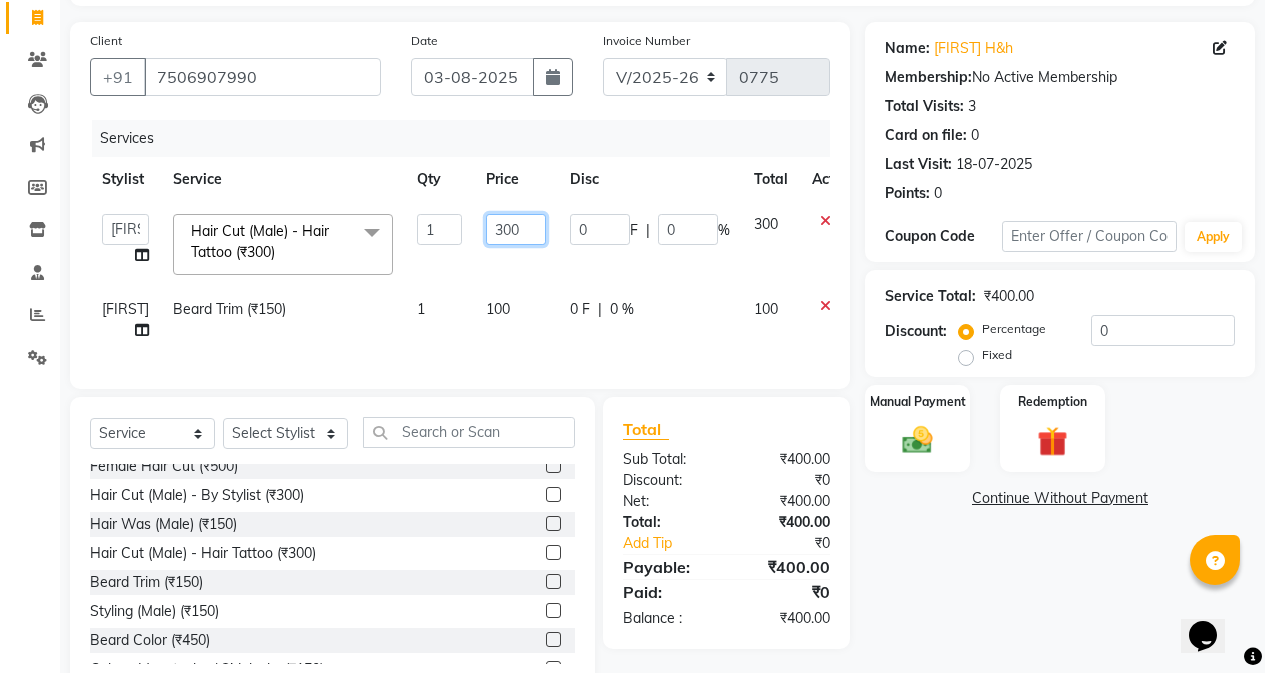 click on "300" 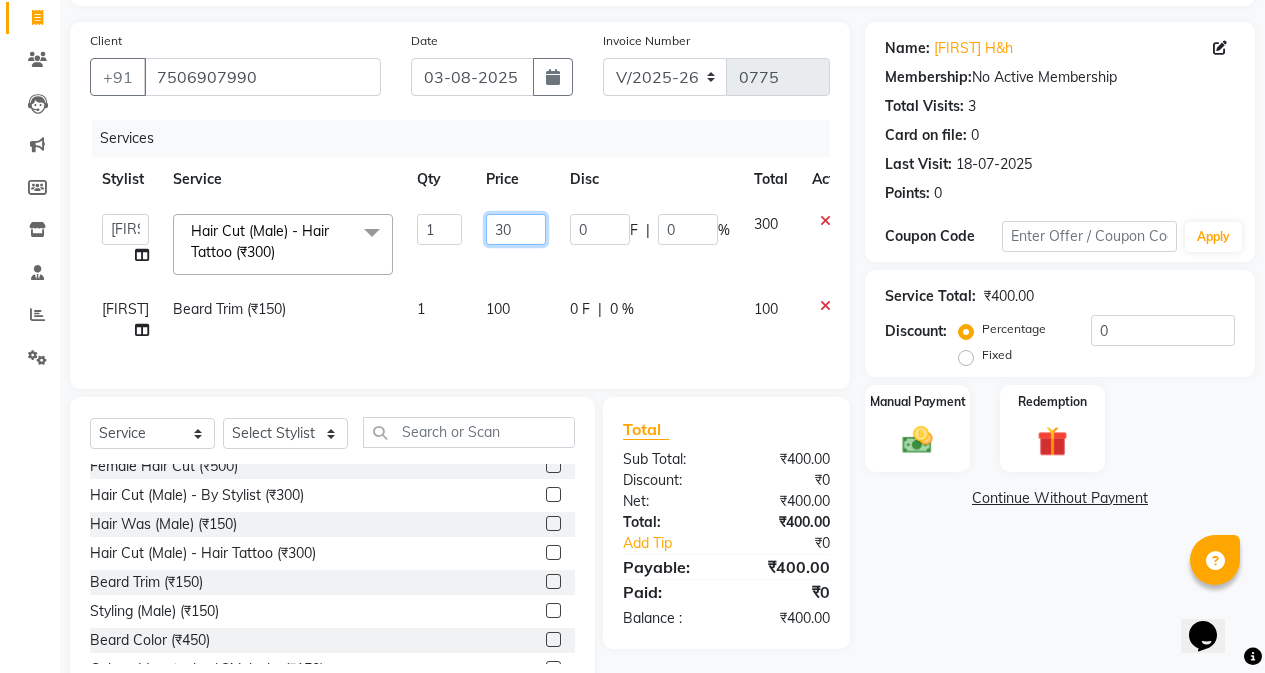 type on "3" 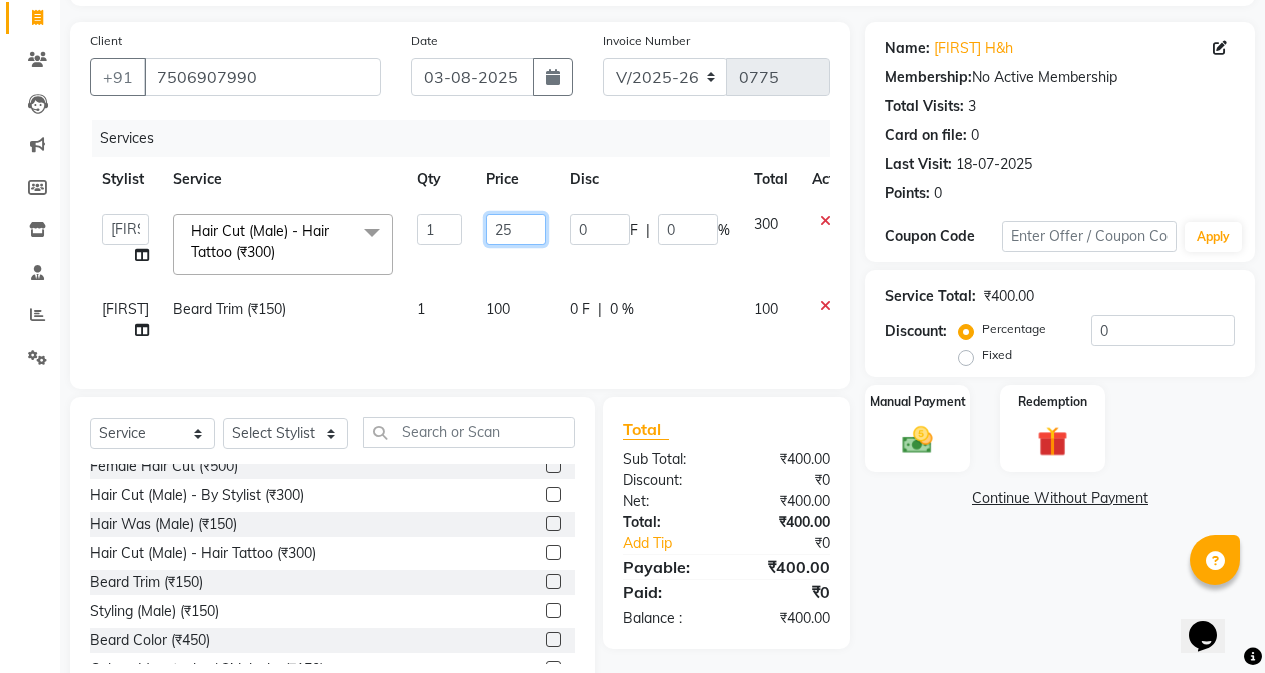 type on "250" 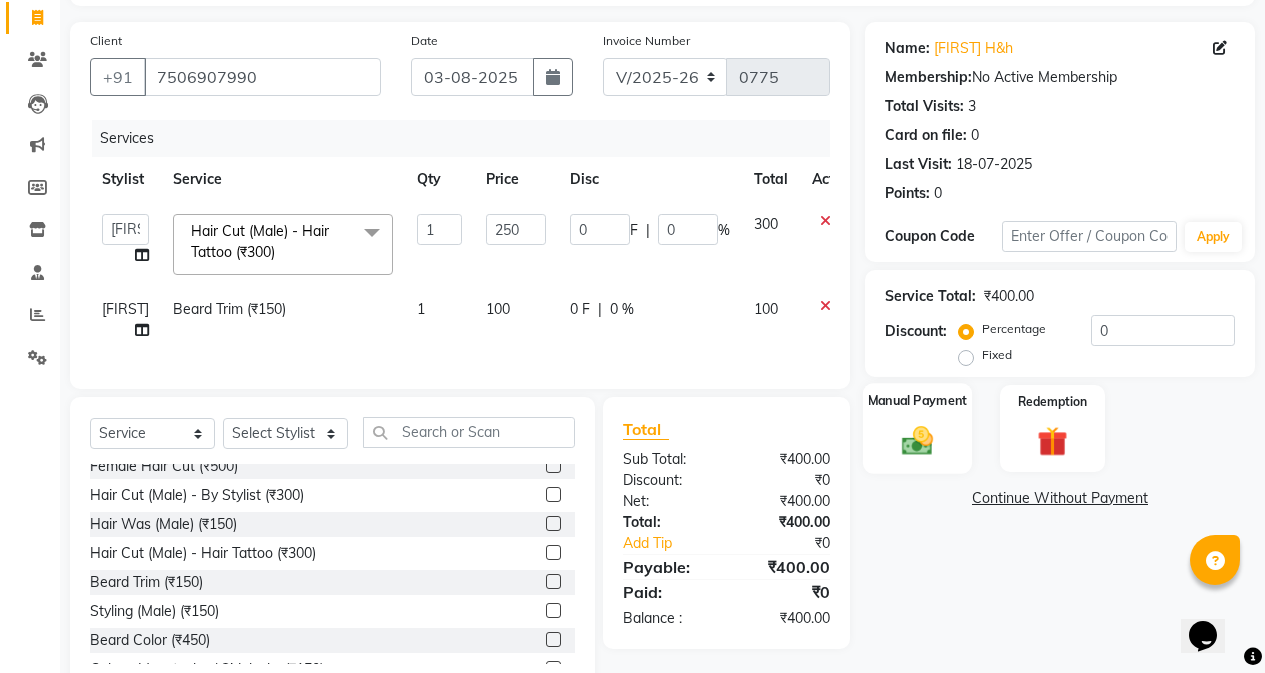 click 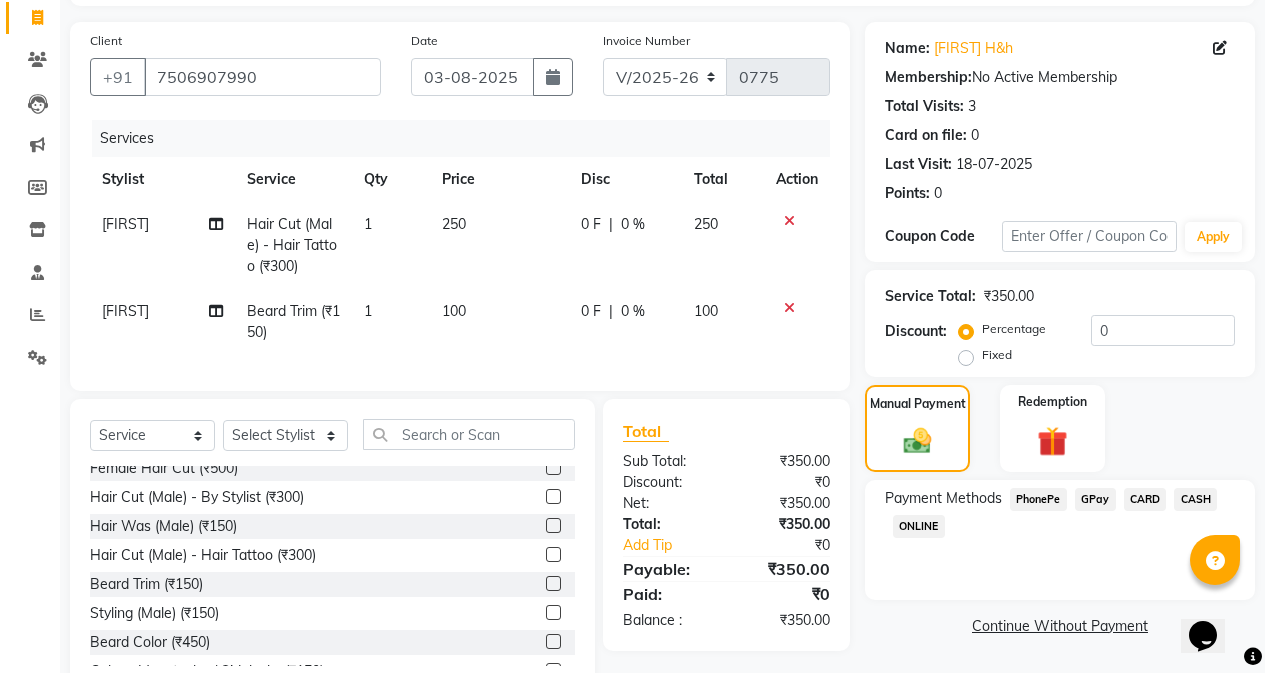 click on "GPay" 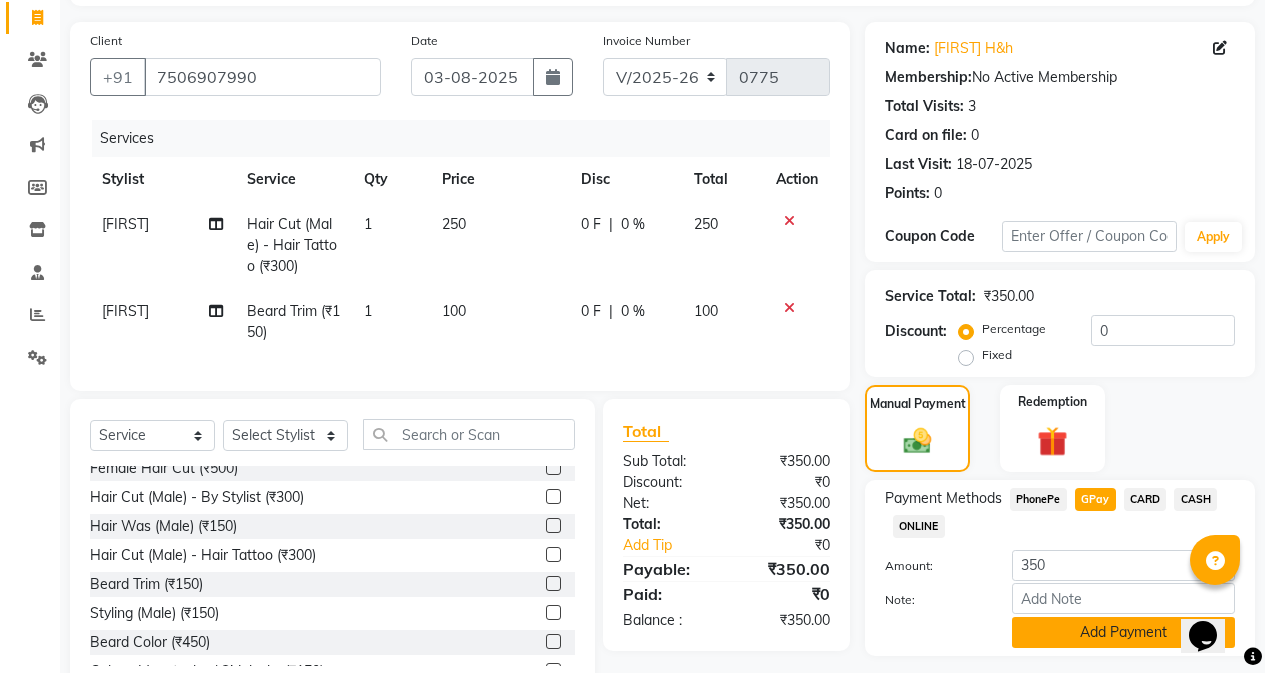 click on "Add Payment" 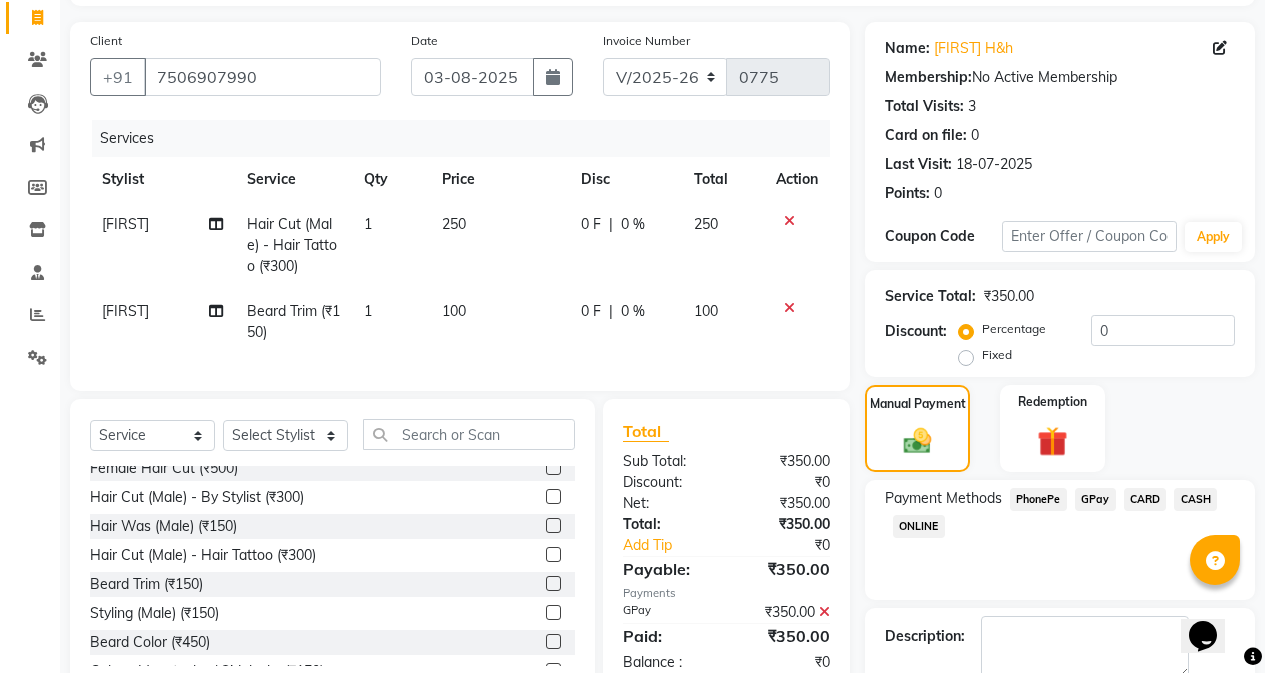 scroll, scrollTop: 239, scrollLeft: 0, axis: vertical 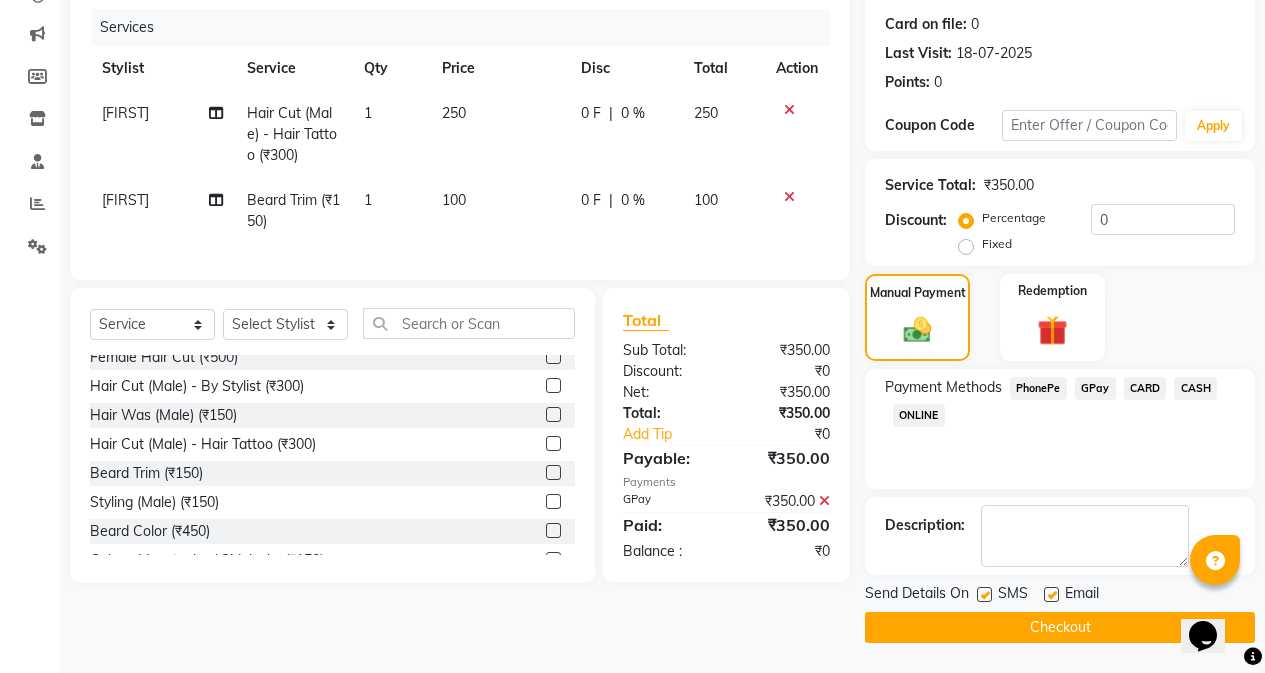 click 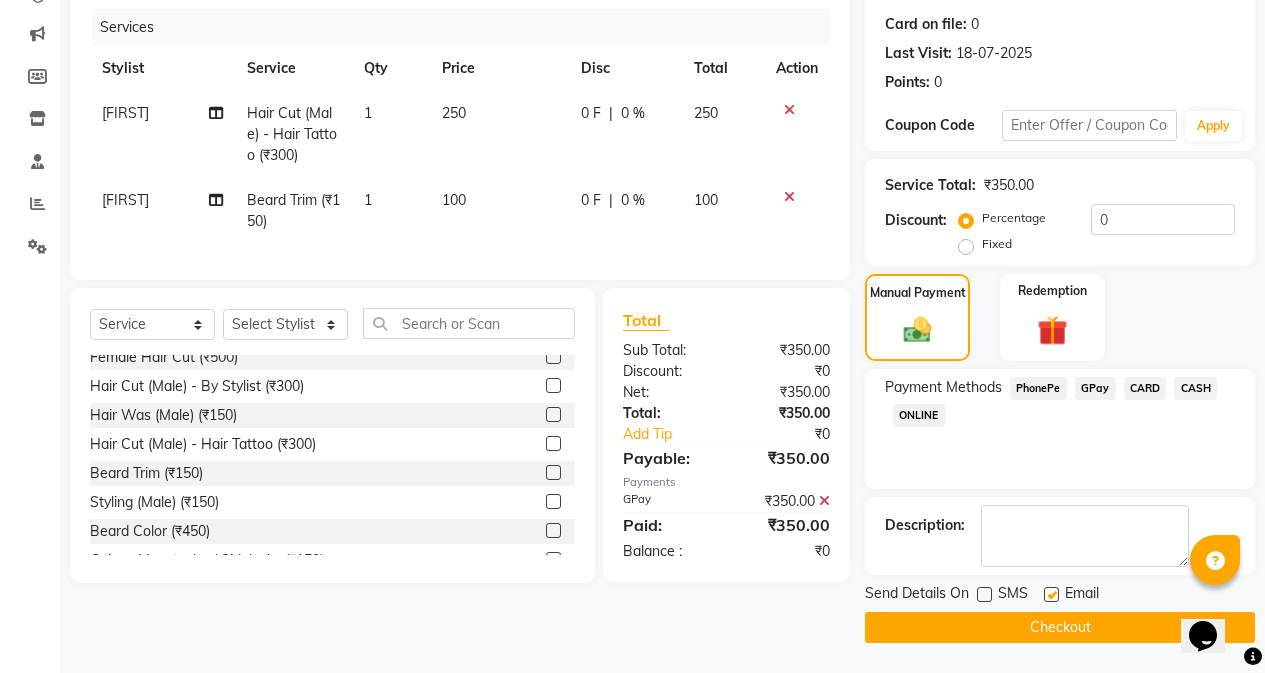 click on "Checkout" 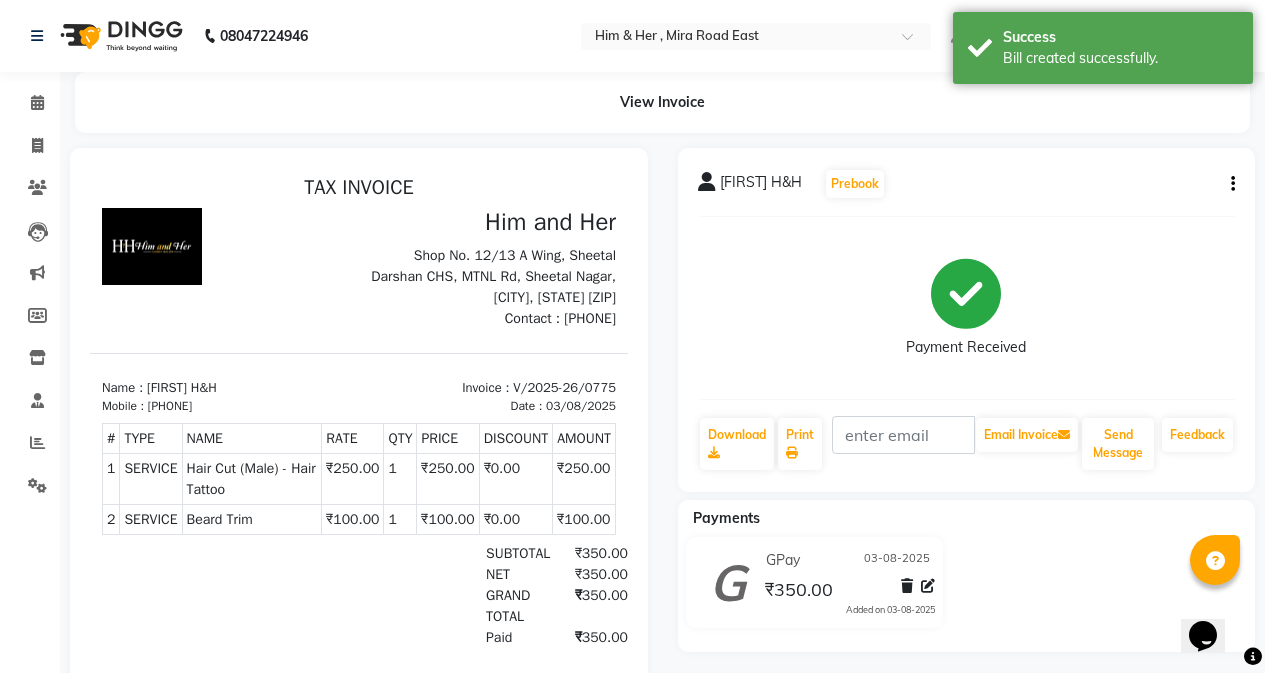 scroll, scrollTop: 0, scrollLeft: 0, axis: both 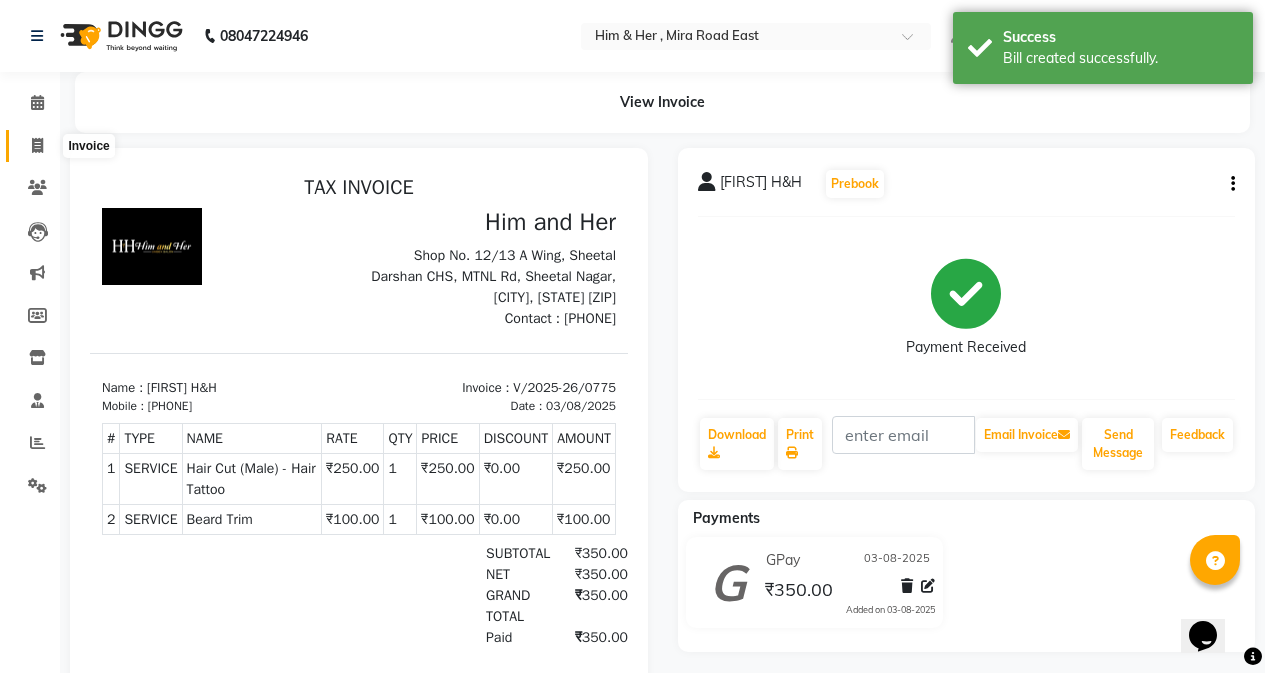 click 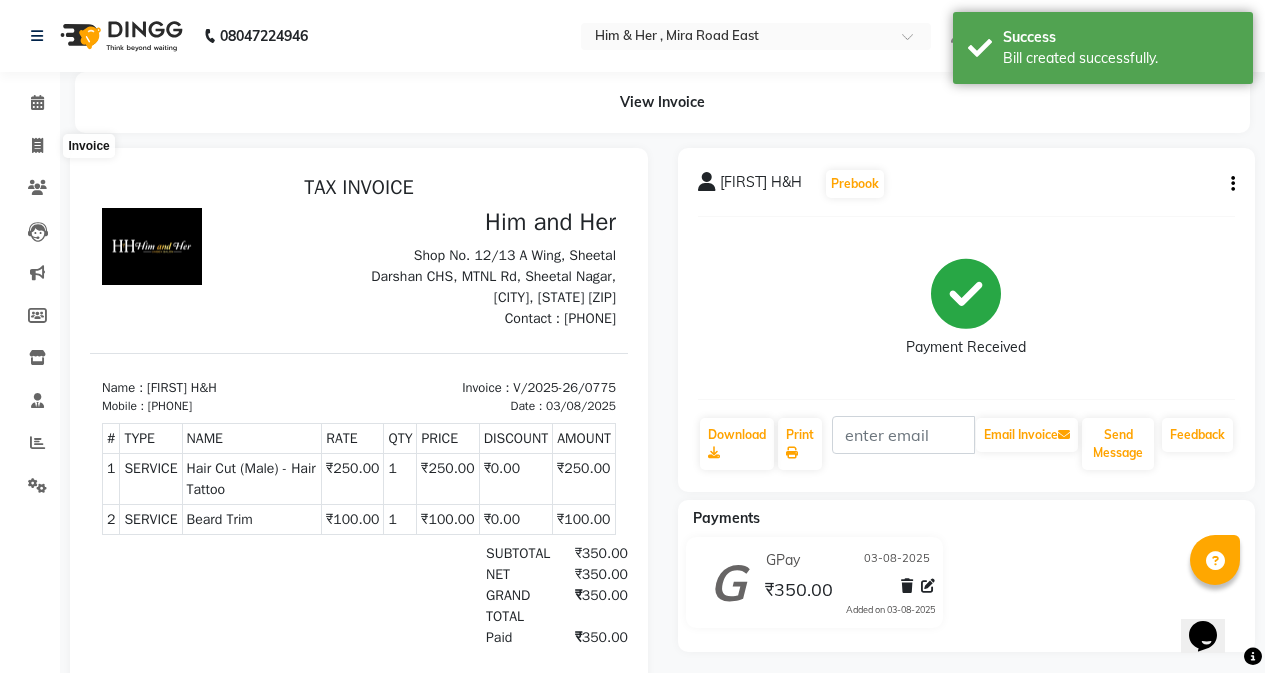 select on "5934" 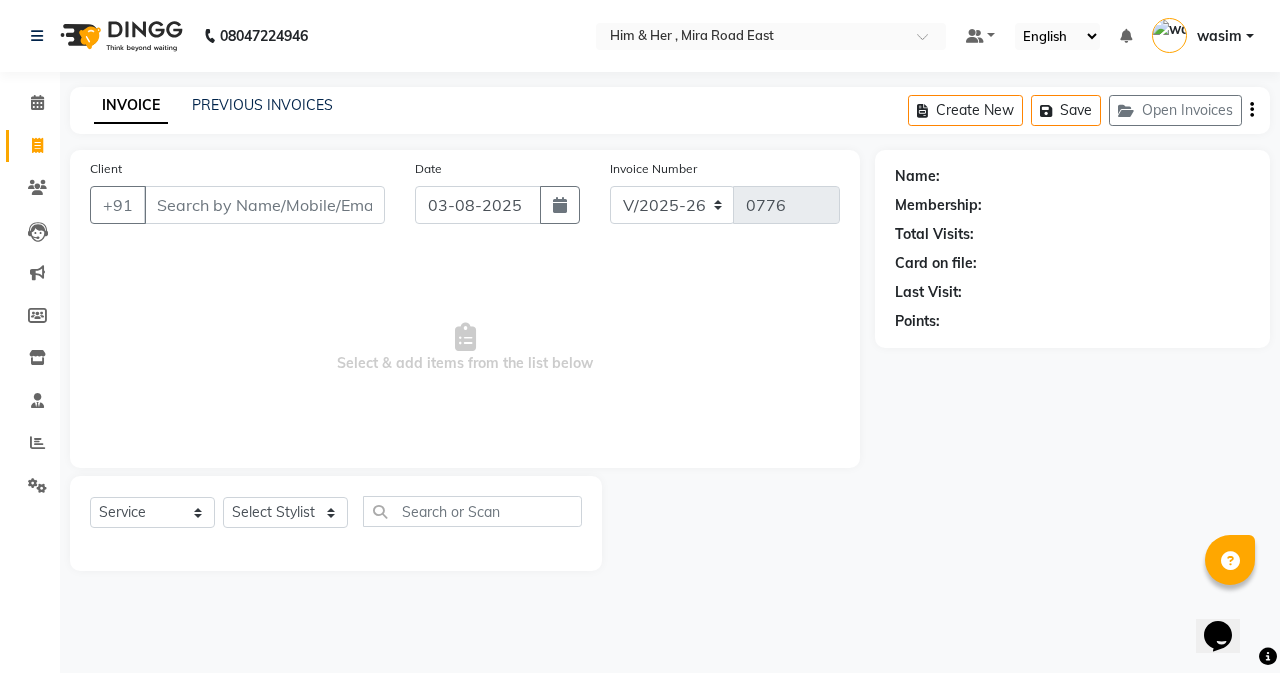 click on "Client" at bounding box center (264, 205) 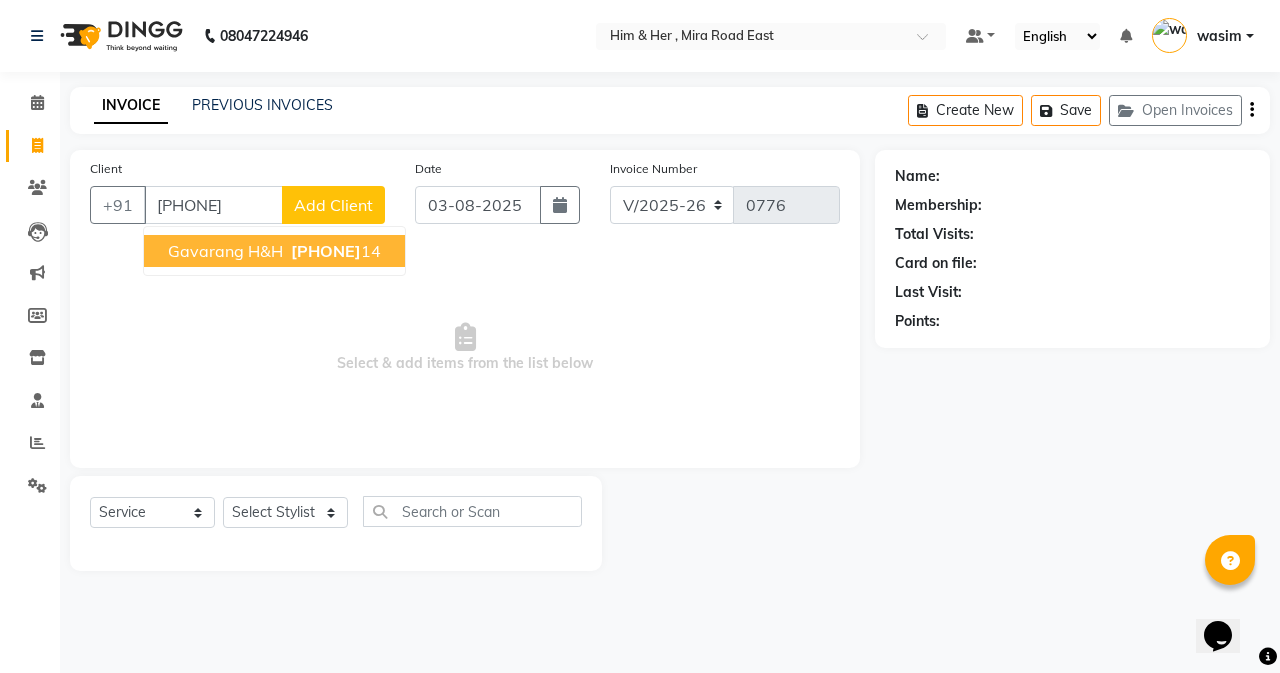 click on "Gavarang H&H" at bounding box center (225, 251) 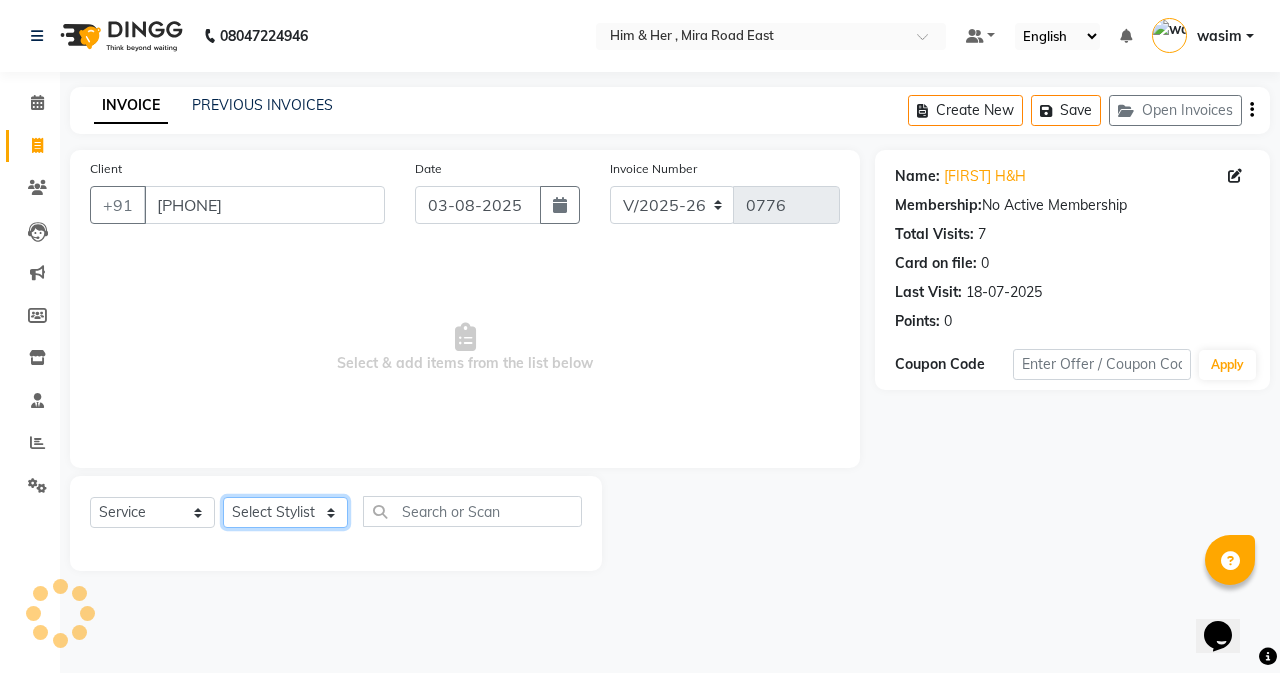 click on "Select Stylist [NAME] [NAME] [NAME] [LAST]" 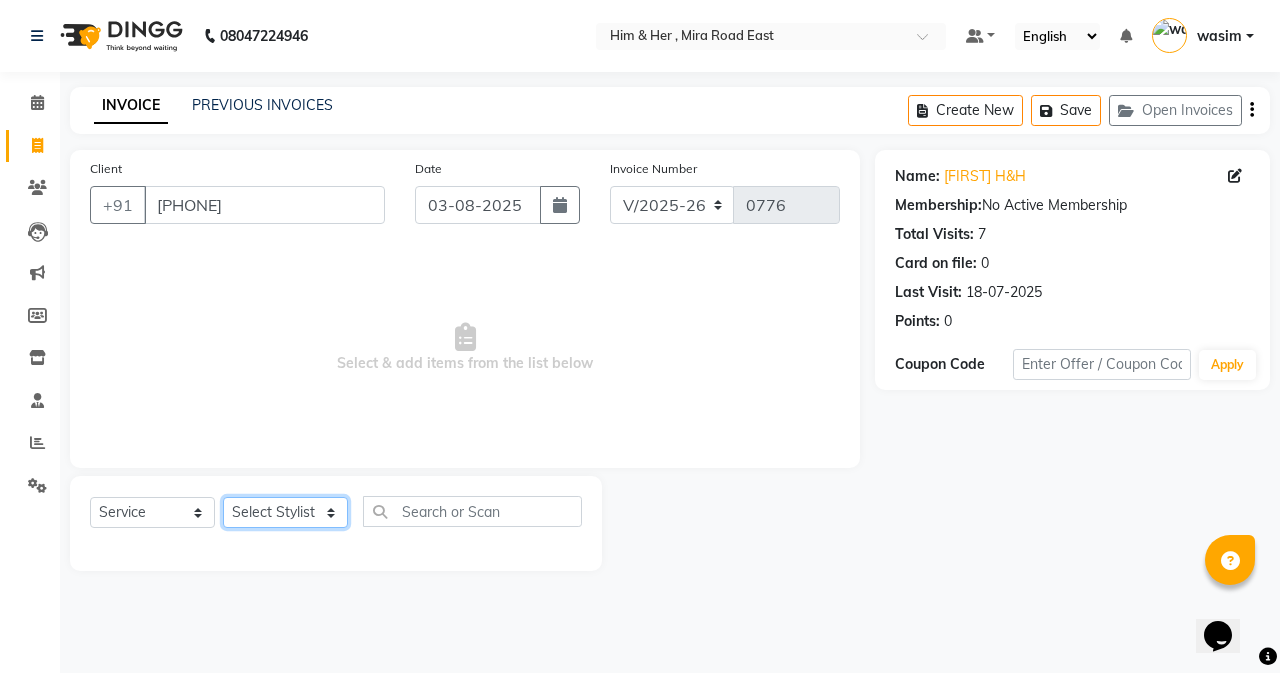 select on "47402" 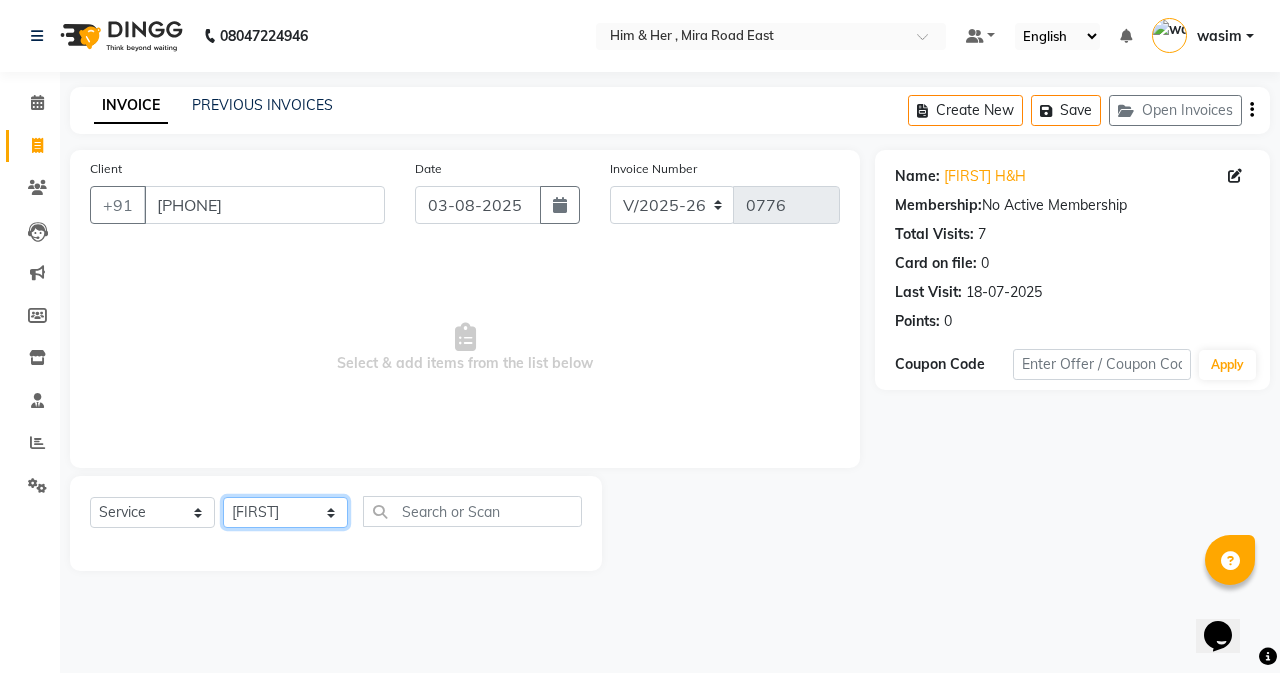 click on "Select Stylist [NAME] [NAME] [NAME] [LAST]" 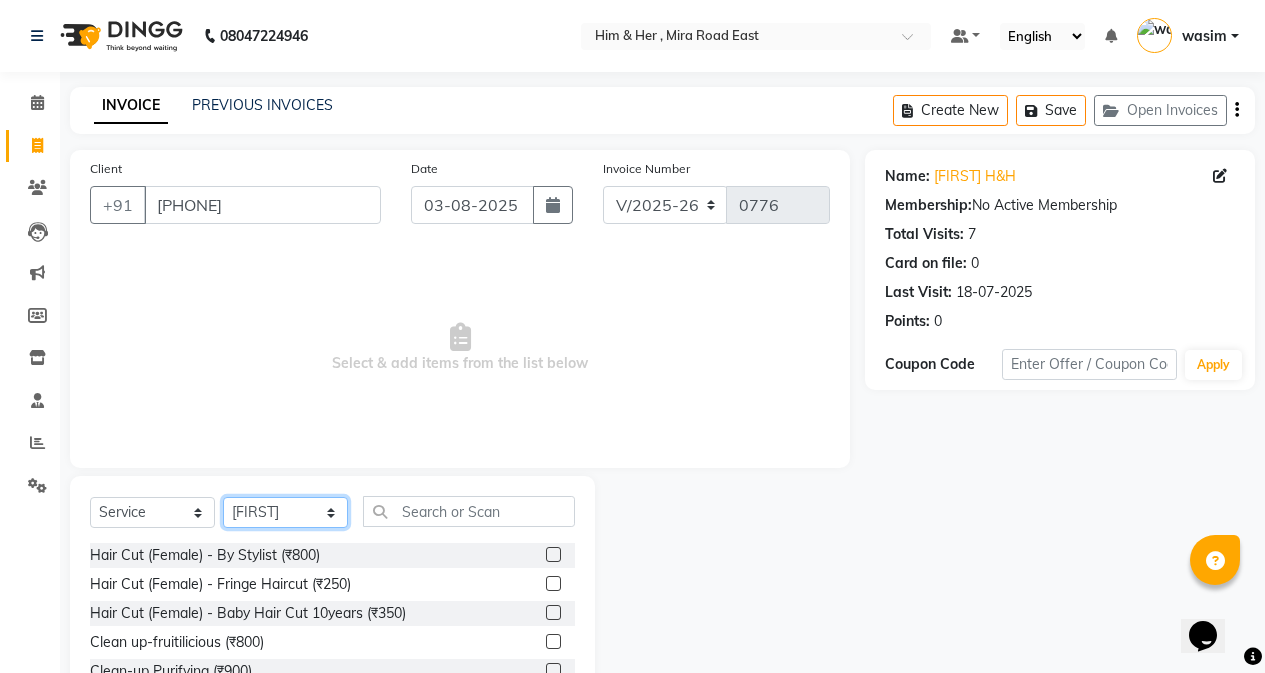 scroll, scrollTop: 128, scrollLeft: 0, axis: vertical 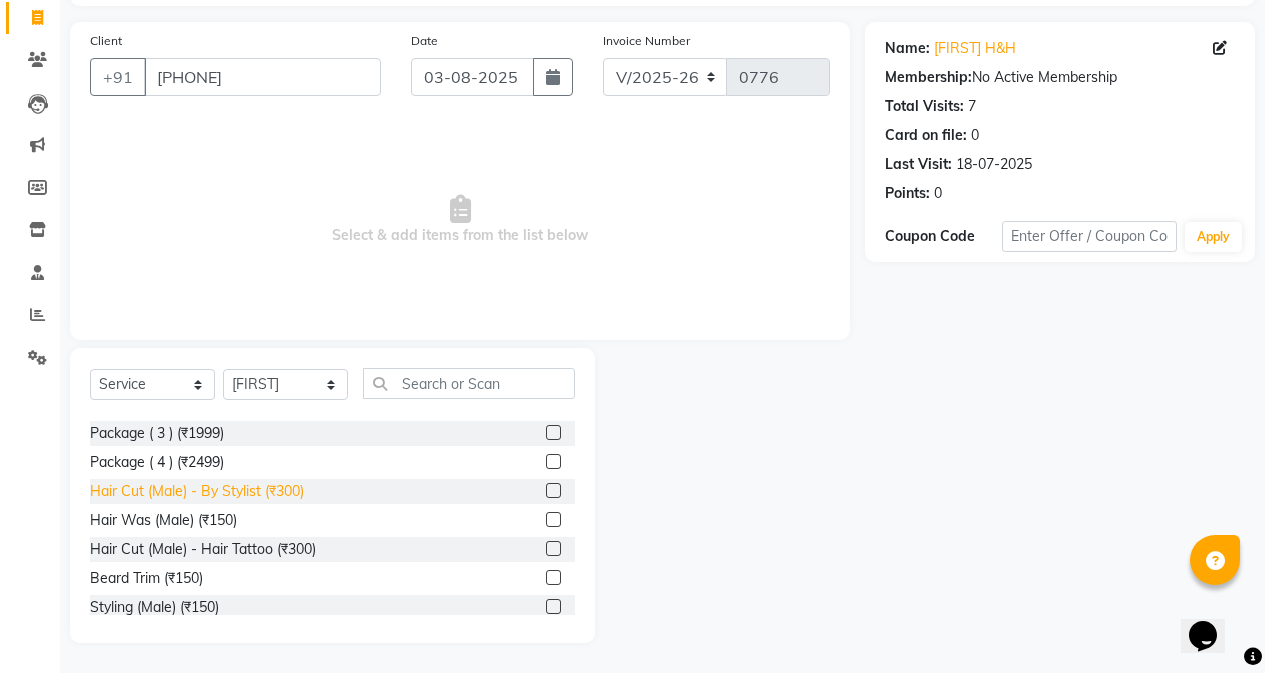 click on "Hair Cut (Male) - By Stylist (₹300)" 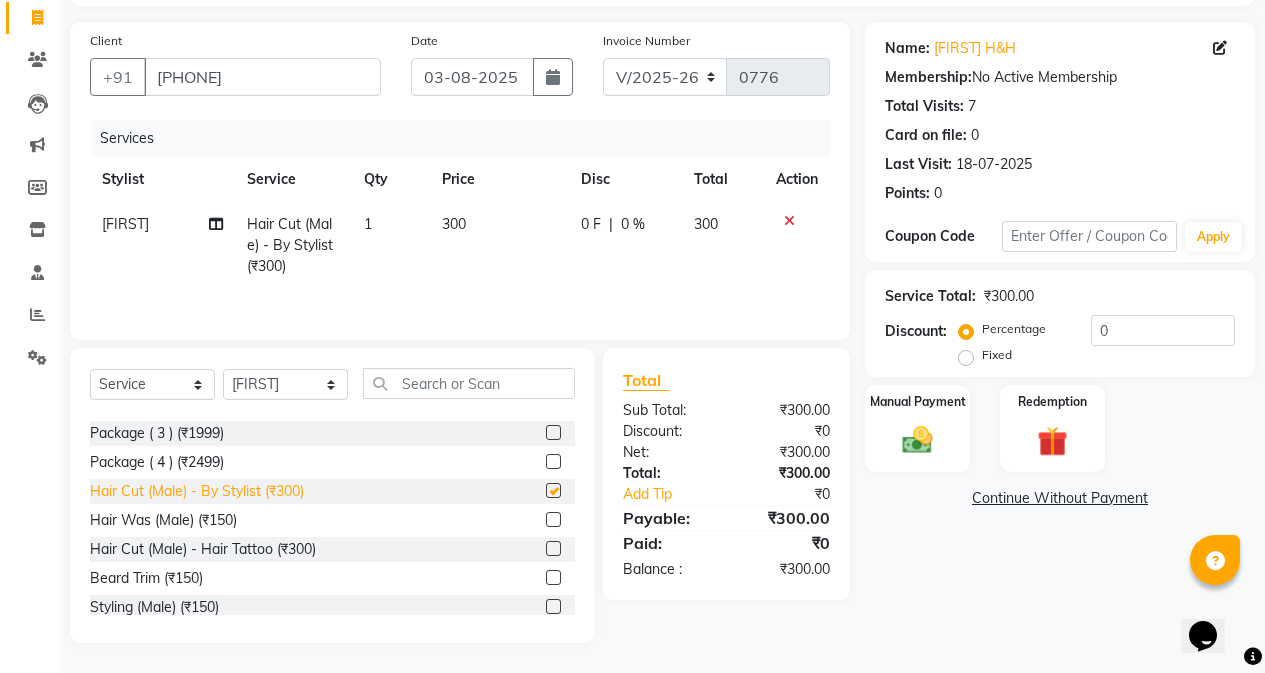 checkbox on "false" 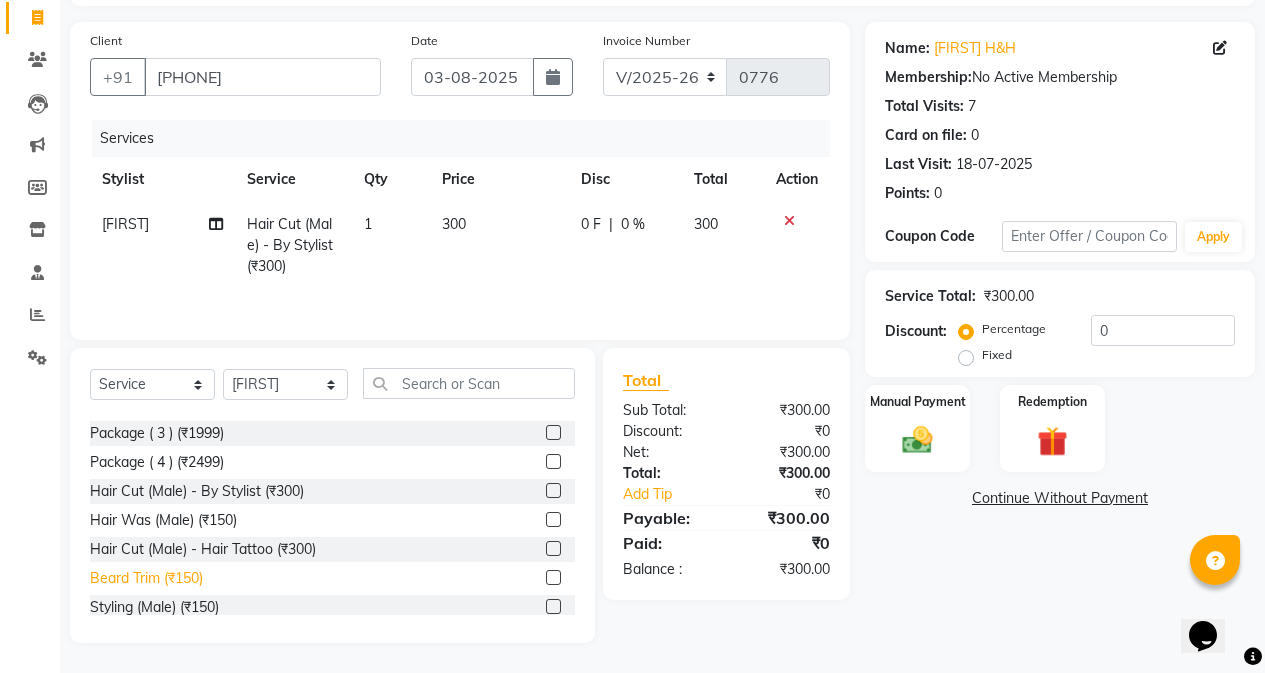 click on "Beard Trim (₹150)" 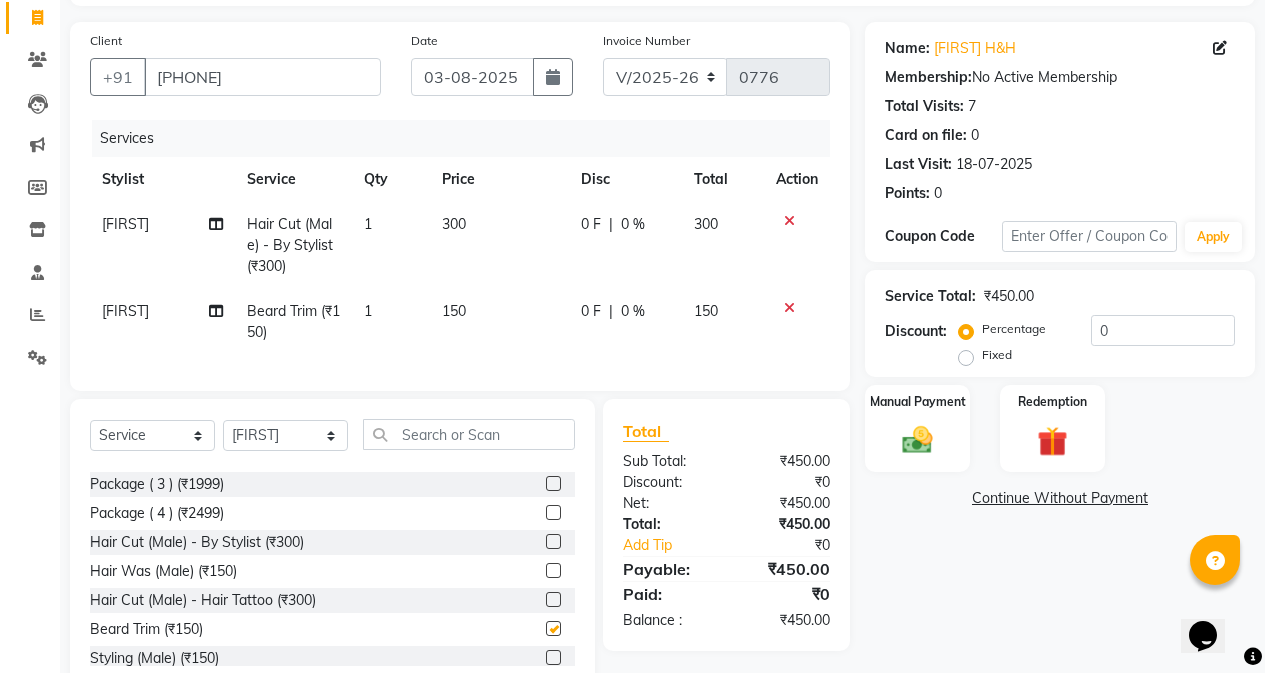 checkbox on "false" 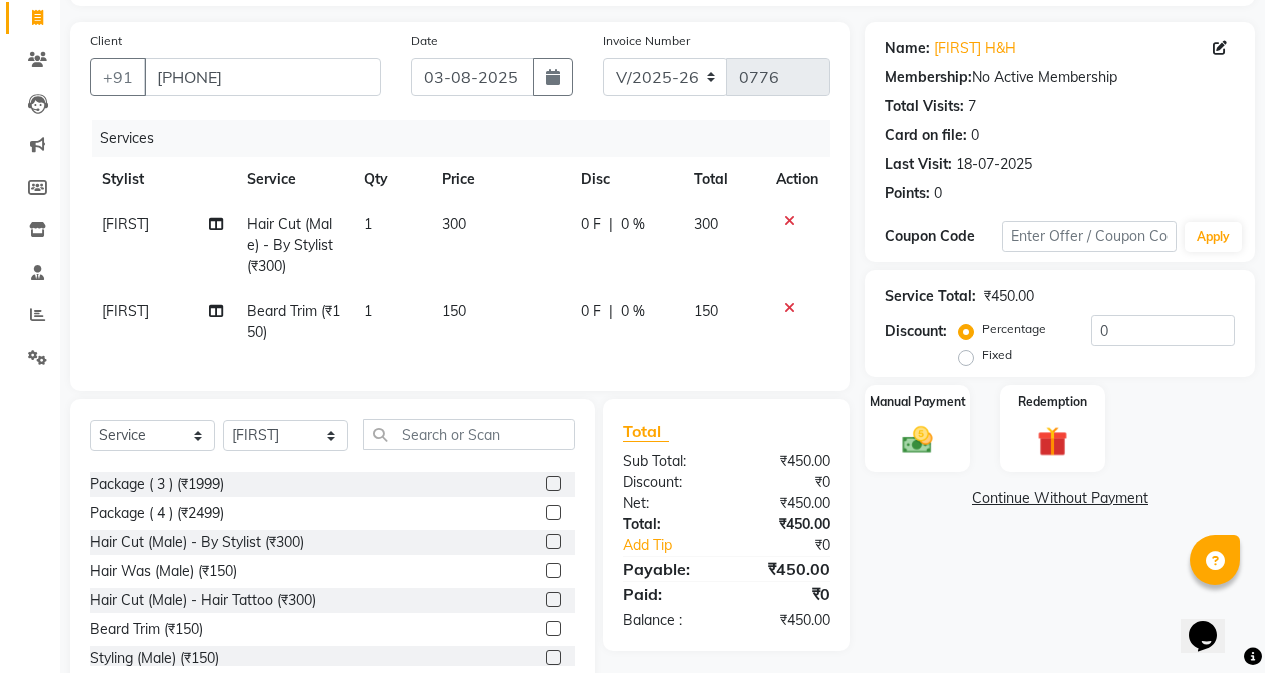 click on "150" 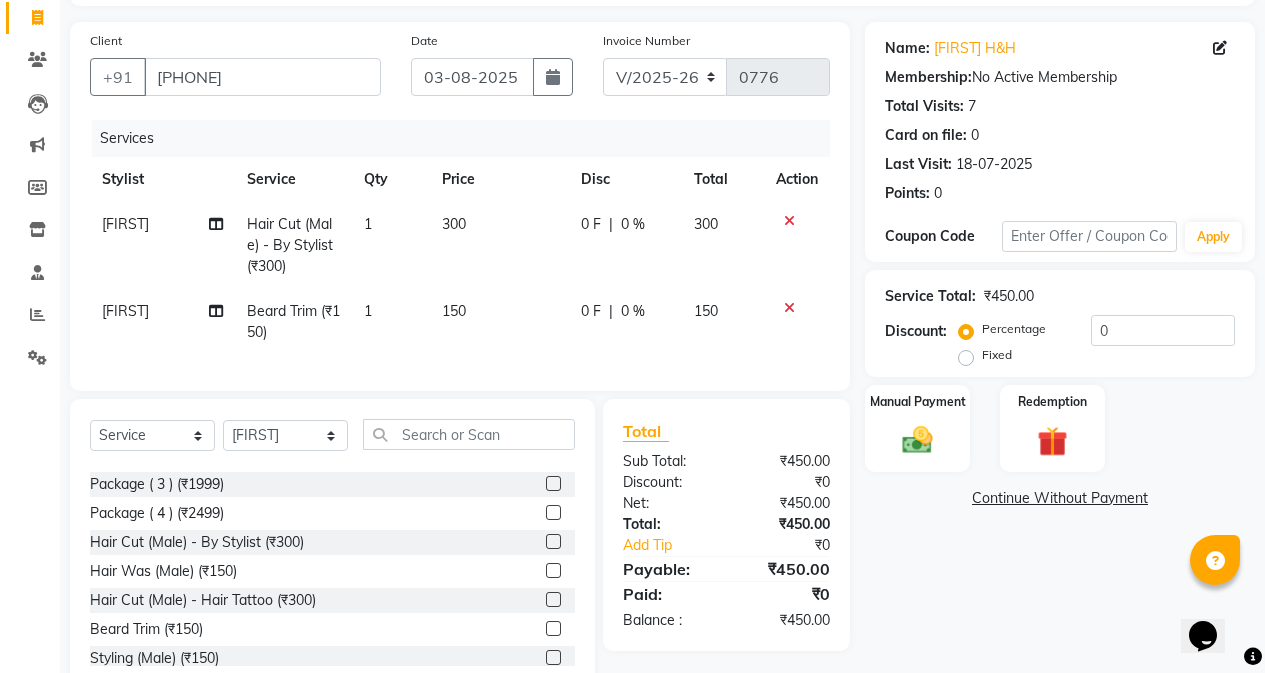 select on "47402" 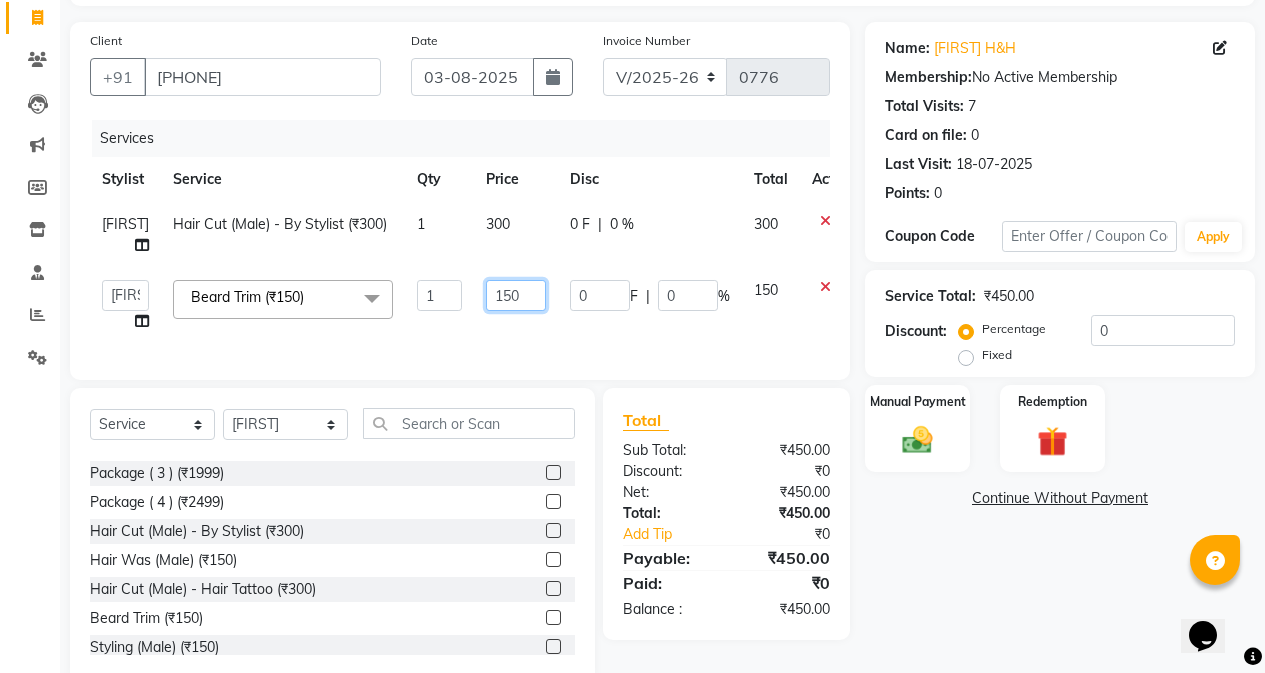 click on "150" 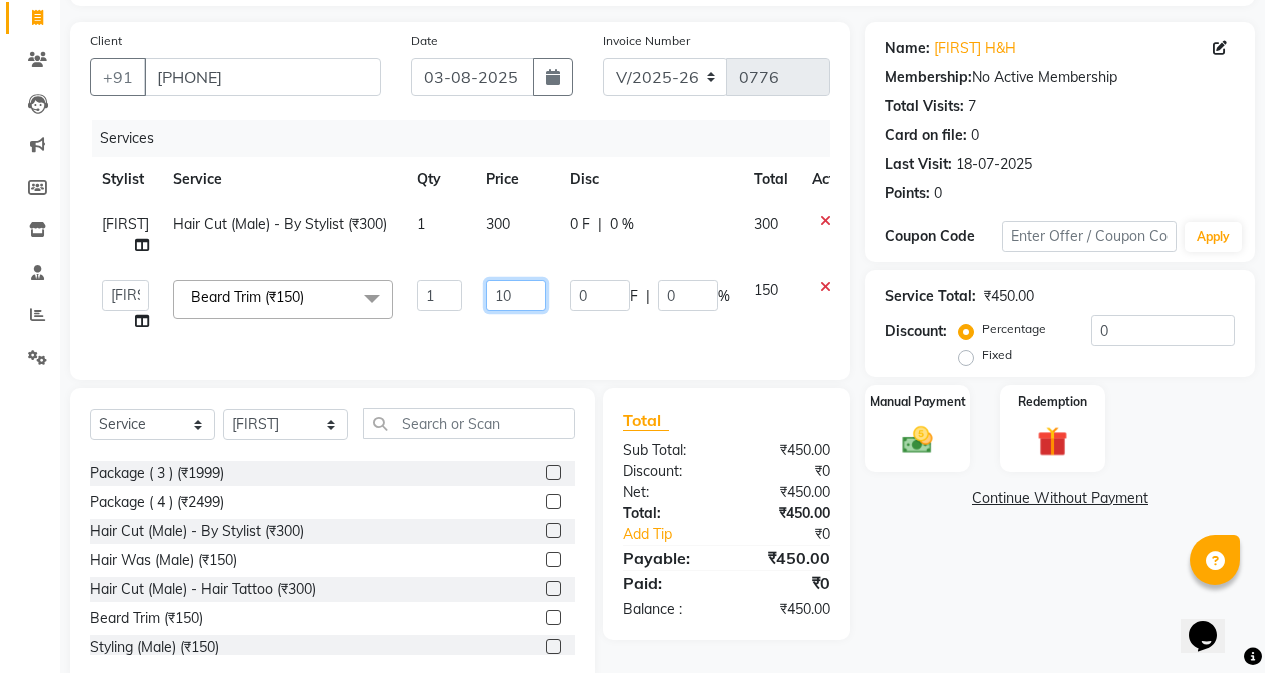 type on "100" 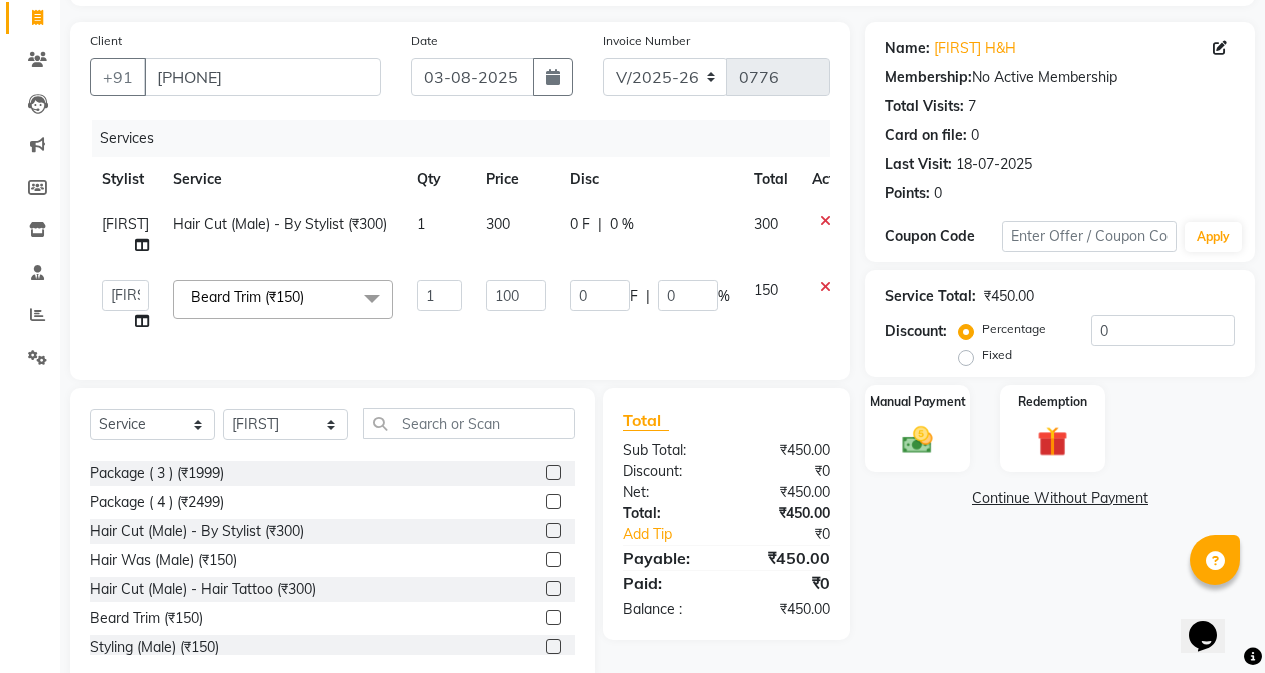 click on "300" 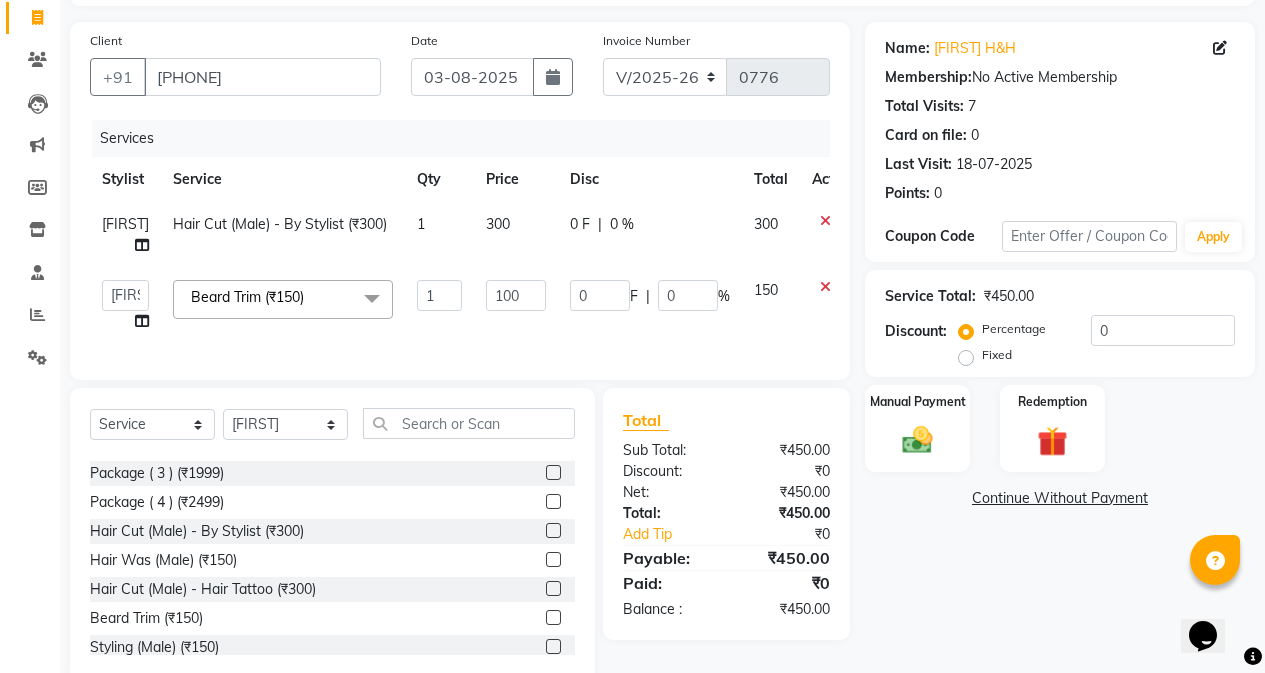 select on "47402" 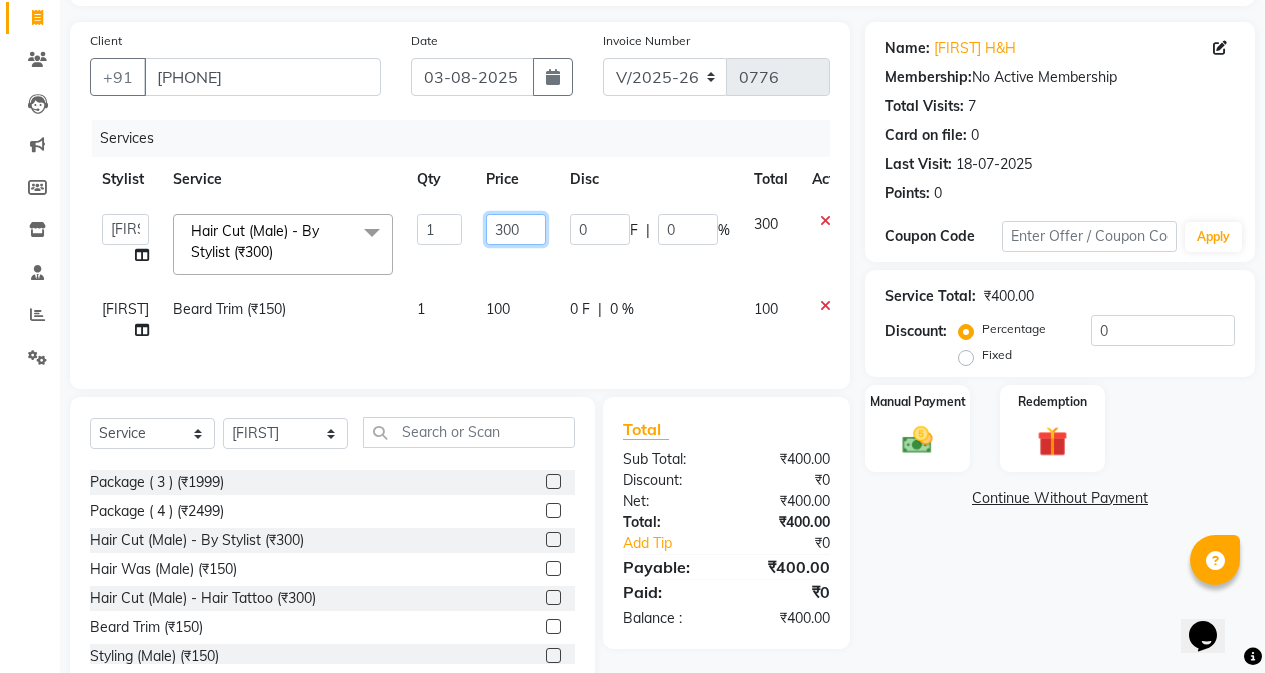 click on "300" 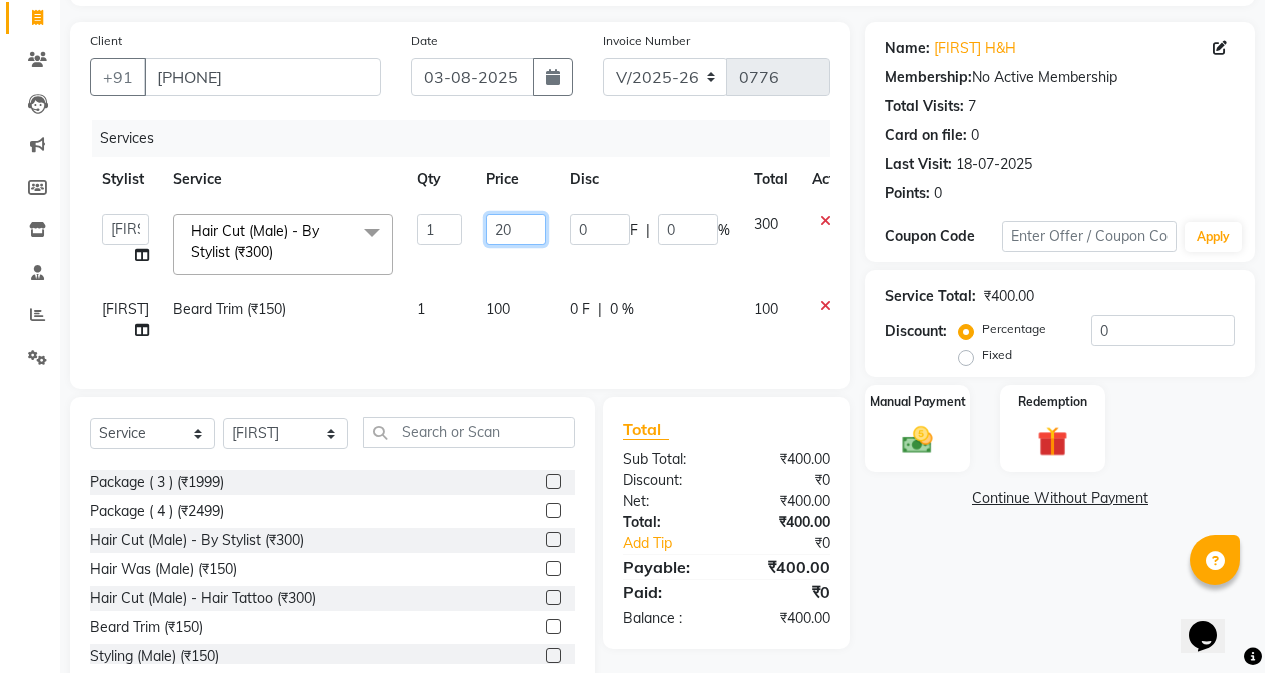 type on "250" 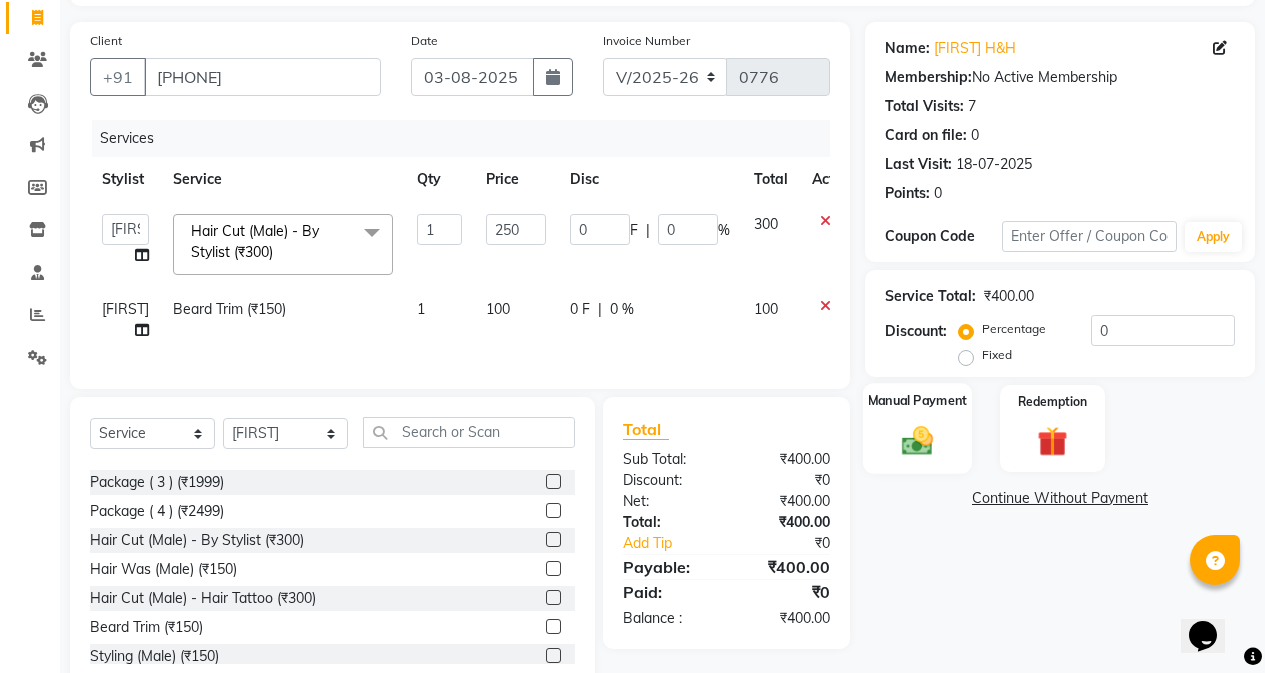 click 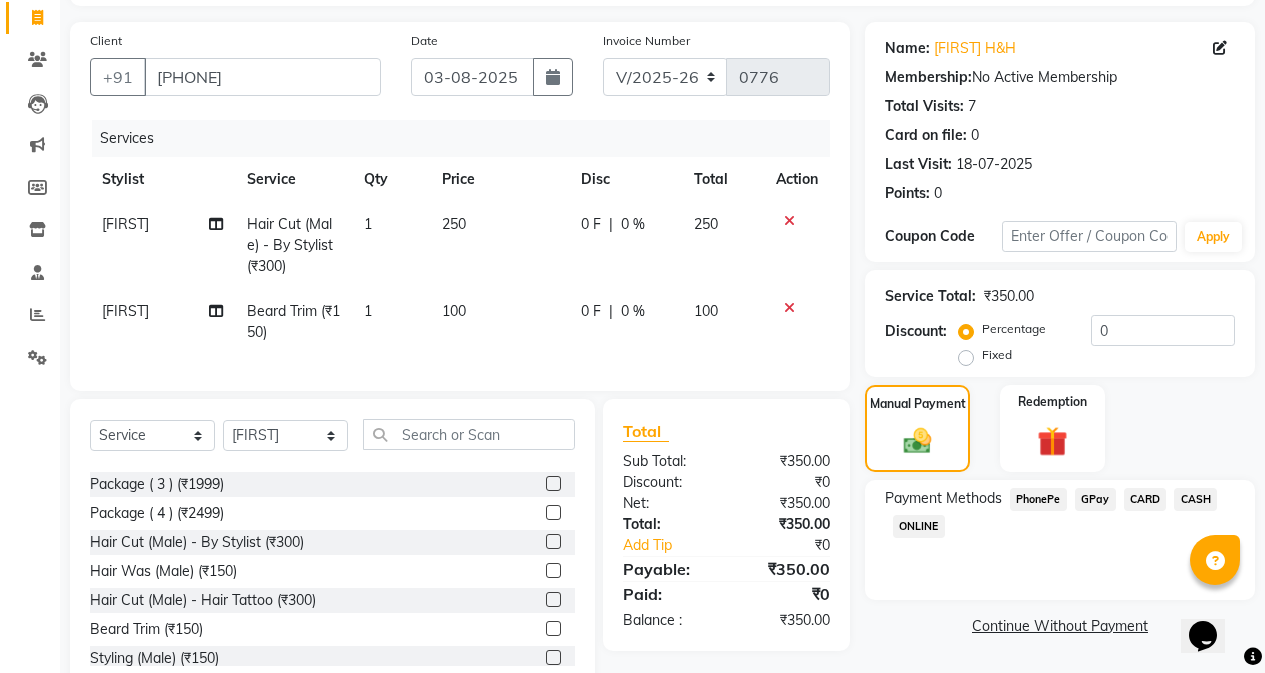 click on "GPay" 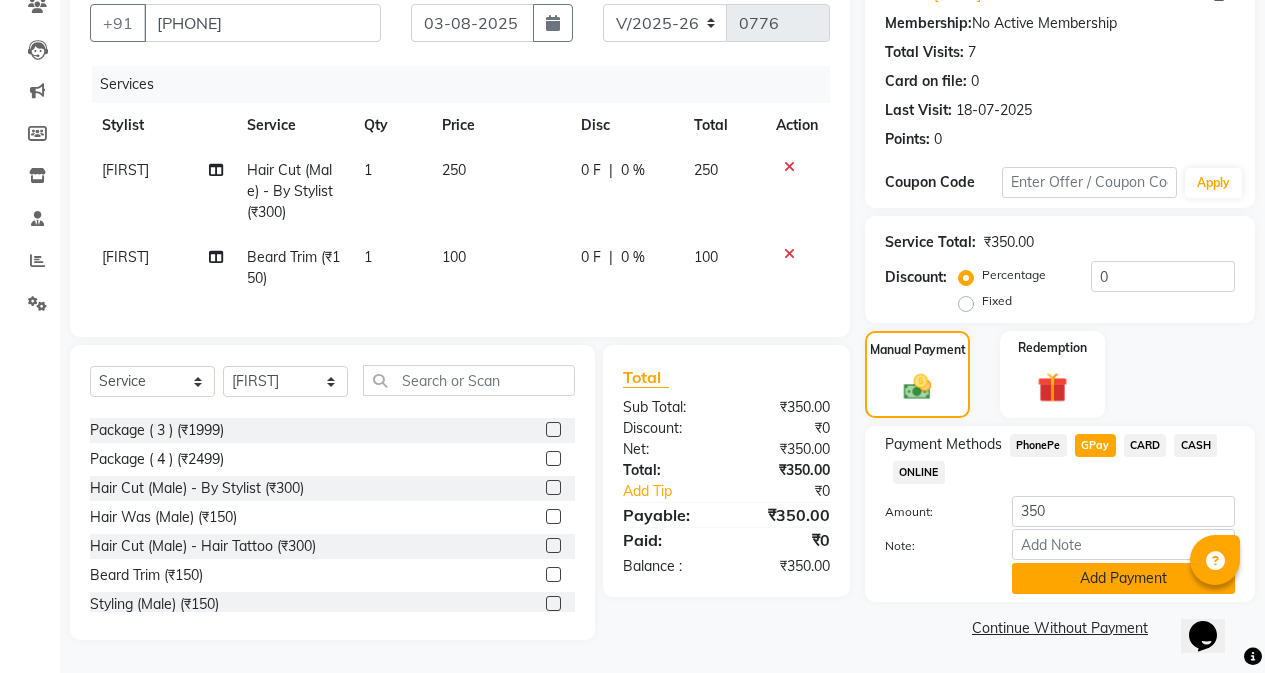 scroll, scrollTop: 194, scrollLeft: 0, axis: vertical 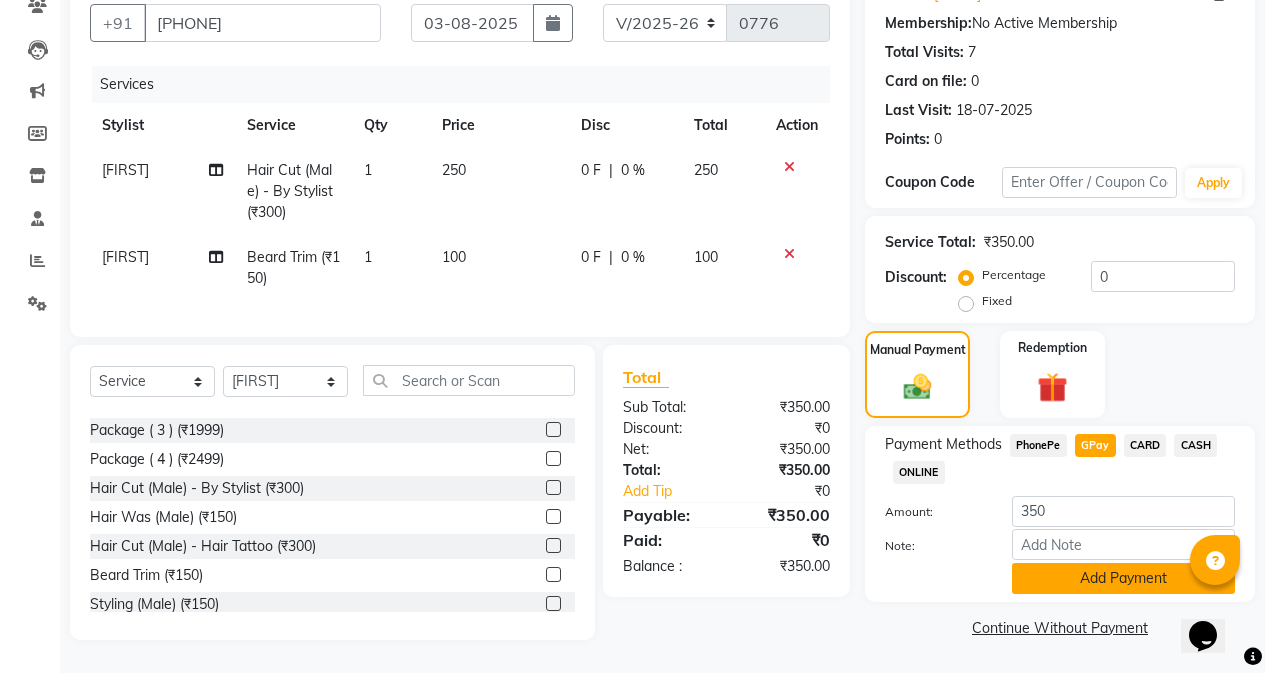 click on "Add Payment" 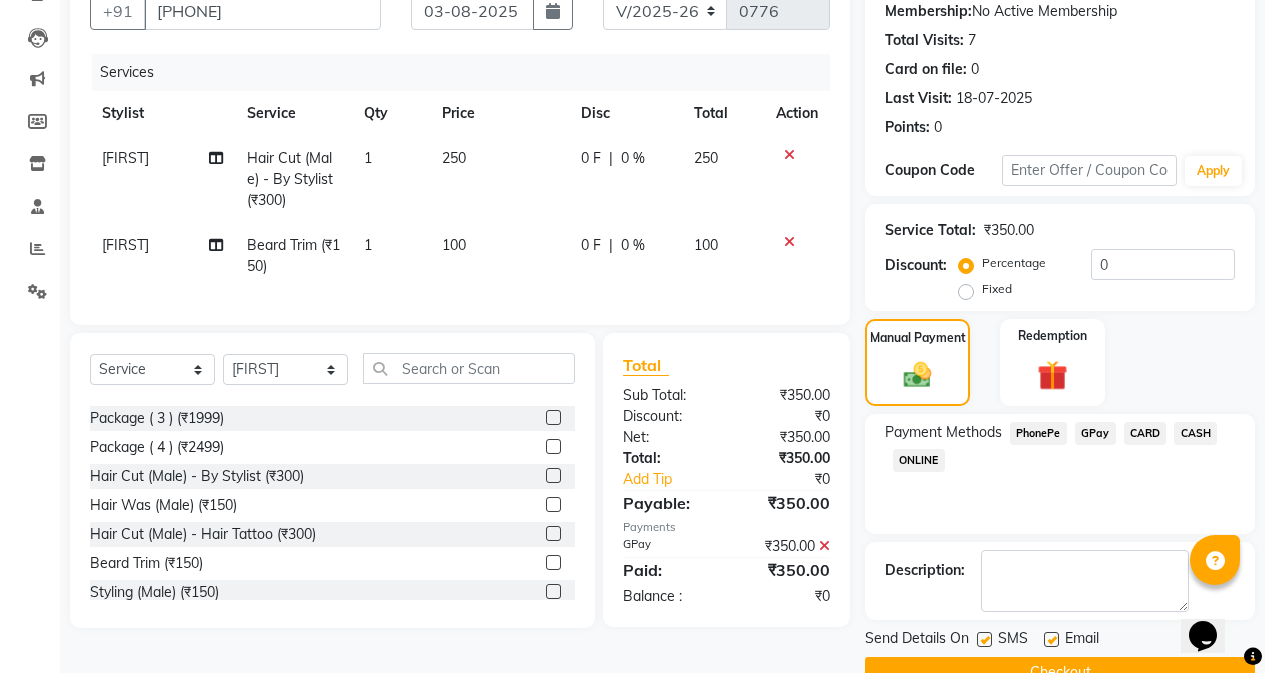 scroll, scrollTop: 239, scrollLeft: 0, axis: vertical 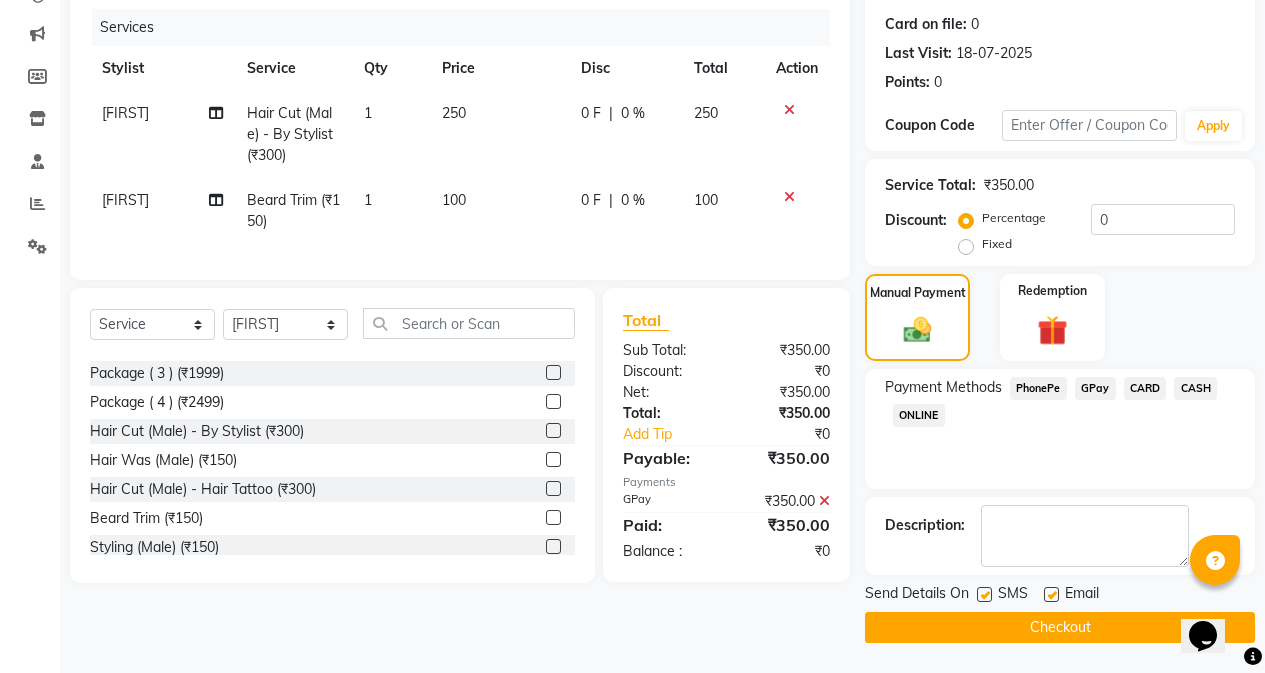 click 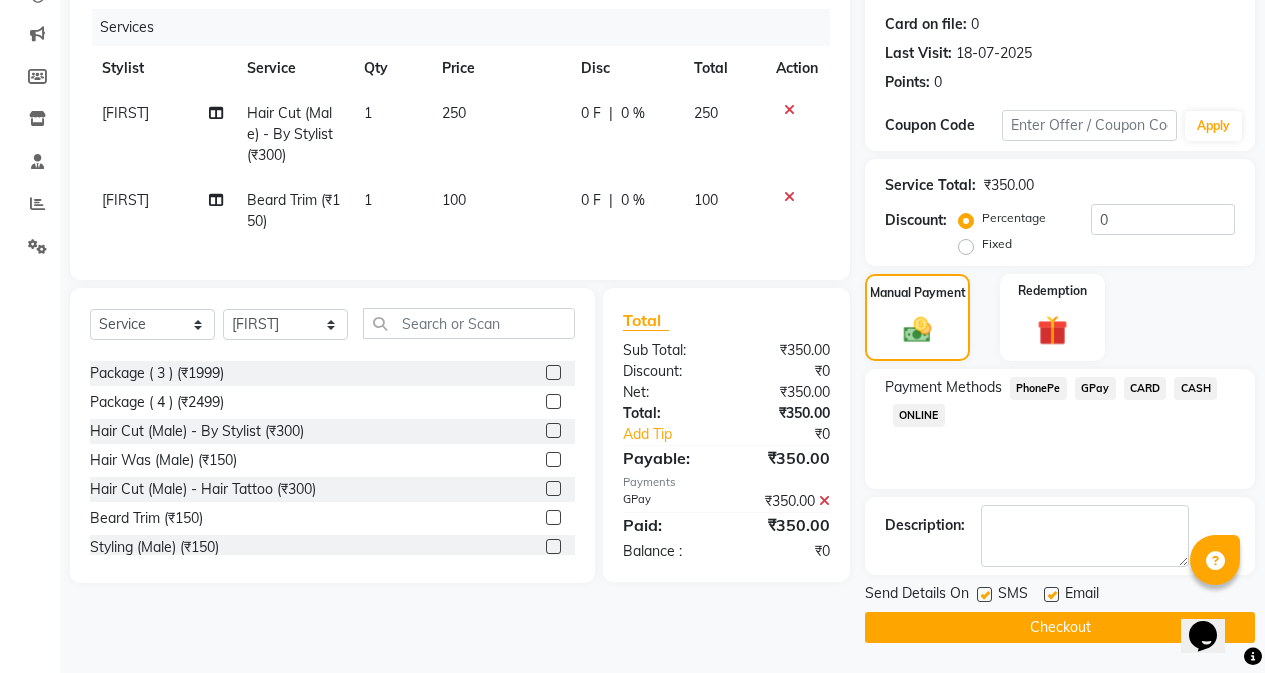 click at bounding box center (983, 595) 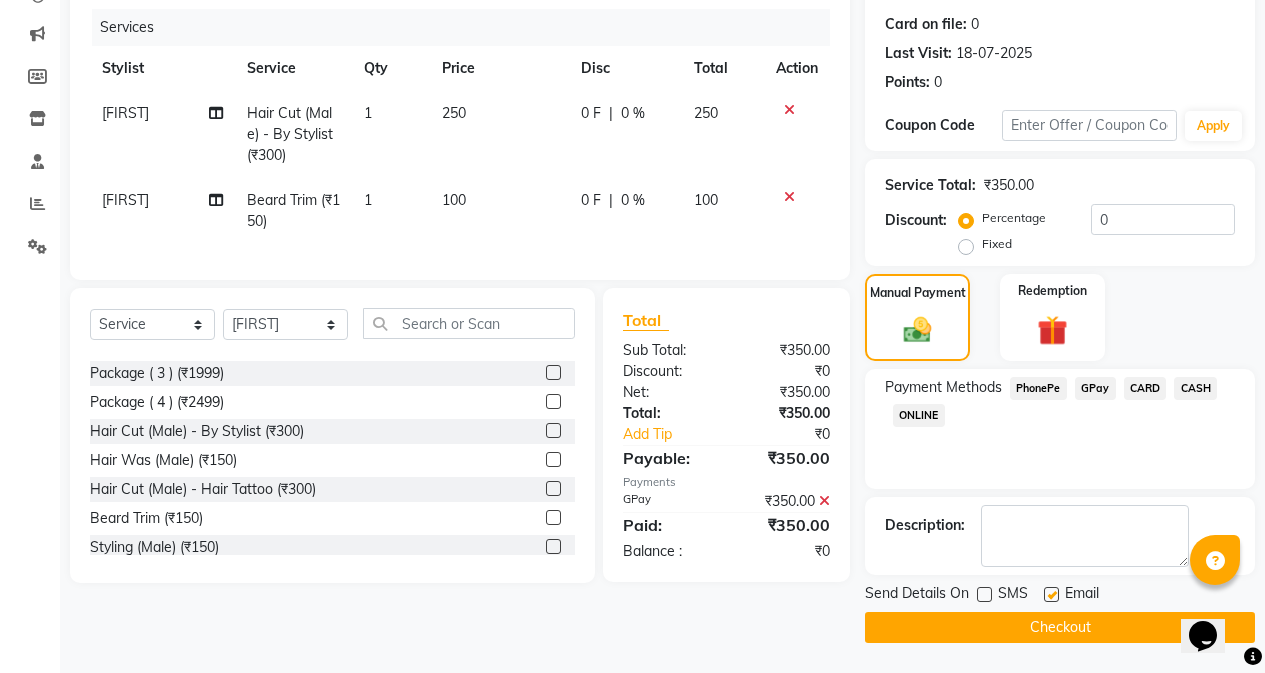click on "Checkout" 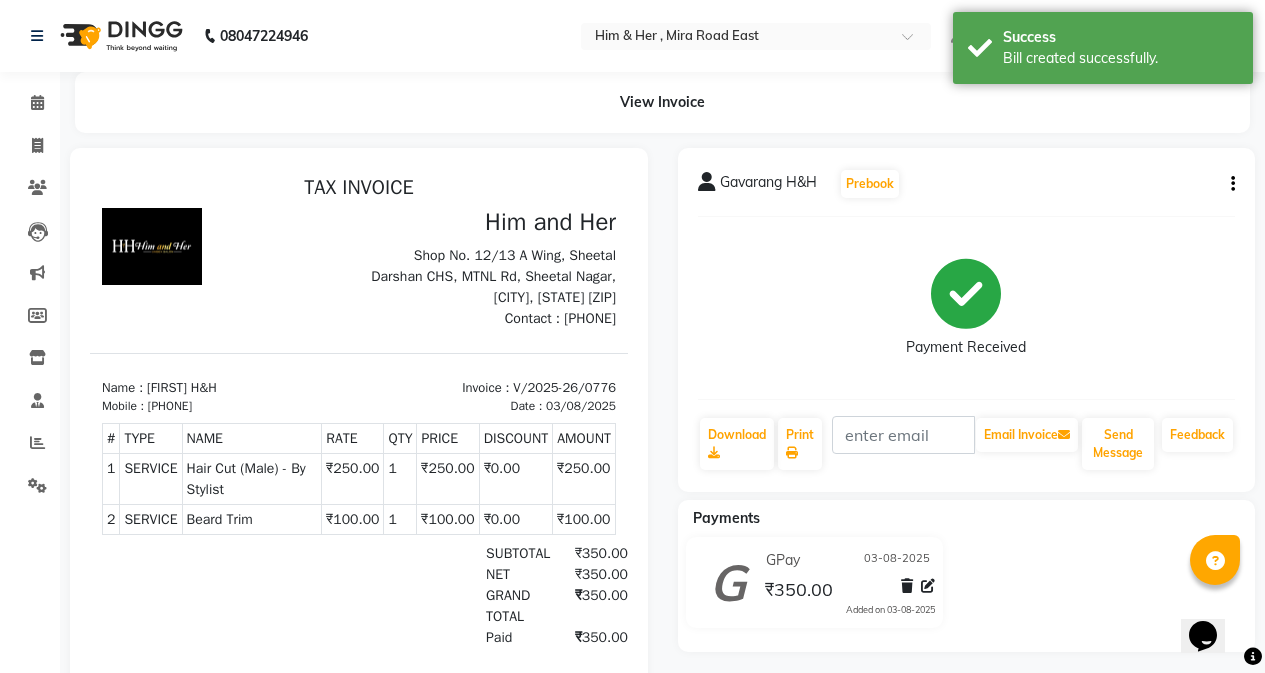 scroll, scrollTop: 0, scrollLeft: 0, axis: both 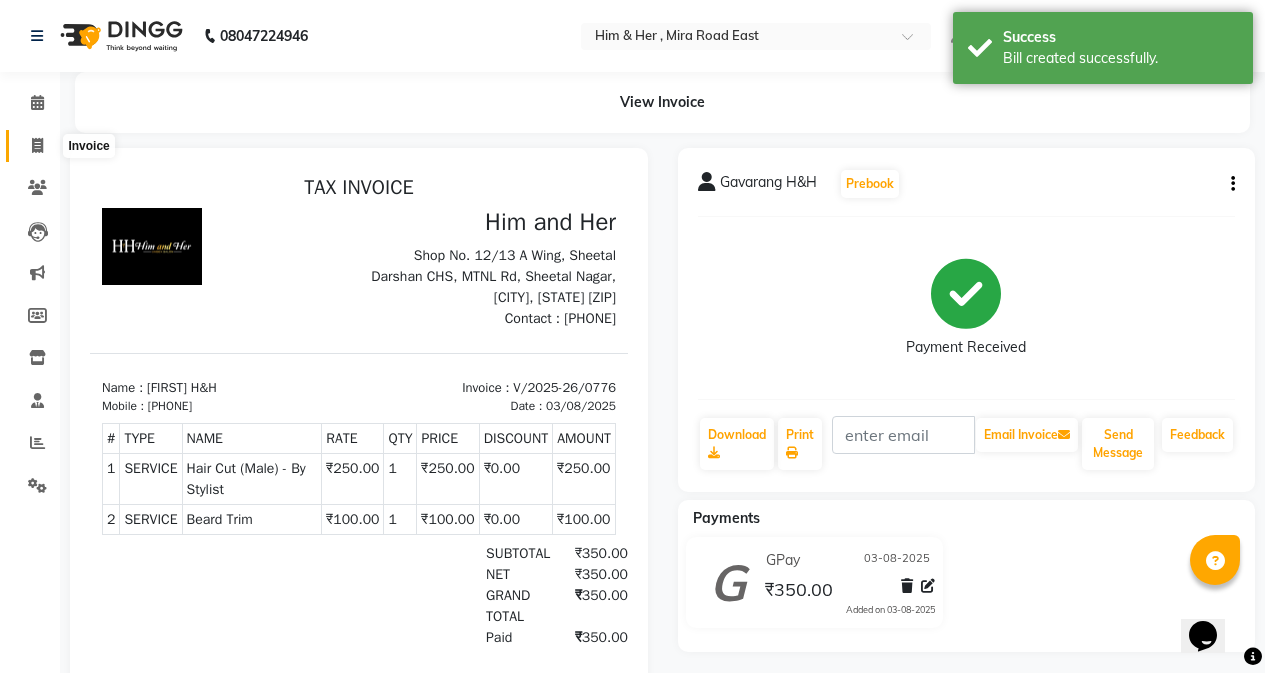 click 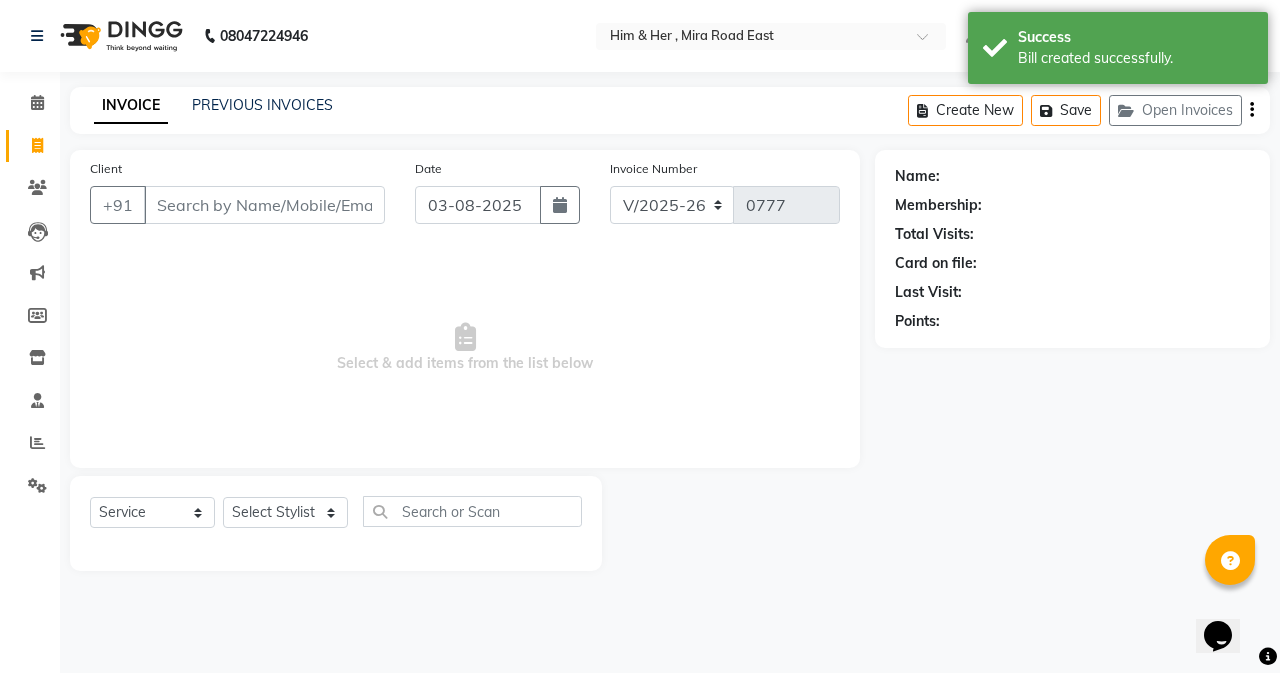 click on "Client" at bounding box center [264, 205] 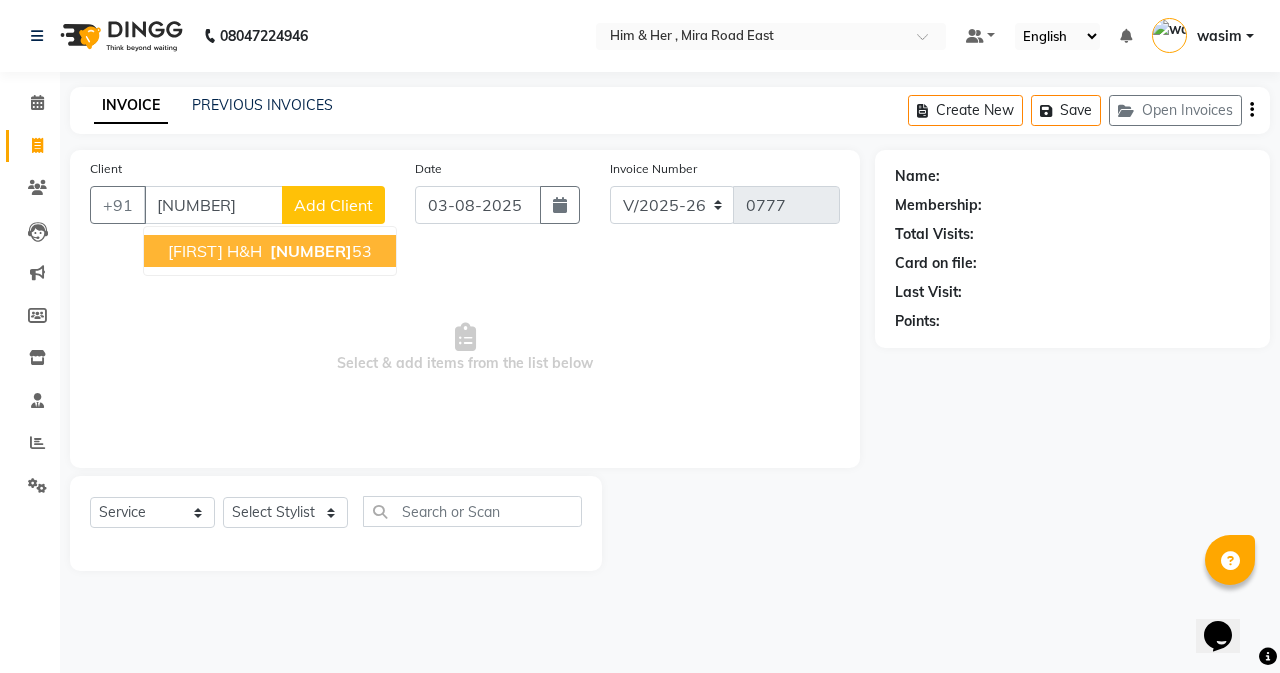 click on "Ruchit H&H   70385956 53" at bounding box center (270, 251) 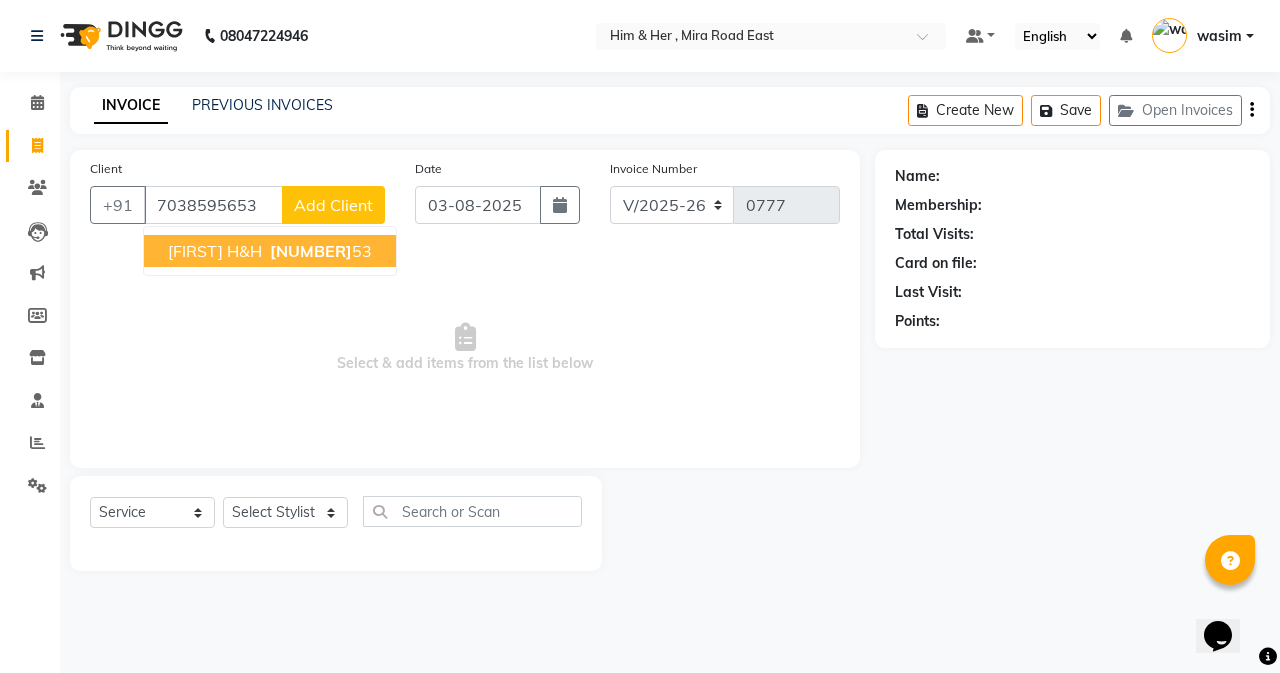 type on "7038595653" 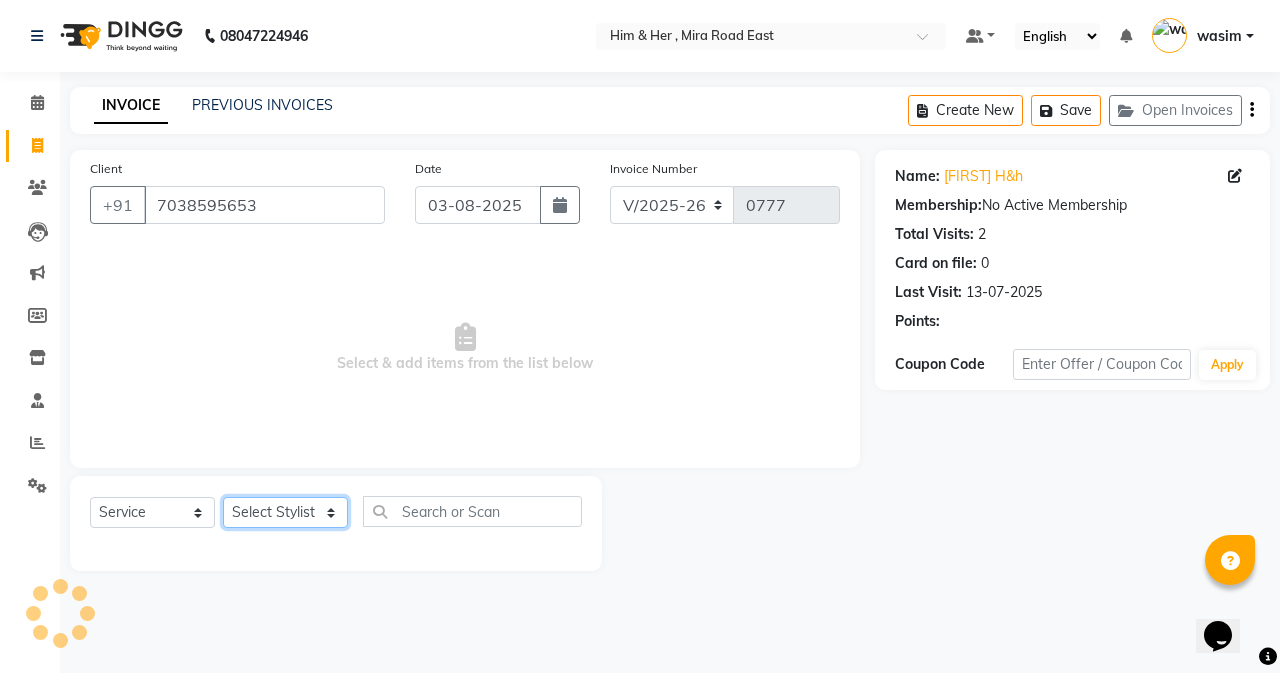 click on "Select Stylist [NAME] [NAME] [NAME] [LAST]" 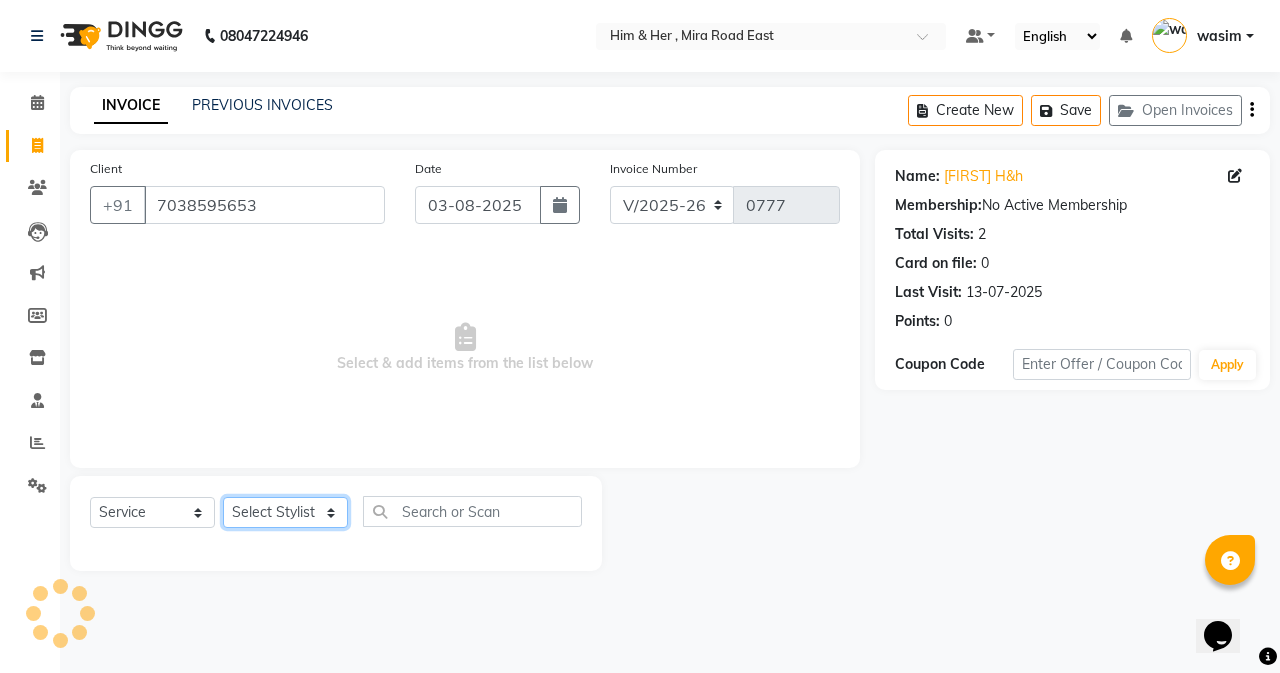 select on "47402" 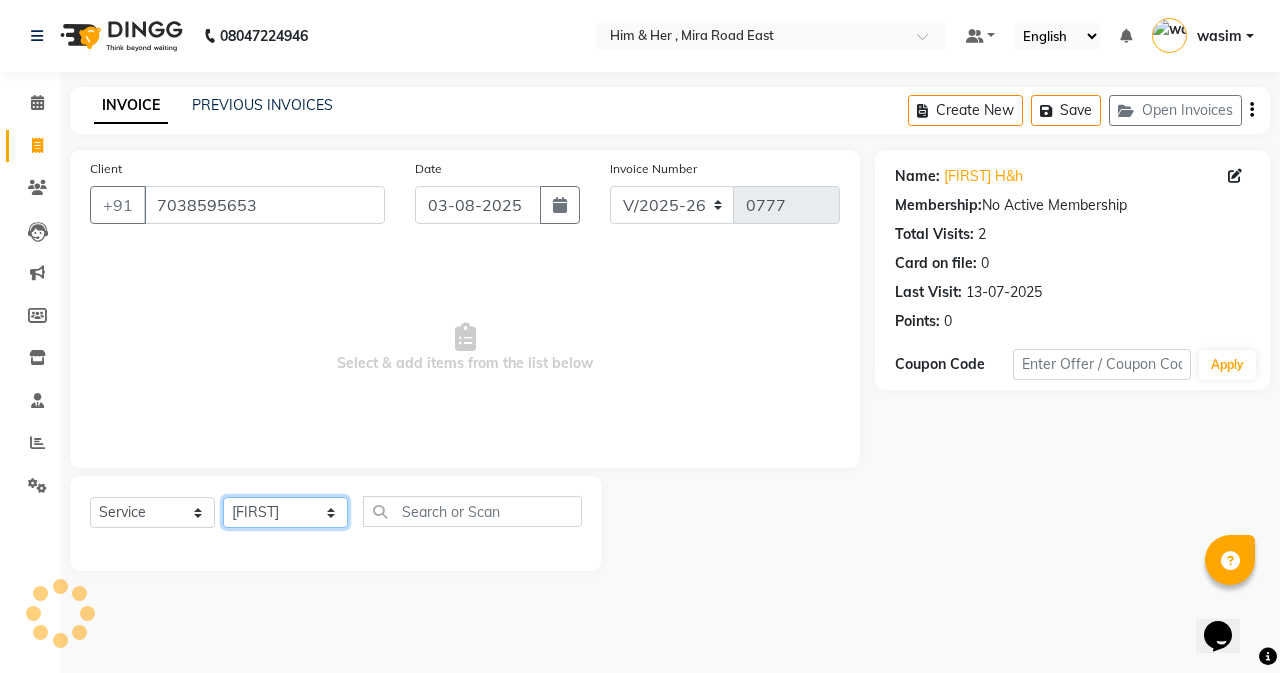 click on "Select Stylist [NAME] [NAME] [NAME] [LAST]" 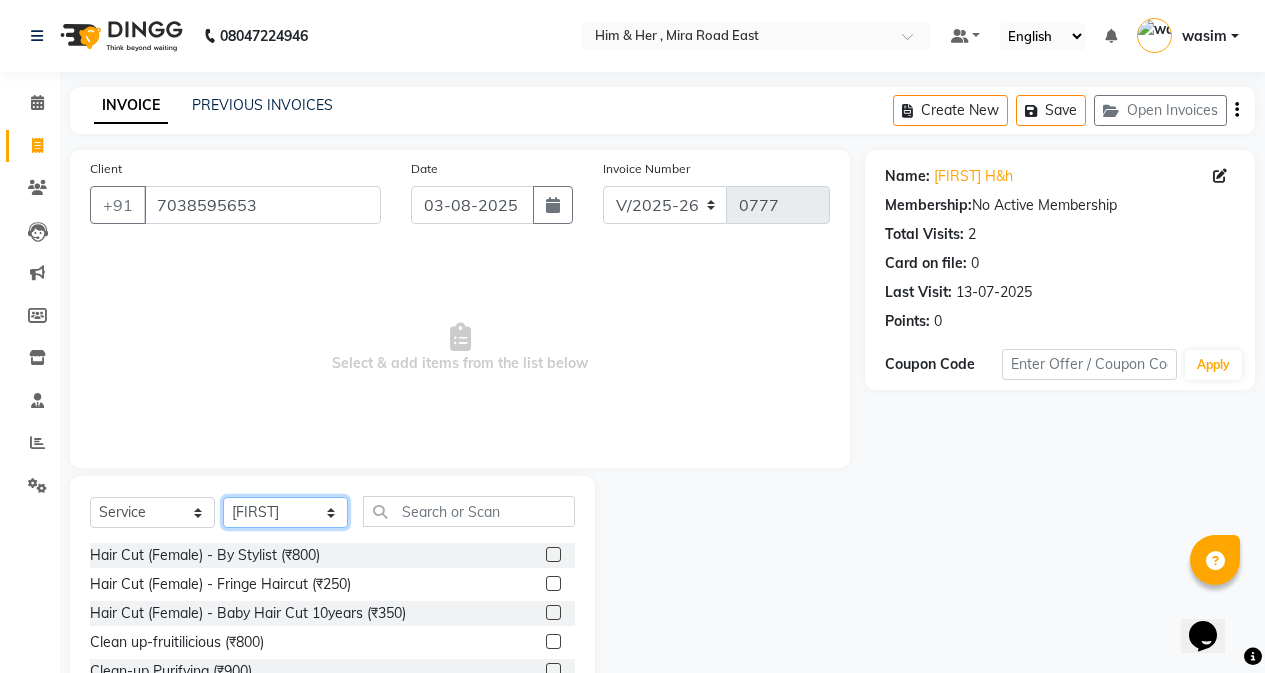 scroll, scrollTop: 128, scrollLeft: 0, axis: vertical 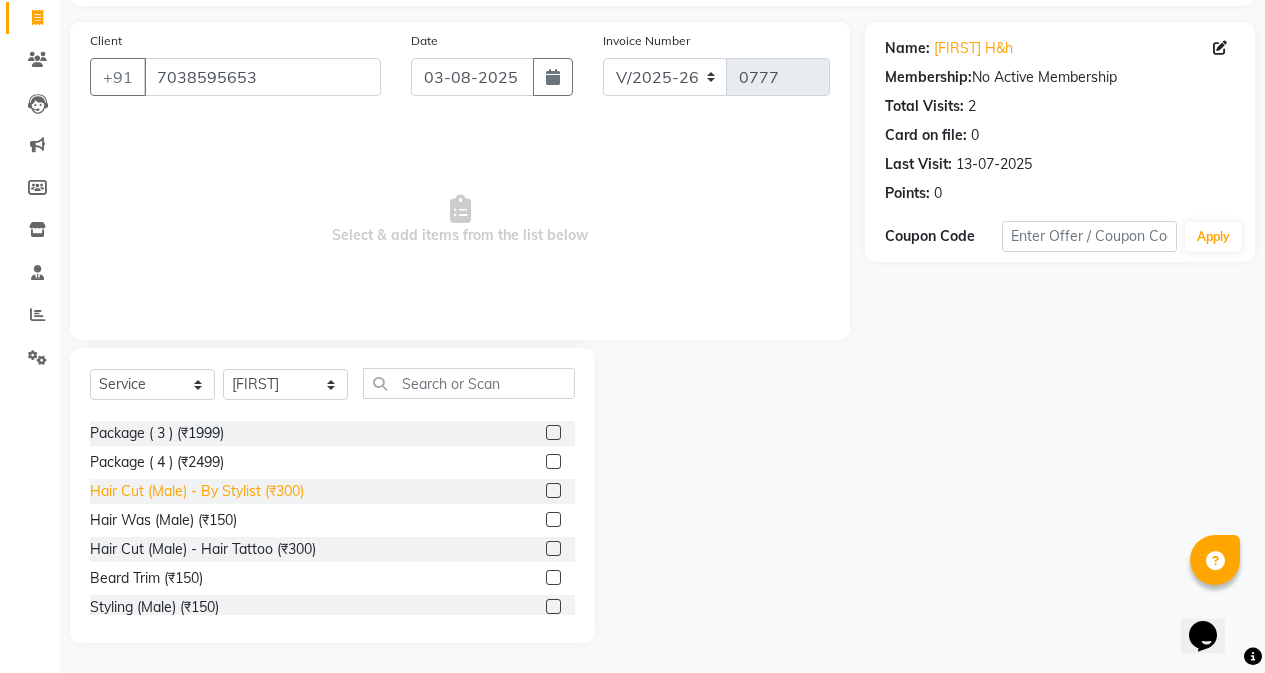 click on "Hair Cut (Male) - By Stylist (₹300)" 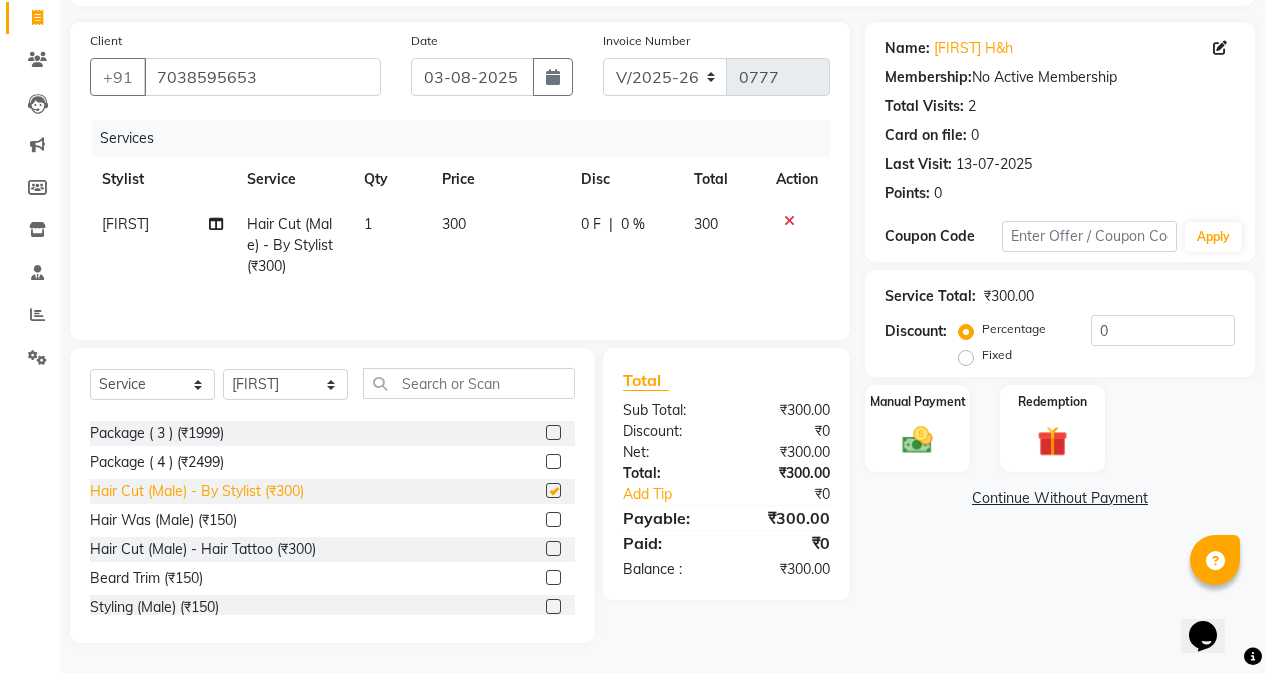 checkbox on "false" 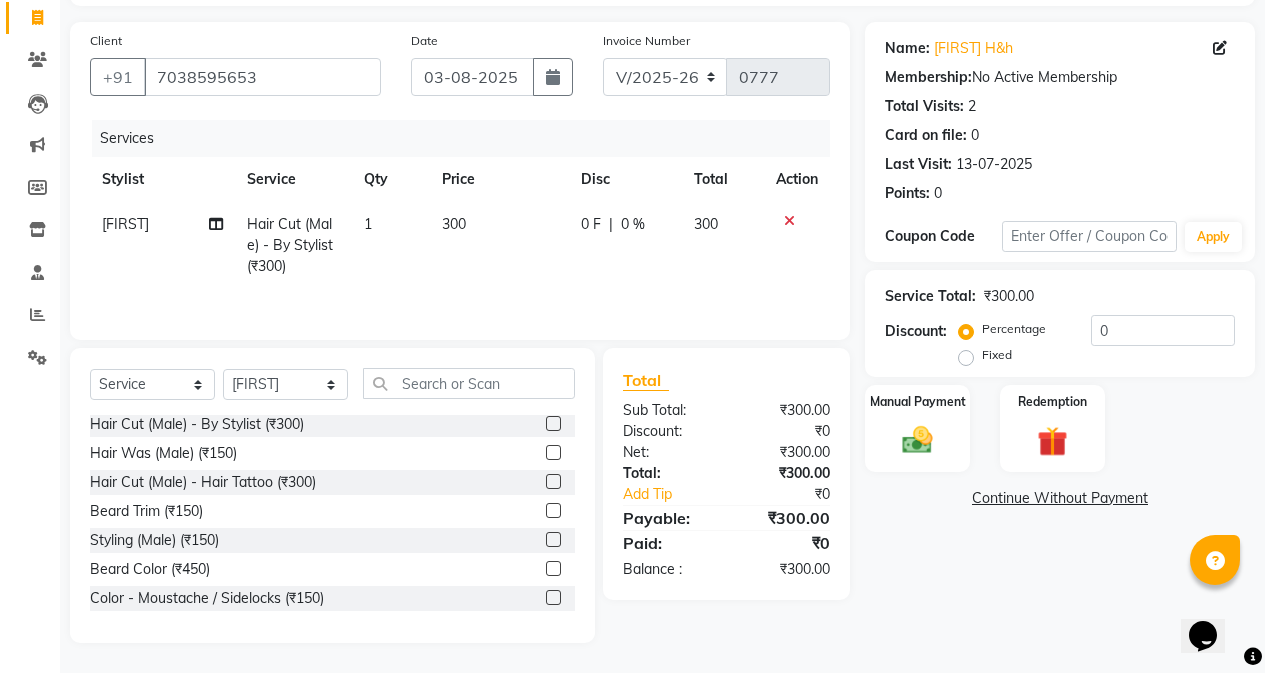 scroll, scrollTop: 500, scrollLeft: 0, axis: vertical 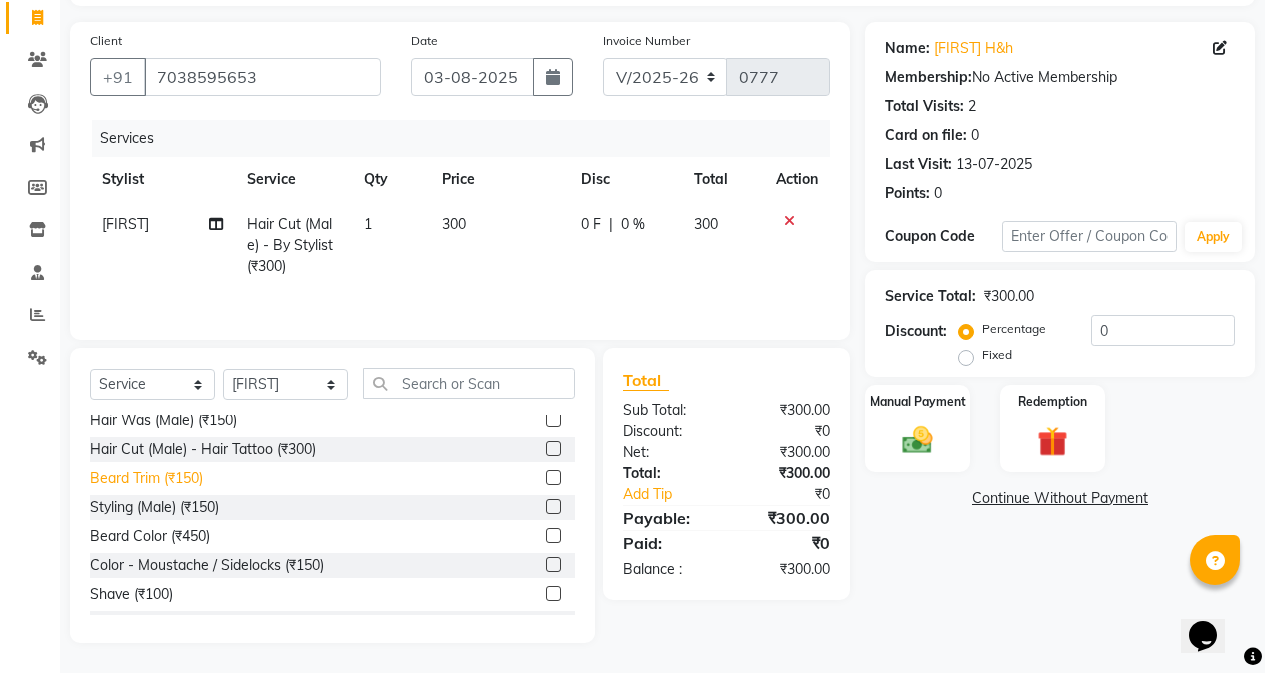click on "Beard Trim (₹150)" 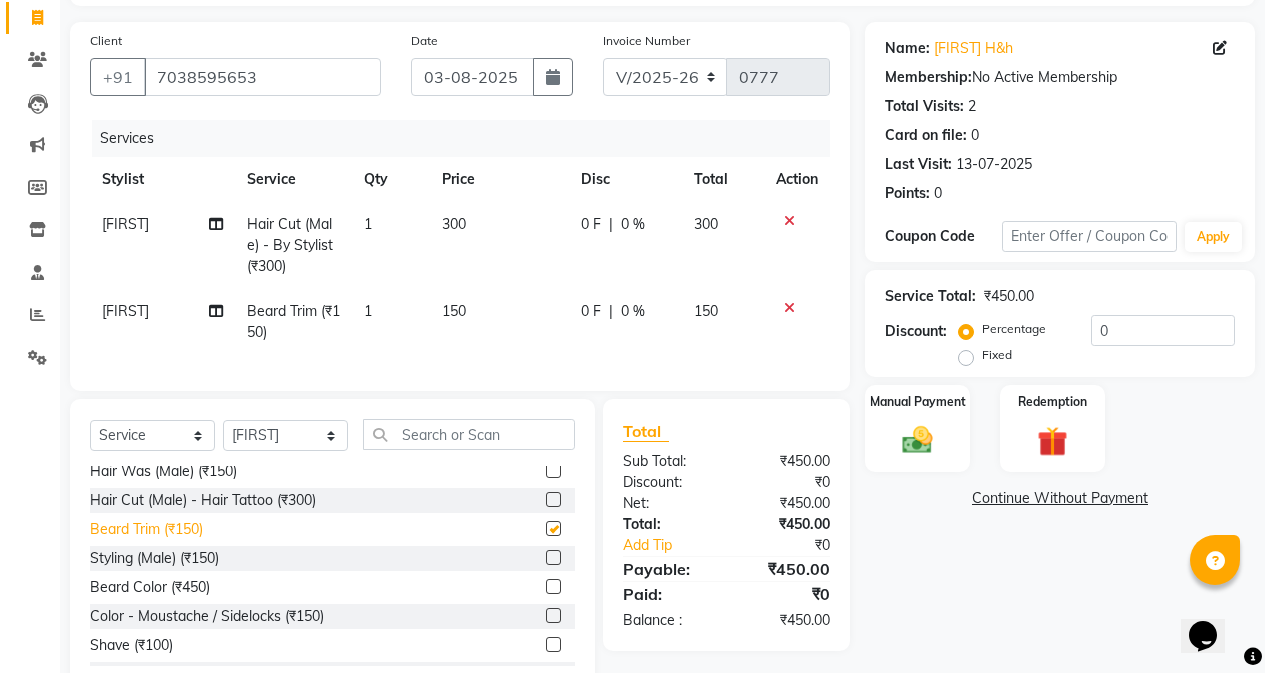 checkbox on "false" 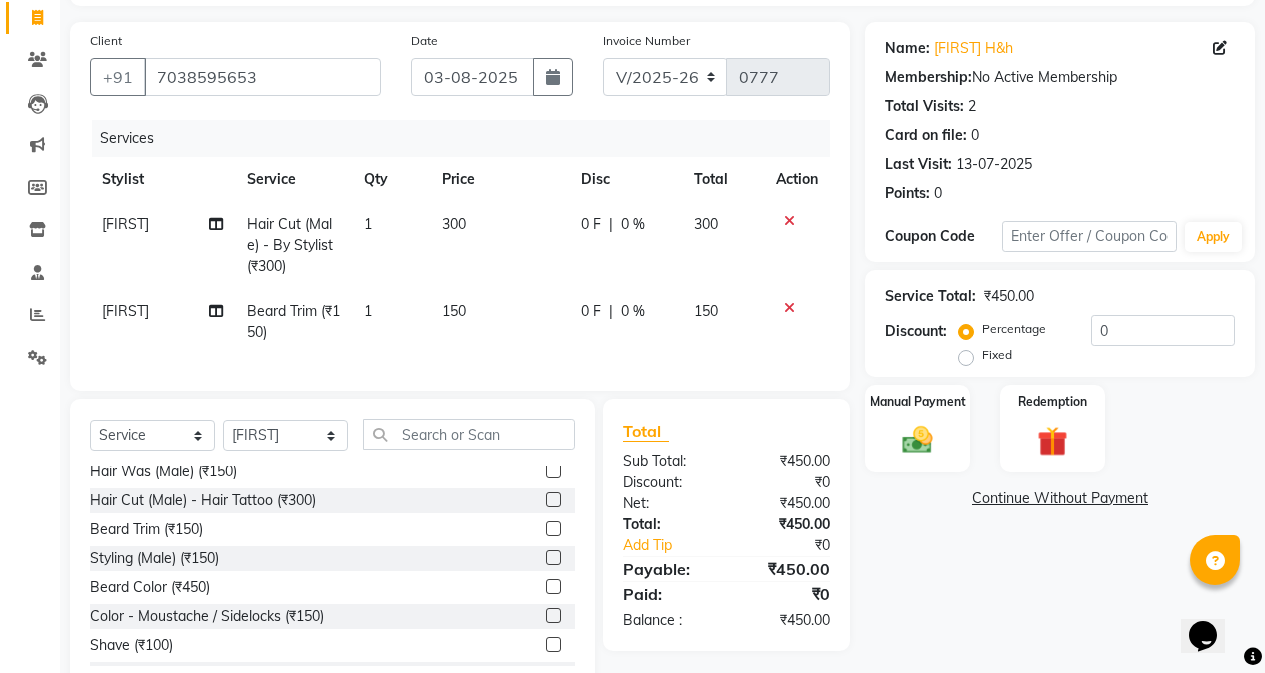 click on "150" 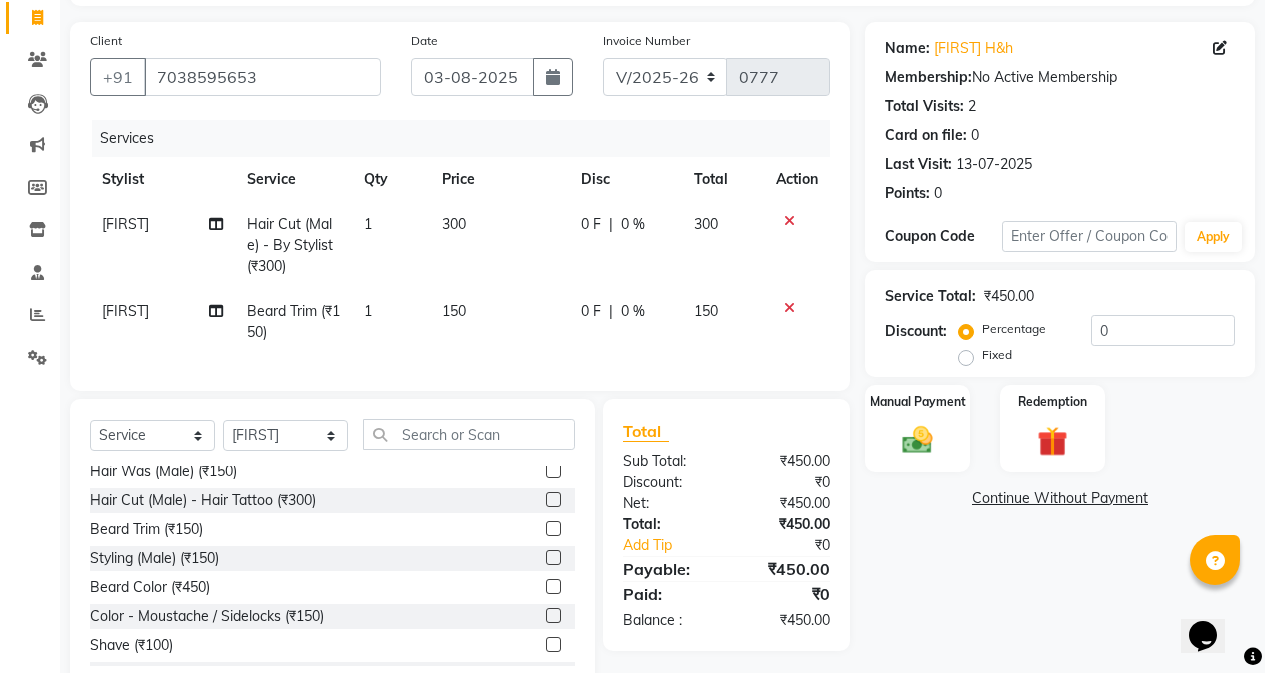 select on "47402" 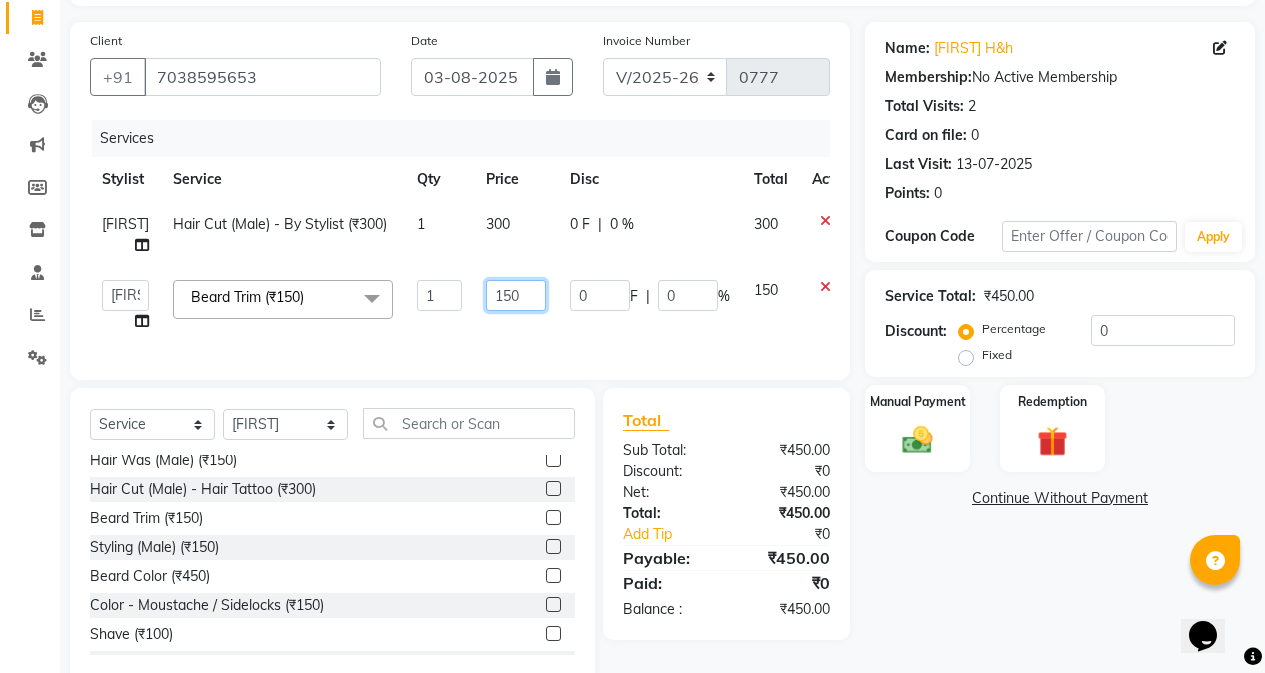 click on "150" 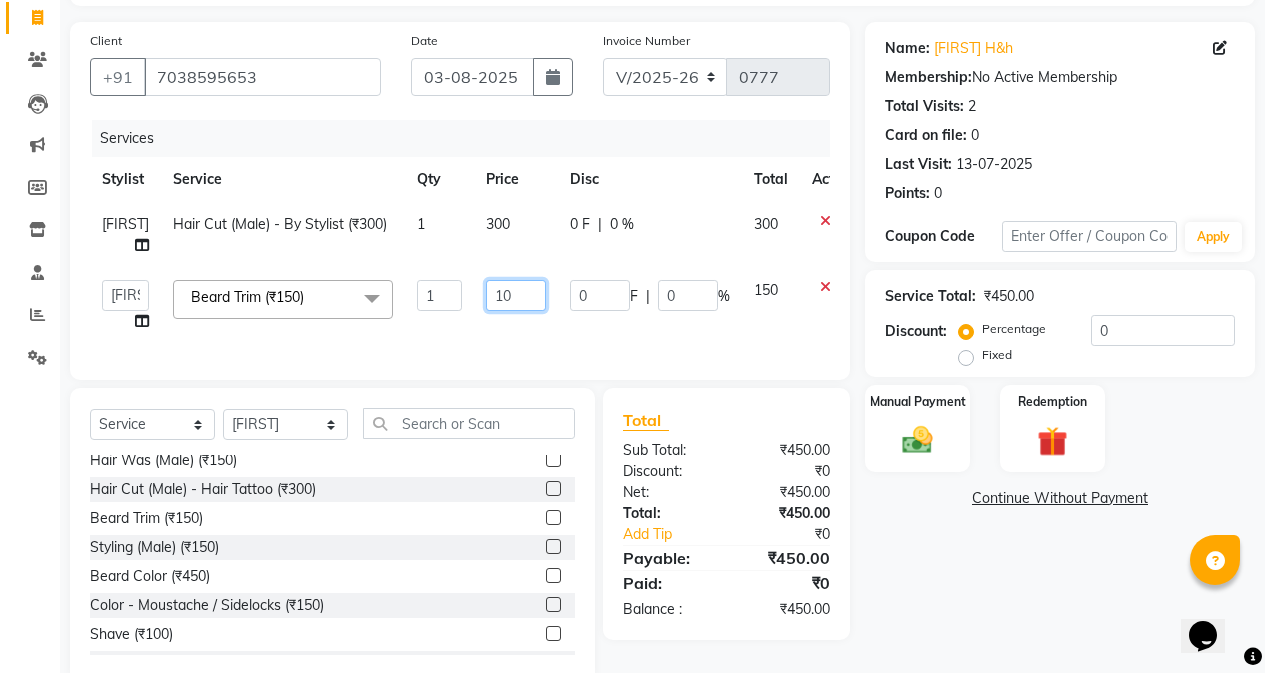 type on "100" 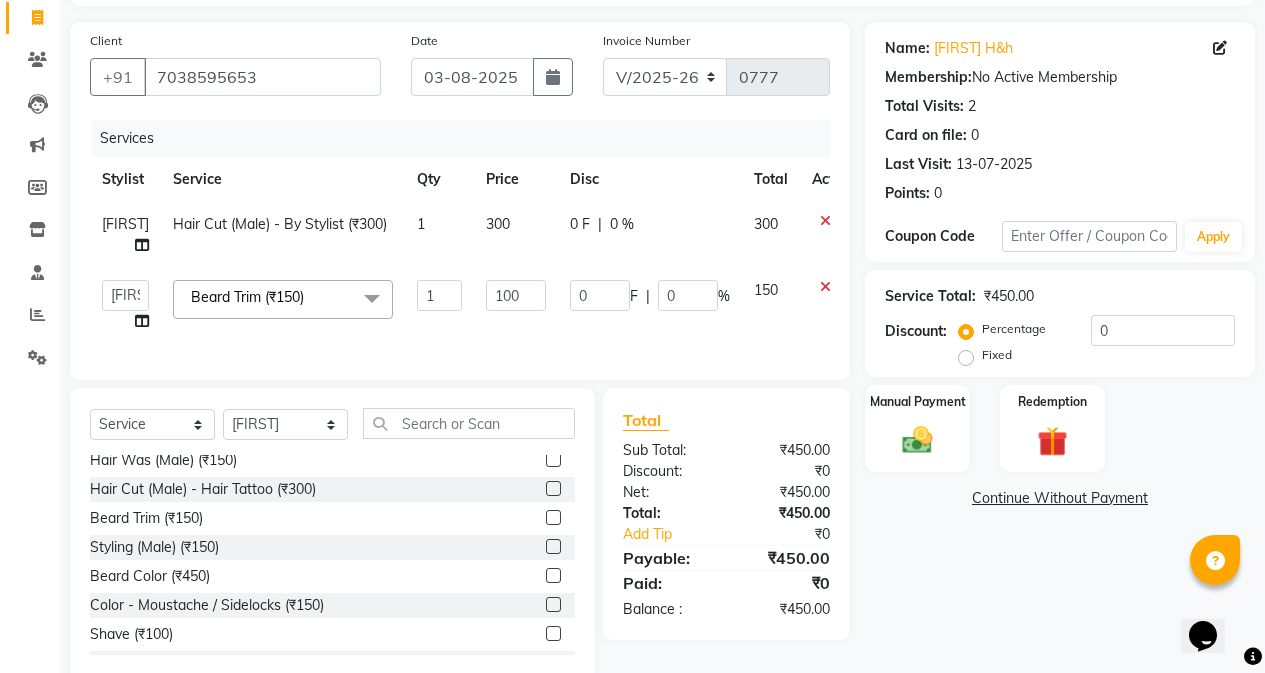 click on "300" 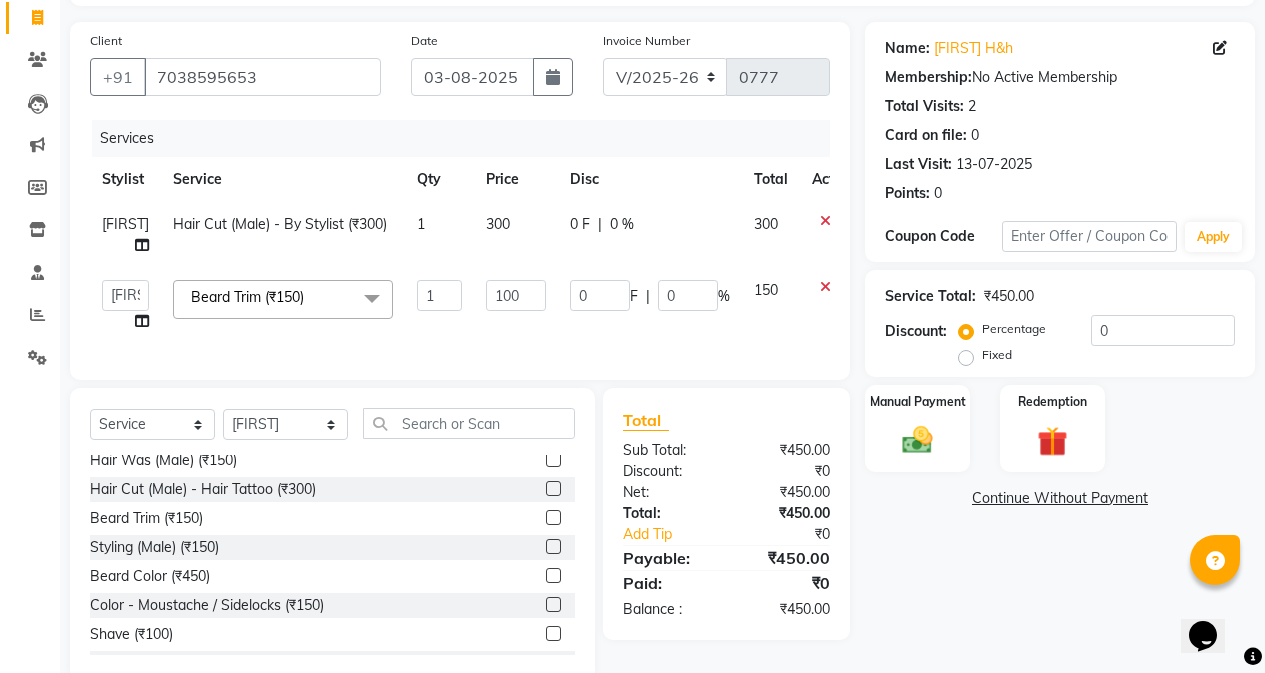 select on "47402" 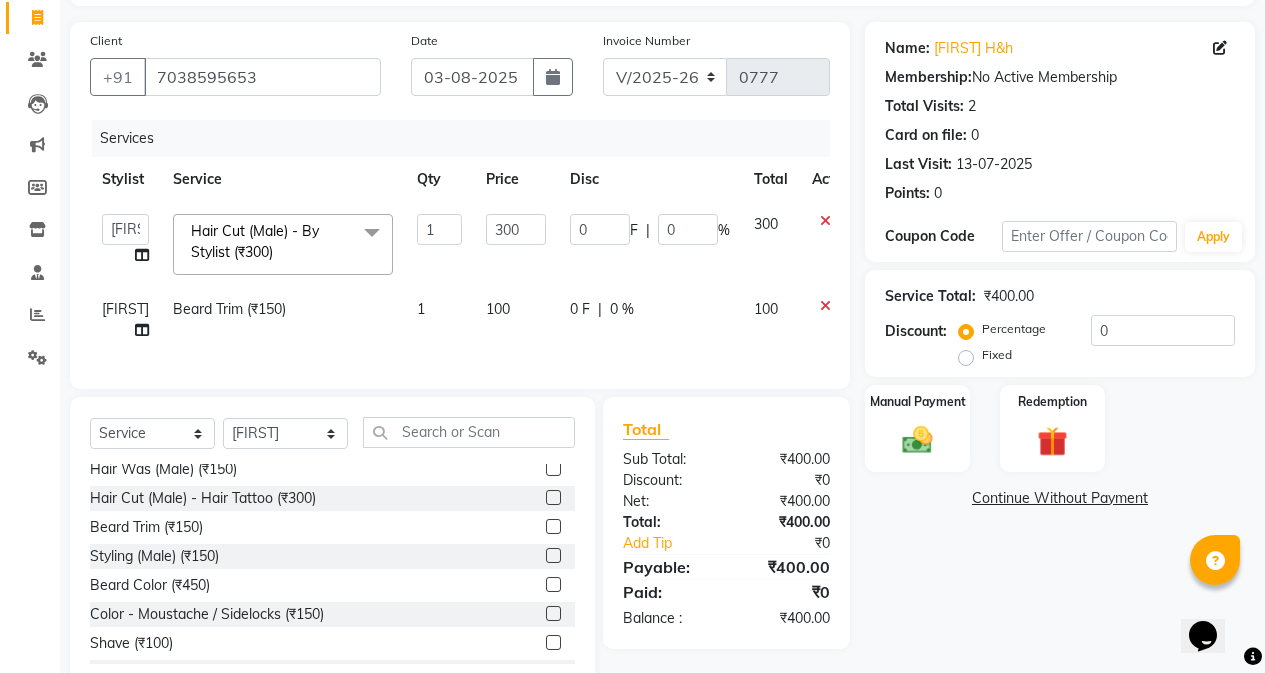 click on "300" 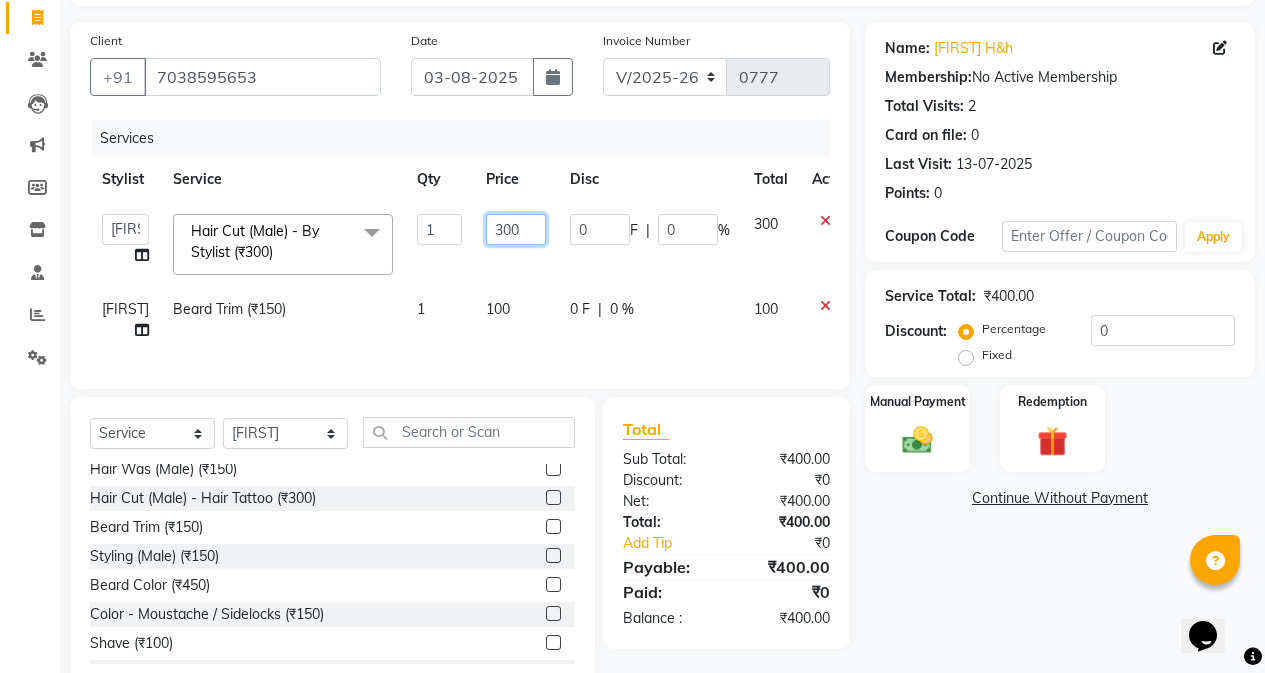 click on "300" 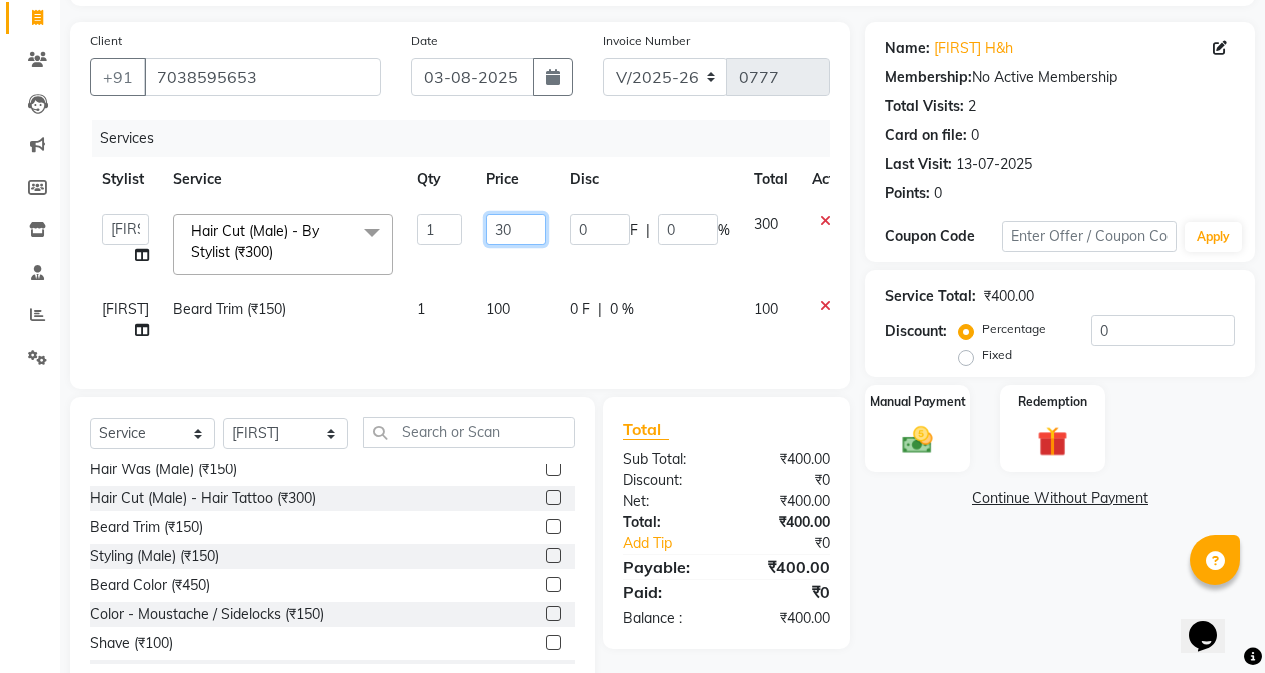 type on "3" 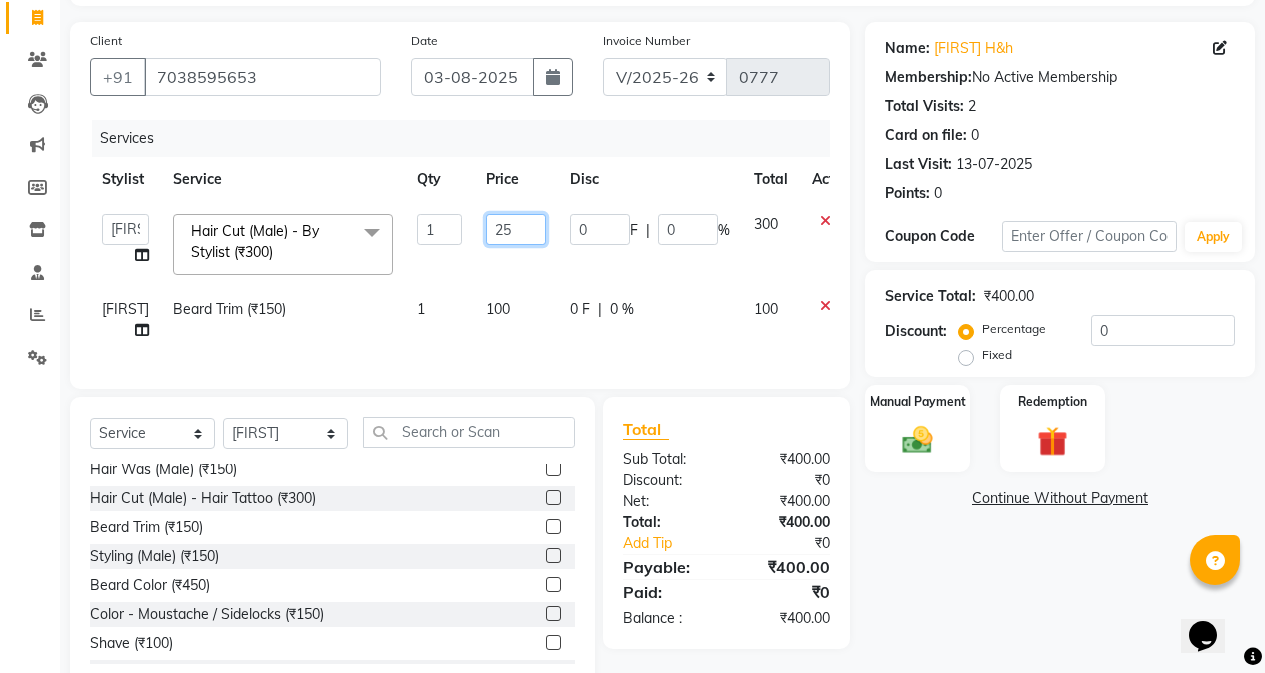 type on "250" 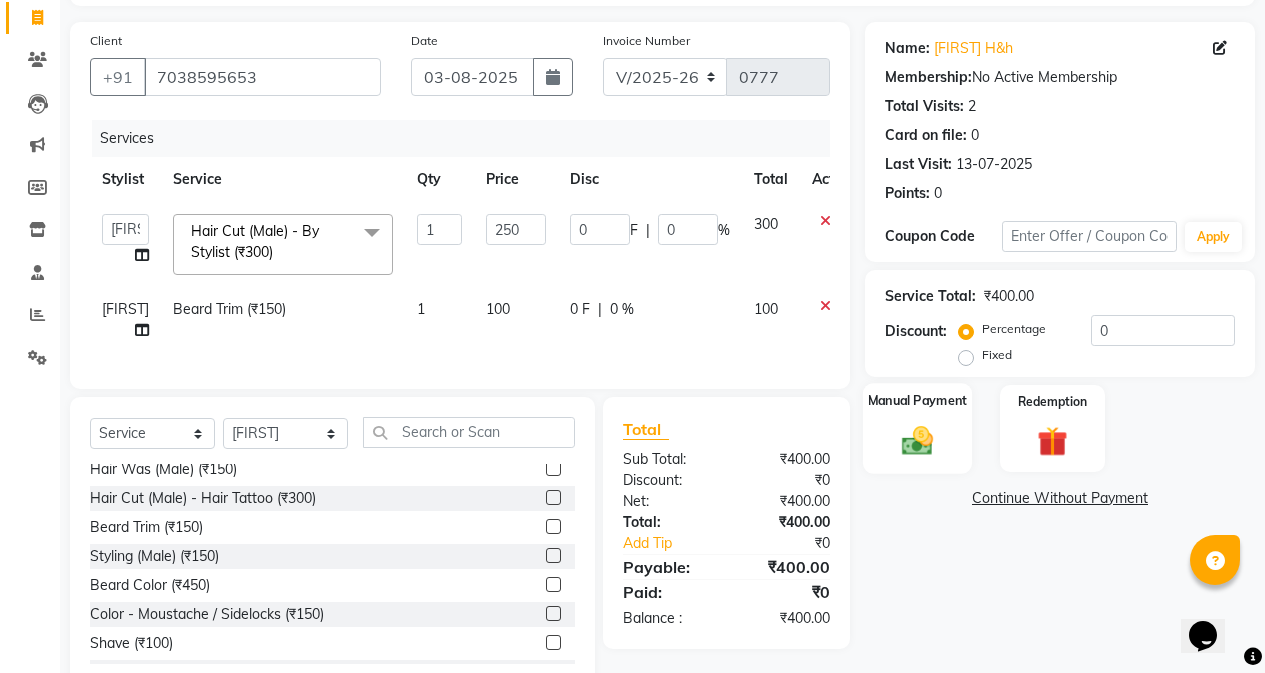 click 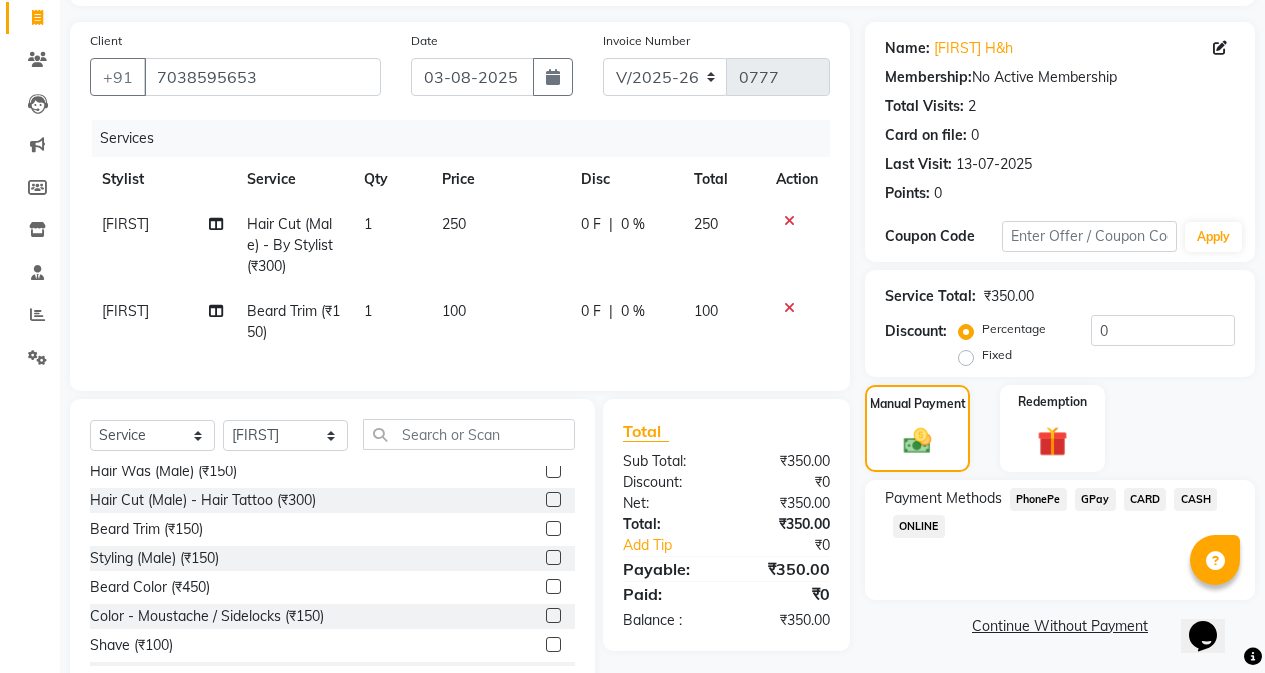 click on "GPay" 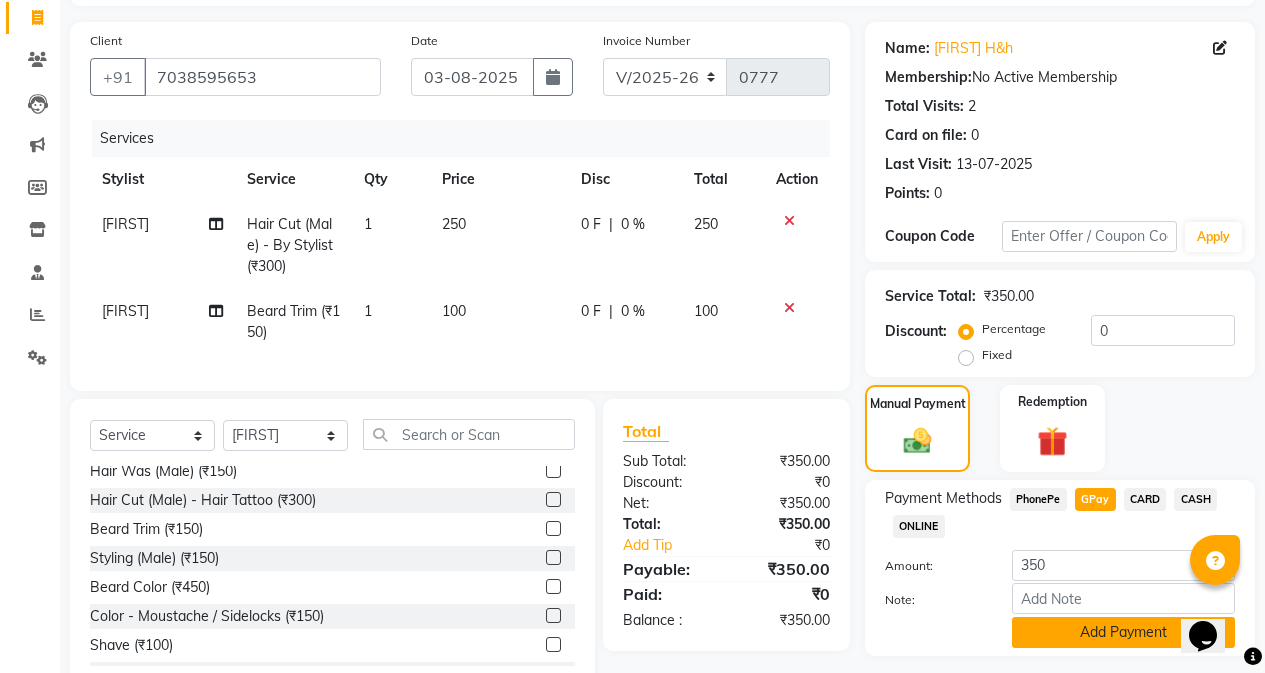click on "Add Payment" 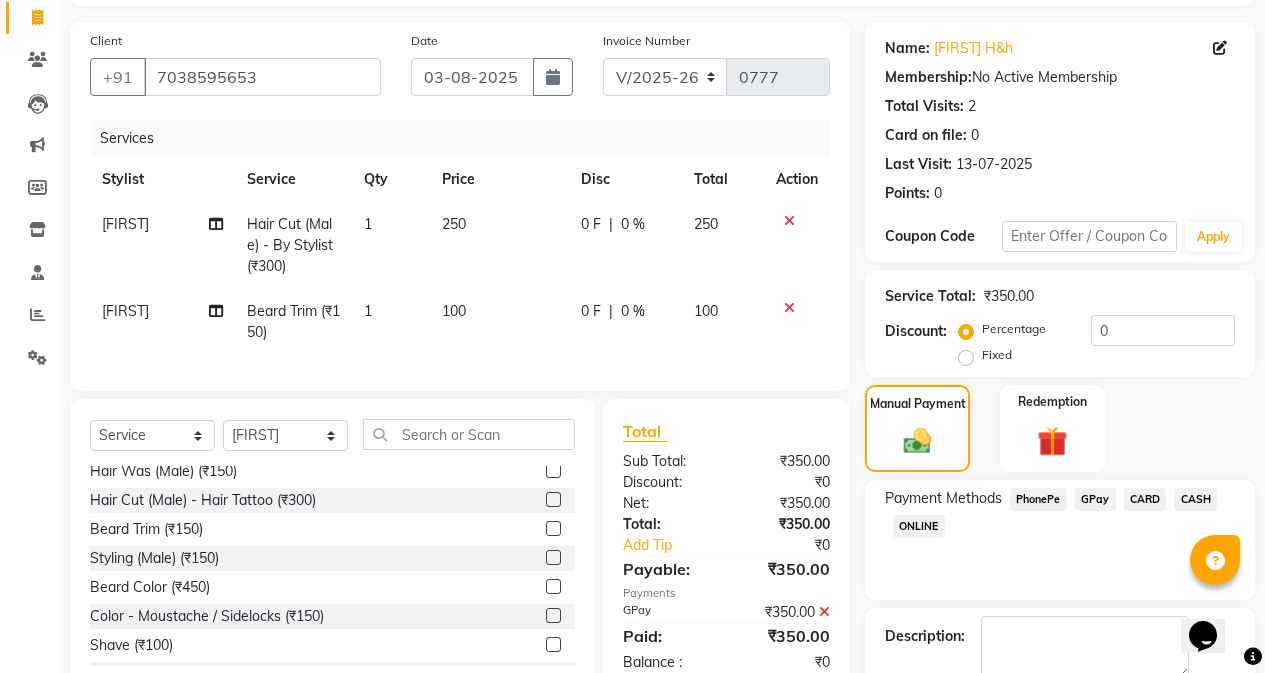 scroll, scrollTop: 239, scrollLeft: 0, axis: vertical 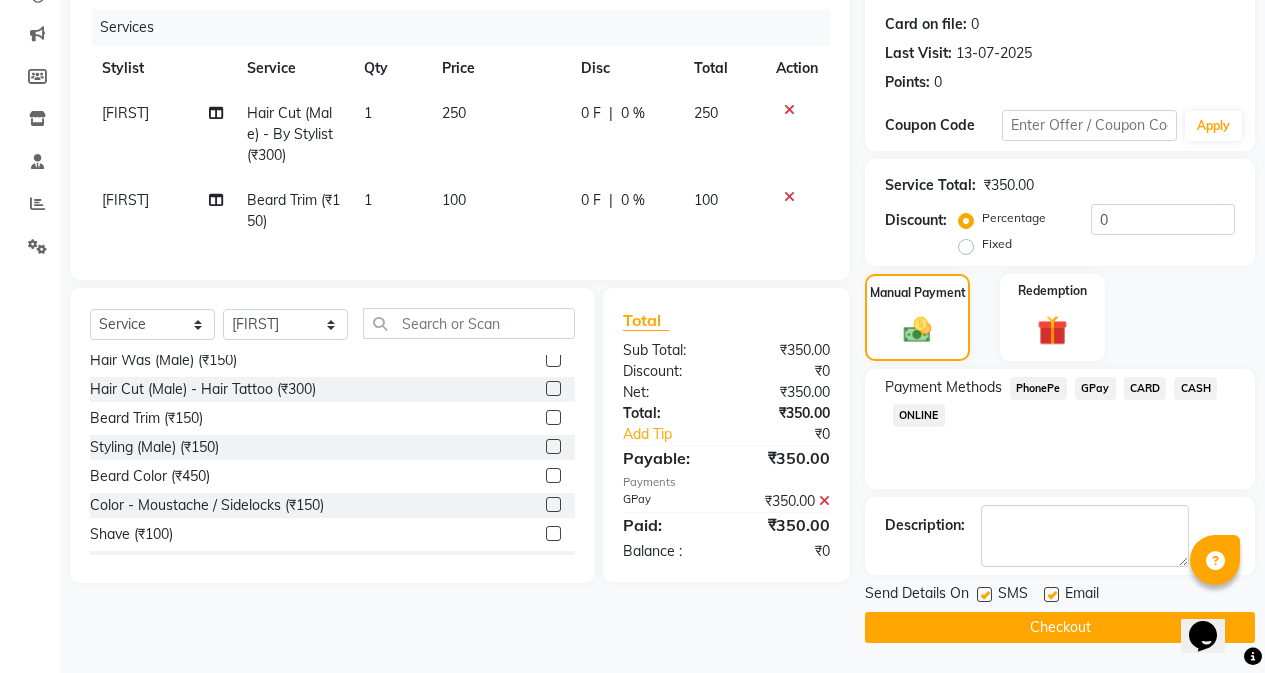 click 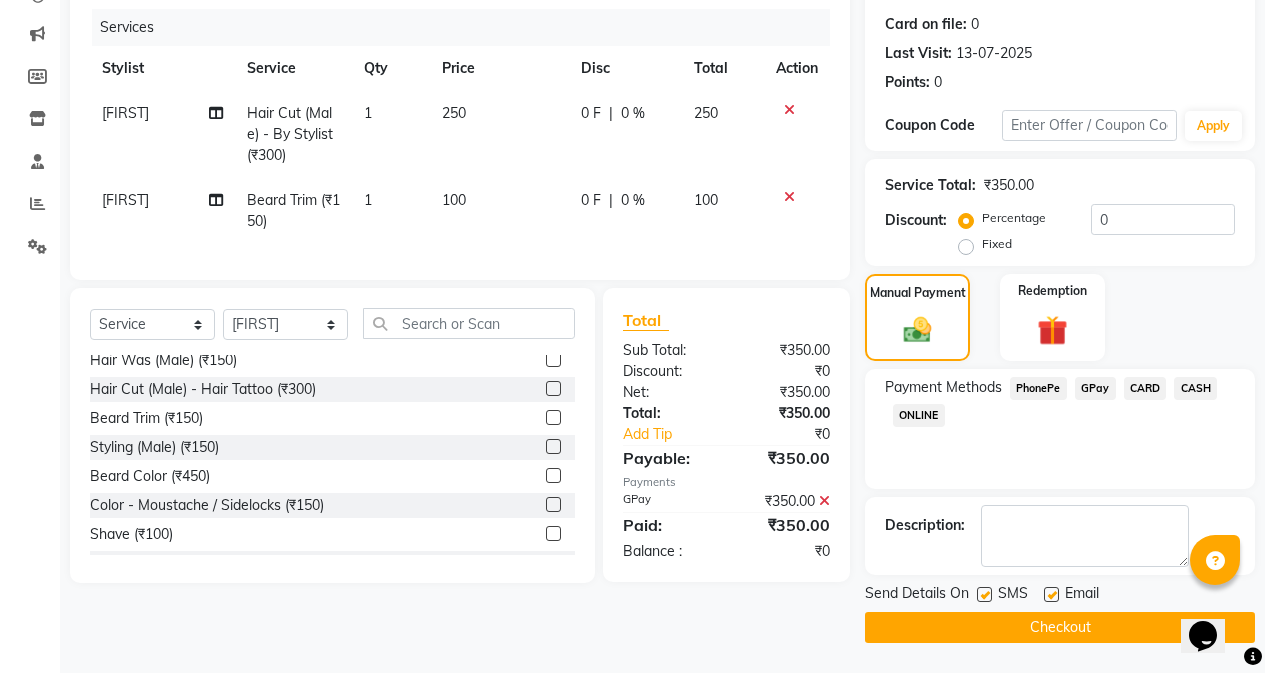 click at bounding box center [983, 595] 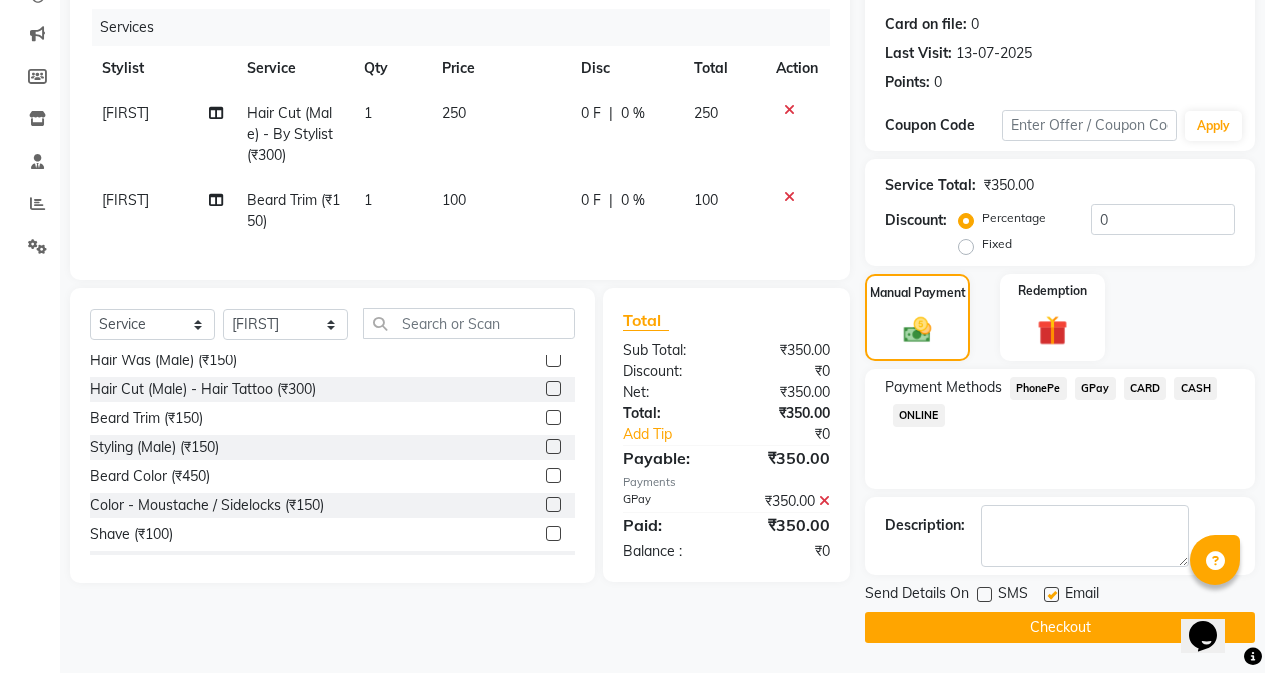 click on "Checkout" 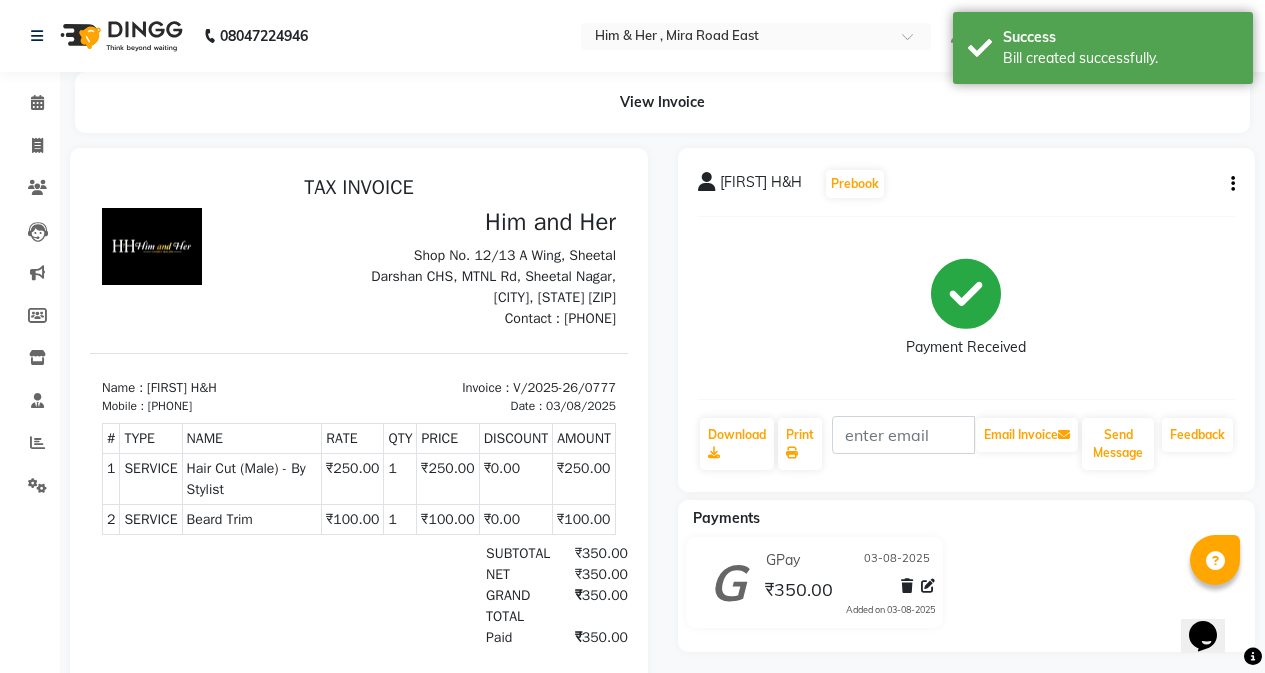 scroll, scrollTop: 0, scrollLeft: 0, axis: both 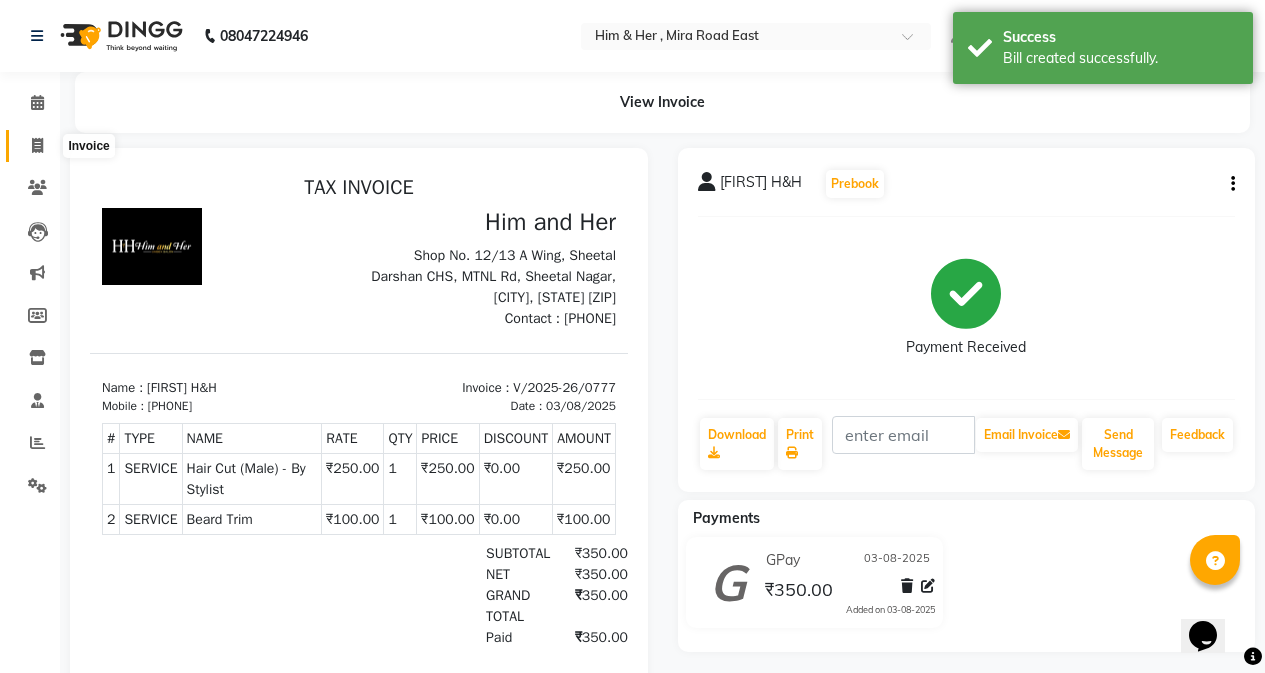 click 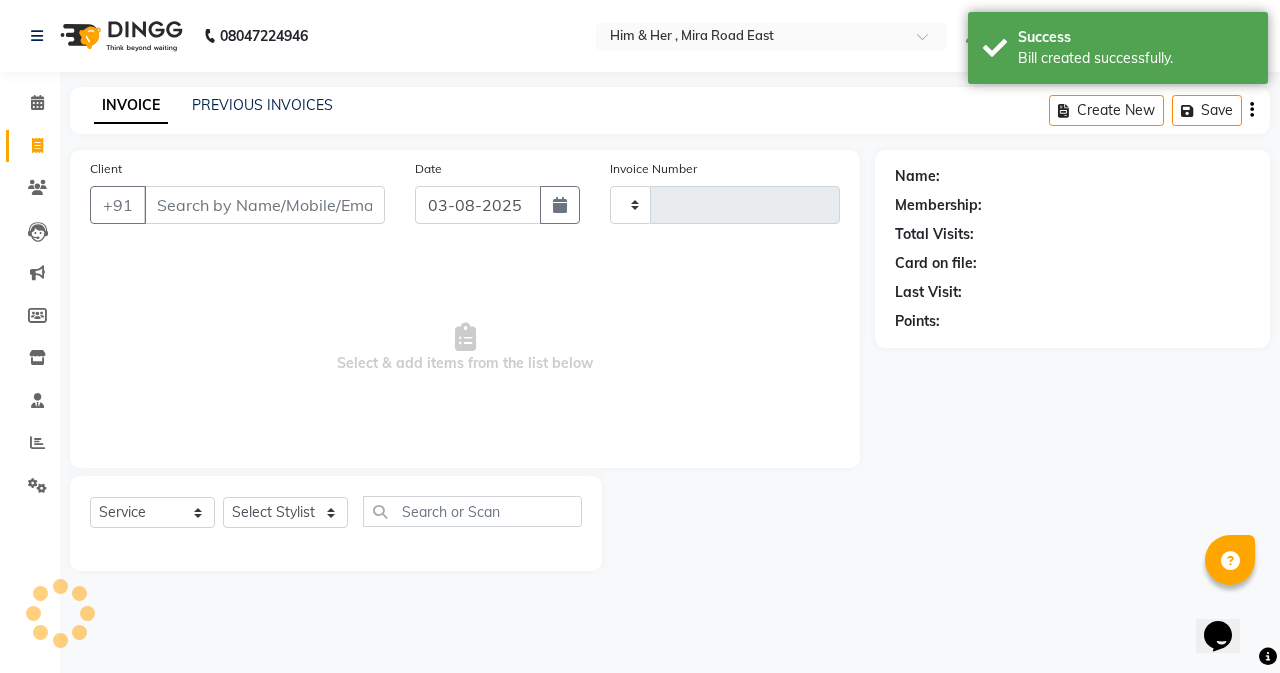 type on "0778" 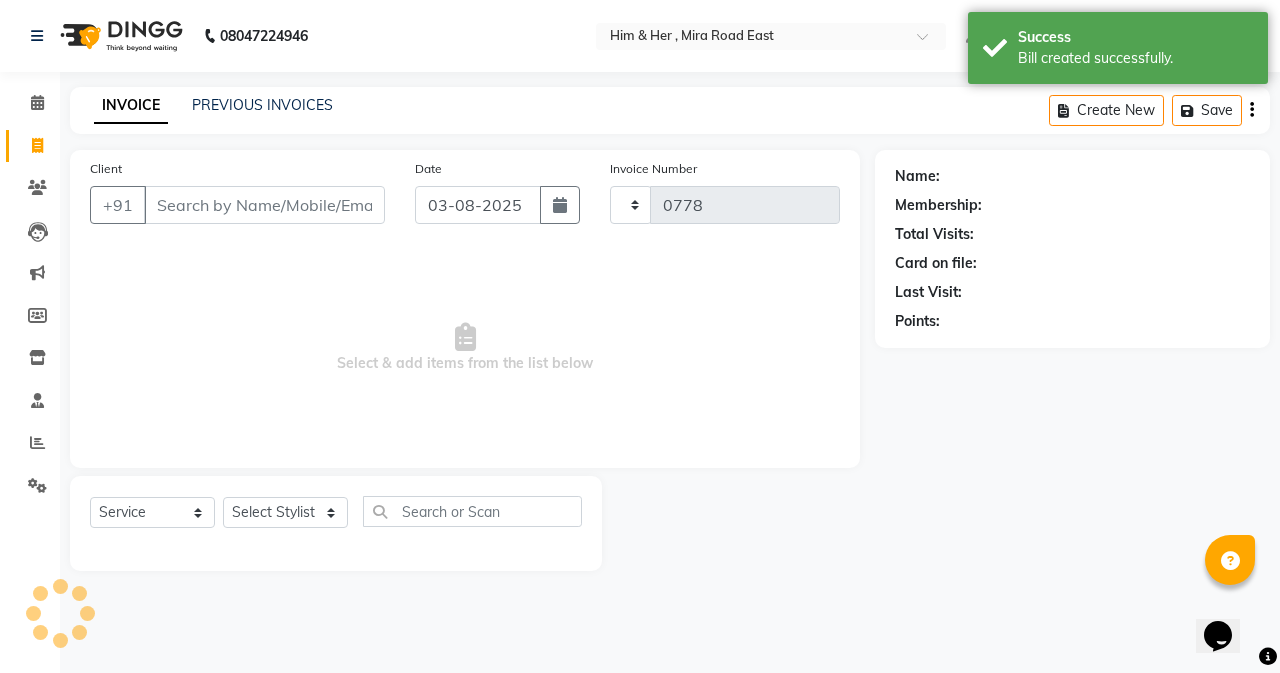 select on "5934" 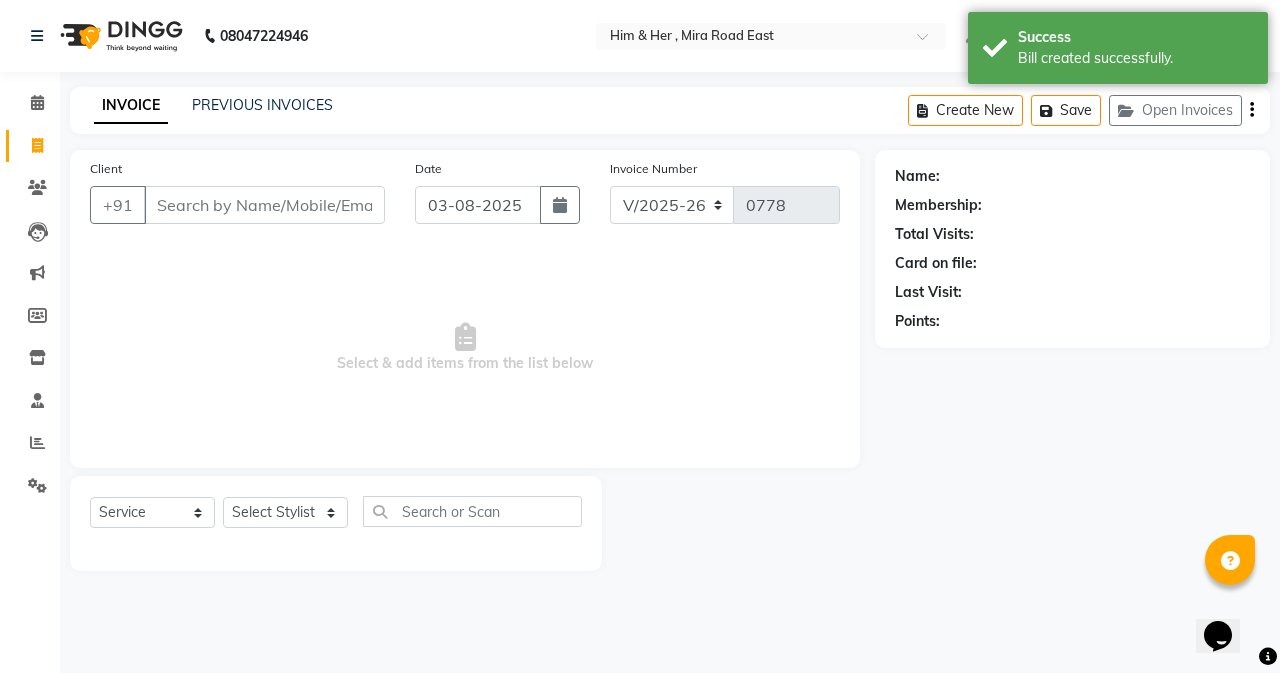click on "Client" at bounding box center (264, 205) 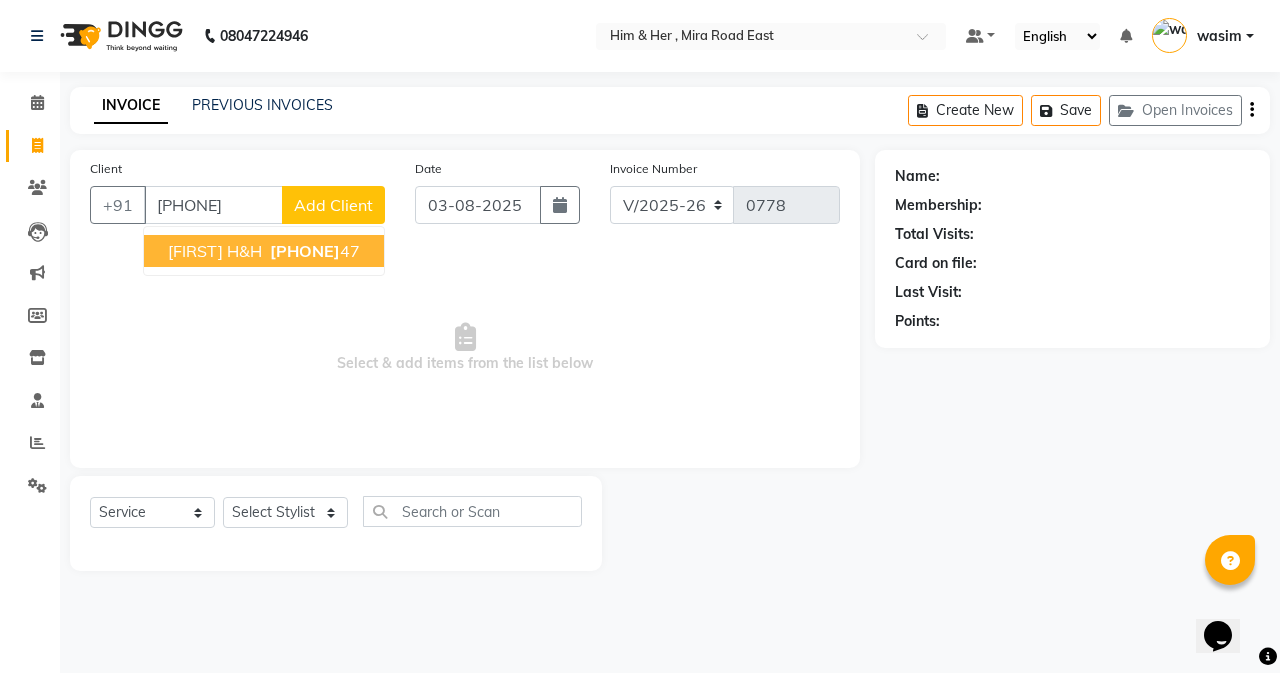 click on "Toni H&H" at bounding box center (215, 251) 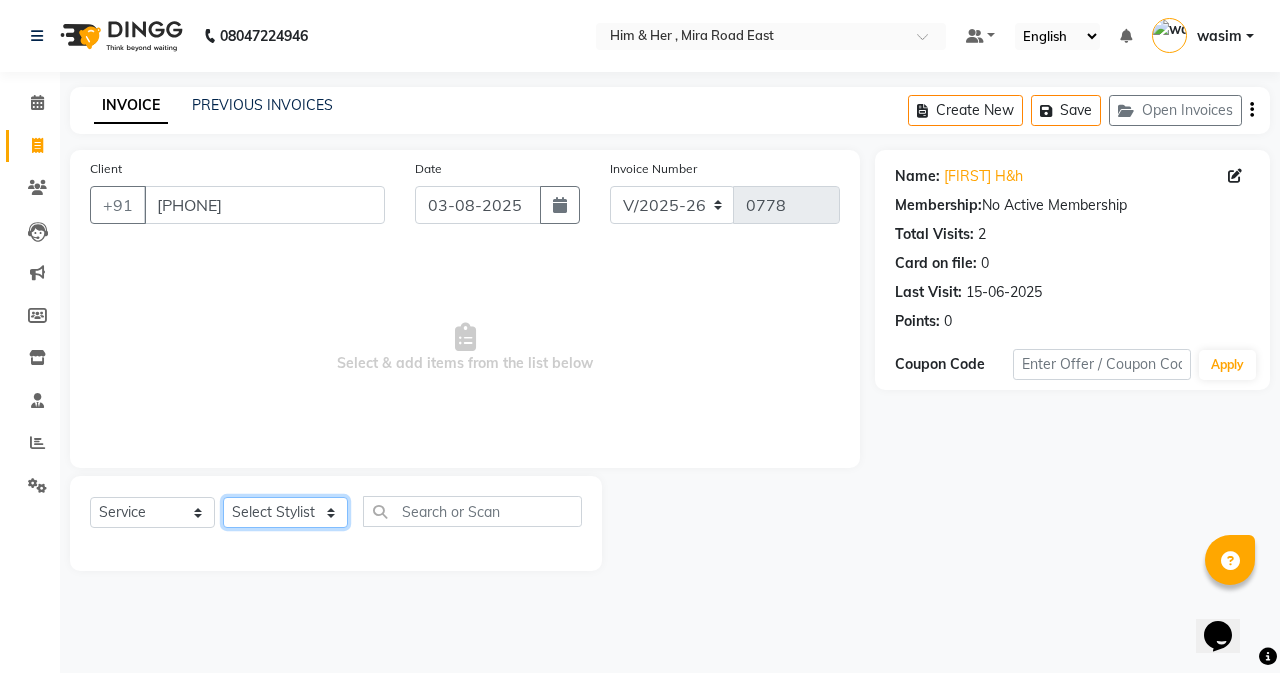 click on "Select Stylist [NAME] [NAME] [NAME] [LAST]" 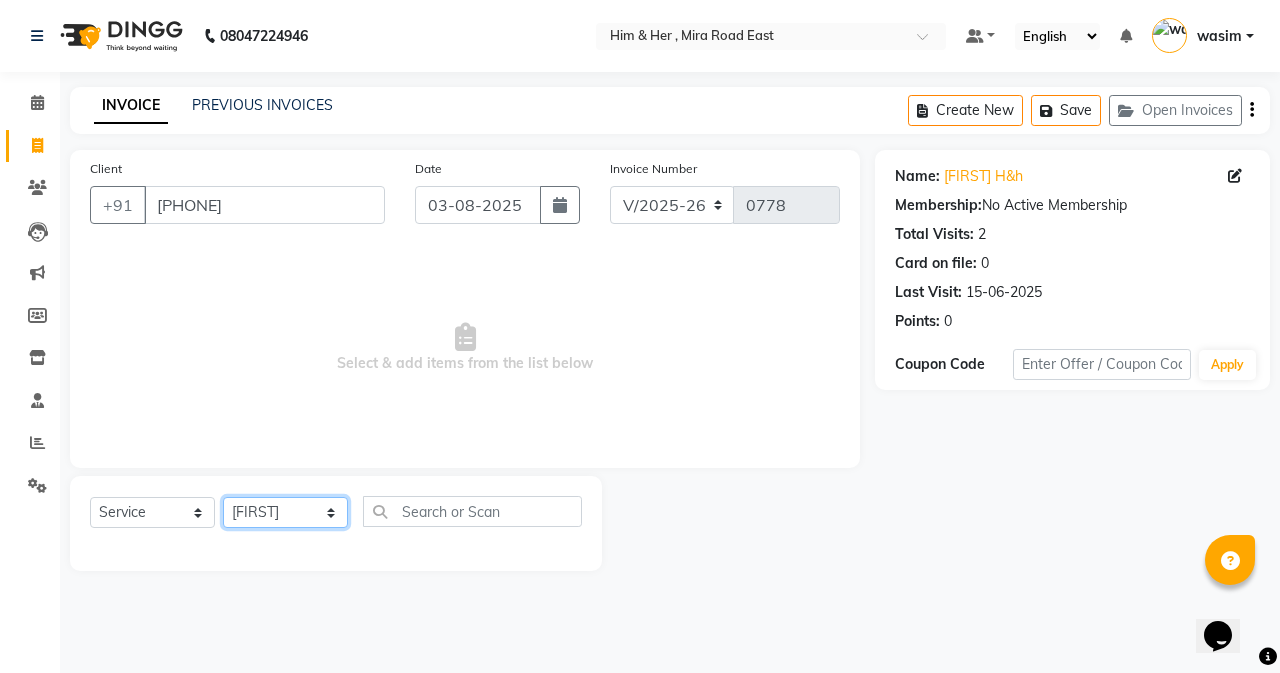 click on "Select Stylist [NAME] [NAME] [NAME] [LAST]" 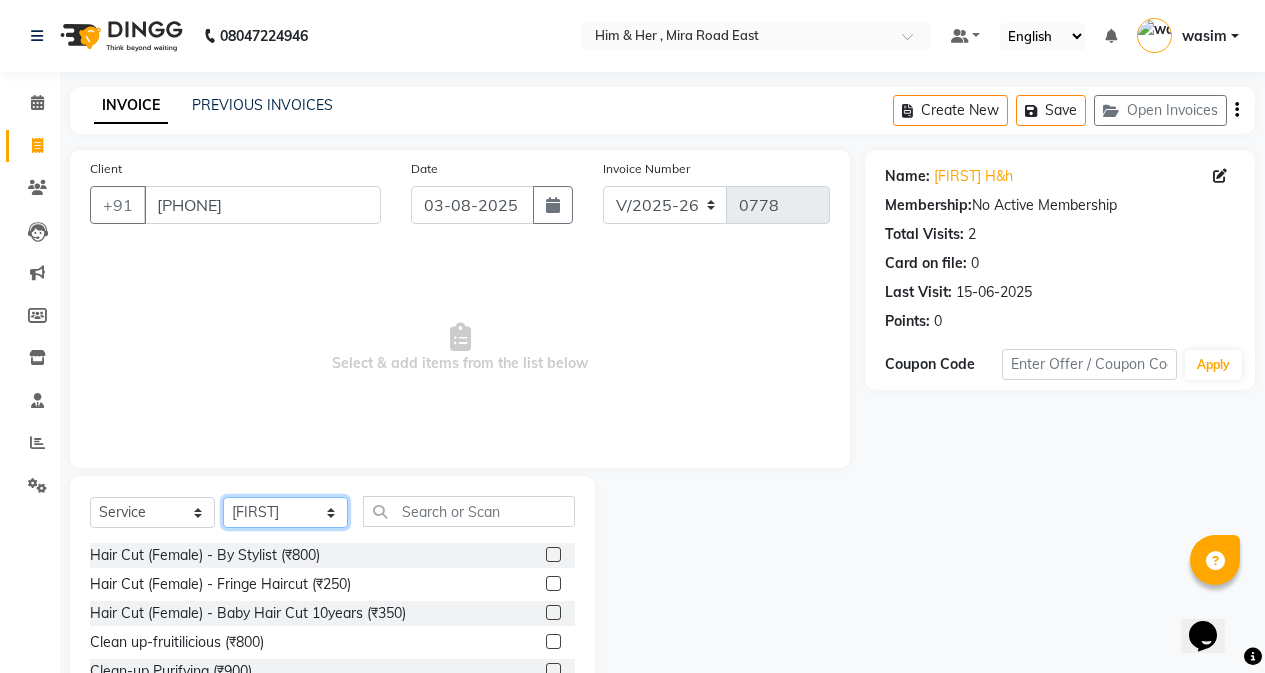 scroll, scrollTop: 128, scrollLeft: 0, axis: vertical 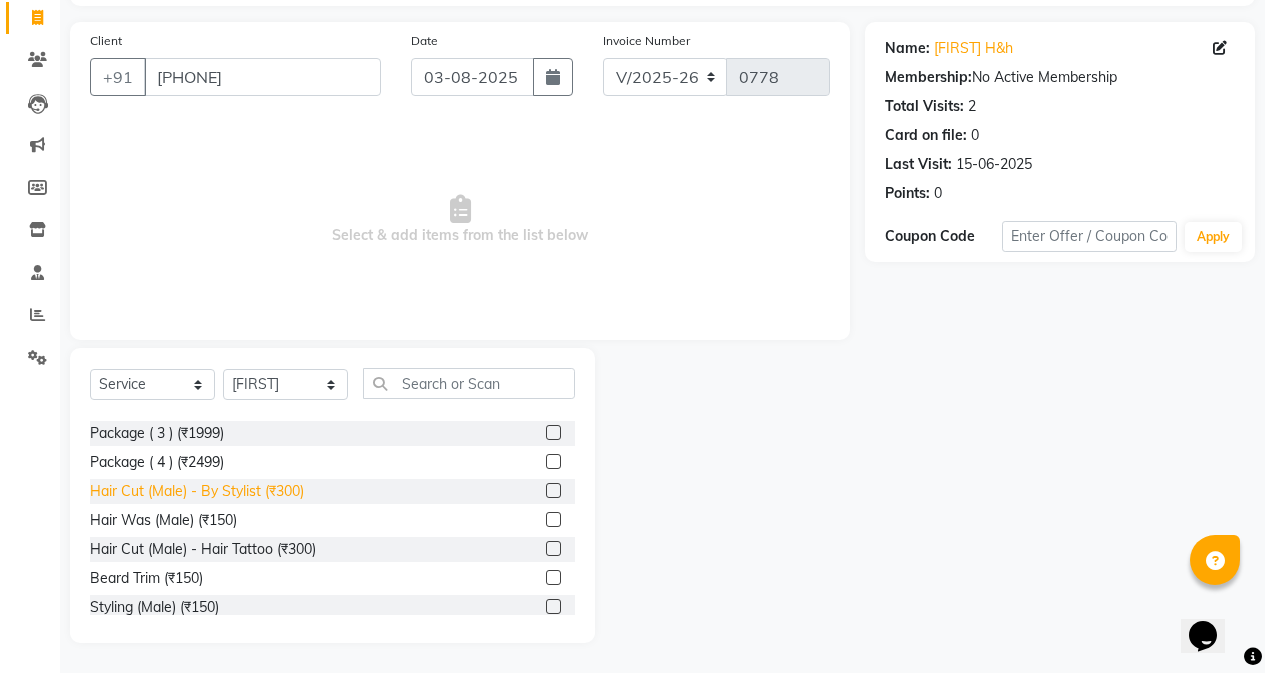 click on "Hair Cut (Male) - By Stylist (₹300)" 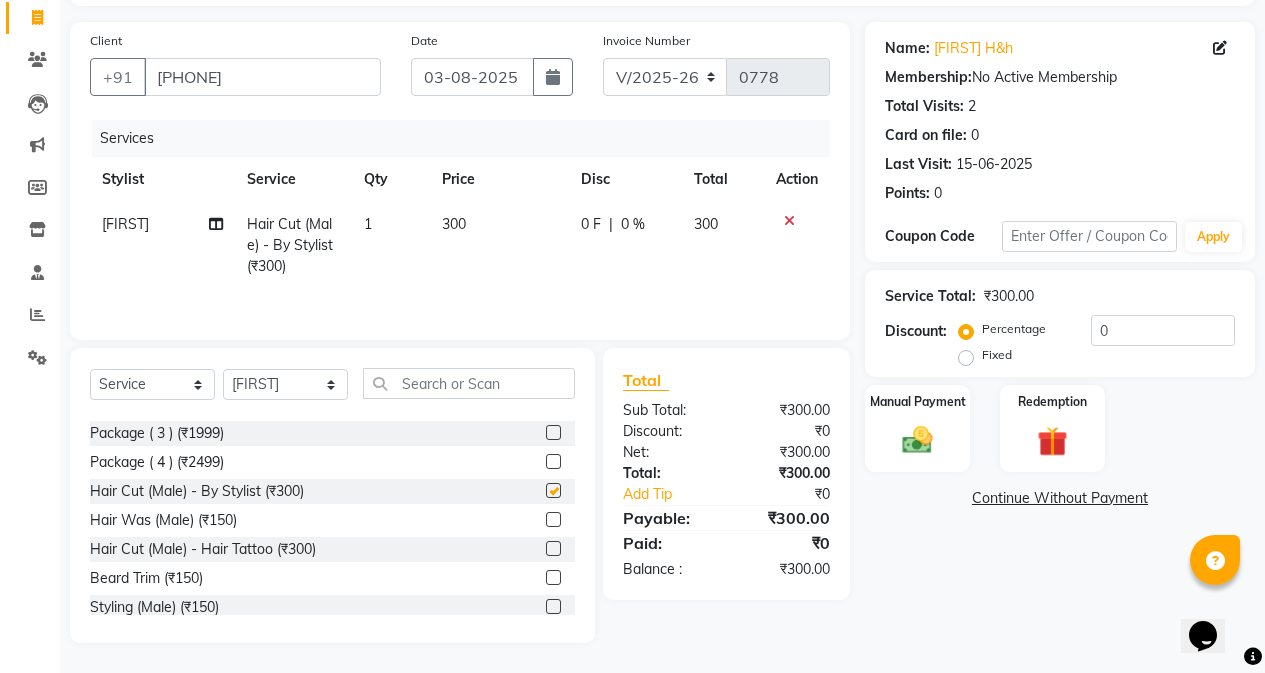 checkbox on "false" 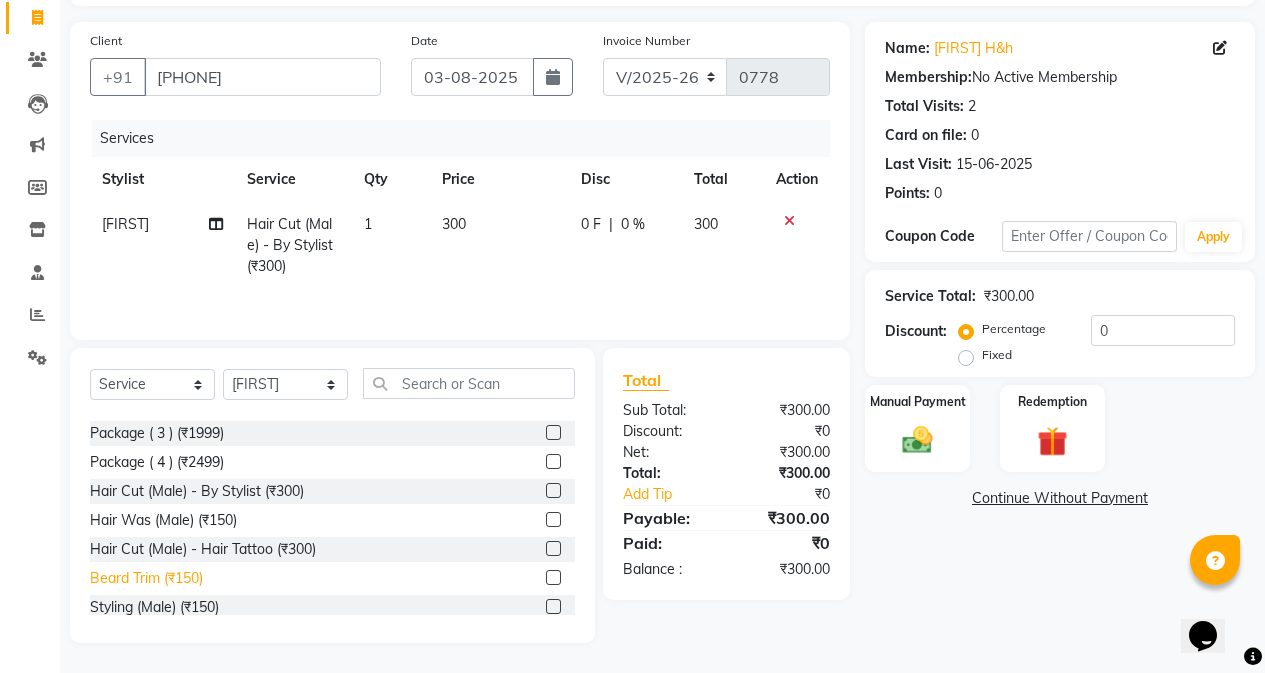 click on "Beard Trim (₹150)" 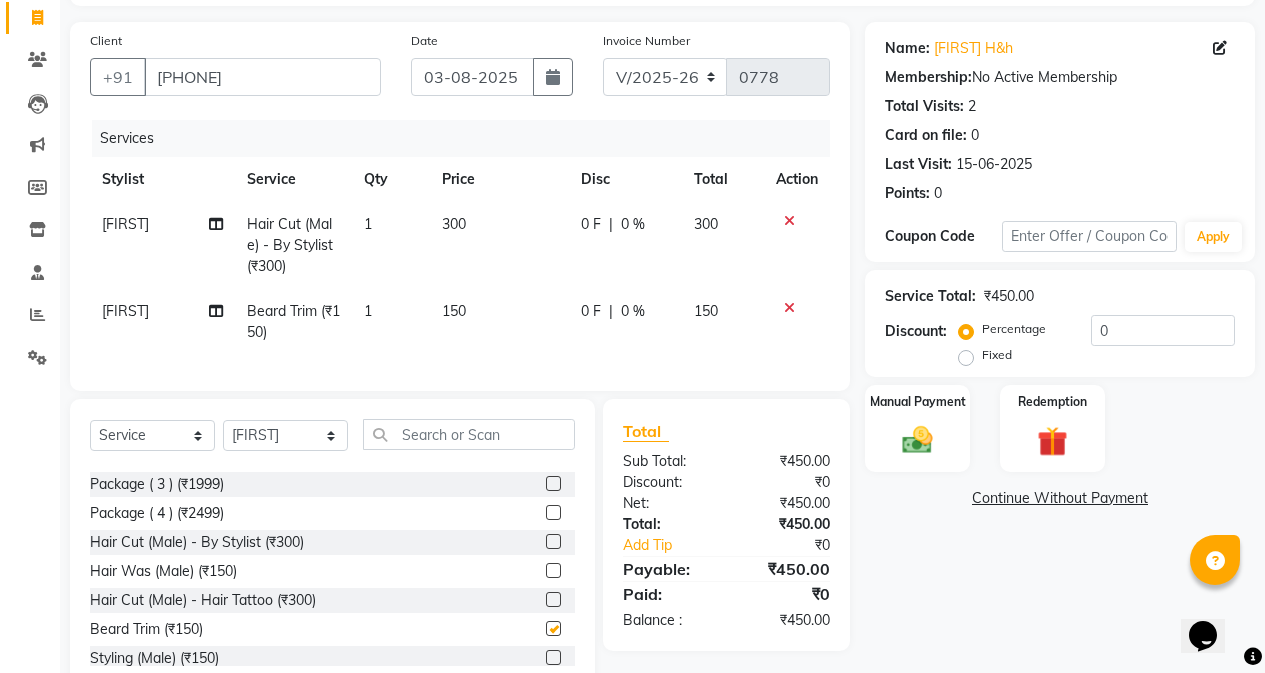 checkbox on "false" 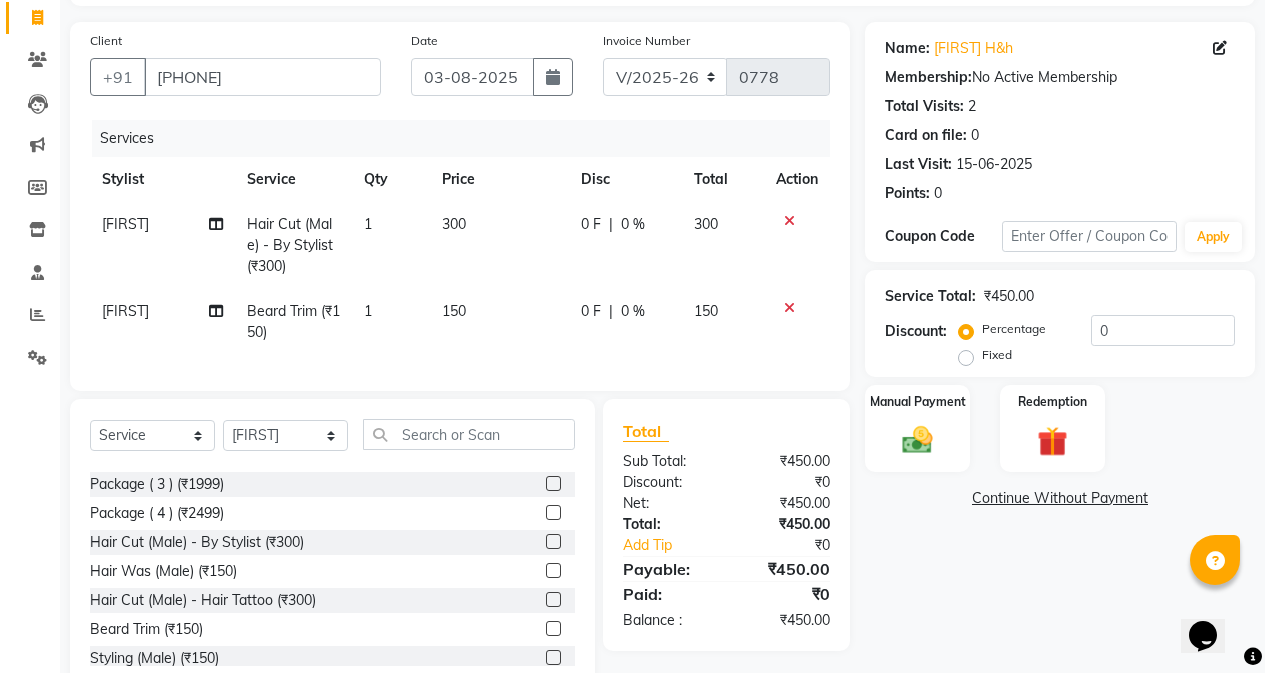 click on "150" 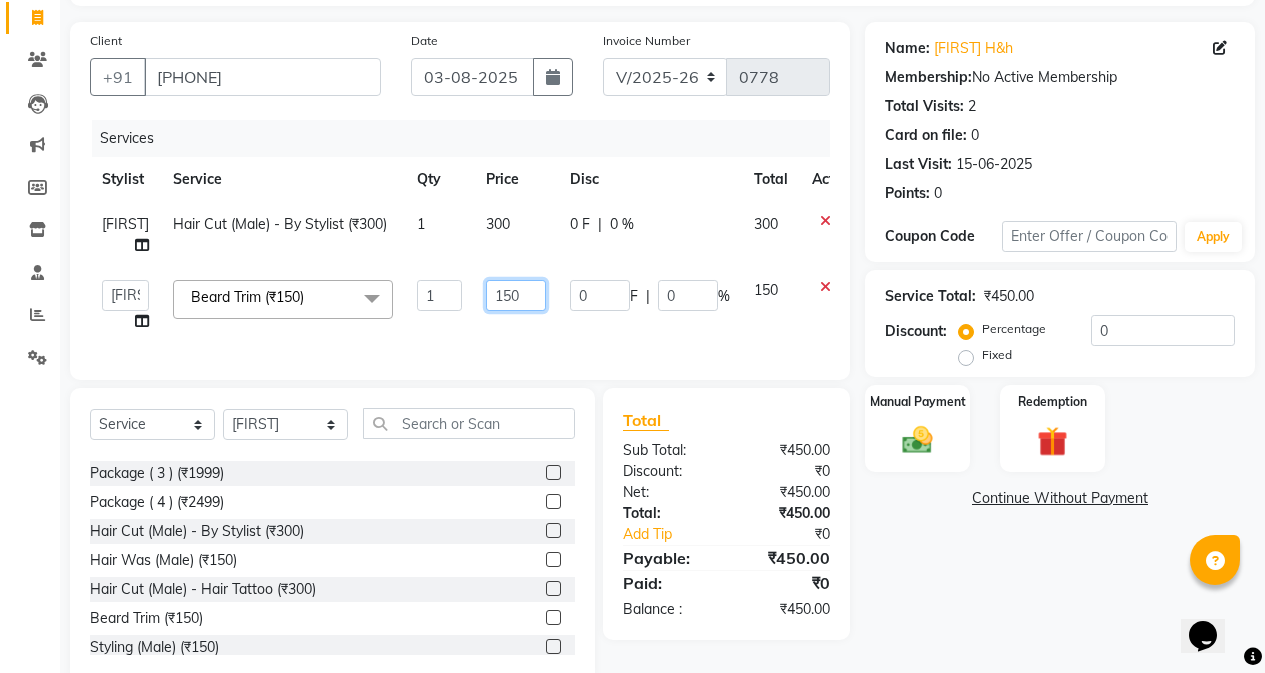 click on "150" 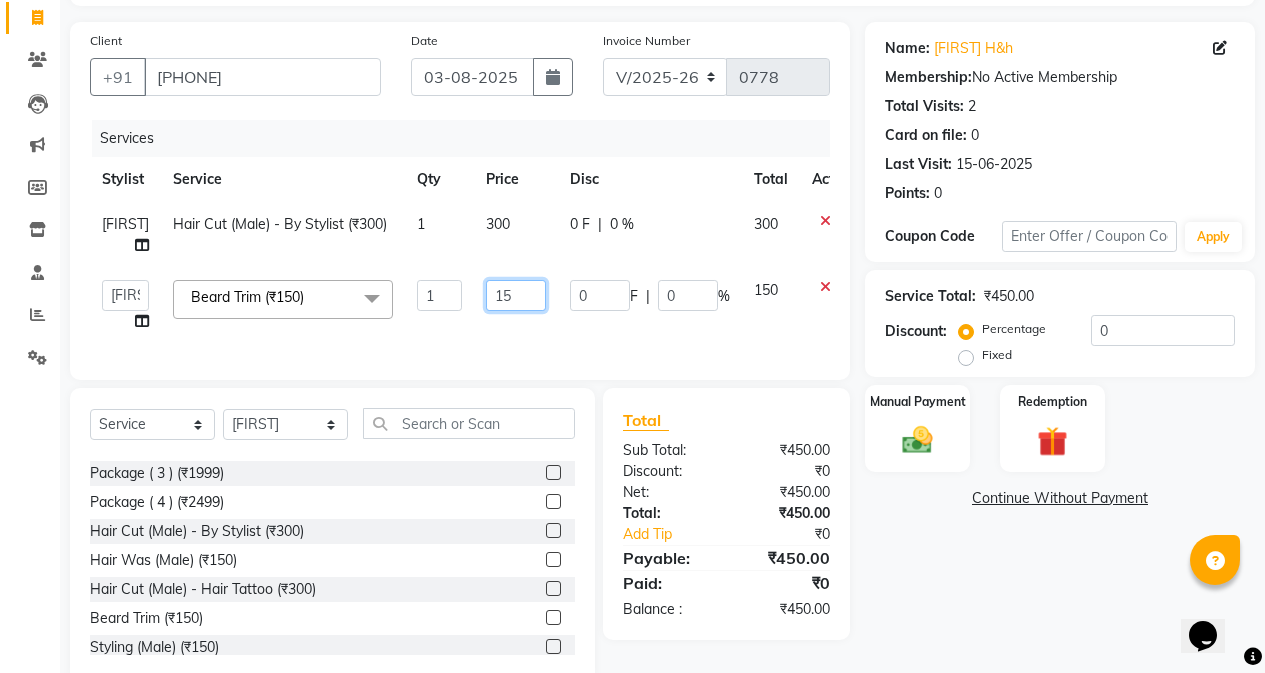 type on "1" 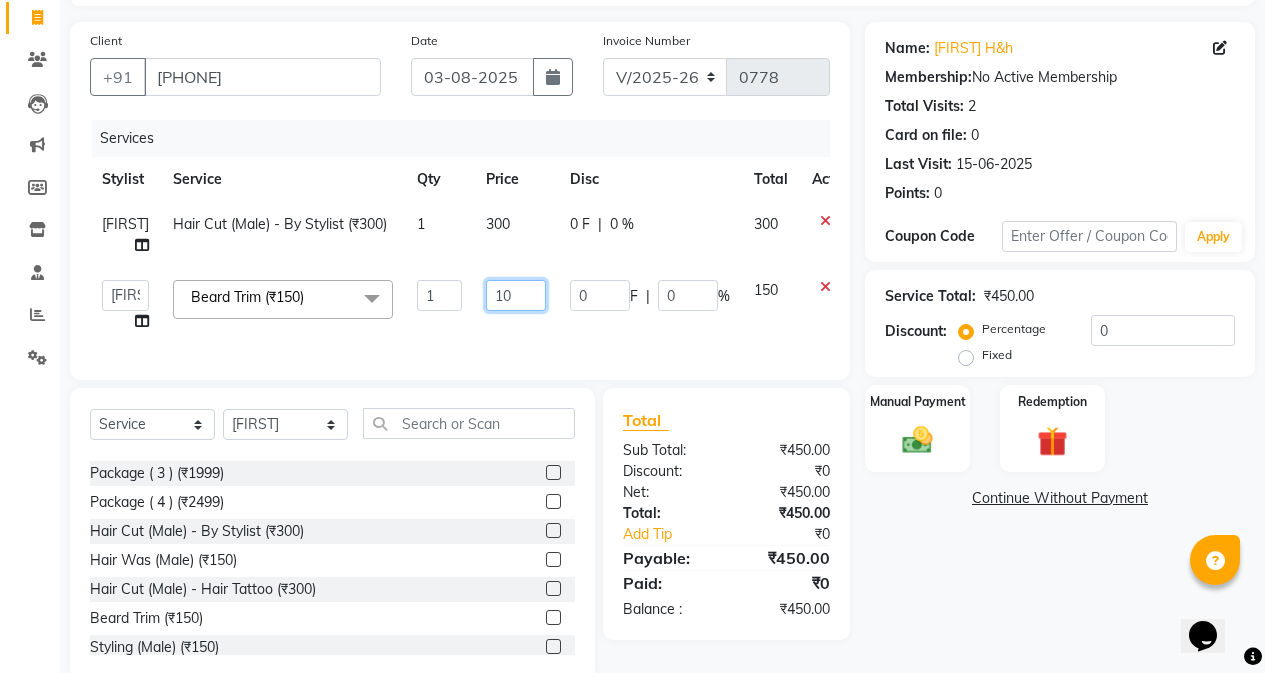 type on "100" 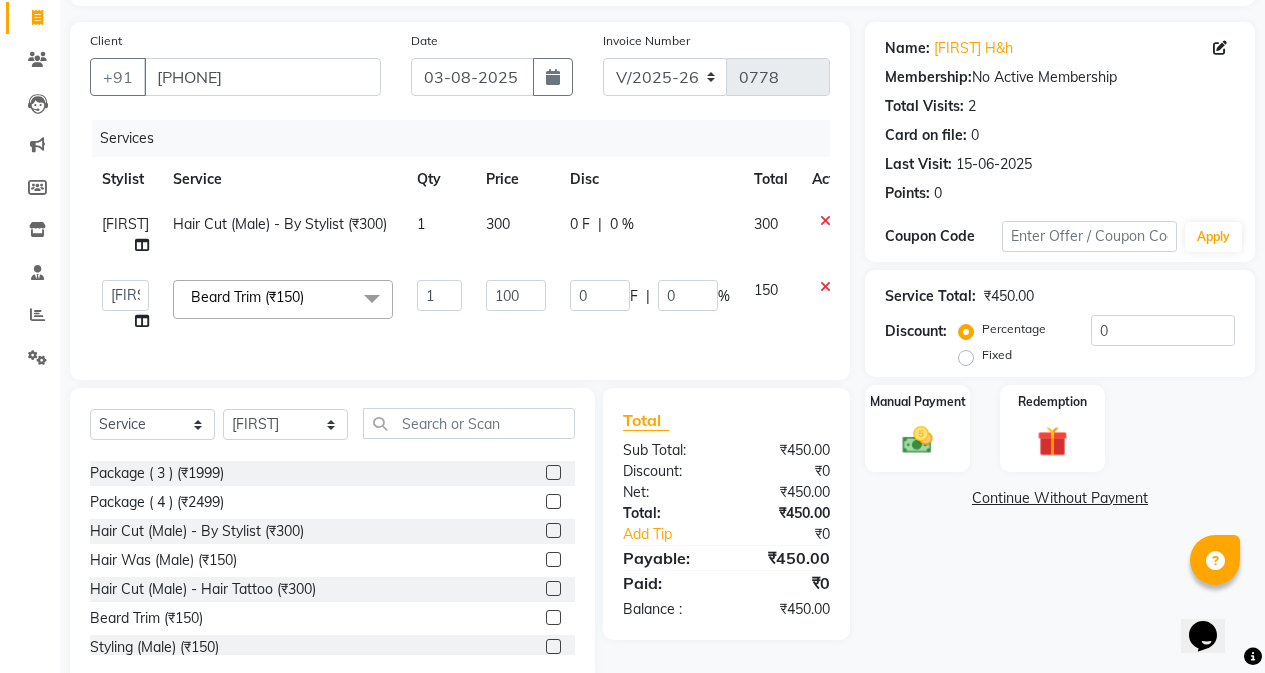 click on "300" 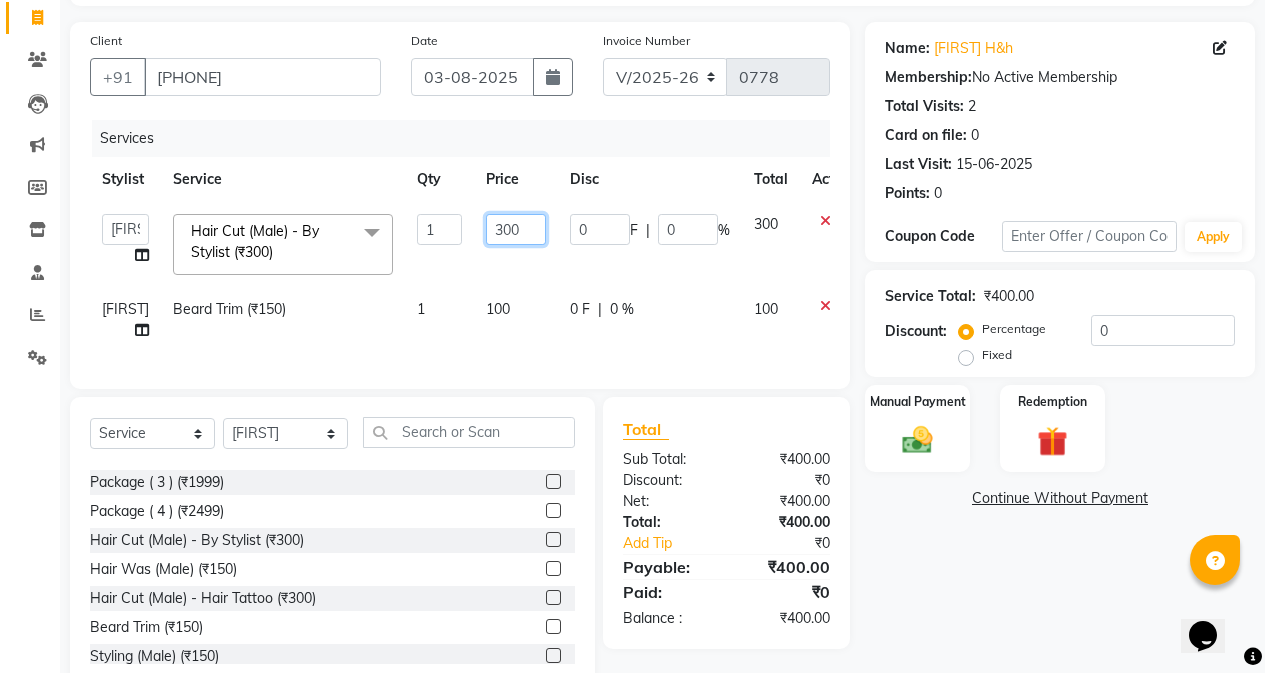 click on "300" 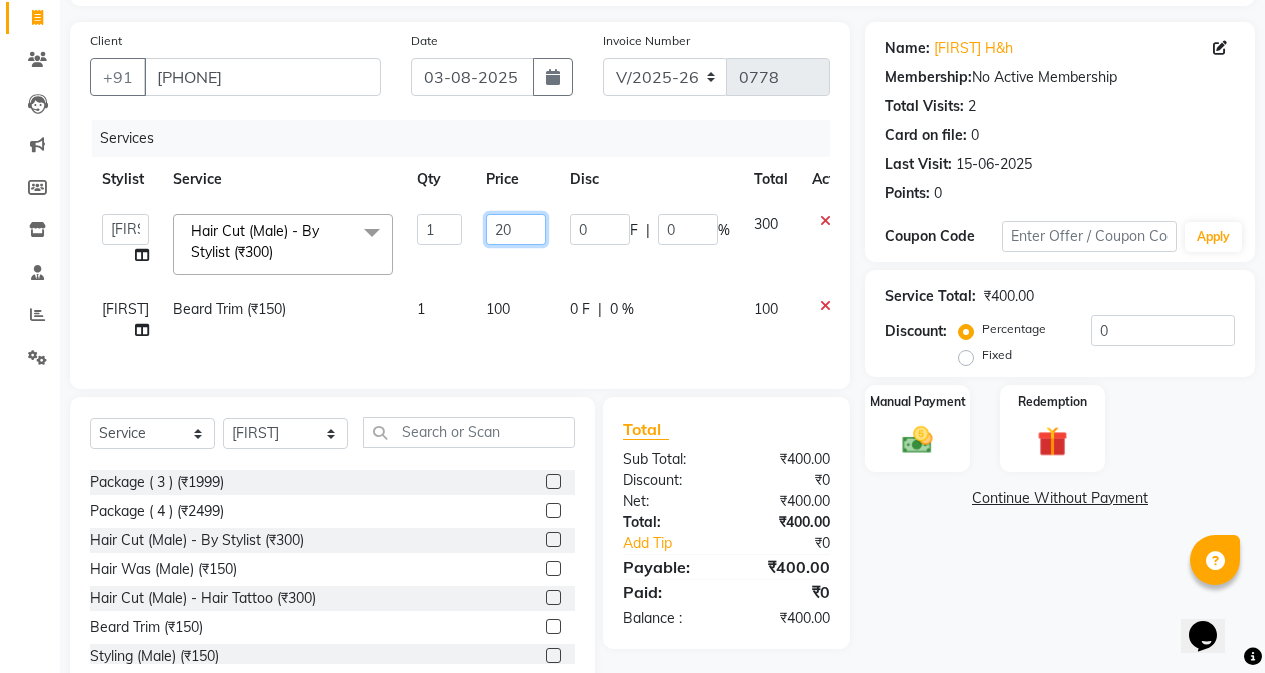 type on "250" 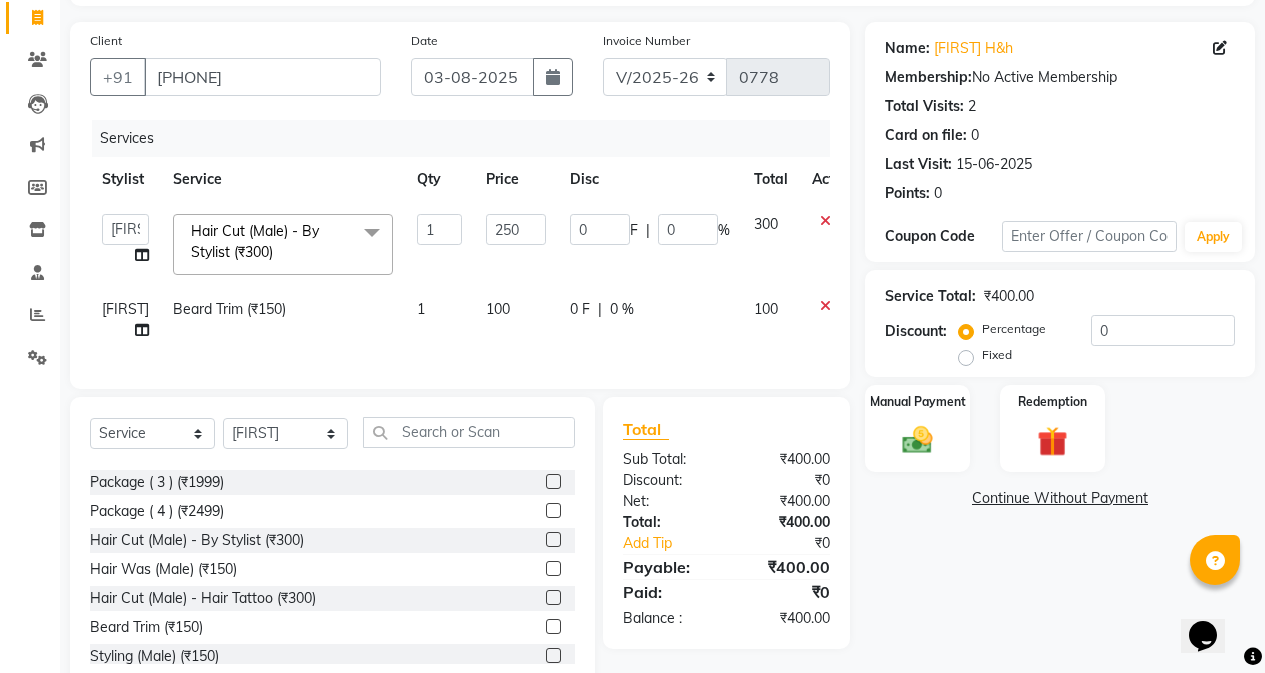click on "100" 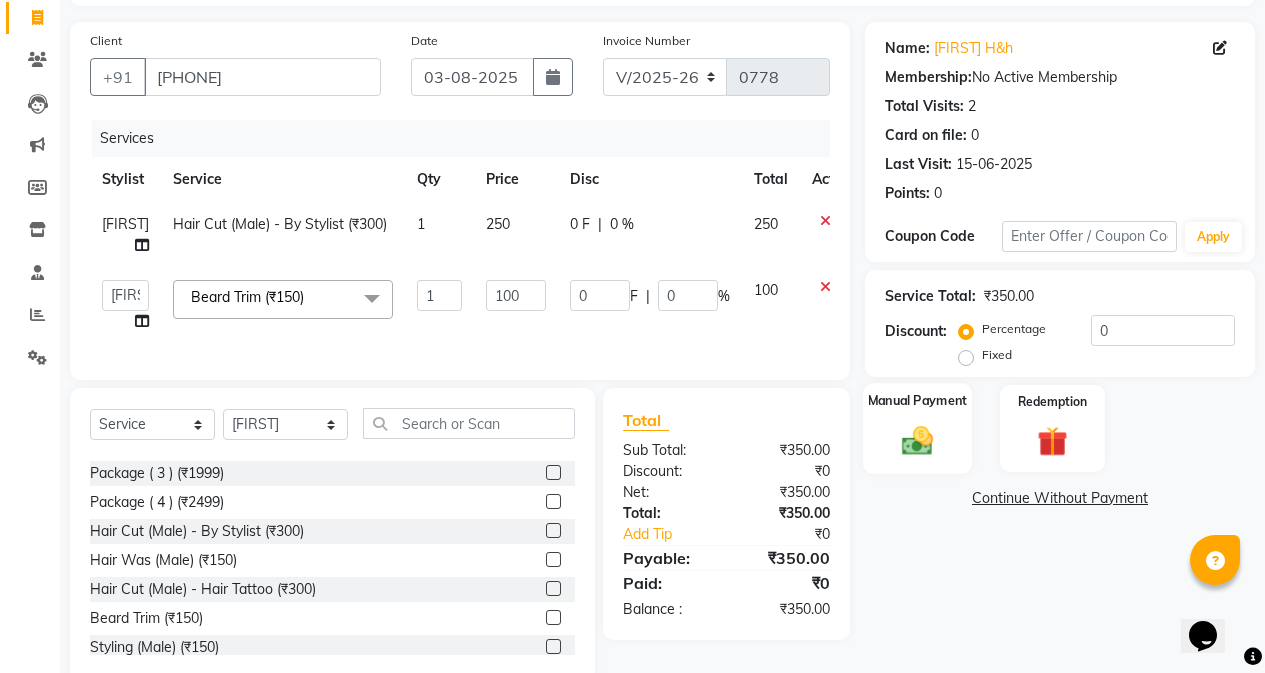 click 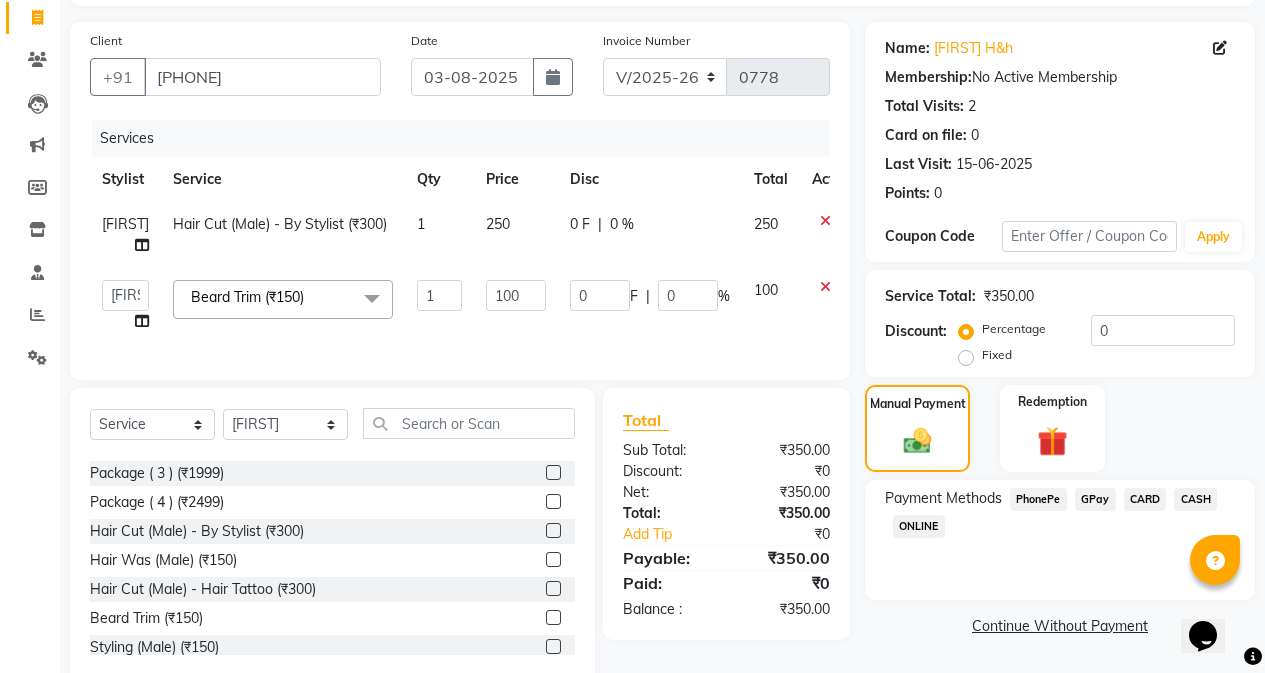 click on "GPay" 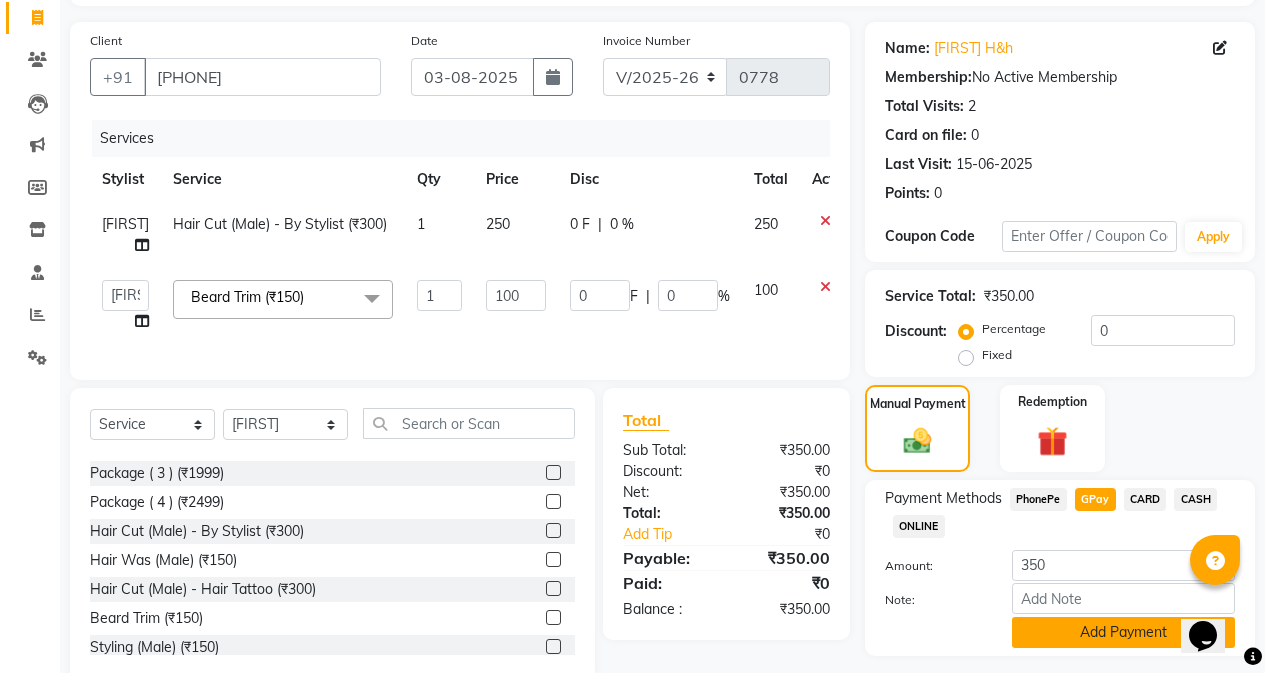click on "Add Payment" 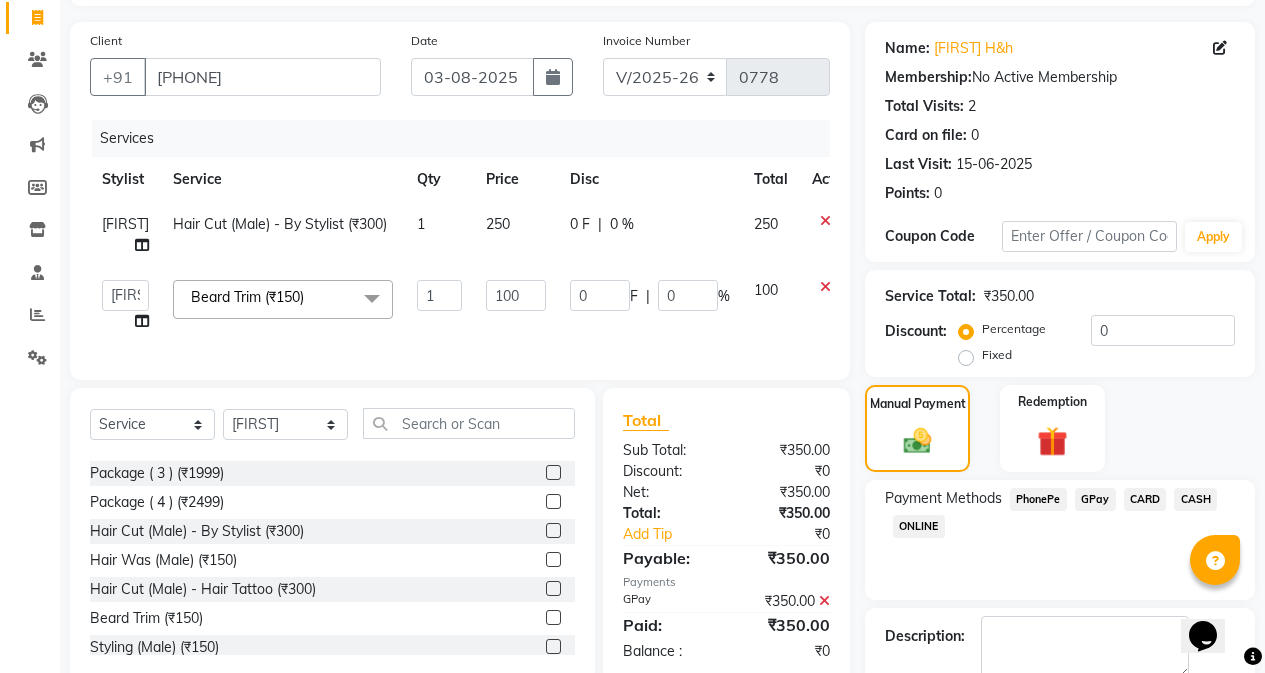 scroll, scrollTop: 239, scrollLeft: 0, axis: vertical 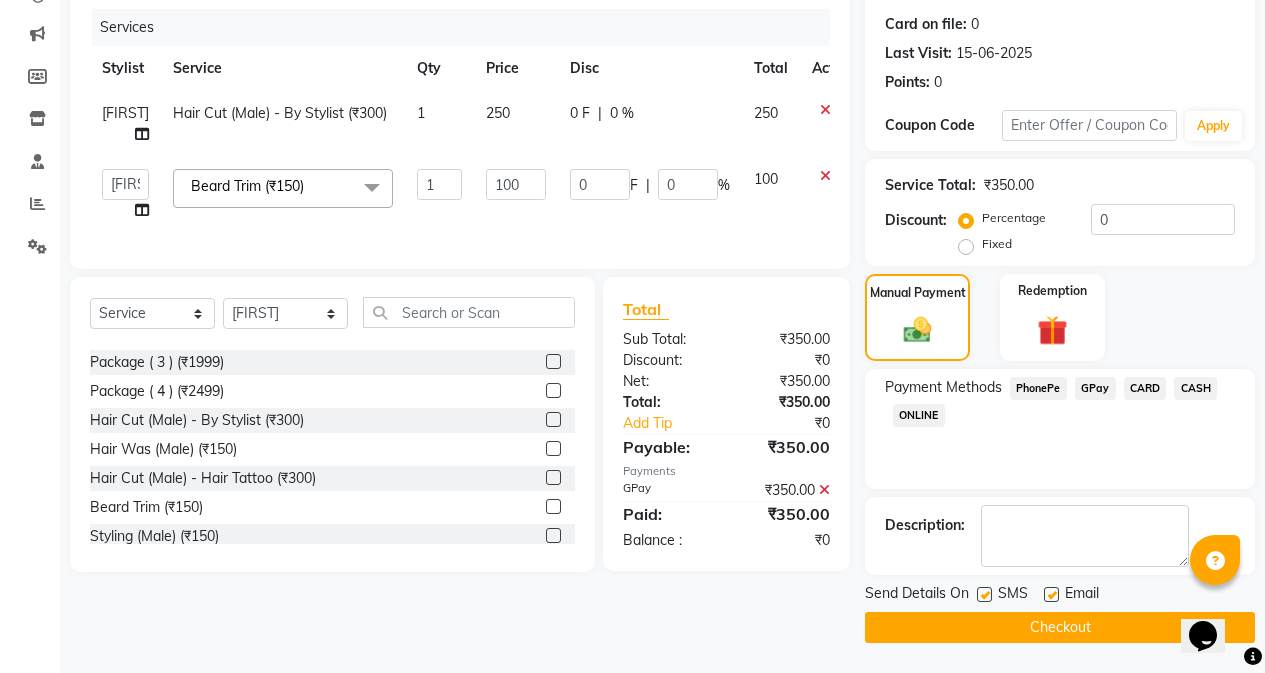 click 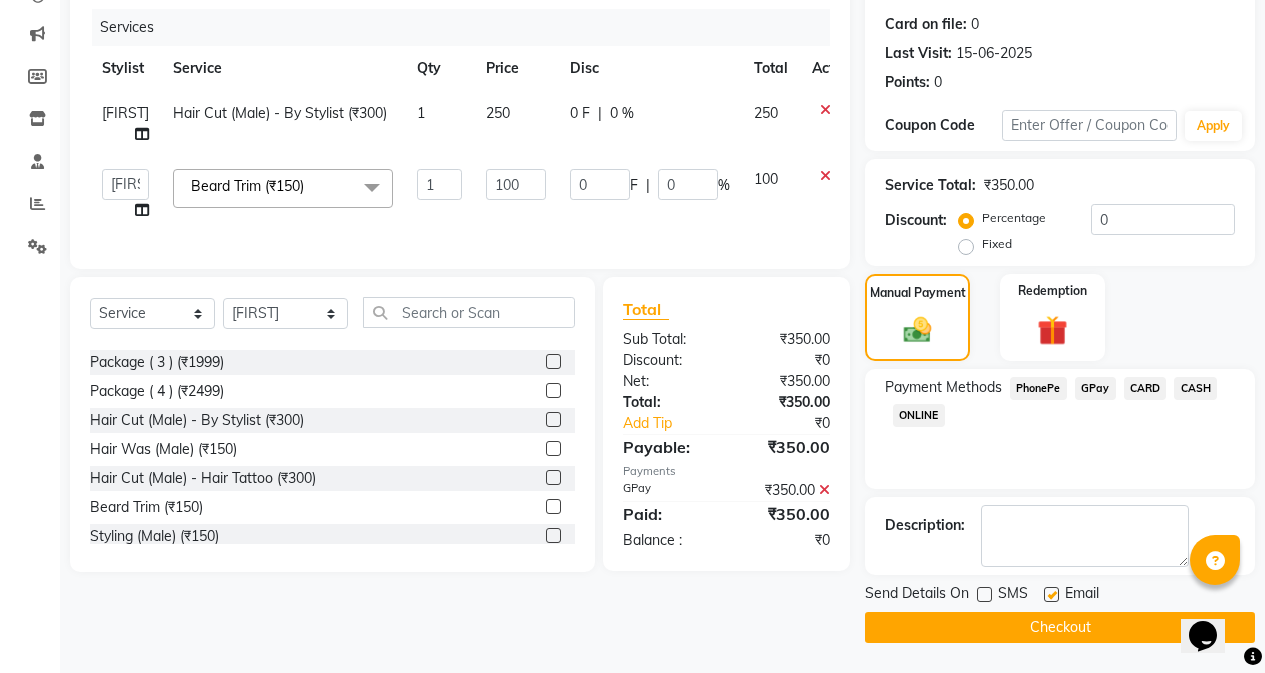 click on "Checkout" 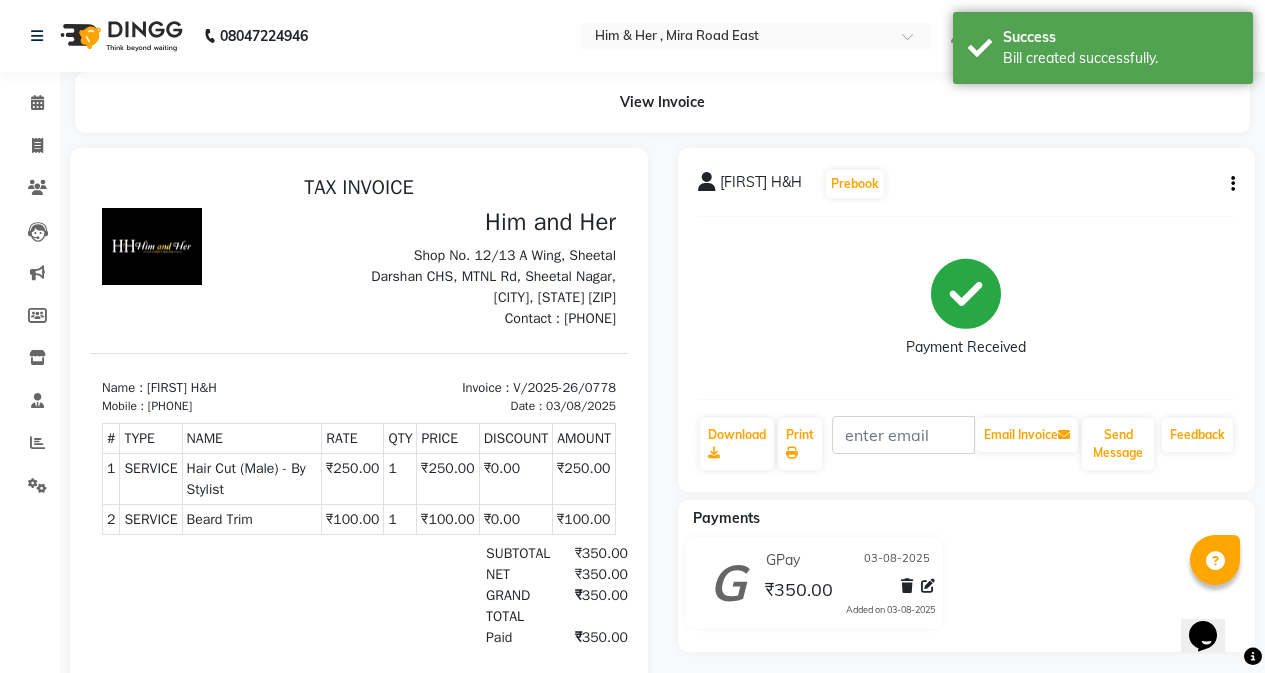 scroll, scrollTop: 0, scrollLeft: 0, axis: both 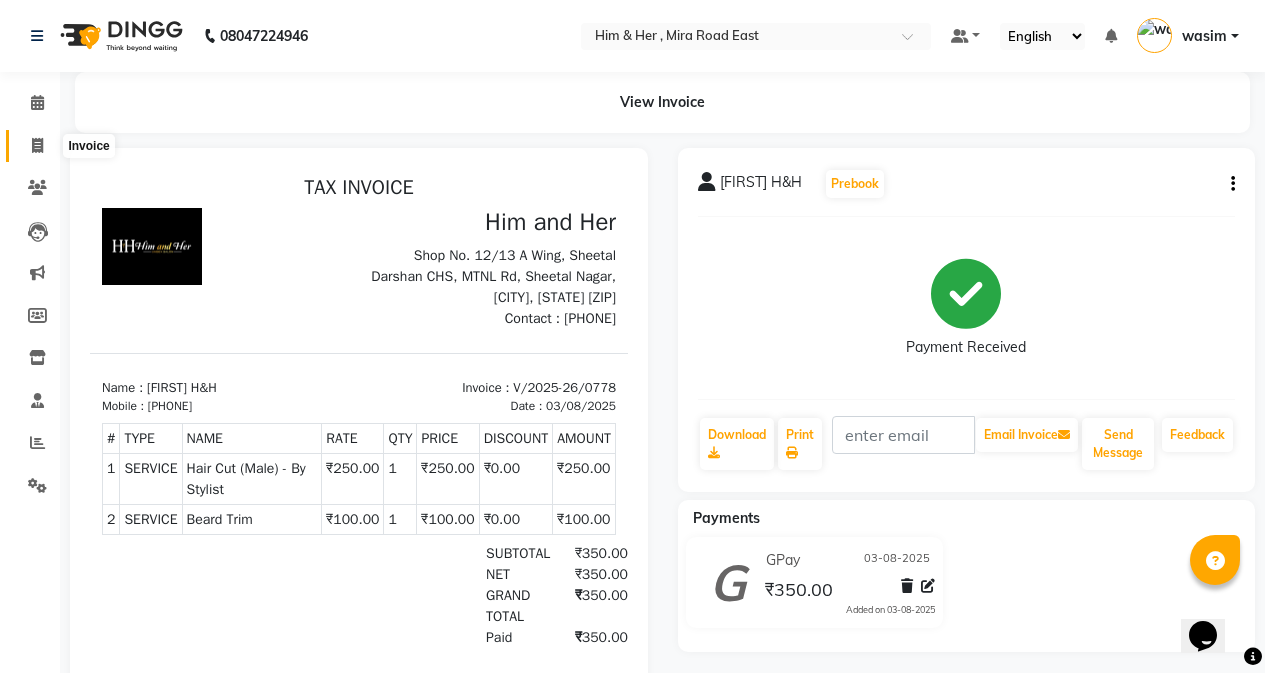 click 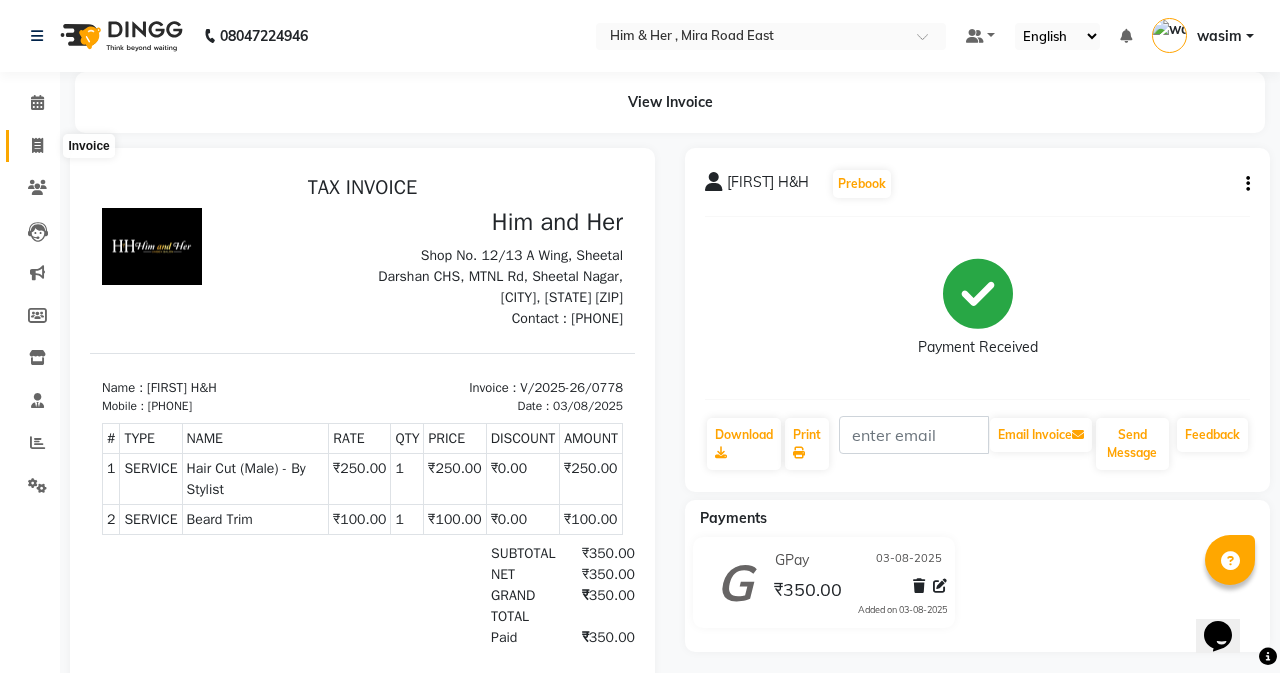 select on "5934" 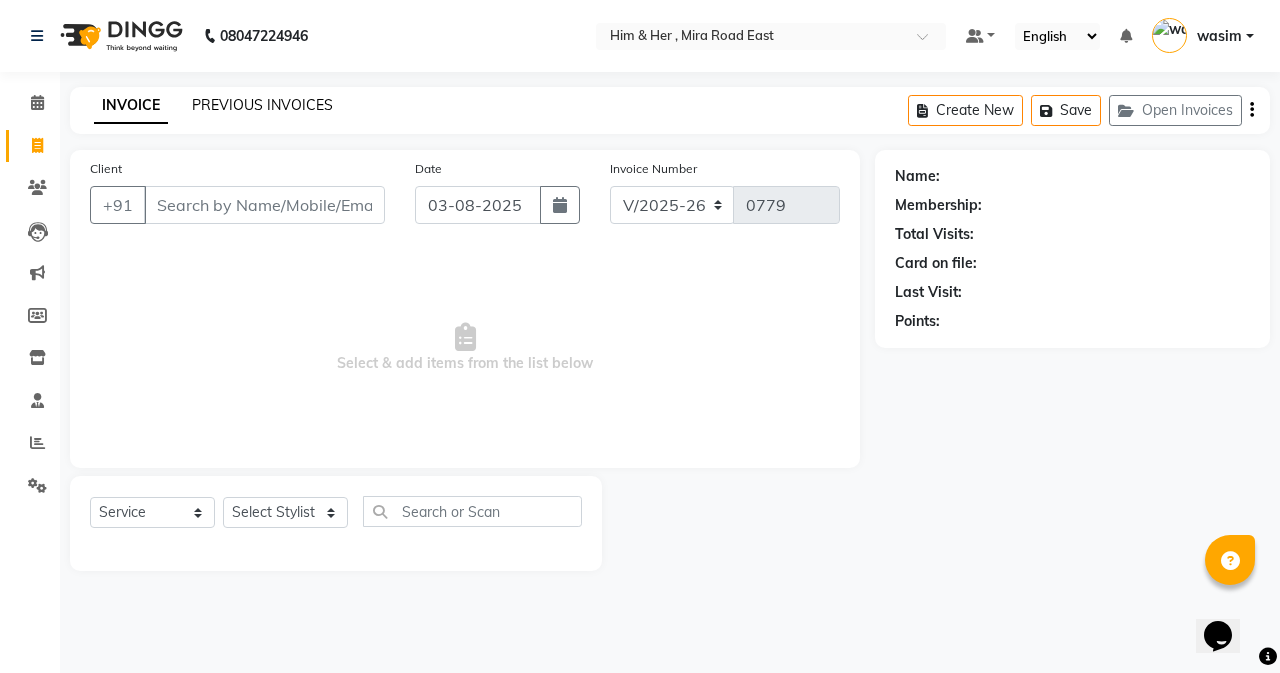 click on "PREVIOUS INVOICES" 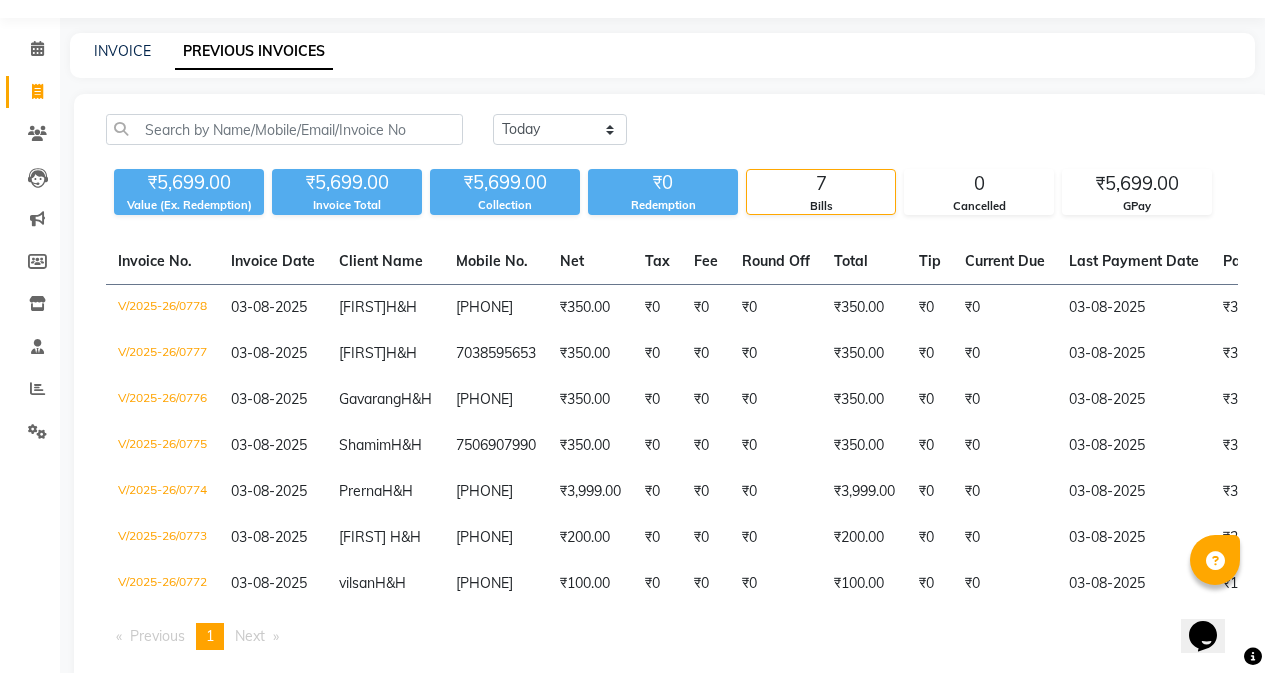 scroll, scrollTop: 152, scrollLeft: 0, axis: vertical 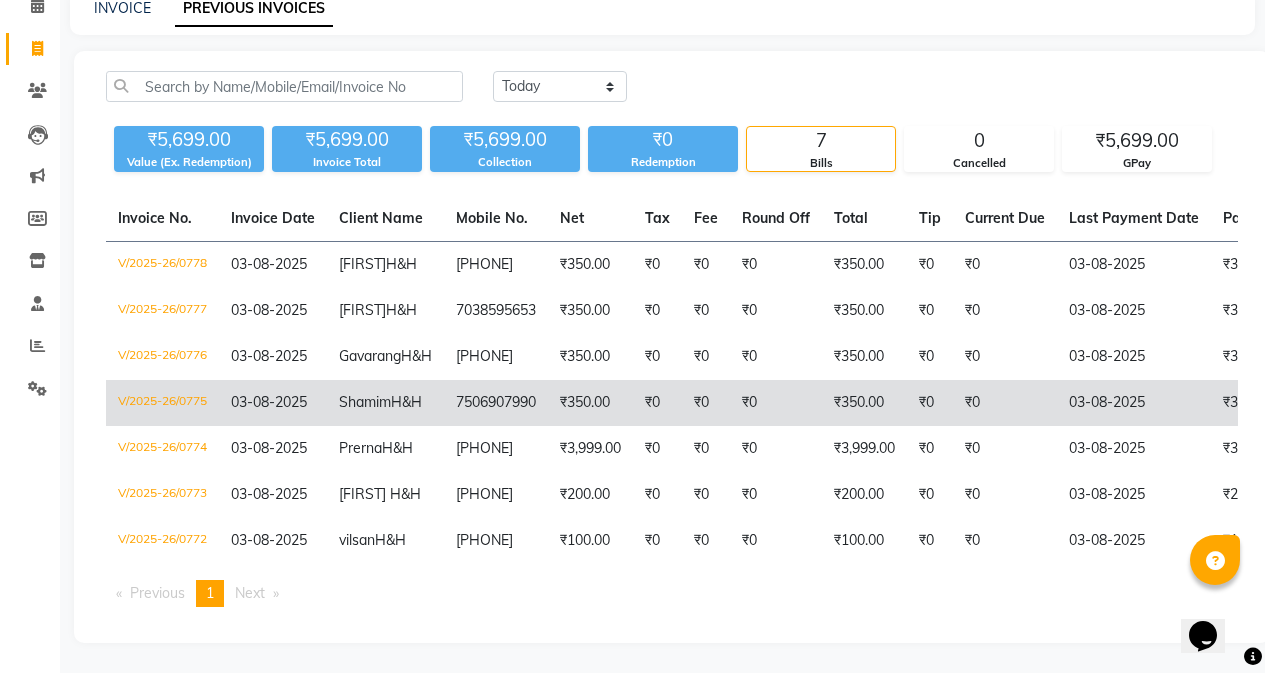 click on "7506907990" 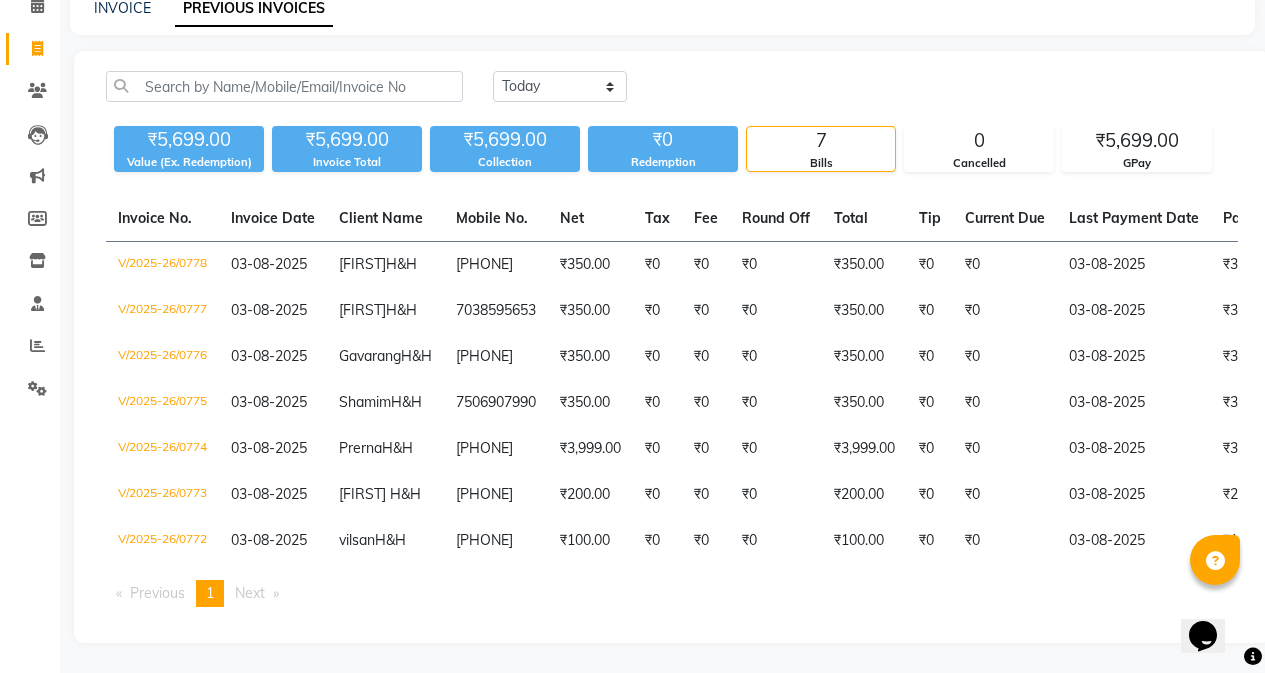 scroll, scrollTop: 0, scrollLeft: 0, axis: both 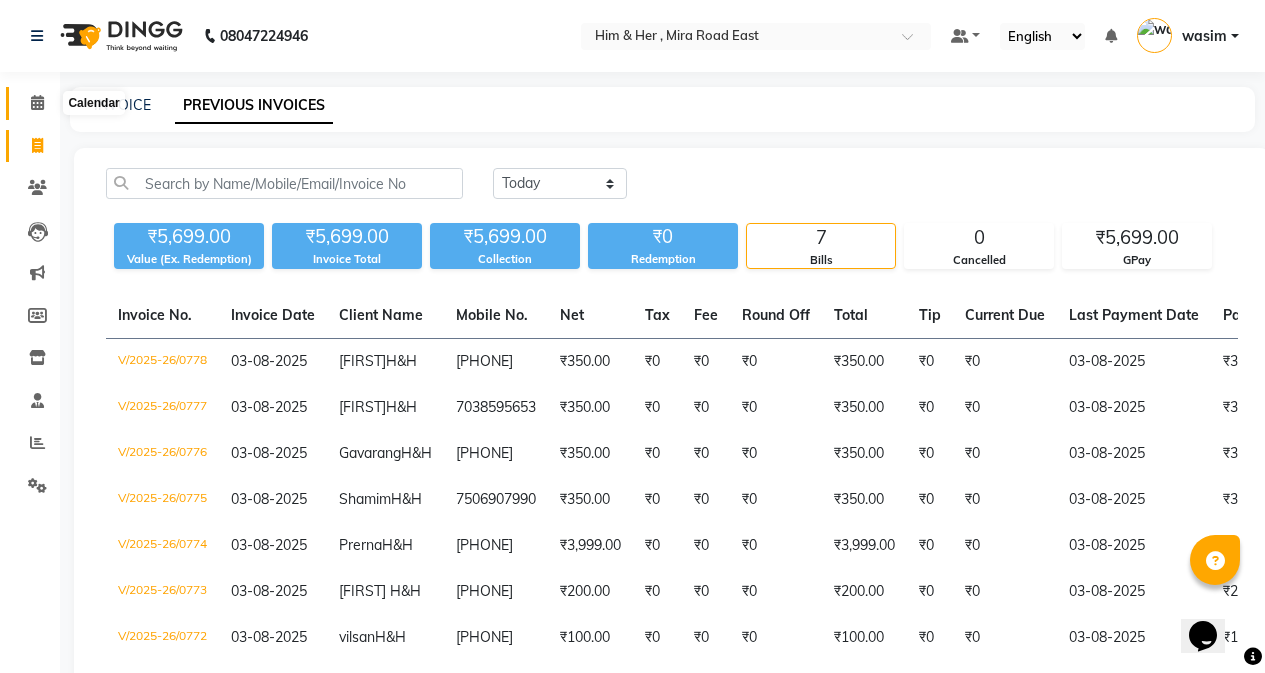 click 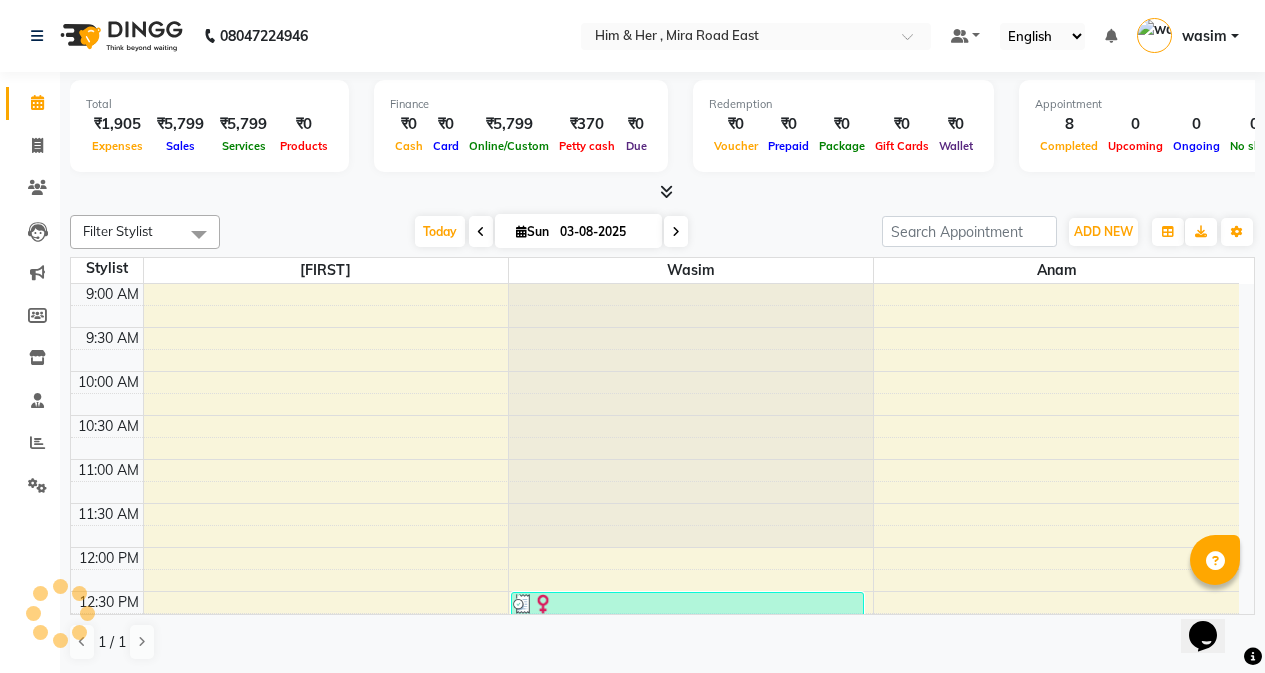 scroll, scrollTop: 0, scrollLeft: 0, axis: both 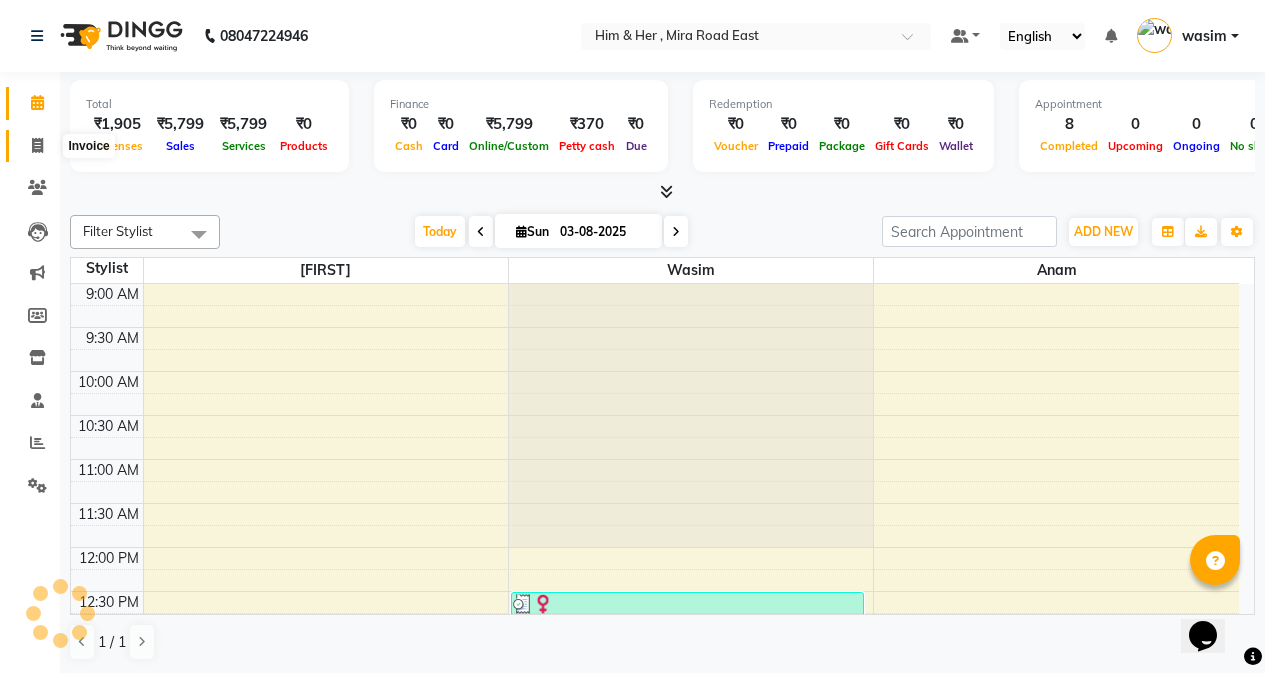 click 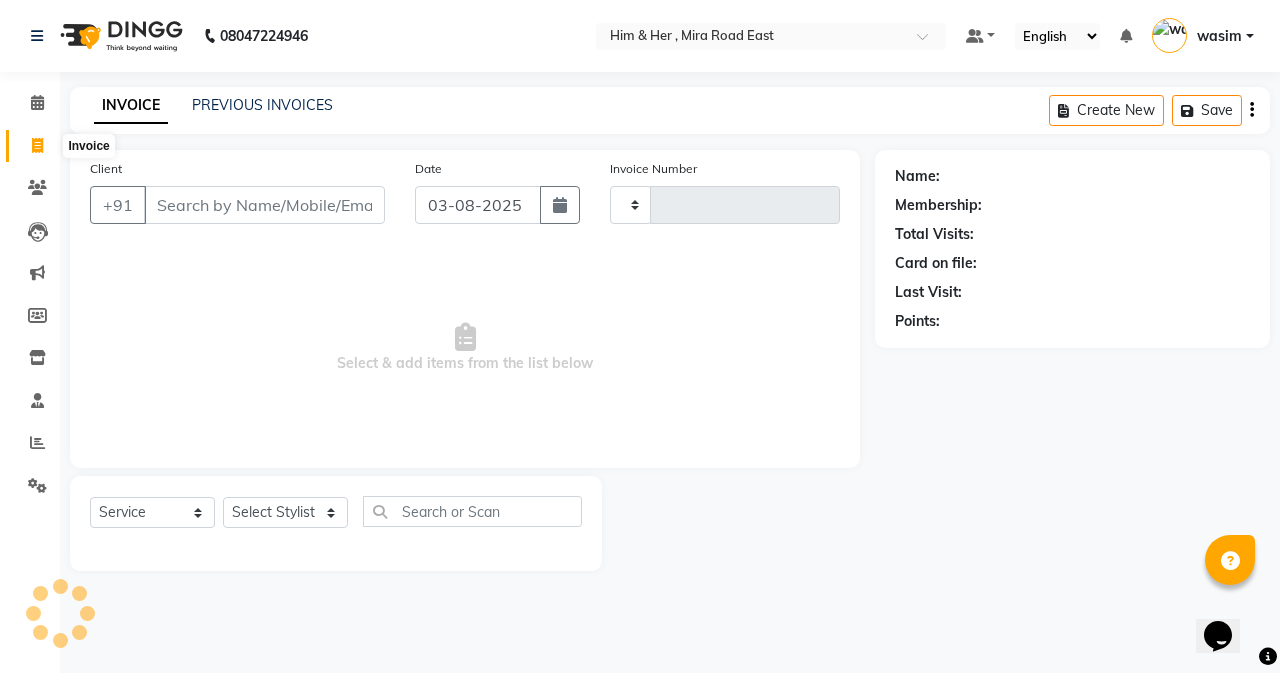 type on "0779" 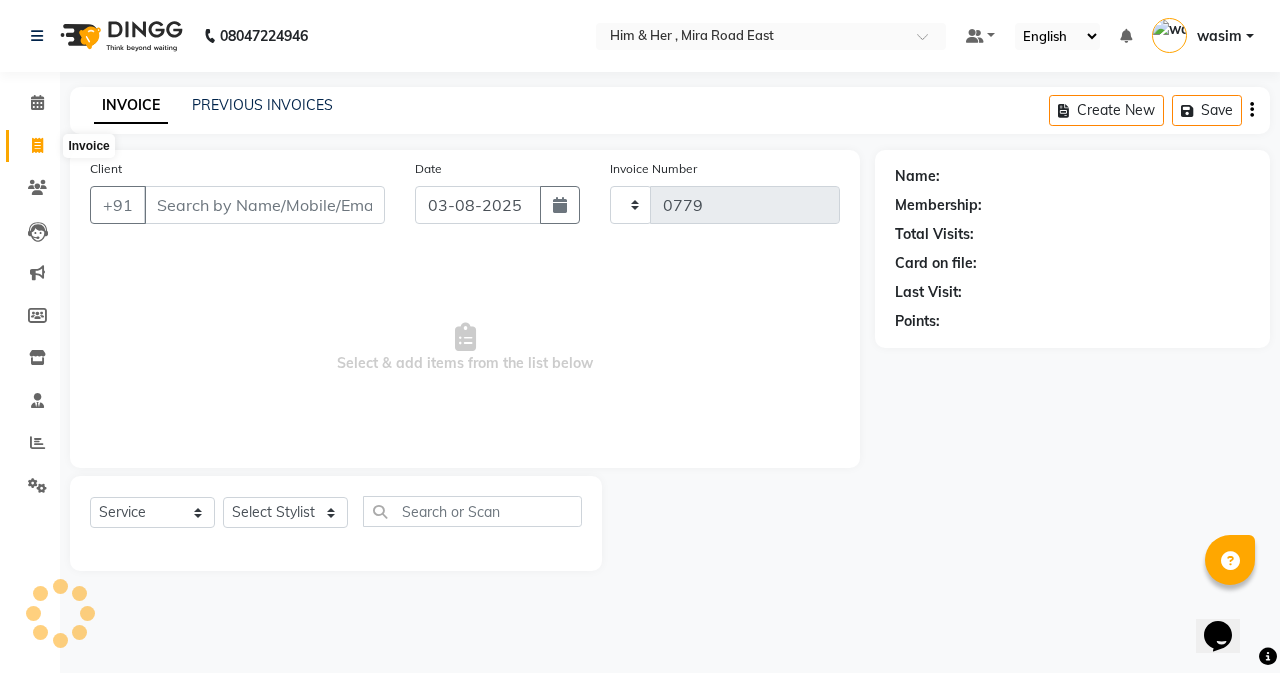select on "5934" 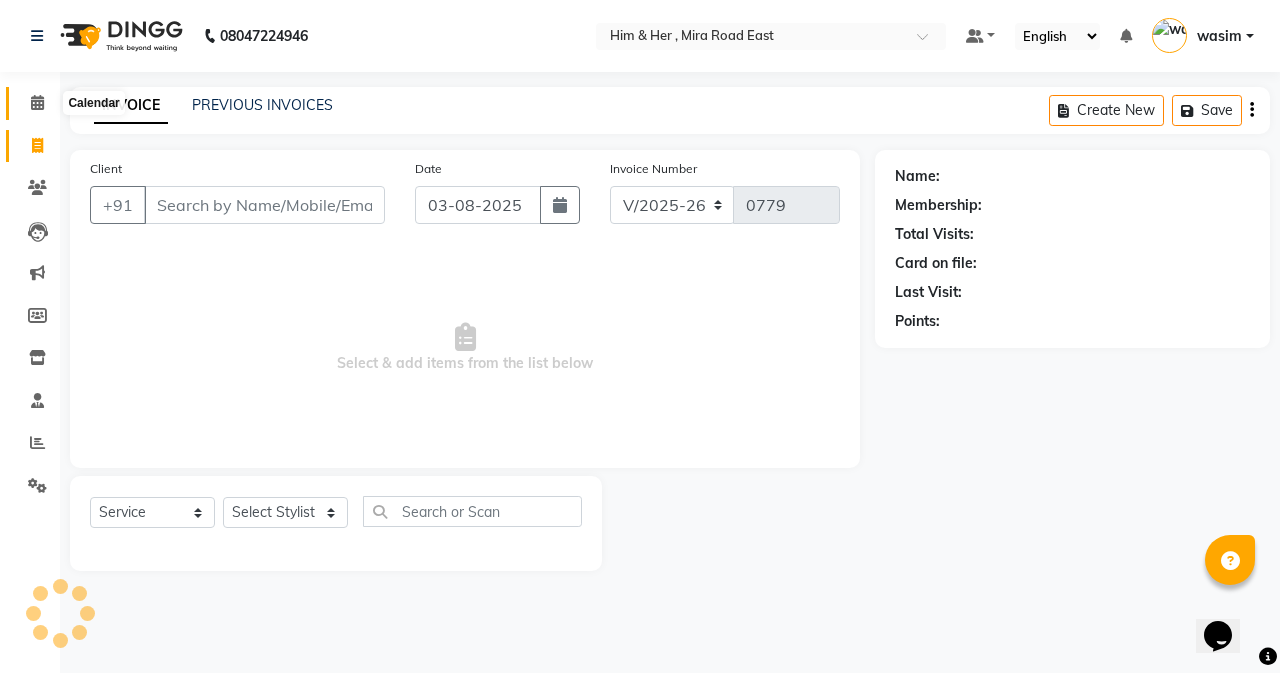 click 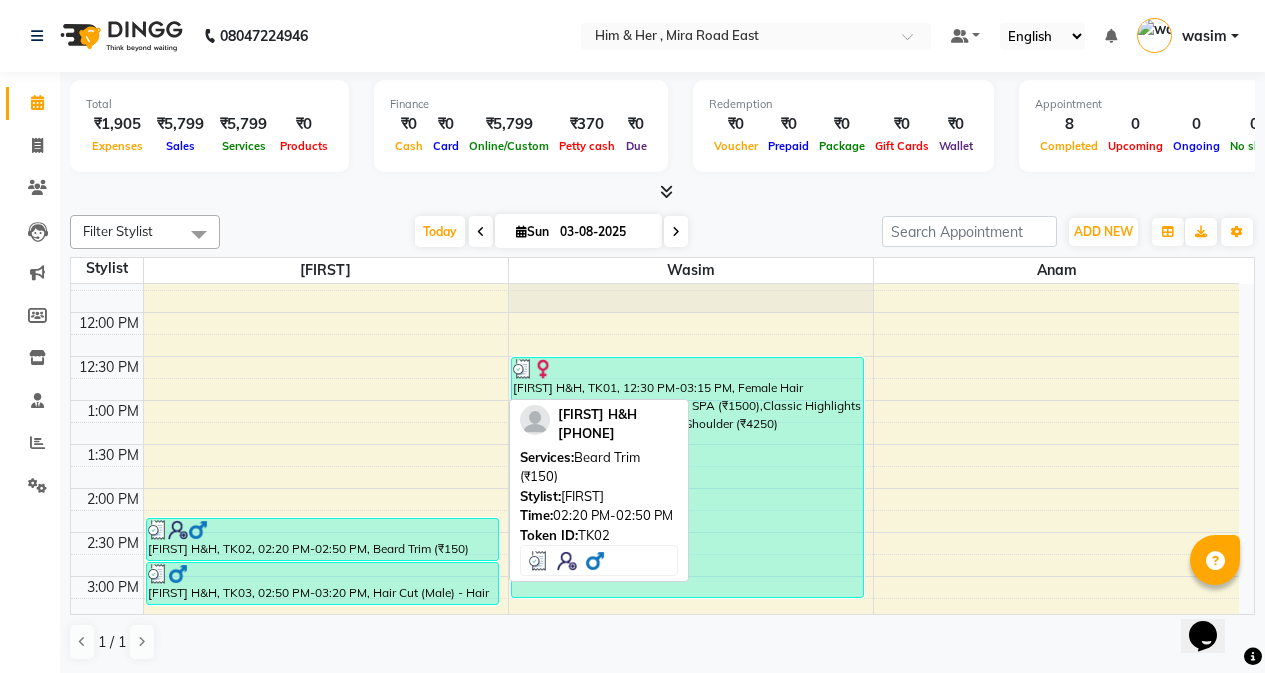 scroll, scrollTop: 300, scrollLeft: 0, axis: vertical 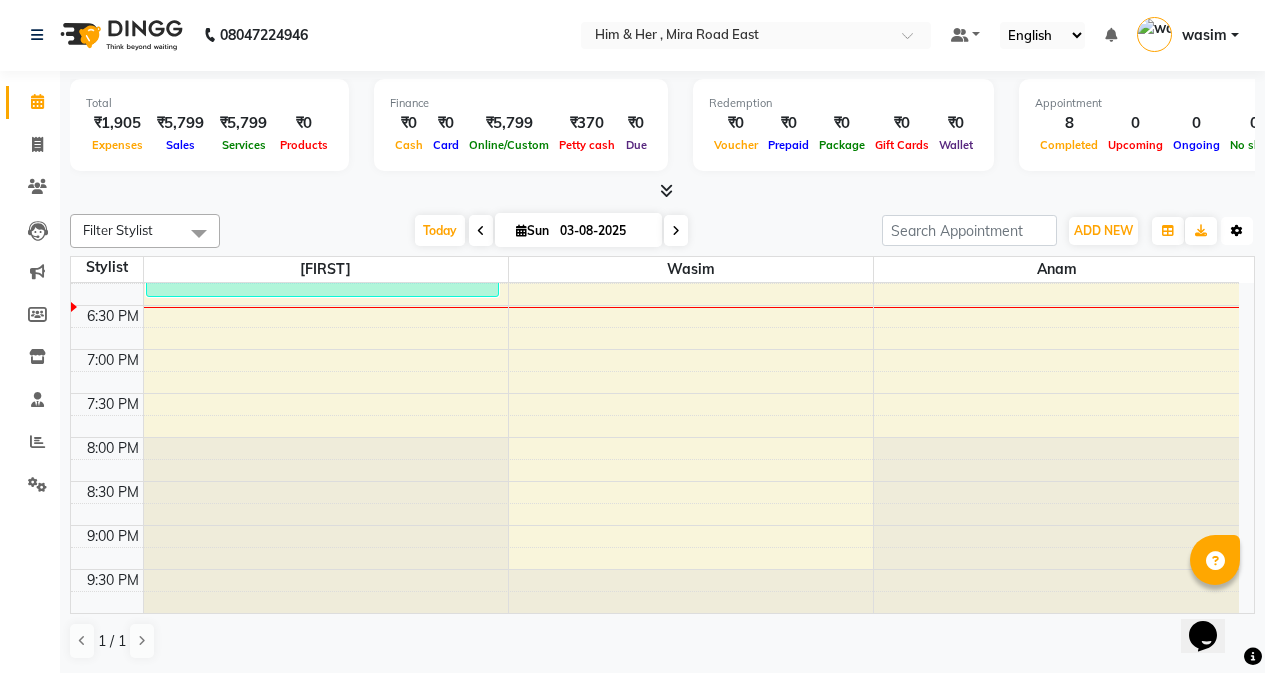 click at bounding box center (1237, 231) 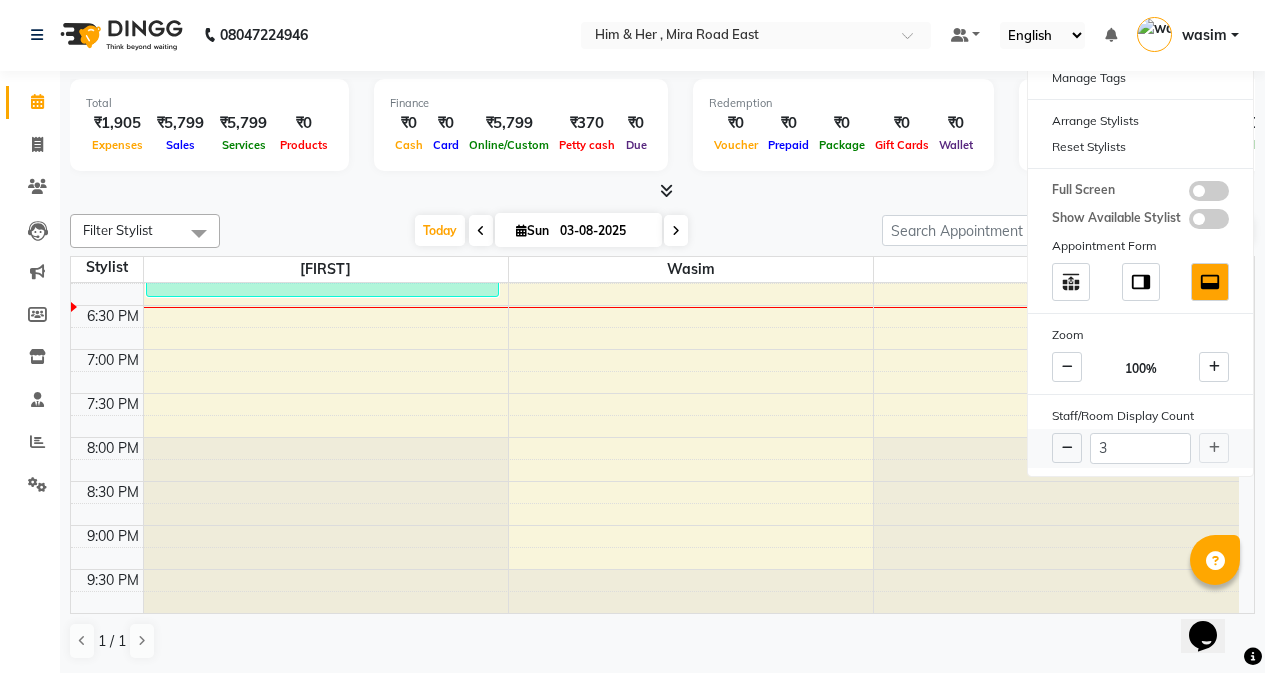 click on "3" at bounding box center [1140, 448] 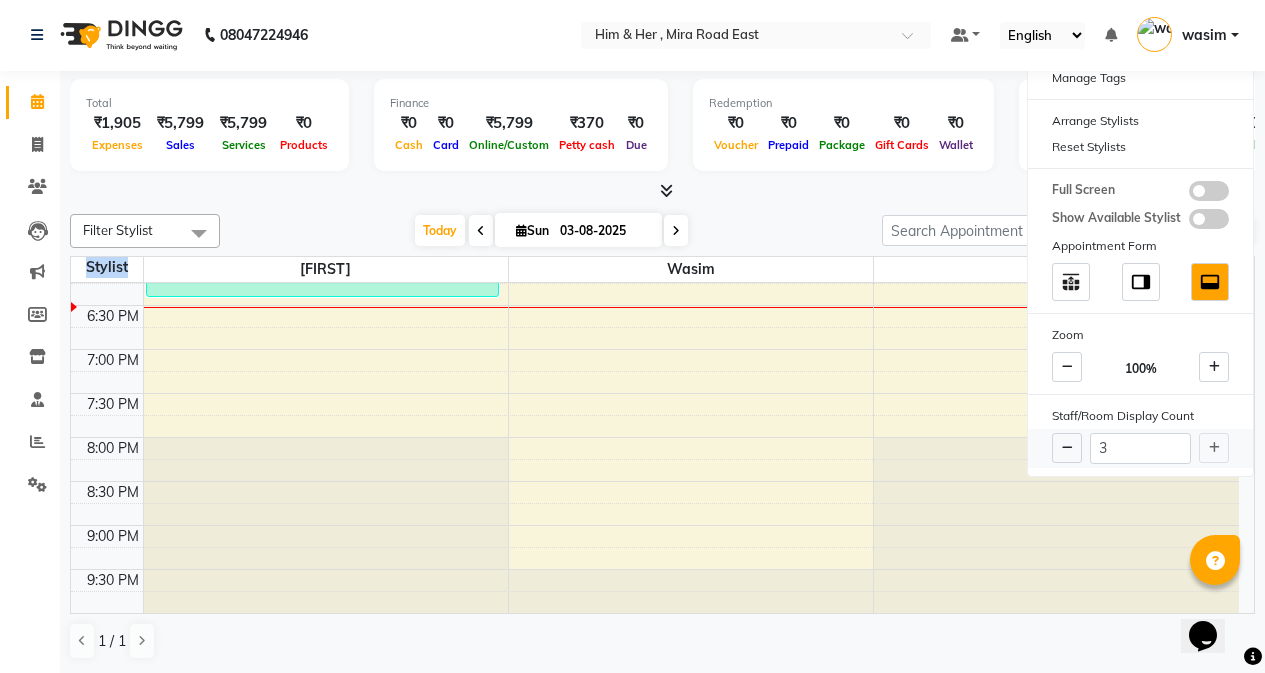 click on "3" at bounding box center [1140, 448] 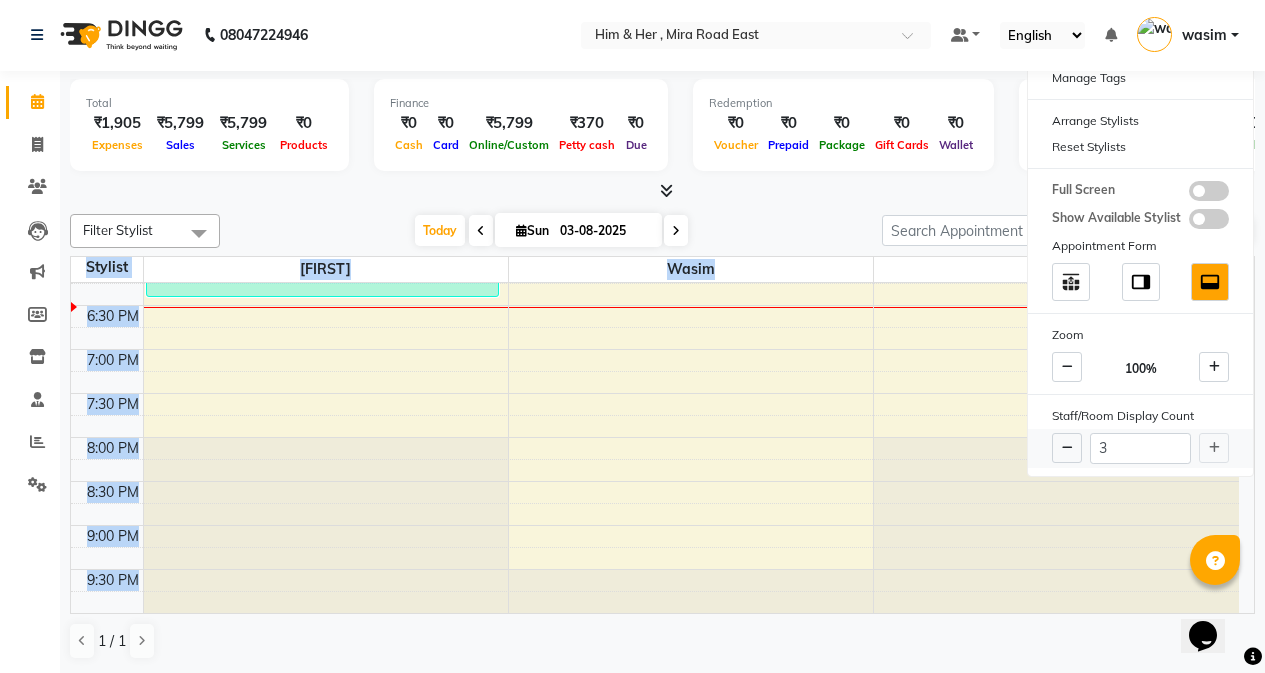 click on "3" at bounding box center (1140, 448) 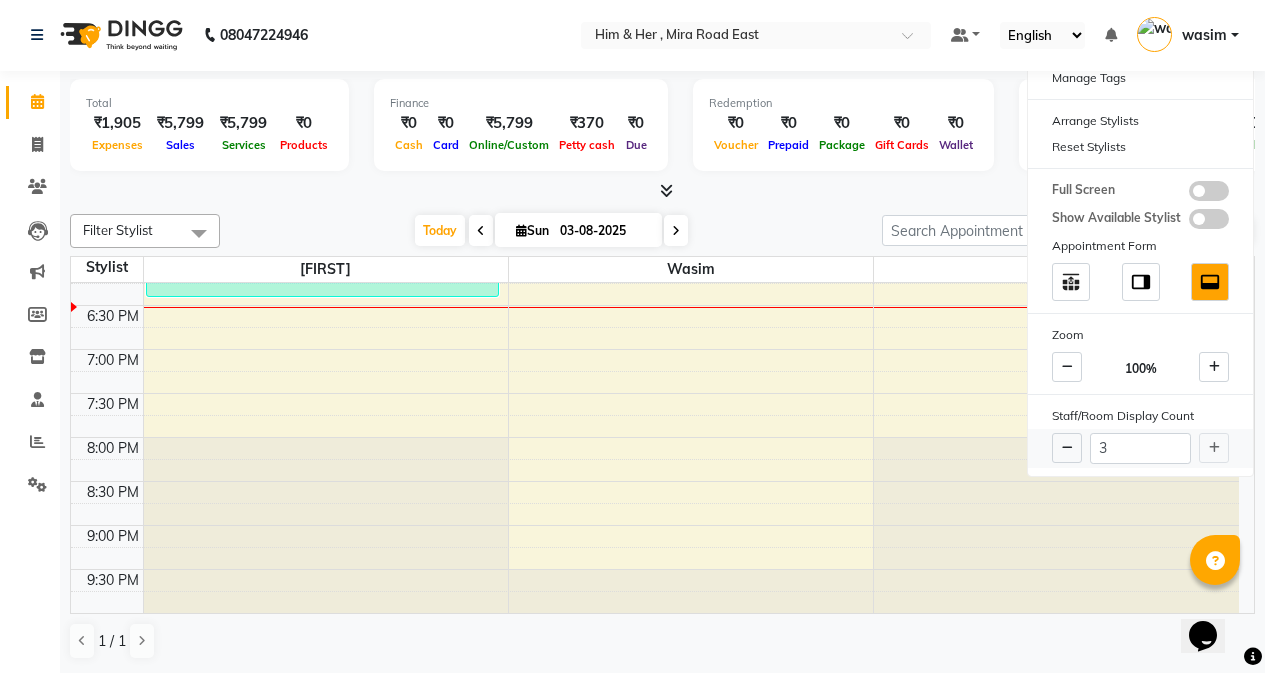 click on "3" at bounding box center [1140, 448] 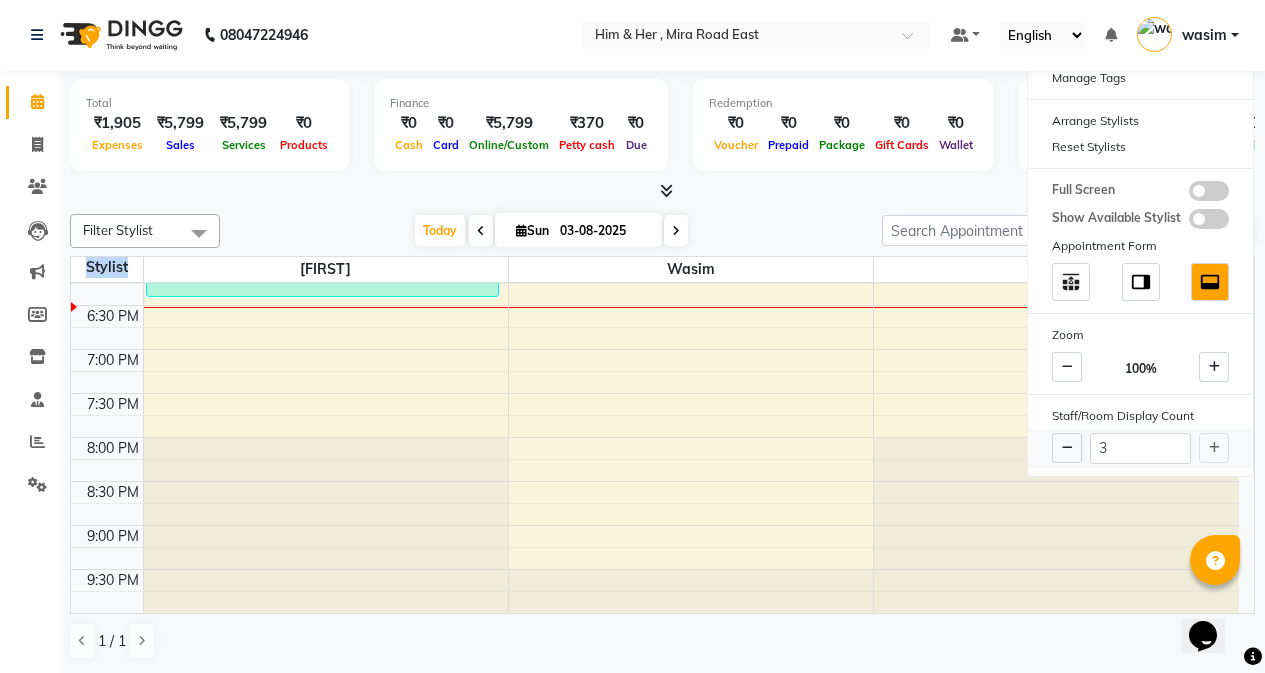 click on "3" at bounding box center [1140, 448] 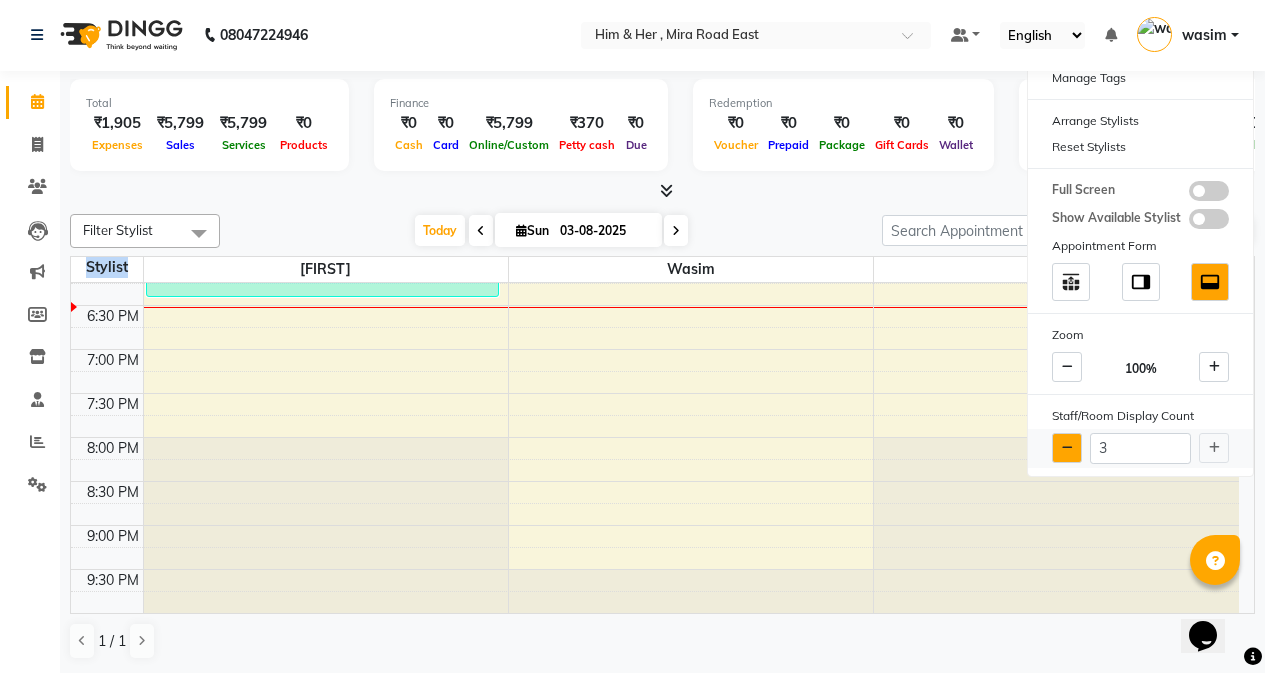 click at bounding box center [1067, 448] 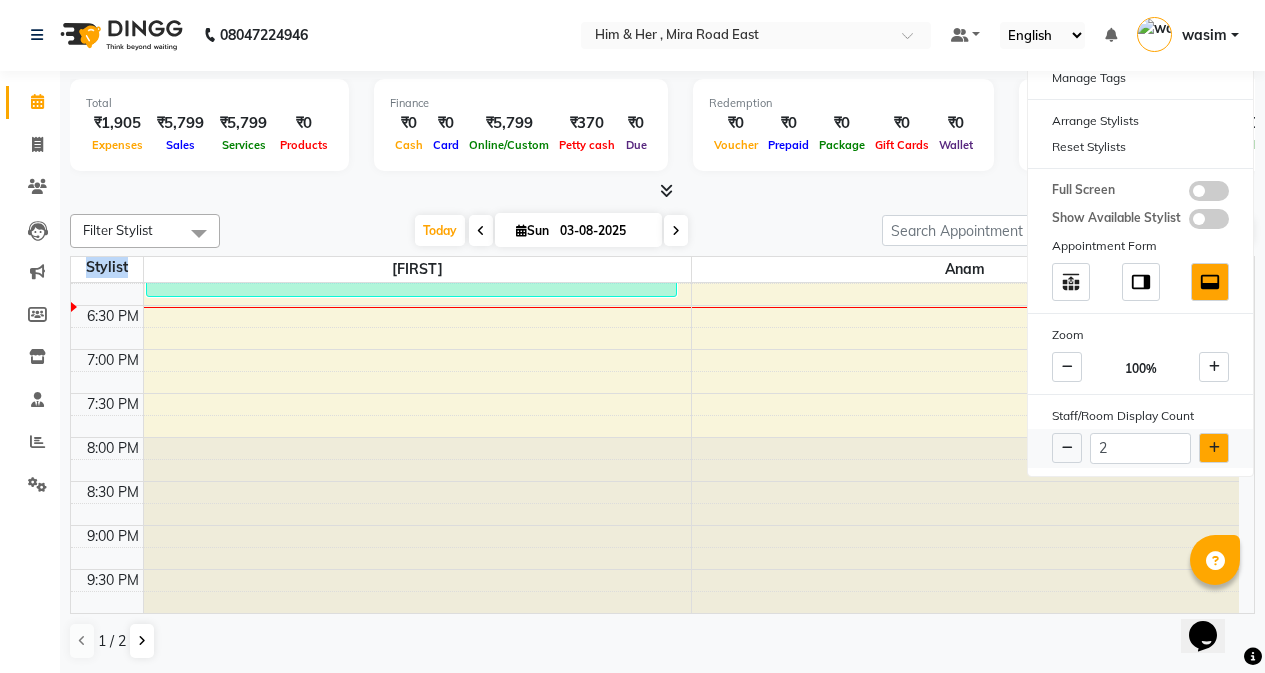 click at bounding box center (1214, 448) 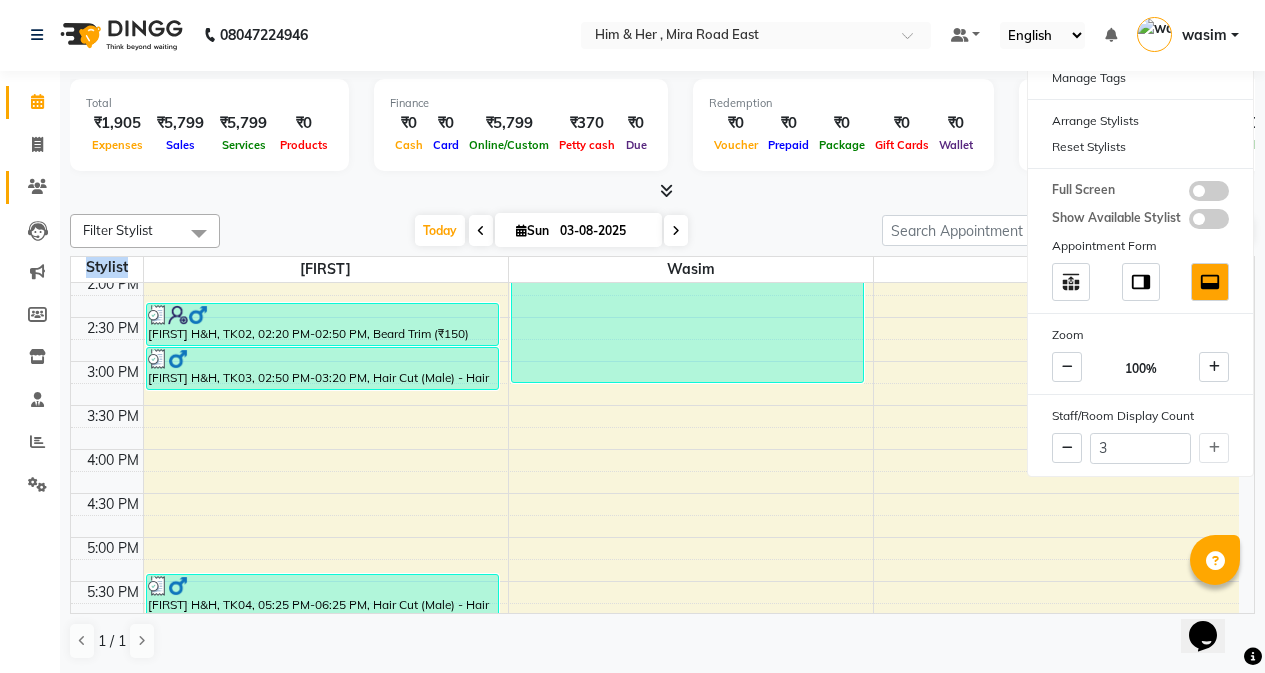 scroll, scrollTop: 413, scrollLeft: 0, axis: vertical 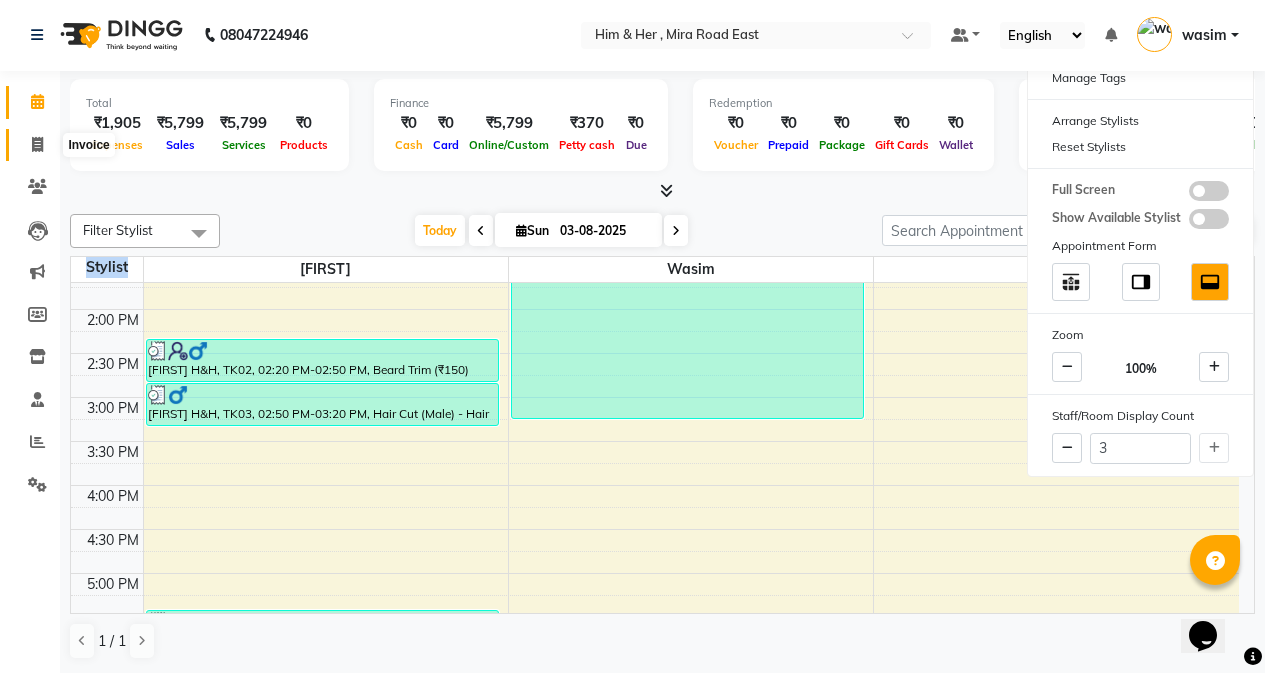click 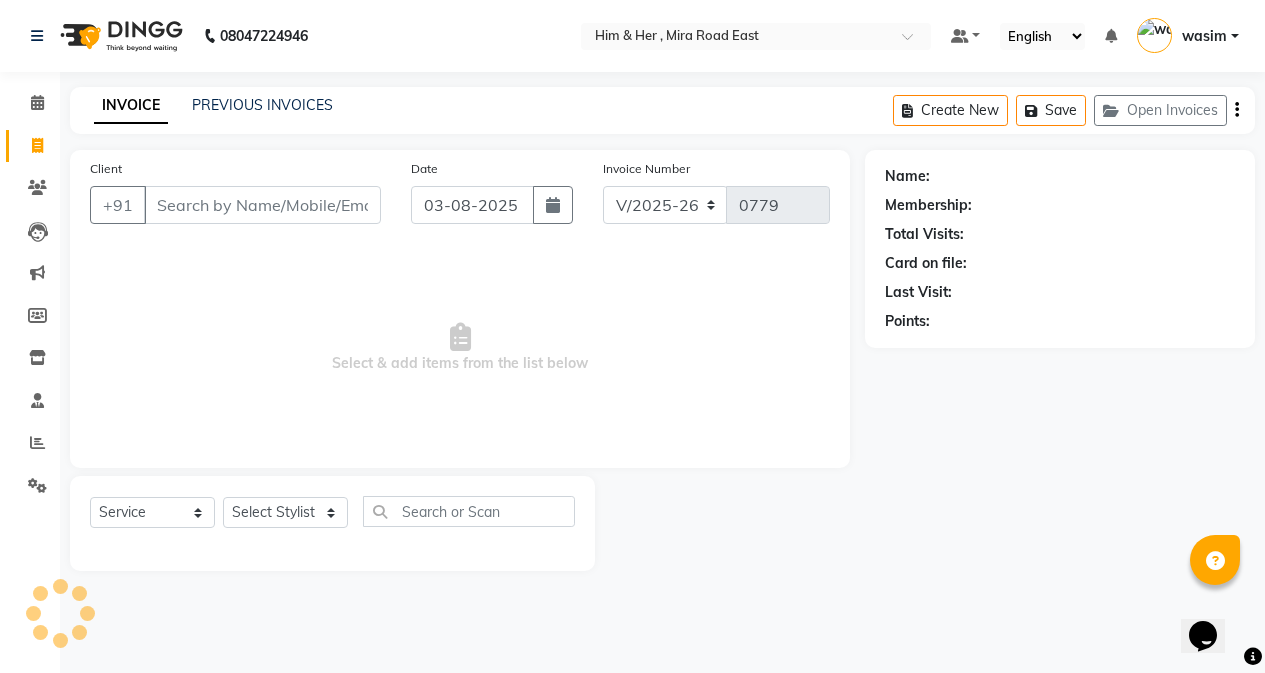 scroll, scrollTop: 0, scrollLeft: 0, axis: both 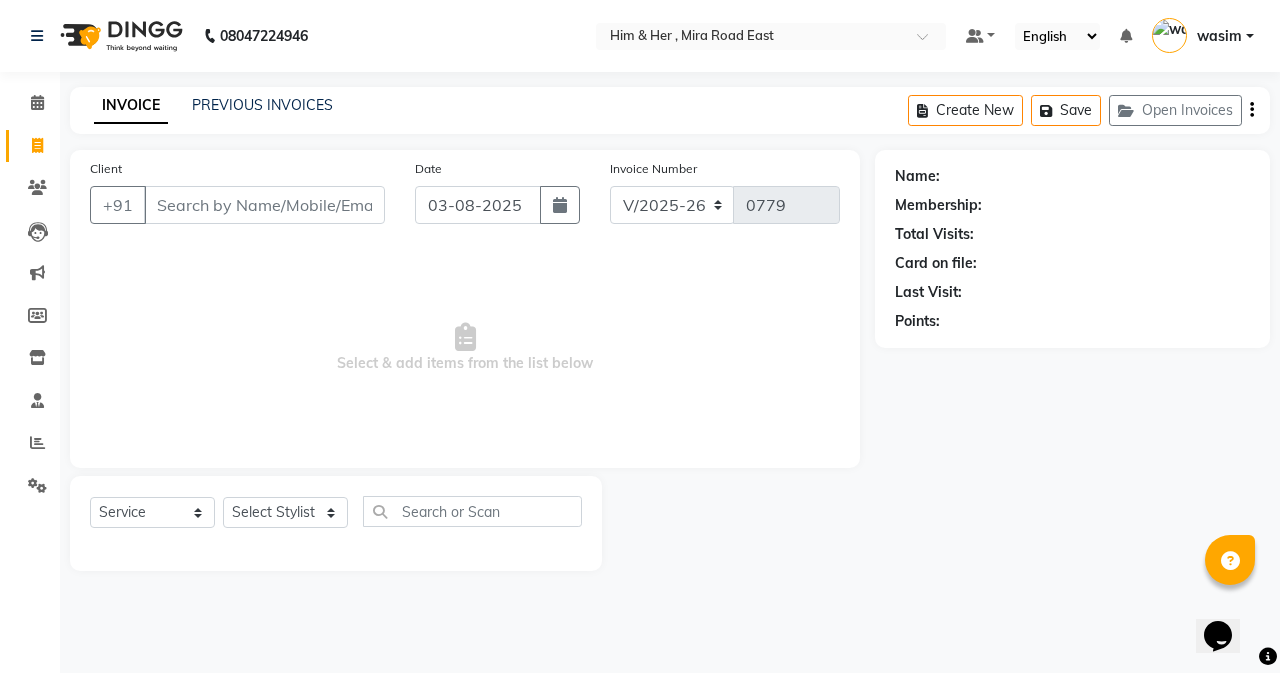 click on "Client" at bounding box center [264, 205] 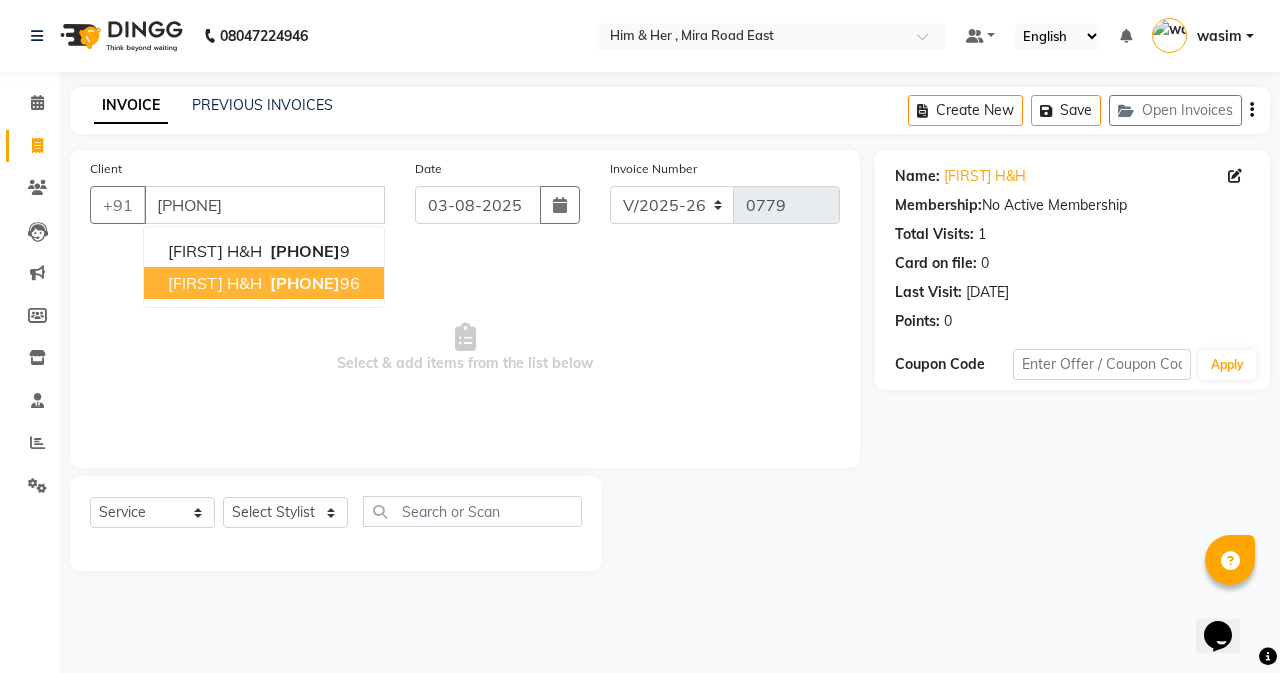 click on "81087558" at bounding box center (305, 283) 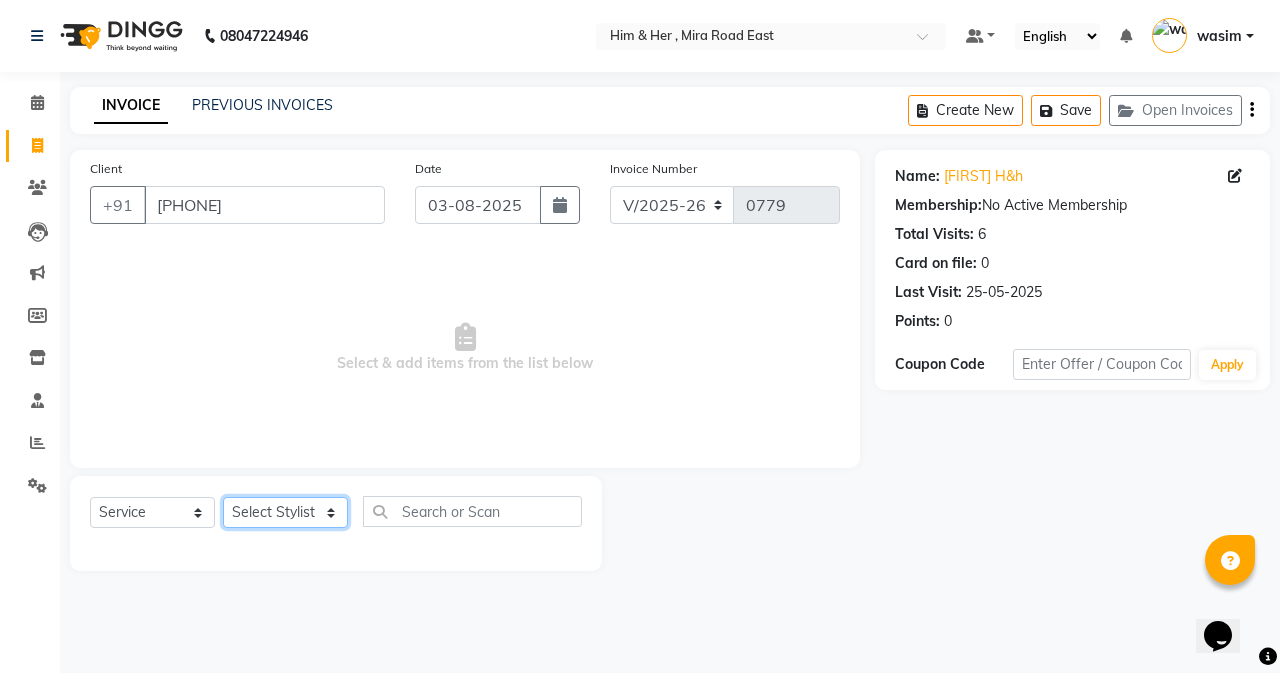 click on "Select Stylist [NAME] [NAME] [NAME] [LAST]" 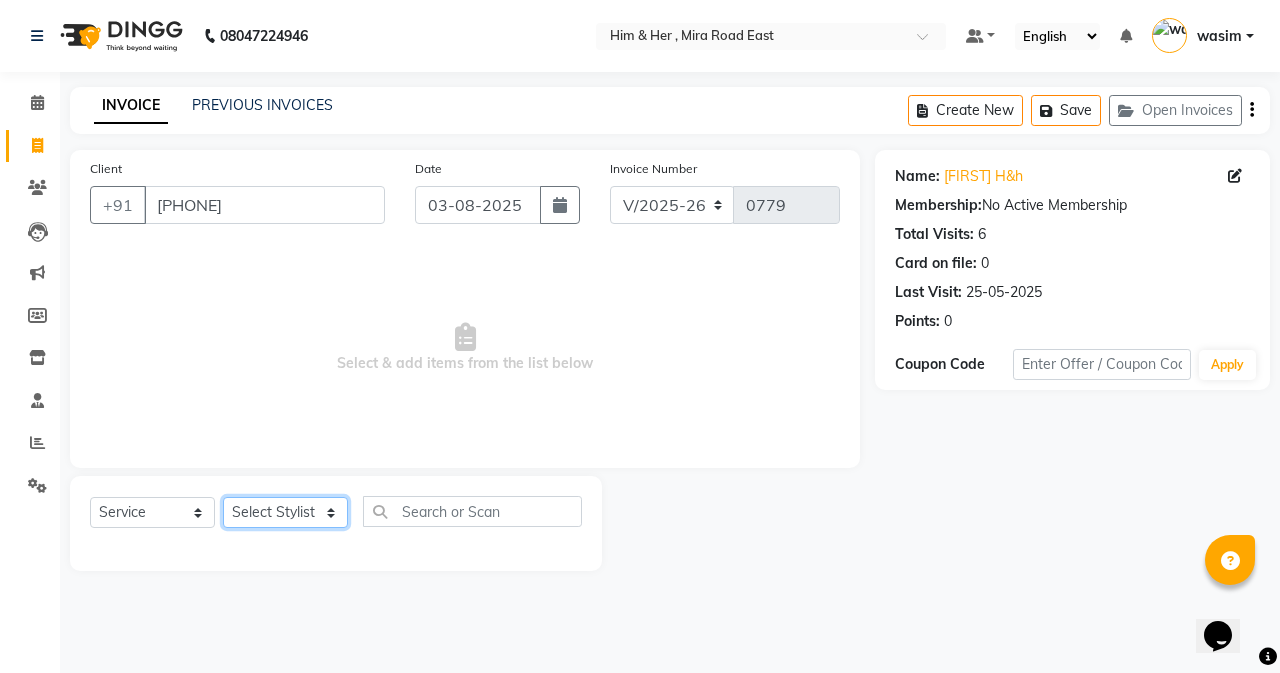 select on "47402" 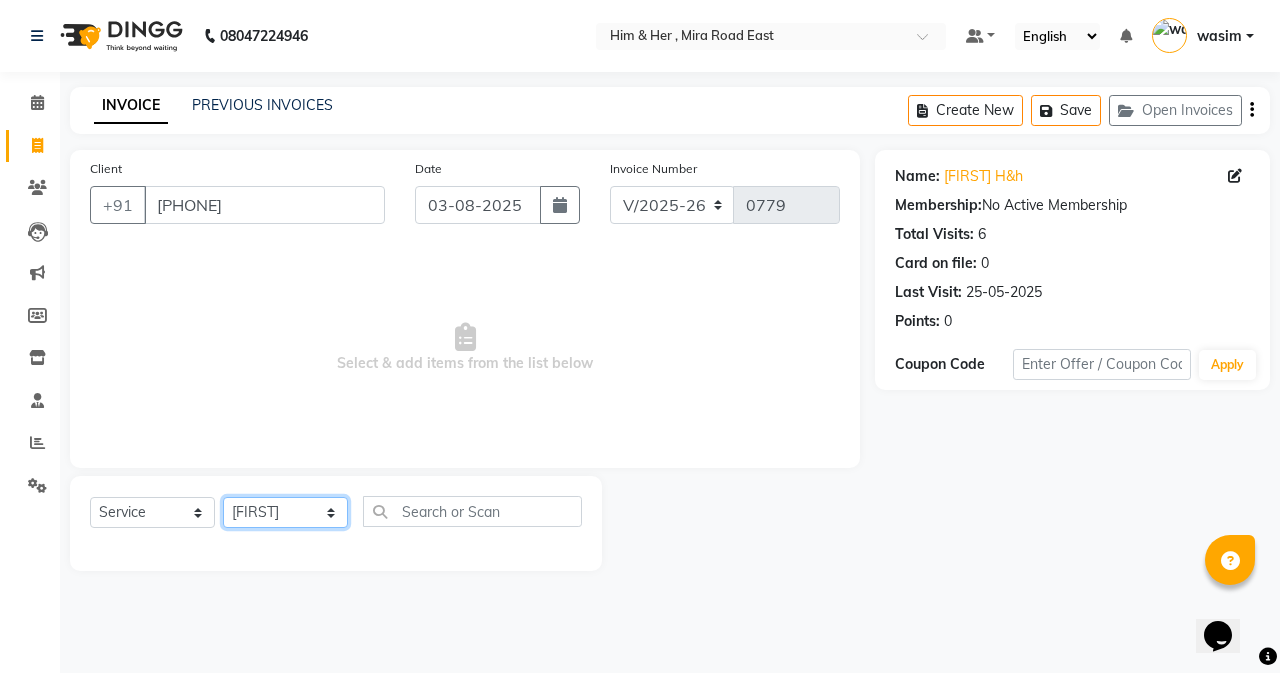 click on "Select Stylist [NAME] [NAME] [NAME] [LAST]" 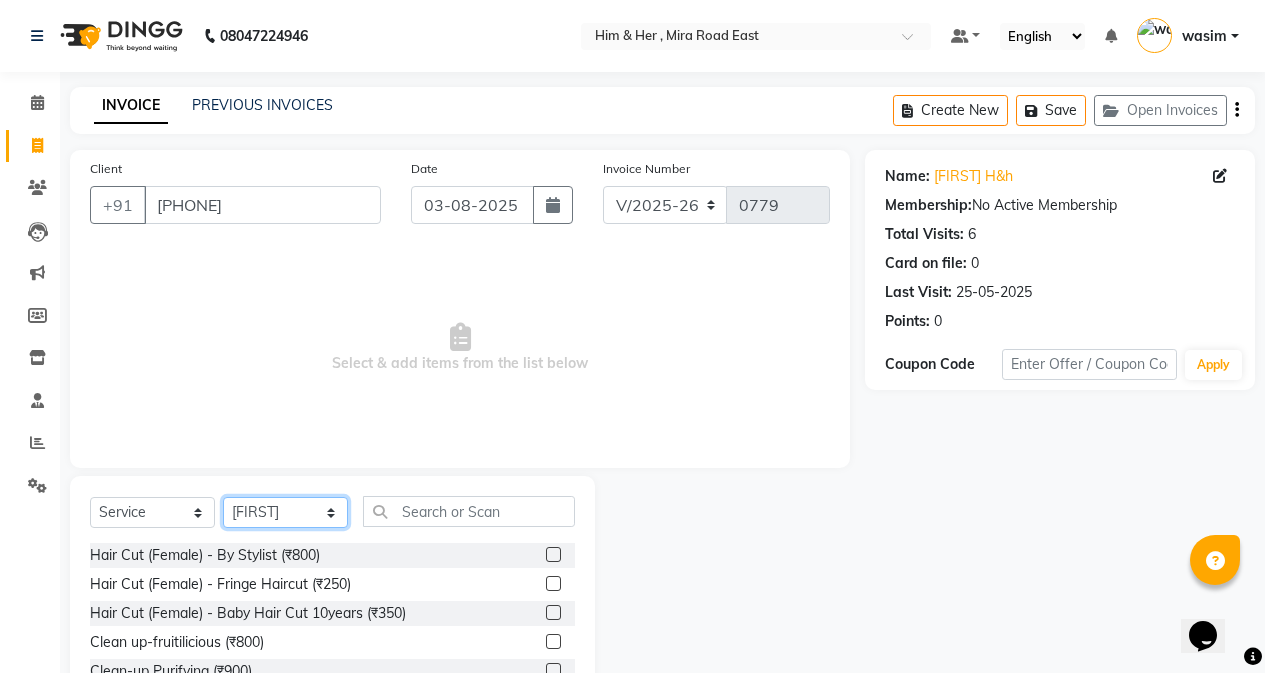 scroll, scrollTop: 128, scrollLeft: 0, axis: vertical 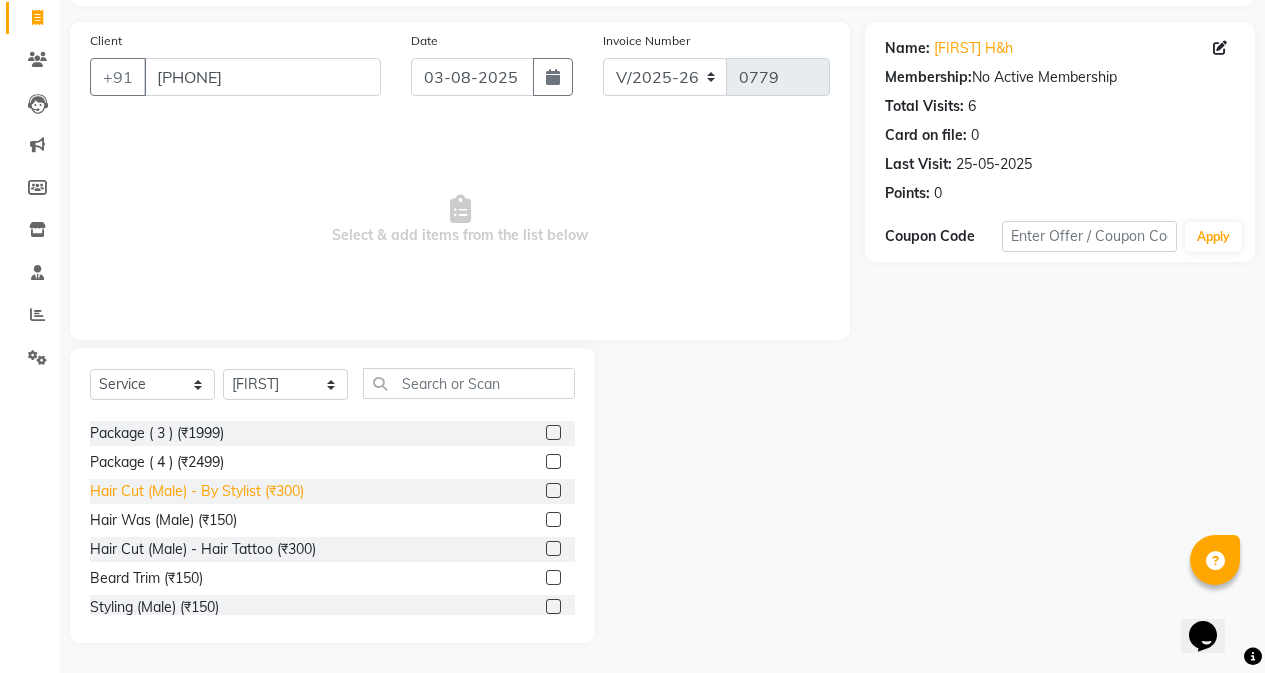 click on "Hair Cut (Male) - By Stylist (₹300)" 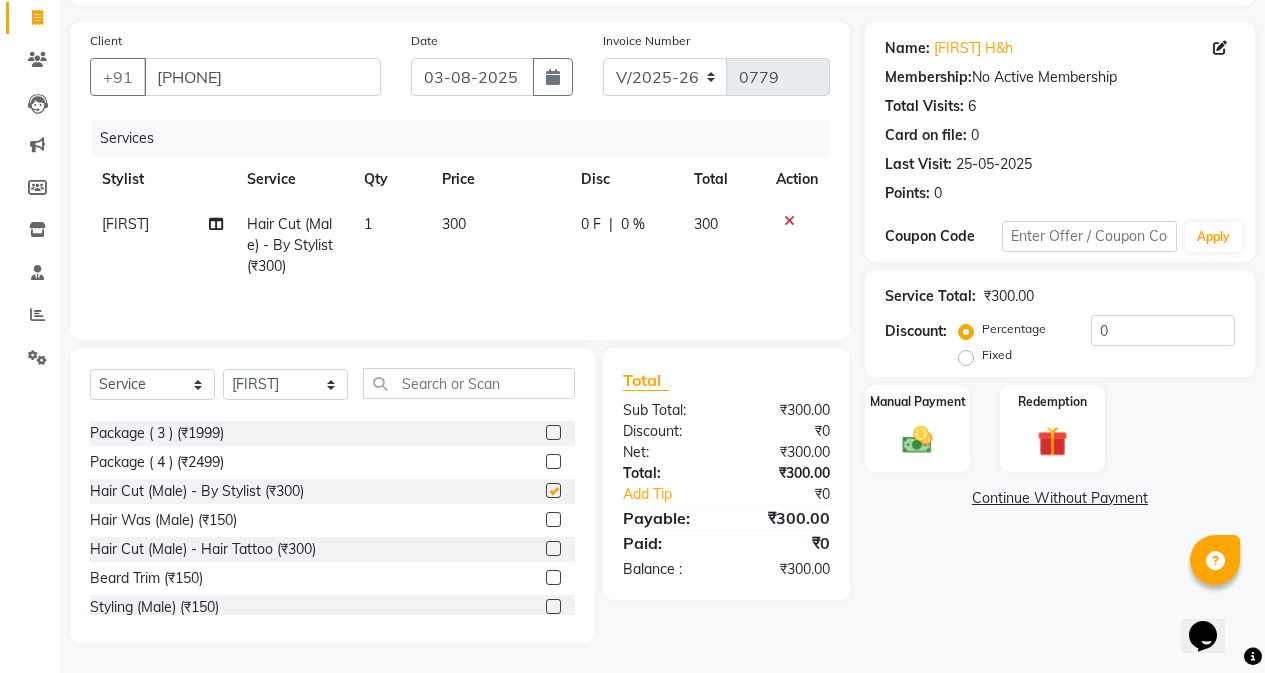 checkbox on "false" 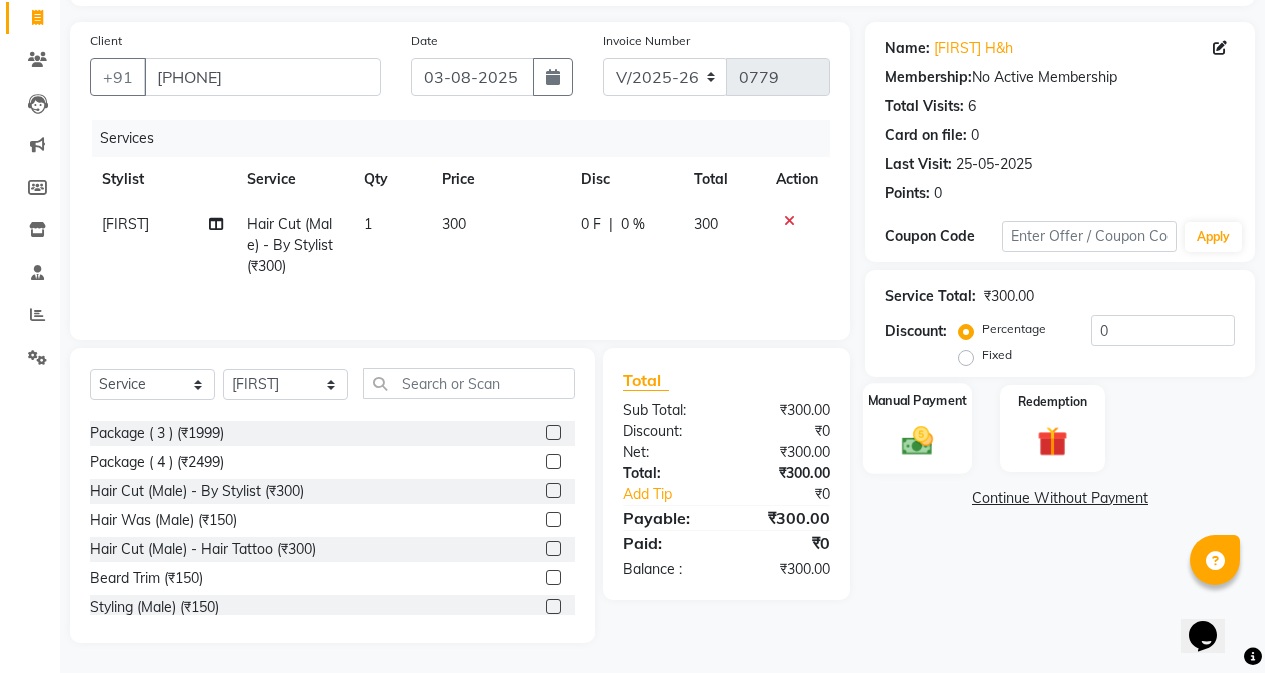 click 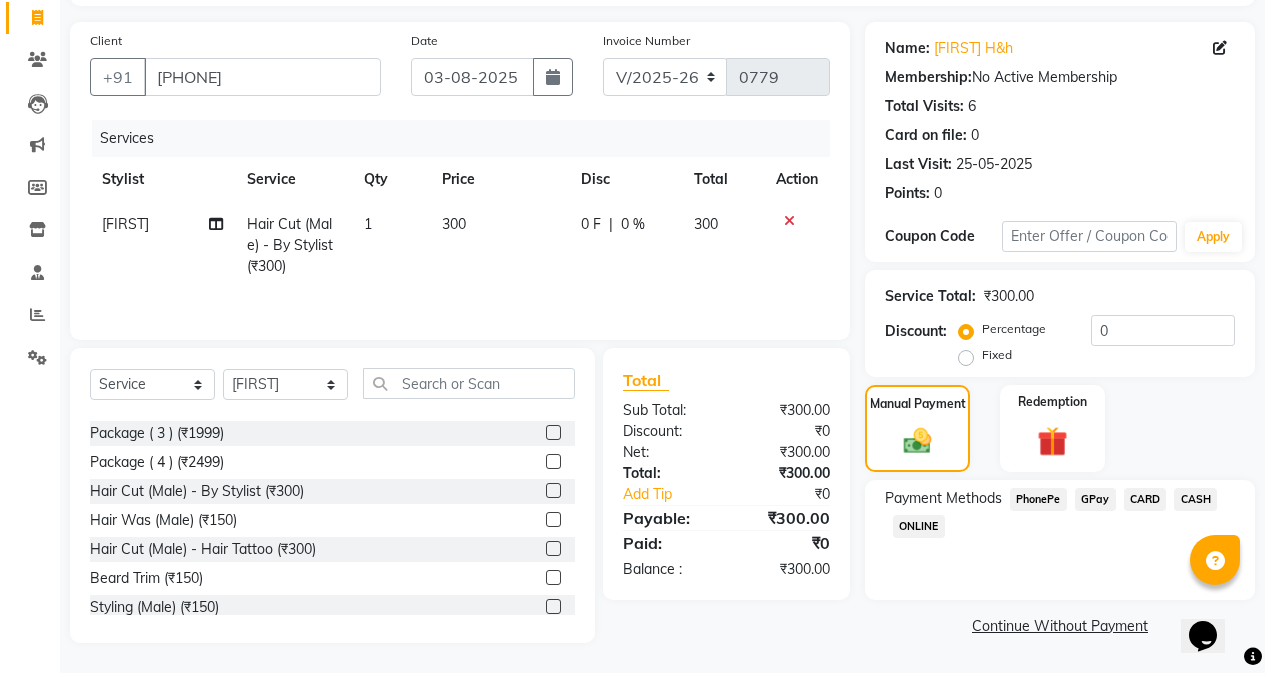 click on "GPay" 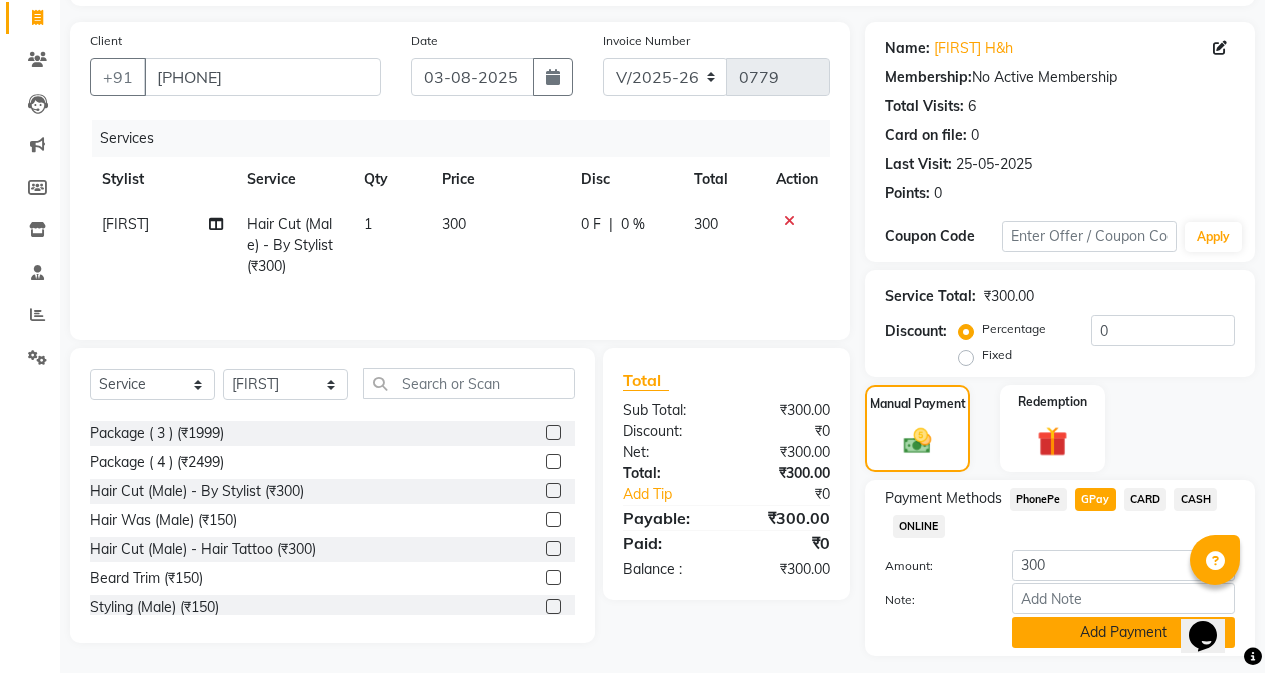 click on "Add Payment" 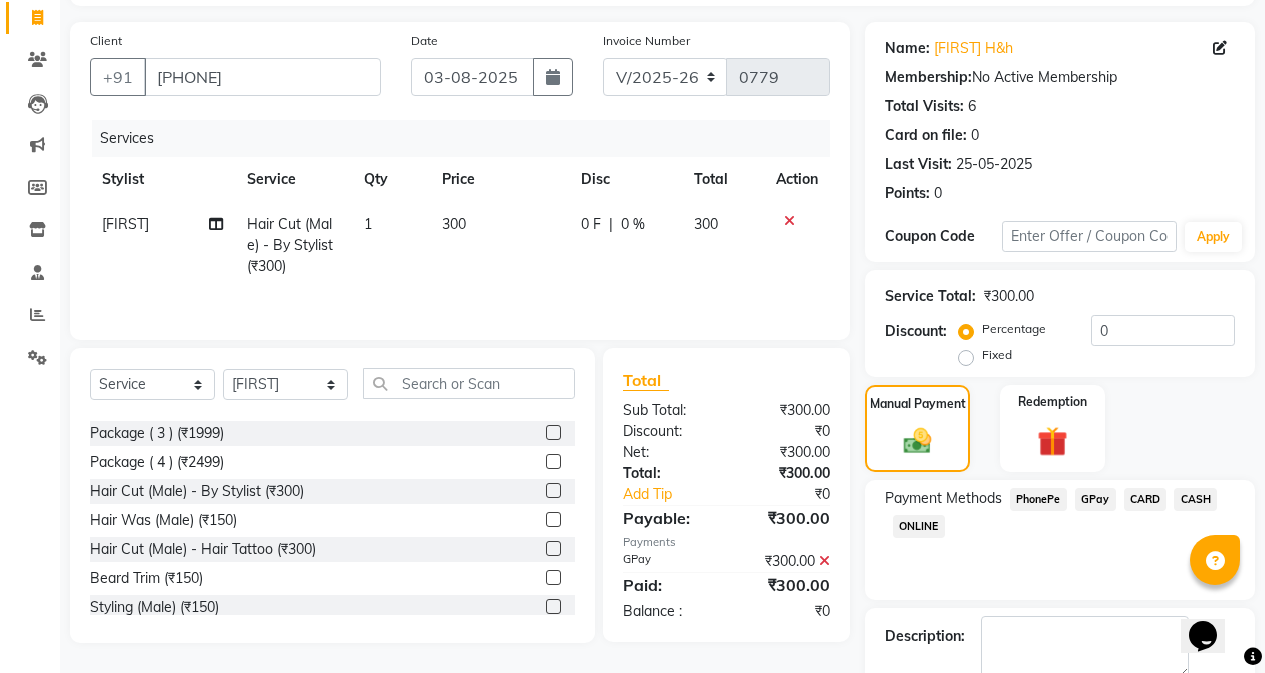 scroll, scrollTop: 239, scrollLeft: 0, axis: vertical 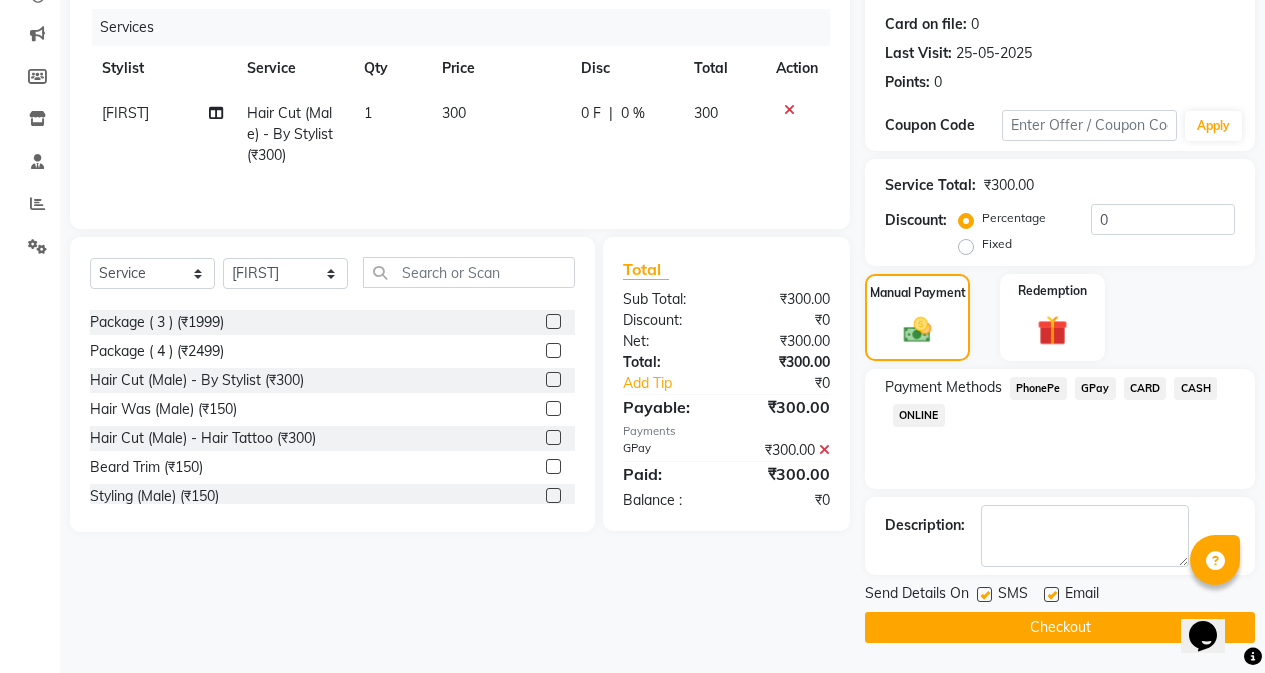 click 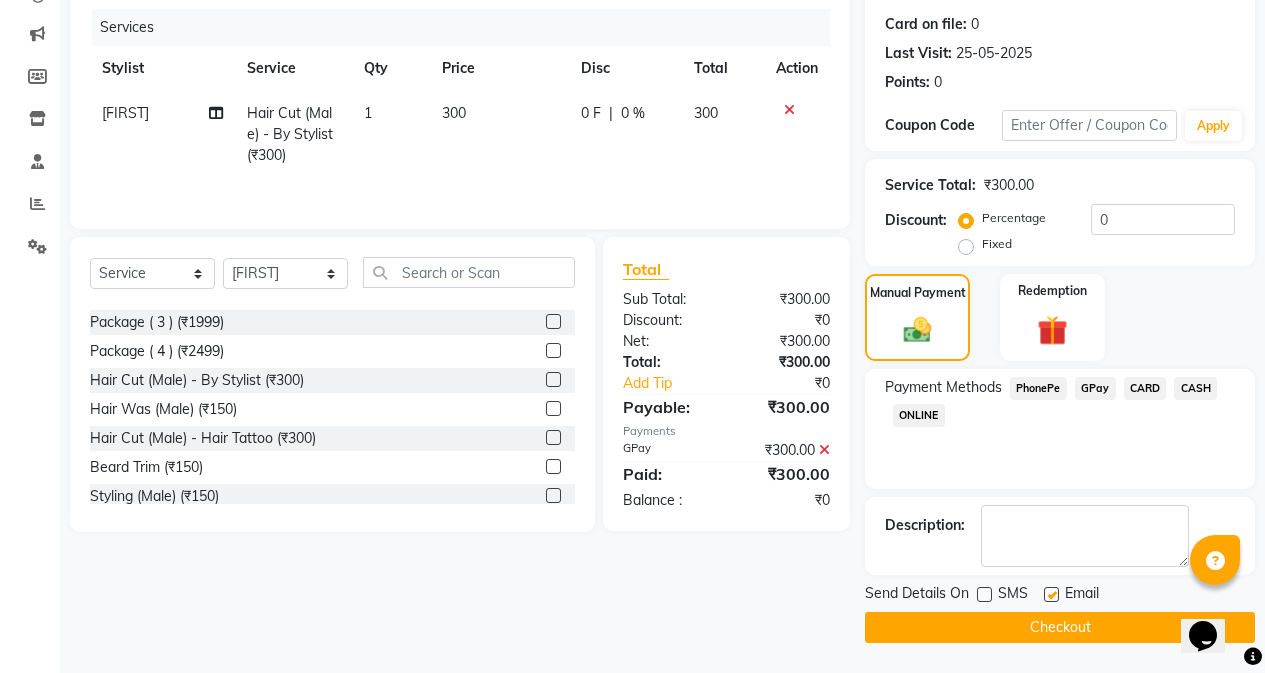 click on "Checkout" 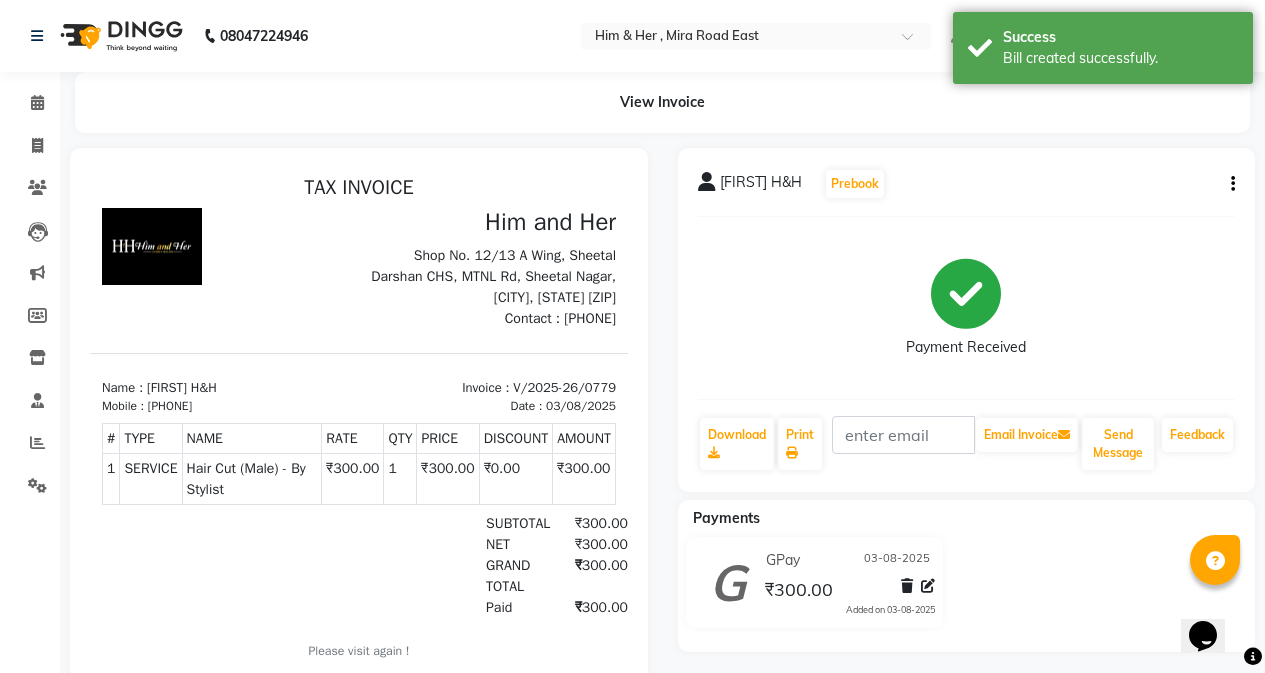 scroll, scrollTop: 0, scrollLeft: 0, axis: both 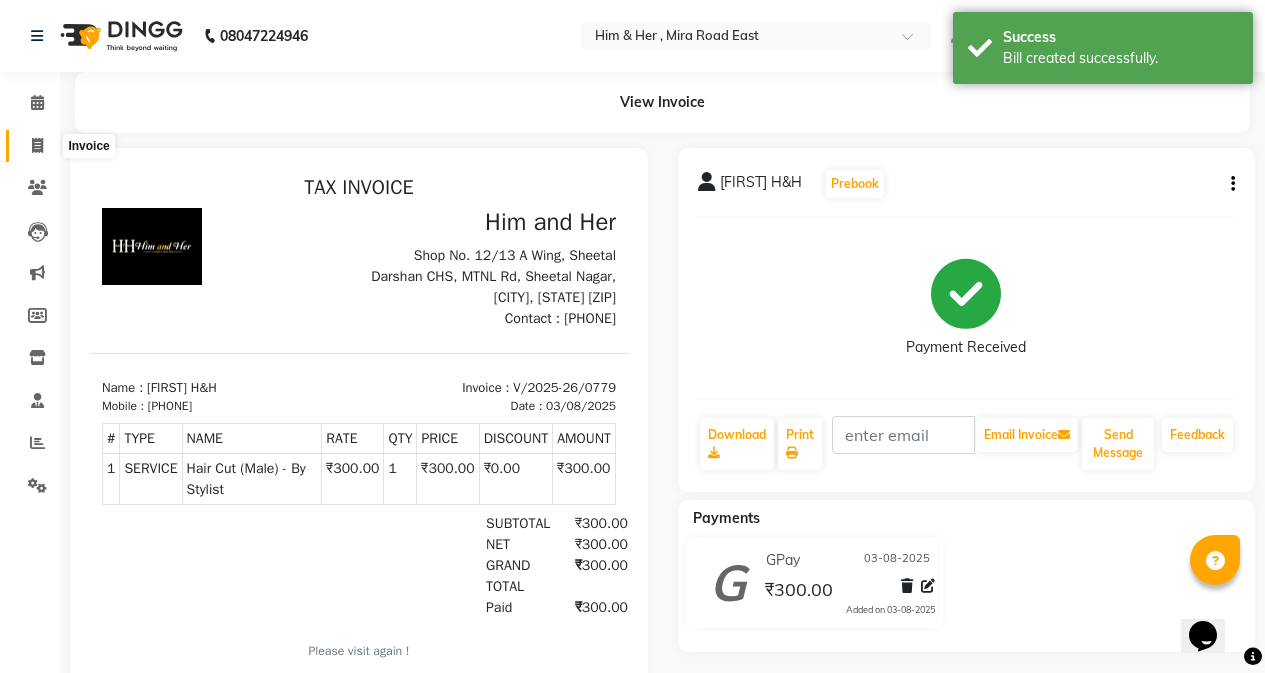 click 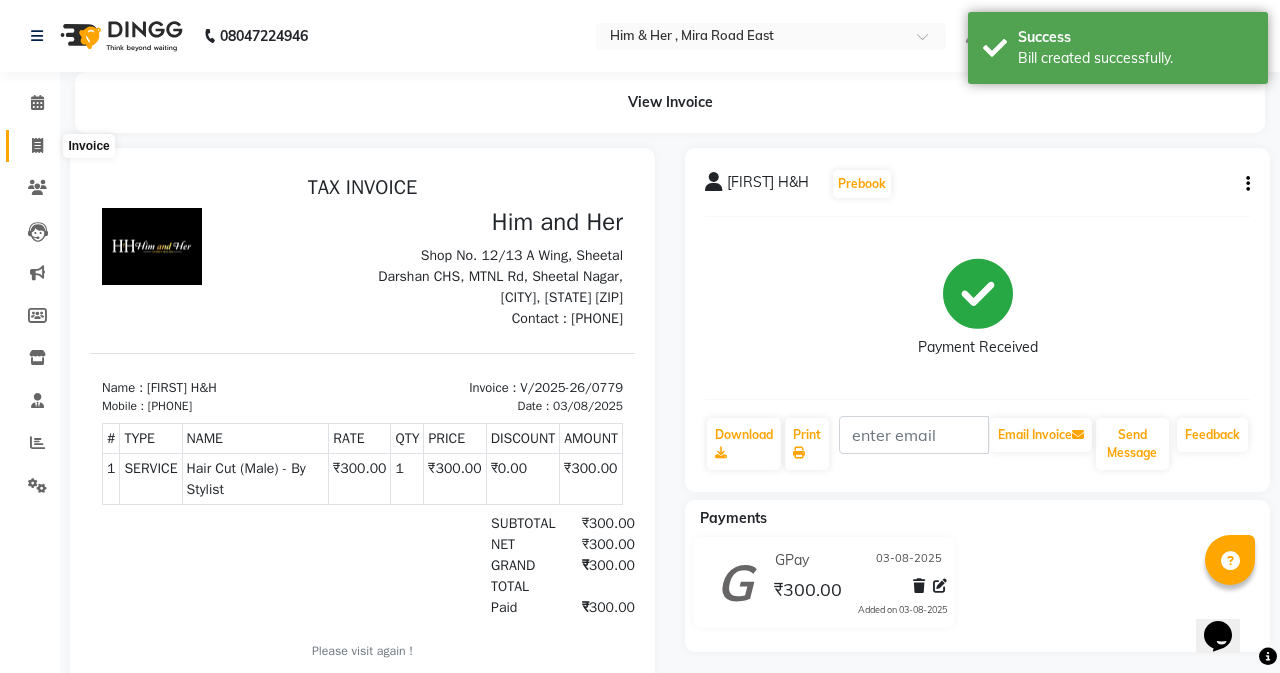 select on "5934" 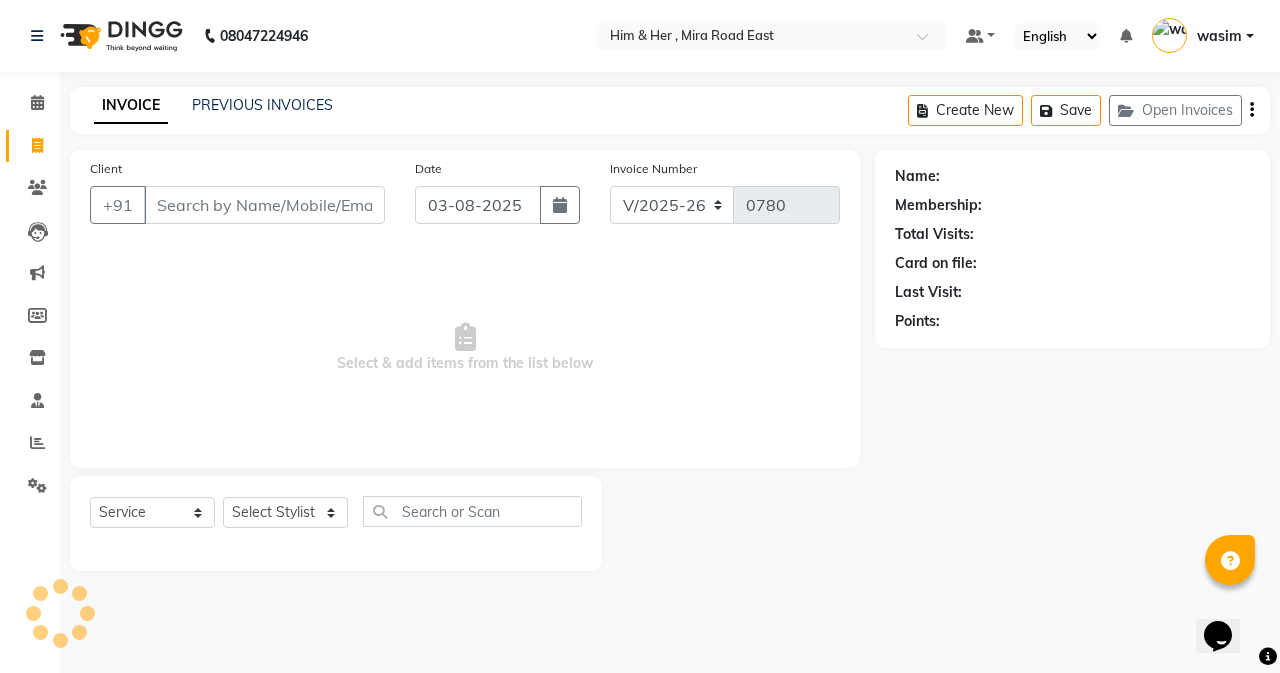 click on "Client" at bounding box center [264, 205] 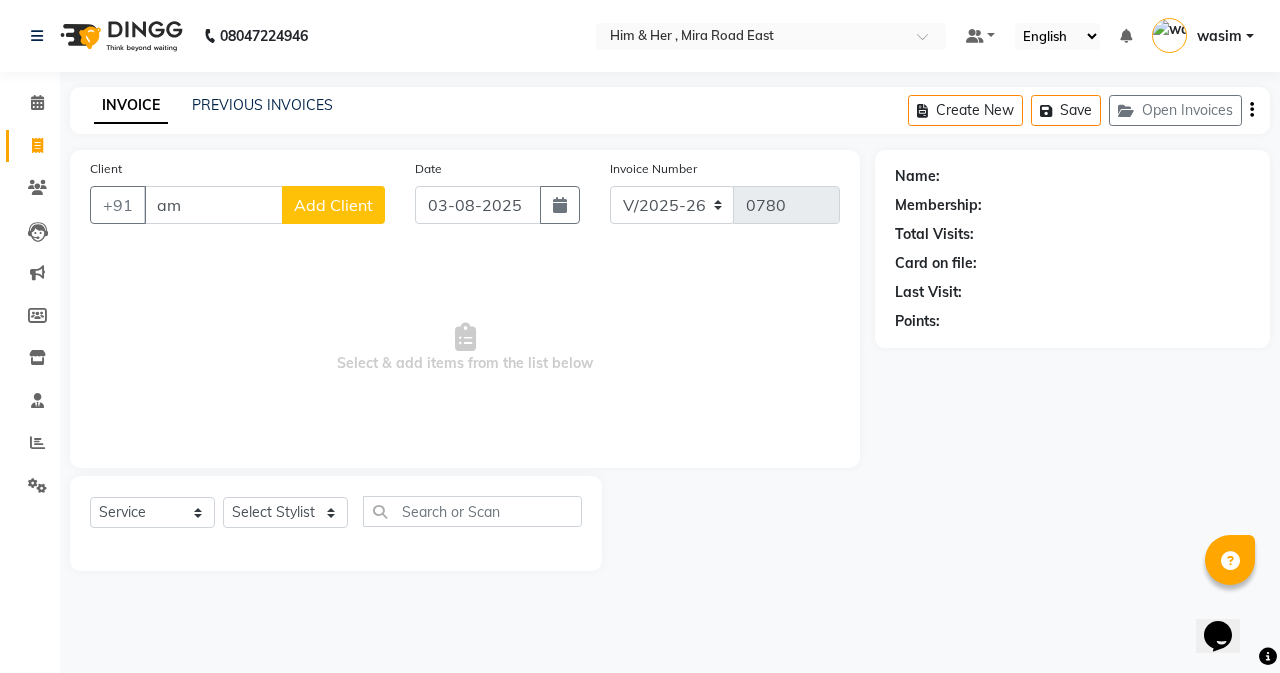 type on "a" 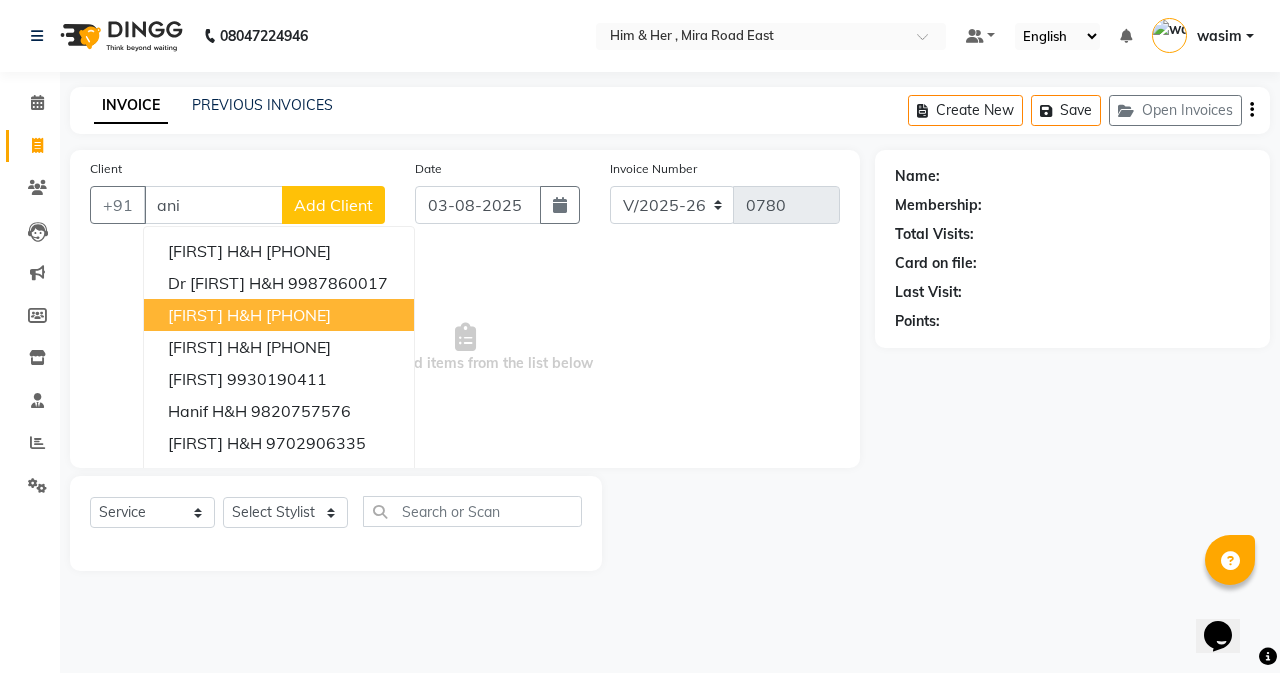 click on "9821789555" at bounding box center [298, 315] 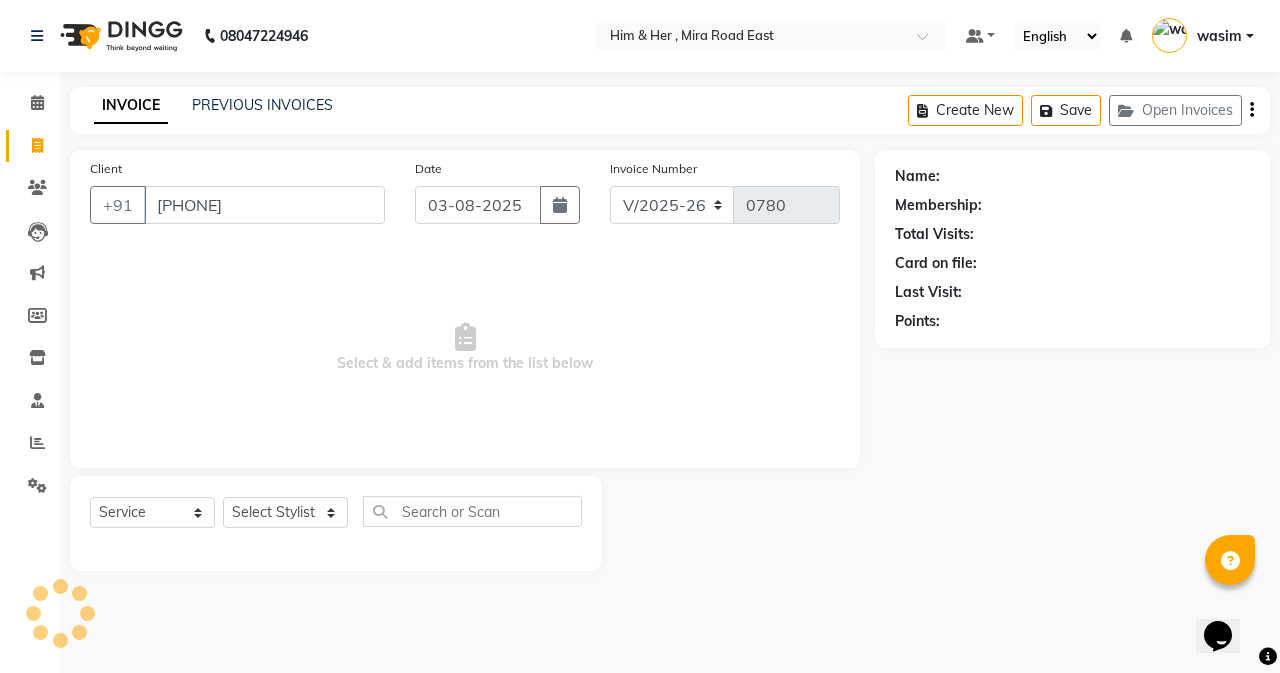 type on "9821789555" 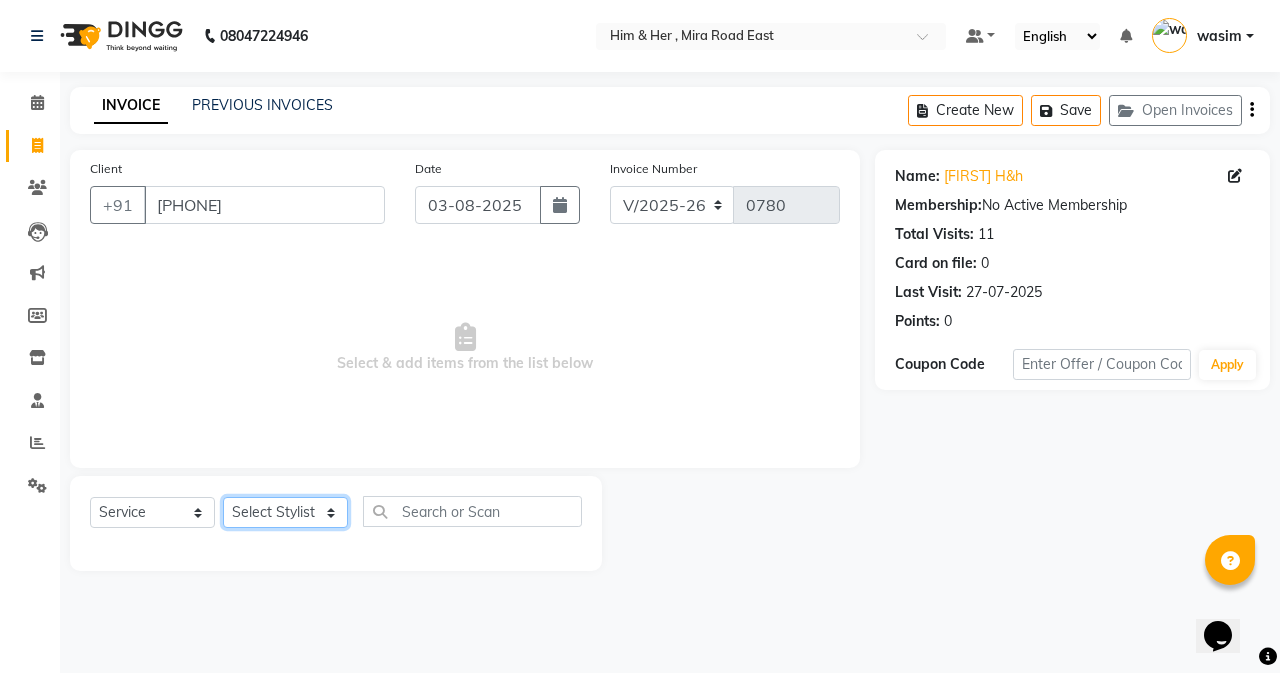 click on "Select Stylist [NAME] [NAME] [NAME] [LAST]" 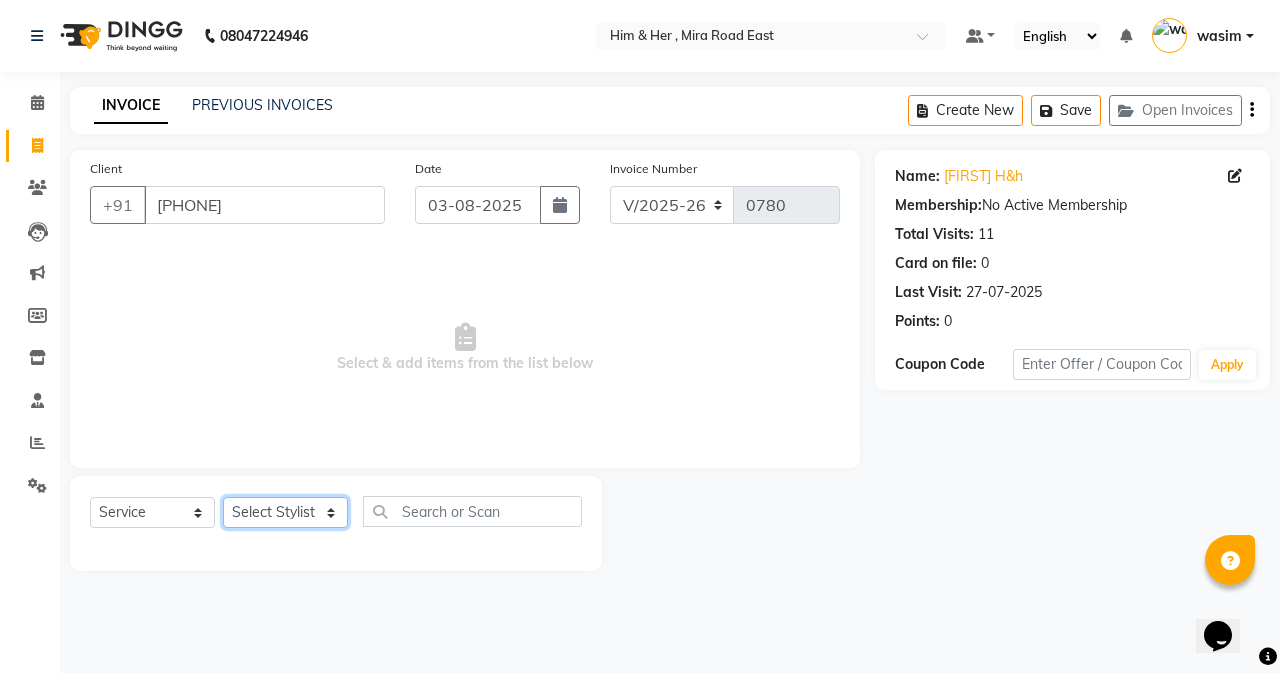 select on "42532" 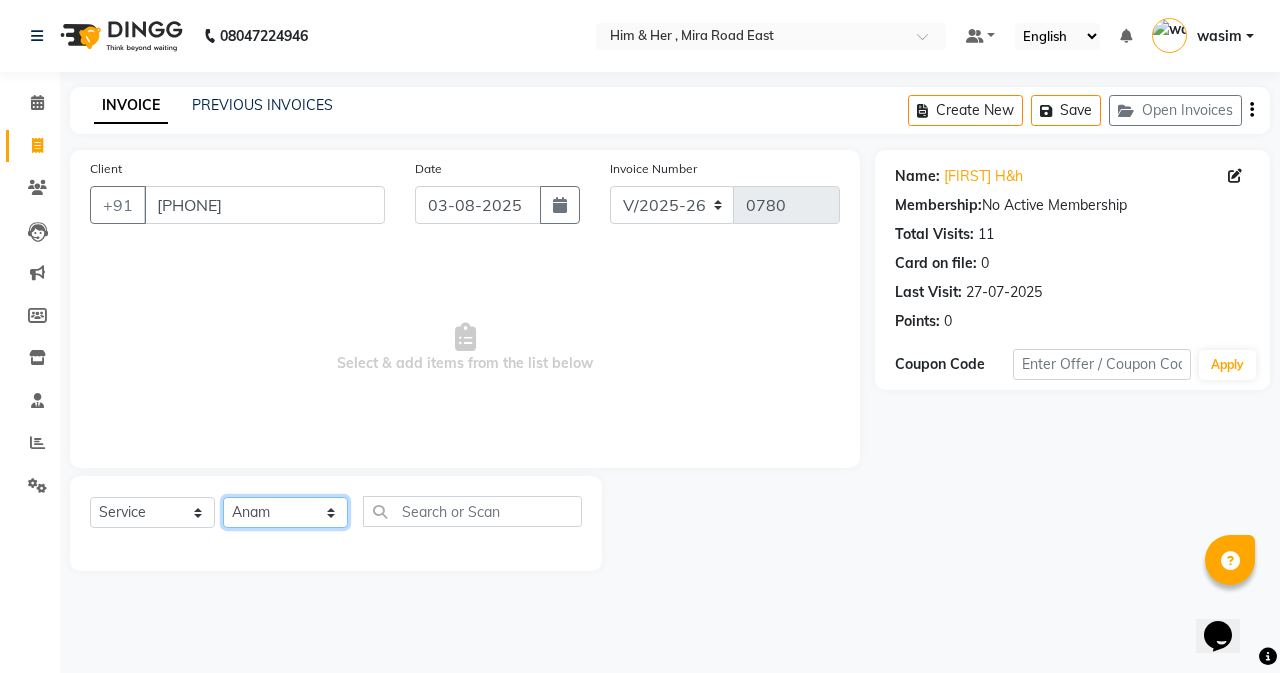 click on "Select Stylist [NAME] [NAME] [NAME] [LAST]" 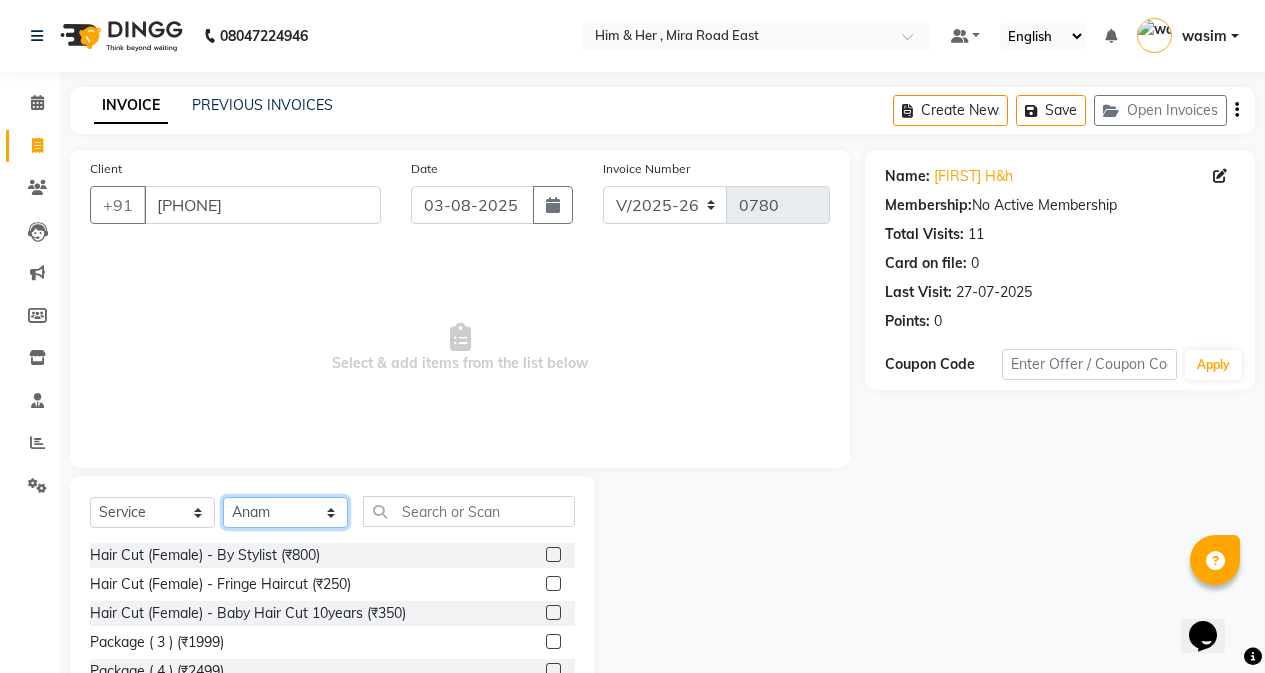 scroll, scrollTop: 128, scrollLeft: 0, axis: vertical 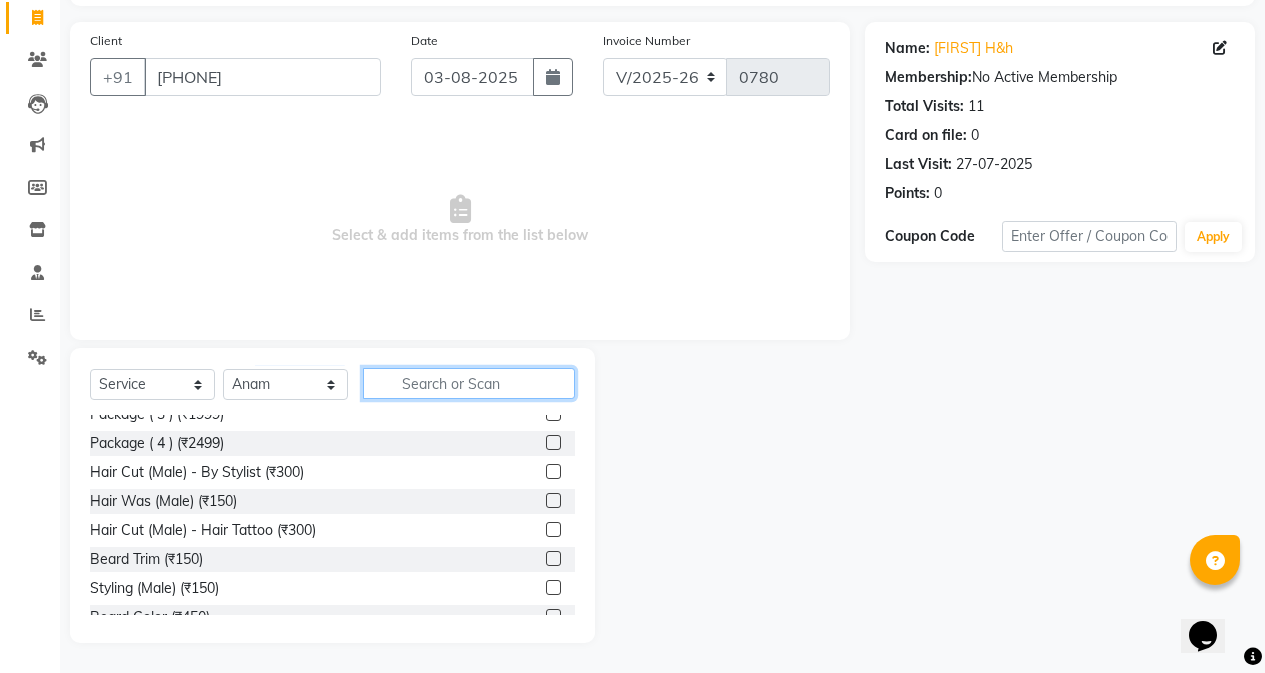 click 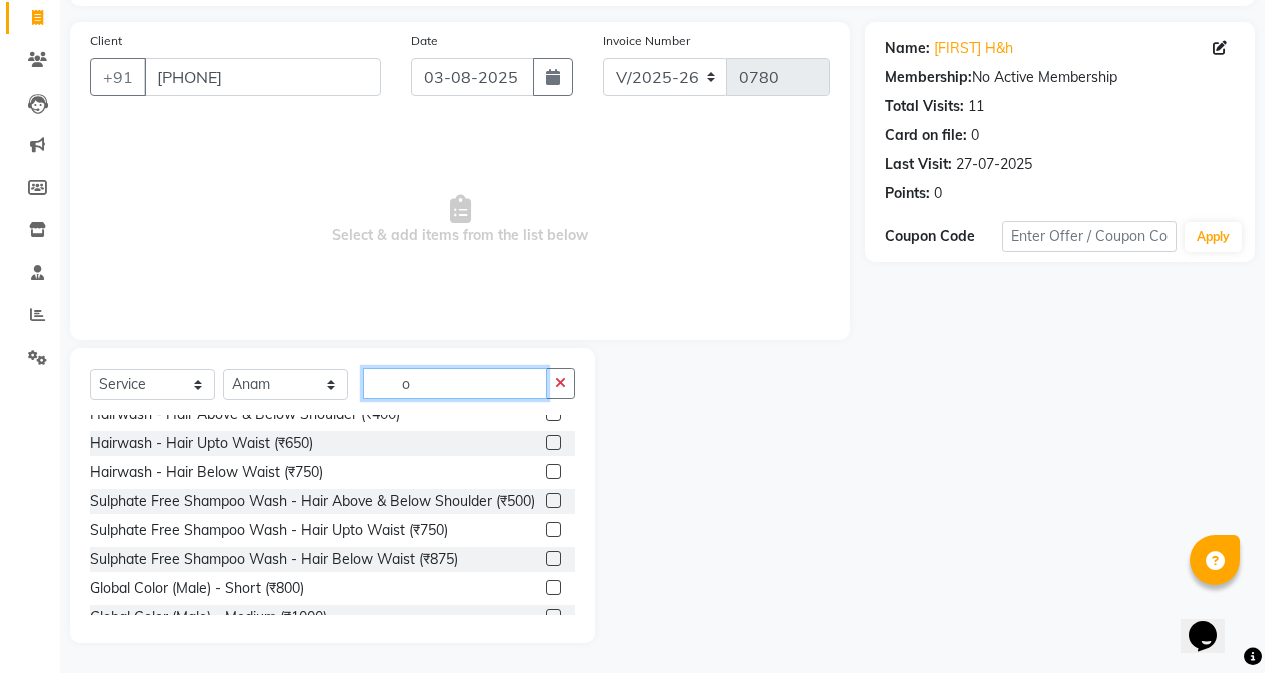 scroll, scrollTop: 0, scrollLeft: 0, axis: both 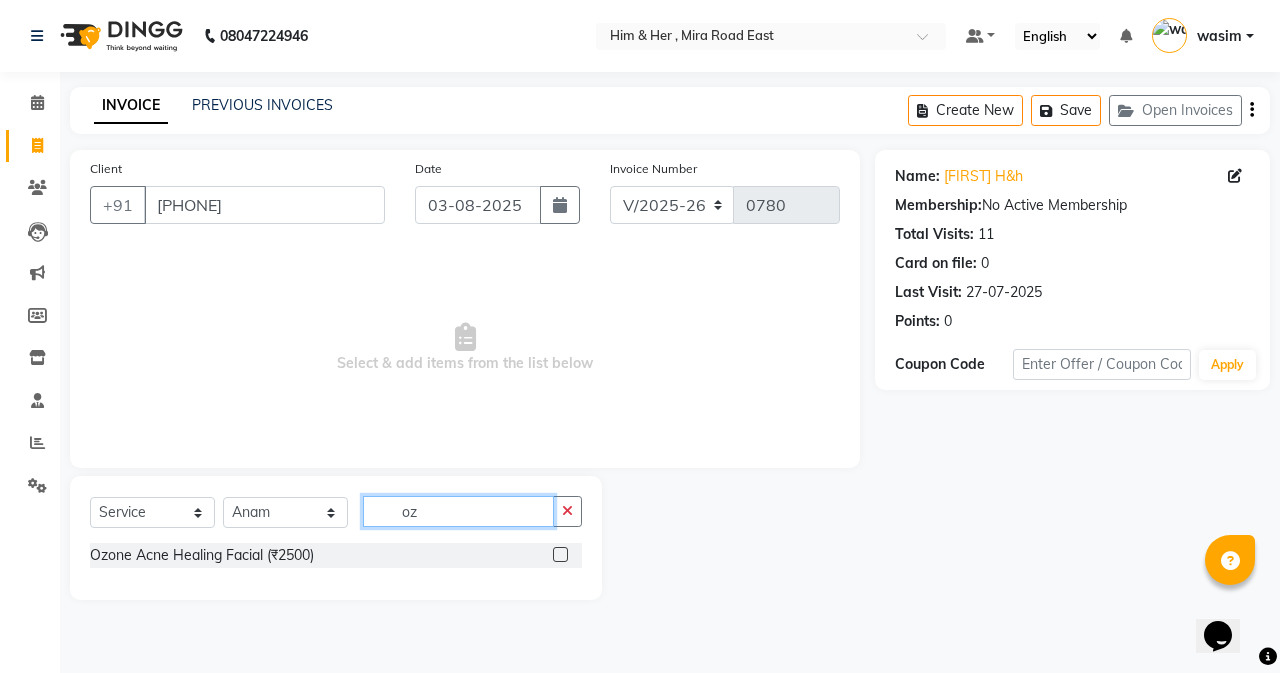 type on "o" 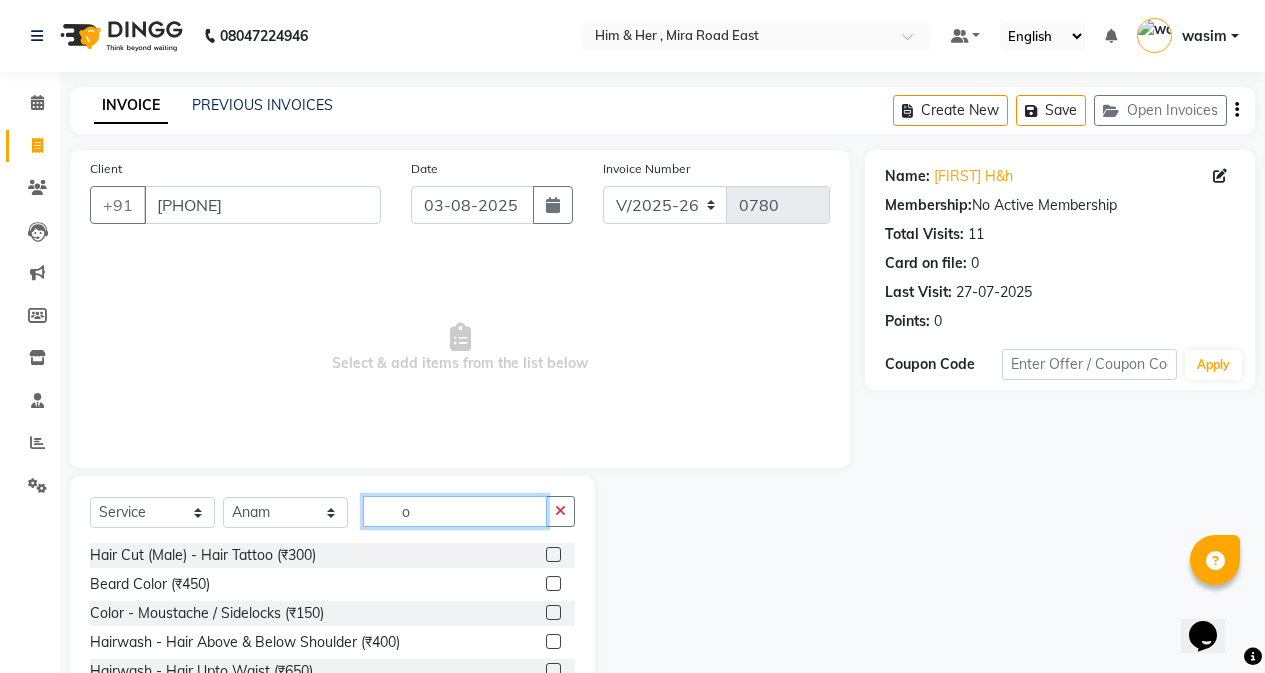 type 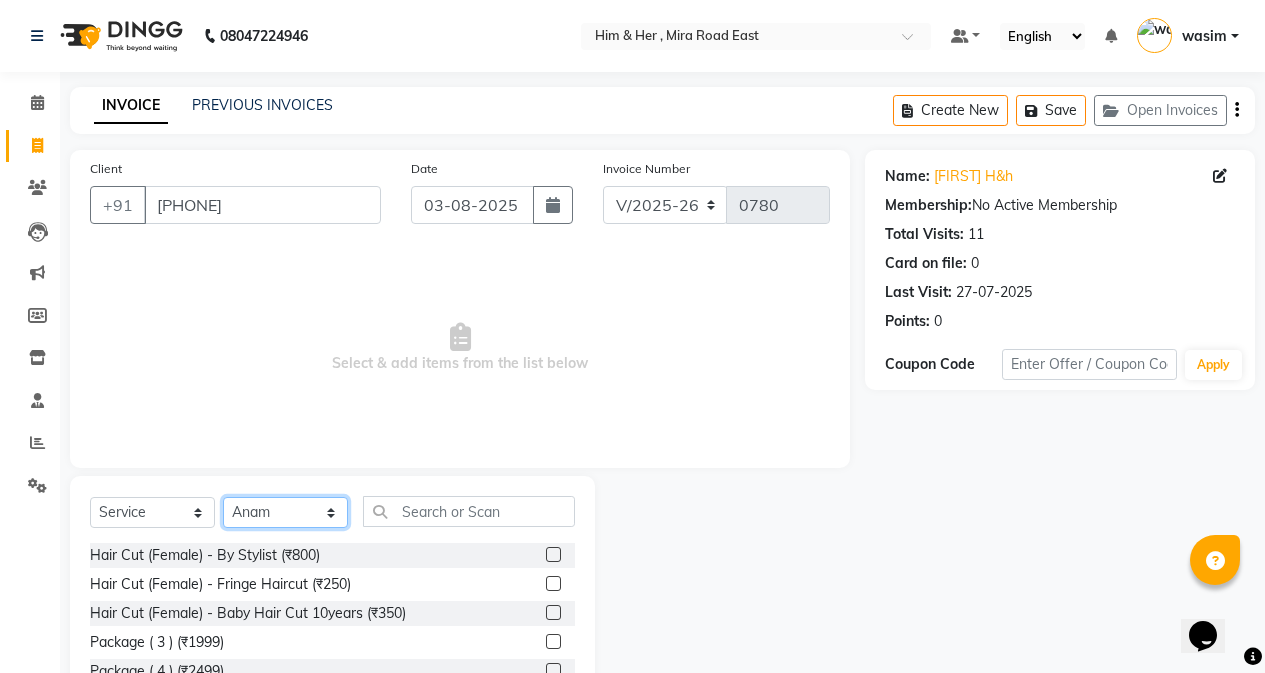 click on "Select Stylist [NAME] [NAME] [NAME] [LAST]" 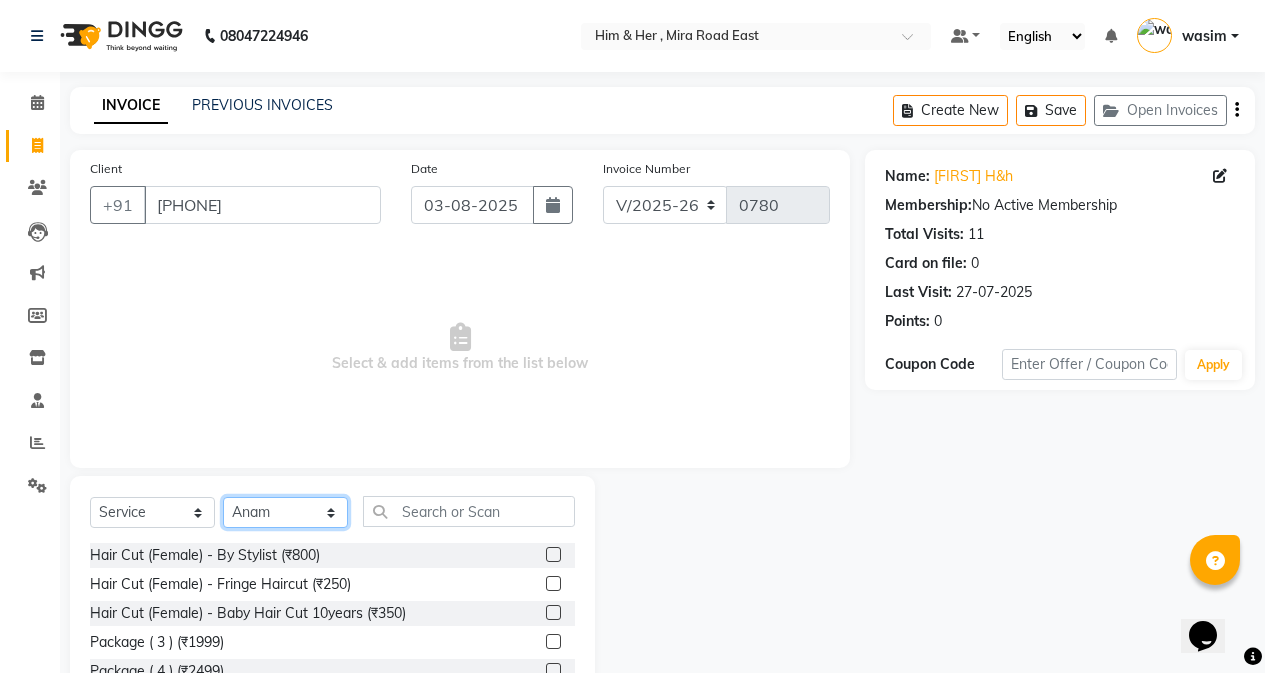 select on "42530" 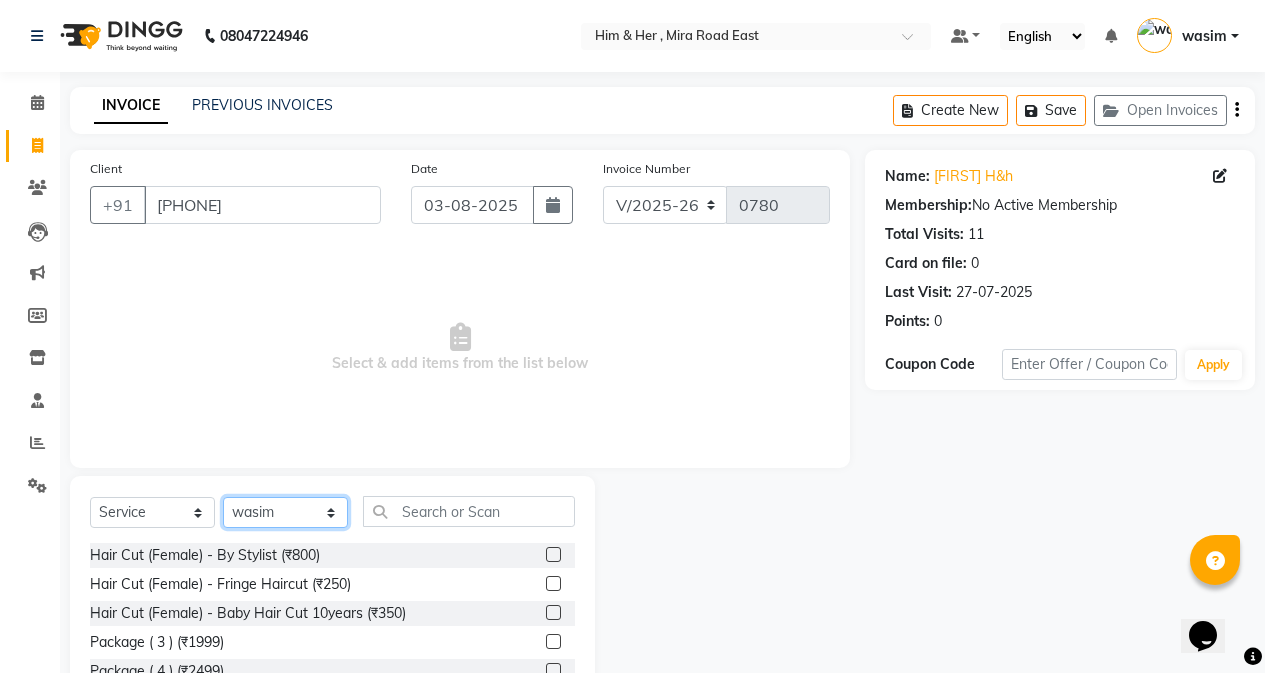click on "Select Stylist [NAME] [NAME] [NAME] [LAST]" 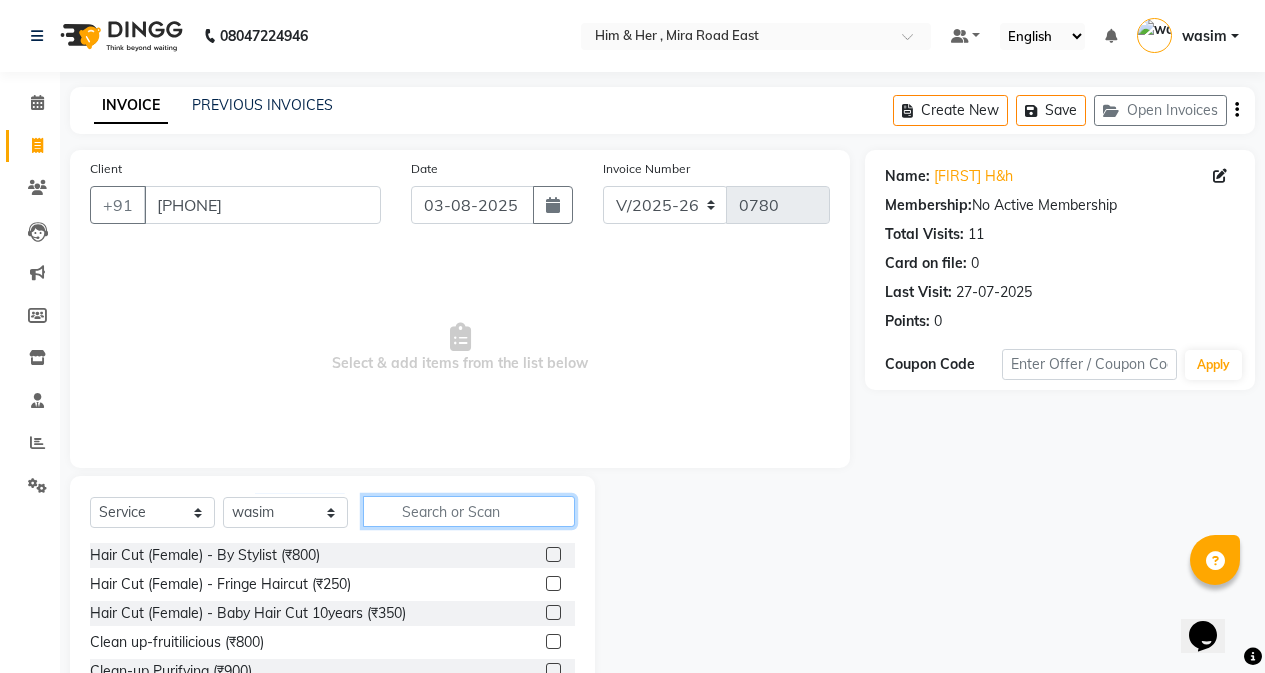 click 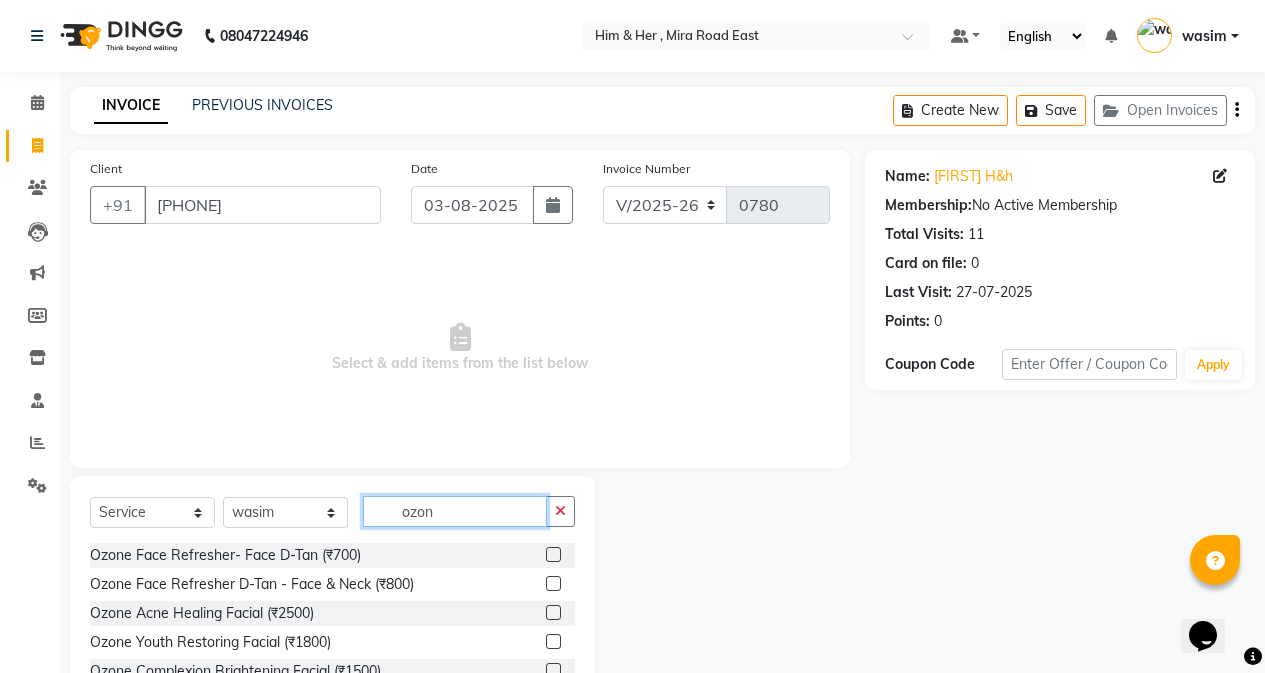 scroll, scrollTop: 128, scrollLeft: 0, axis: vertical 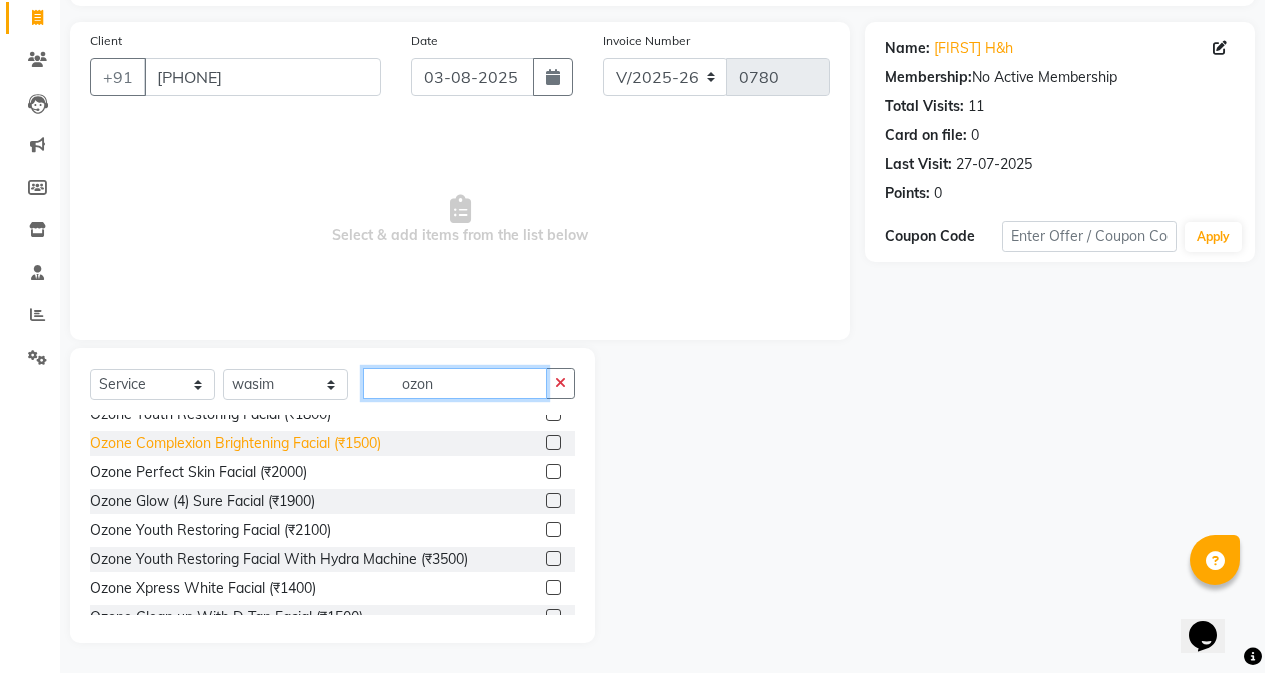 type on "ozon" 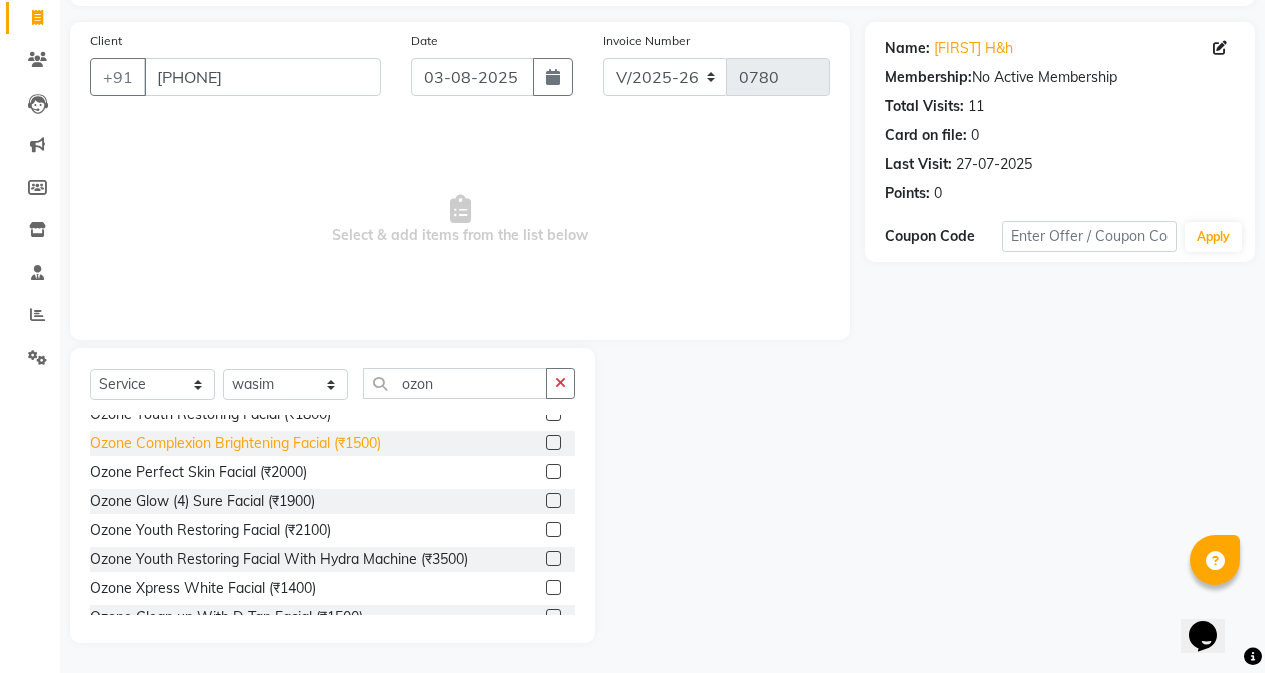 click on "Ozone Complexion Brightening  Facial  (₹1500)" 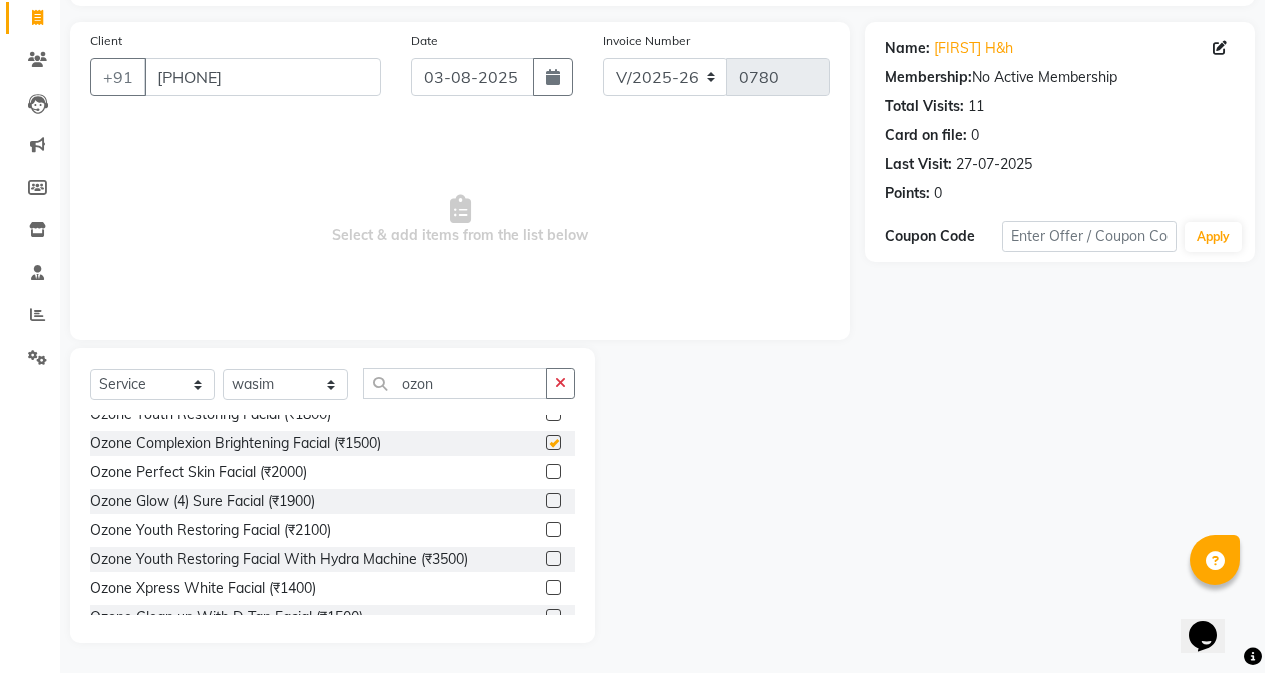 checkbox on "false" 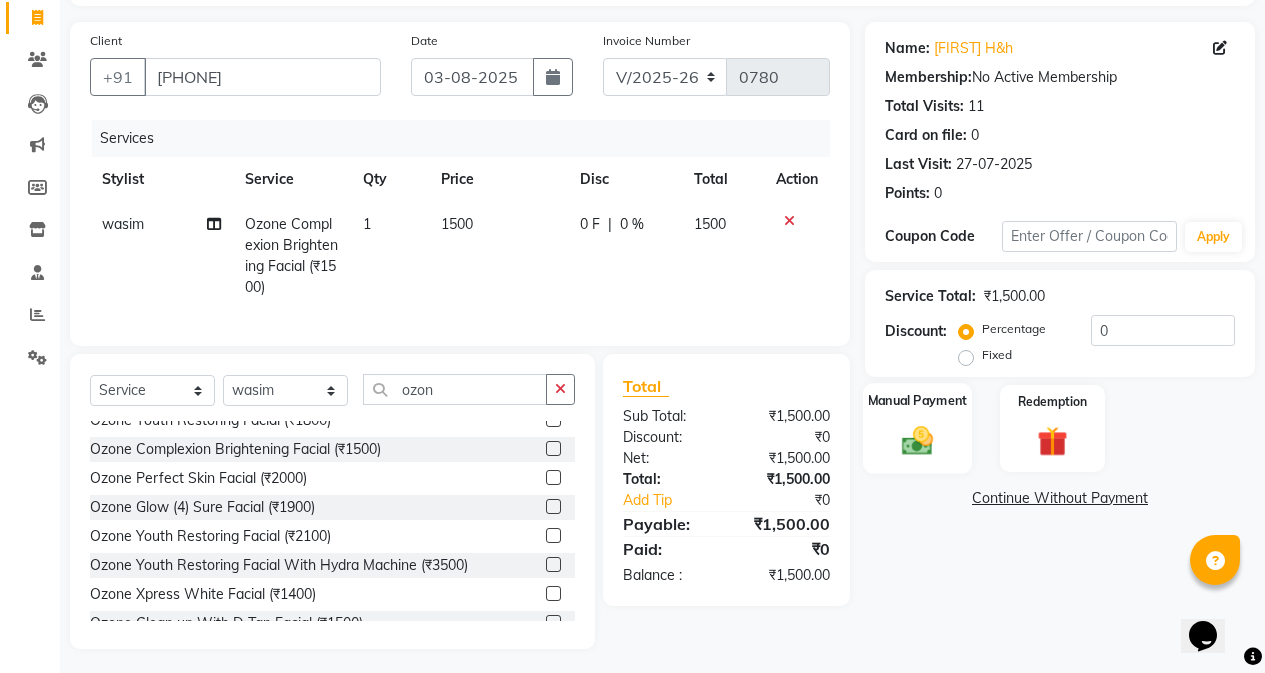 click 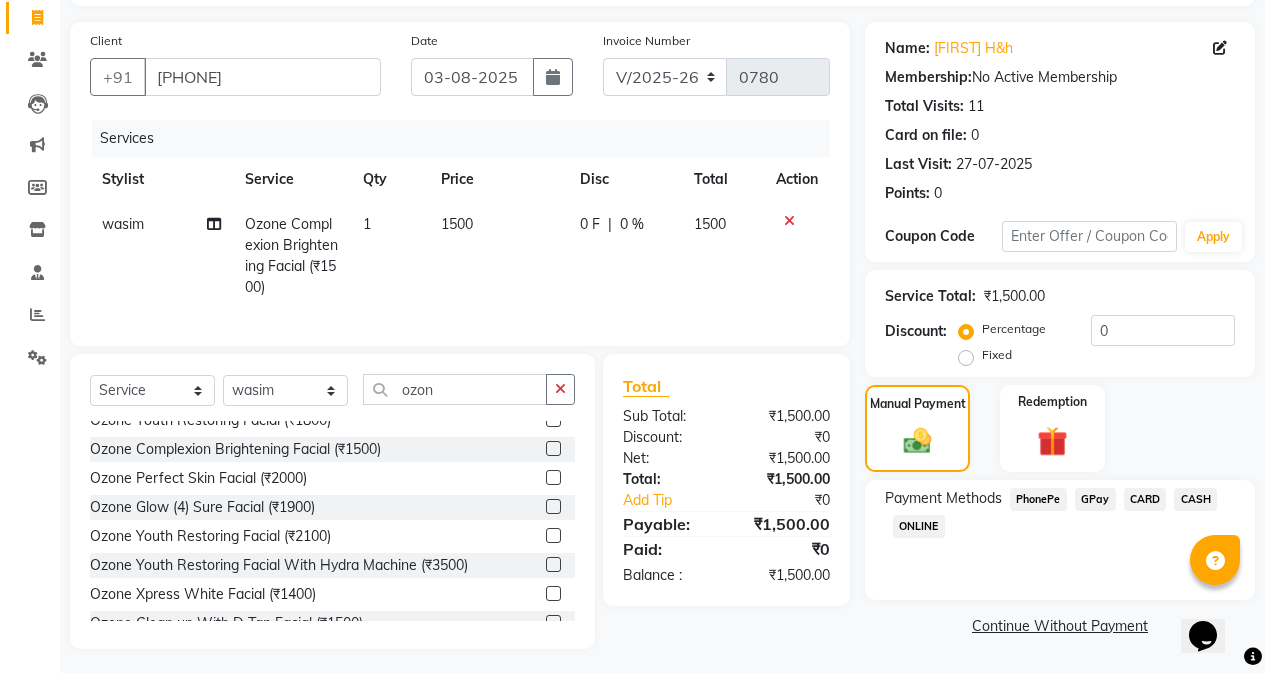 click on "CARD" 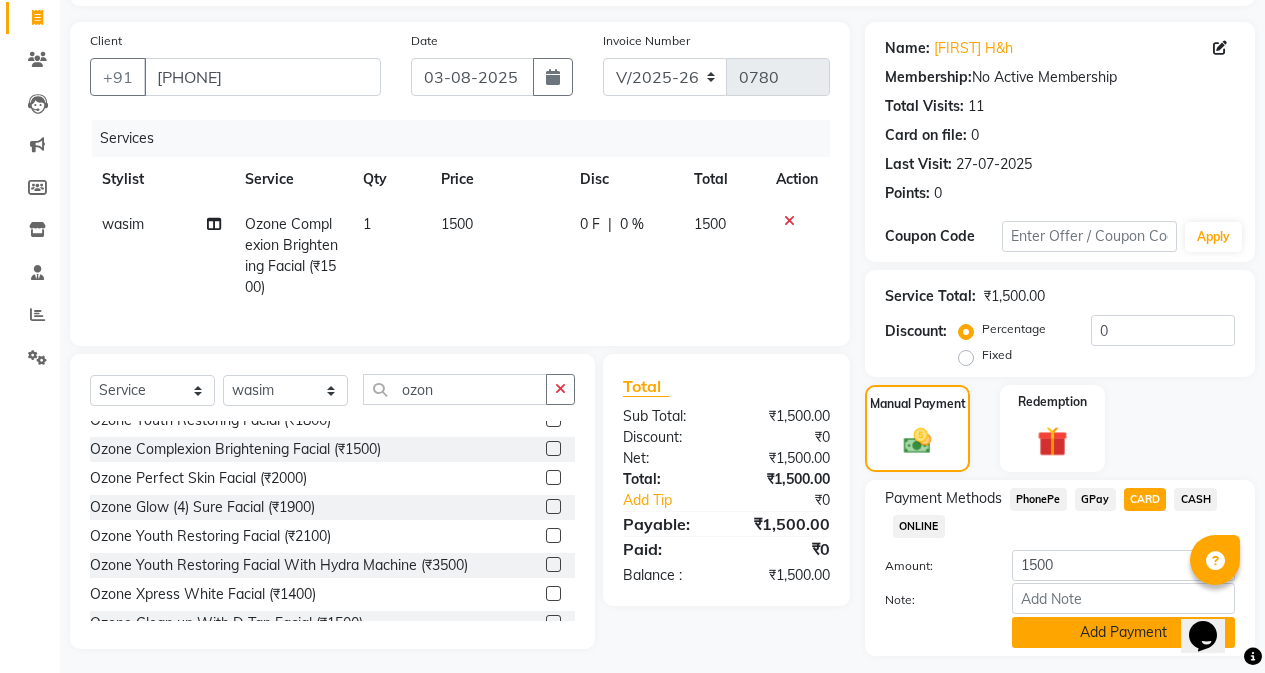 click on "Add Payment" 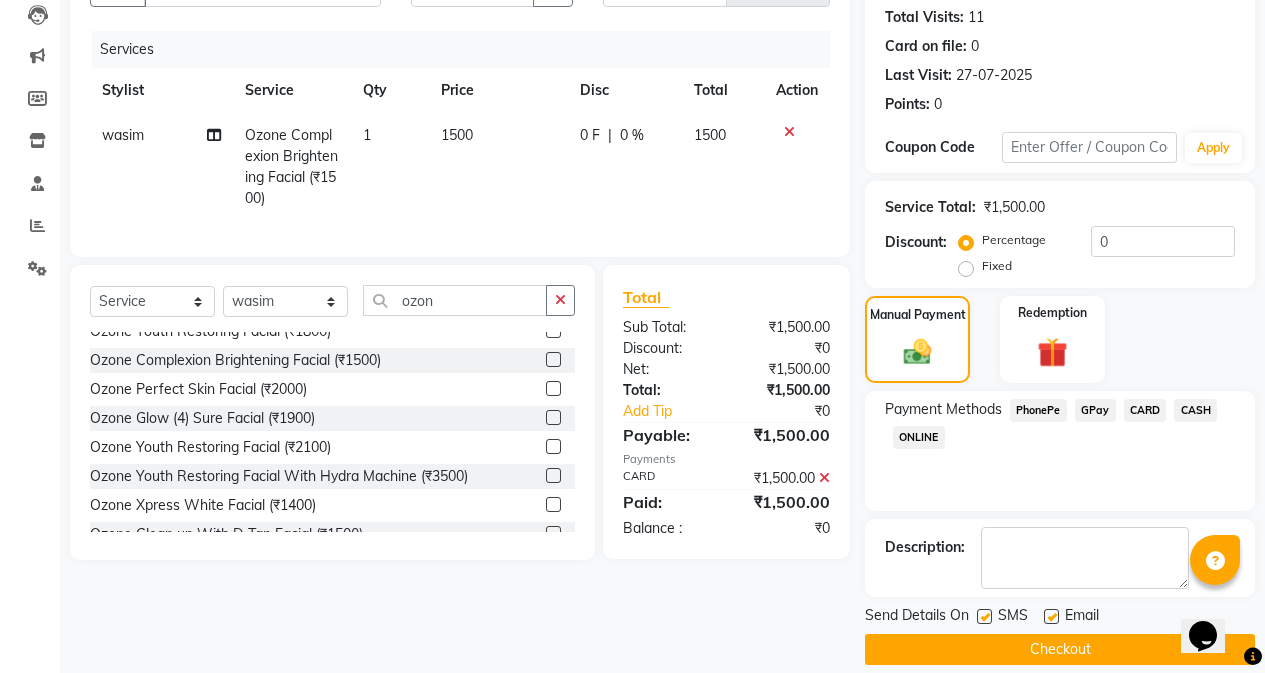 scroll, scrollTop: 239, scrollLeft: 0, axis: vertical 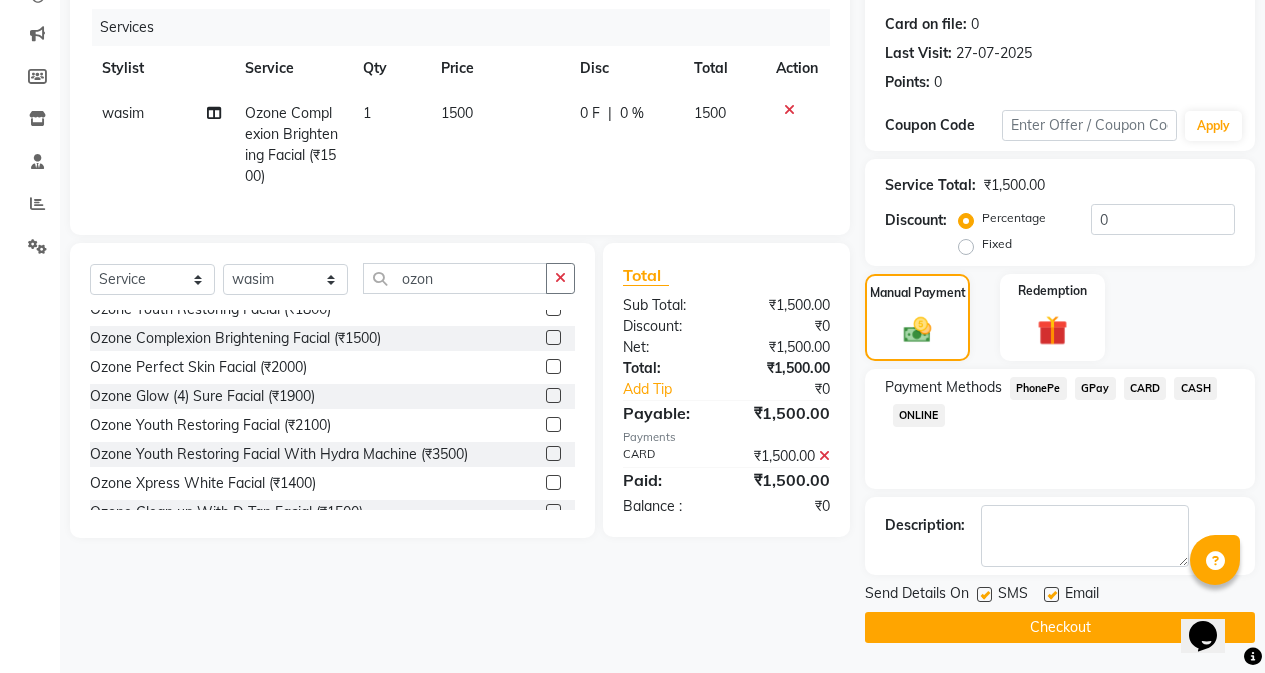 click 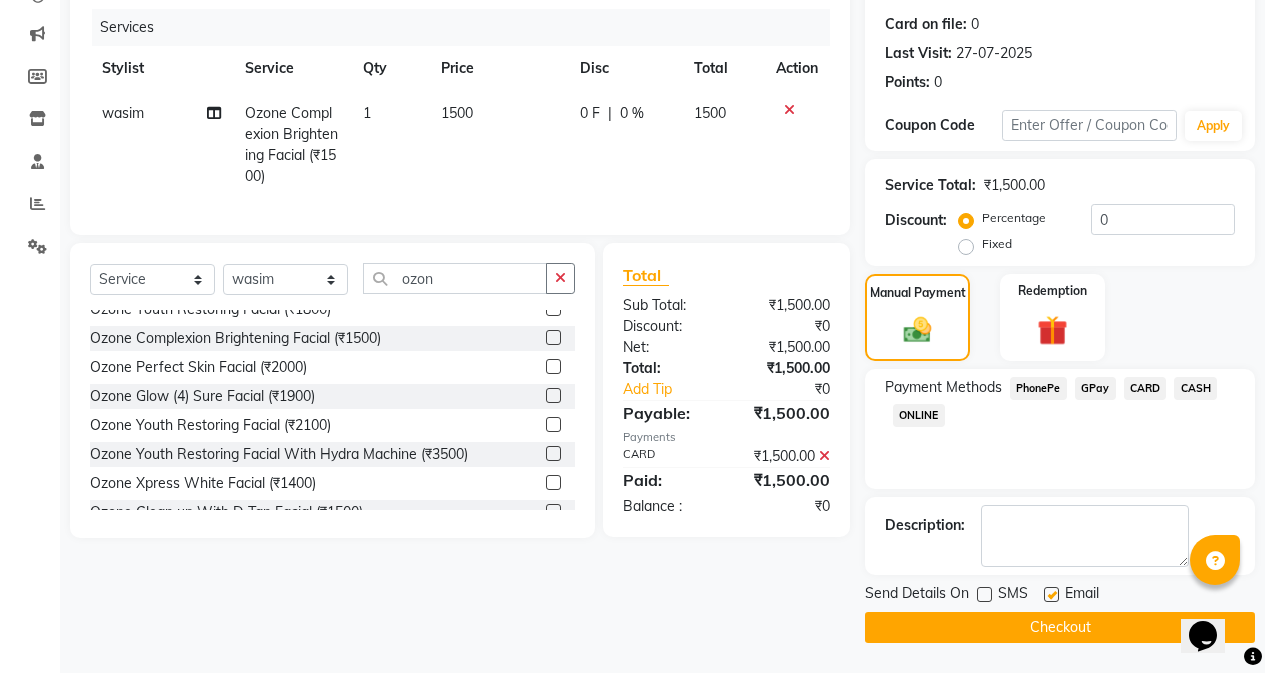 click on "Checkout" 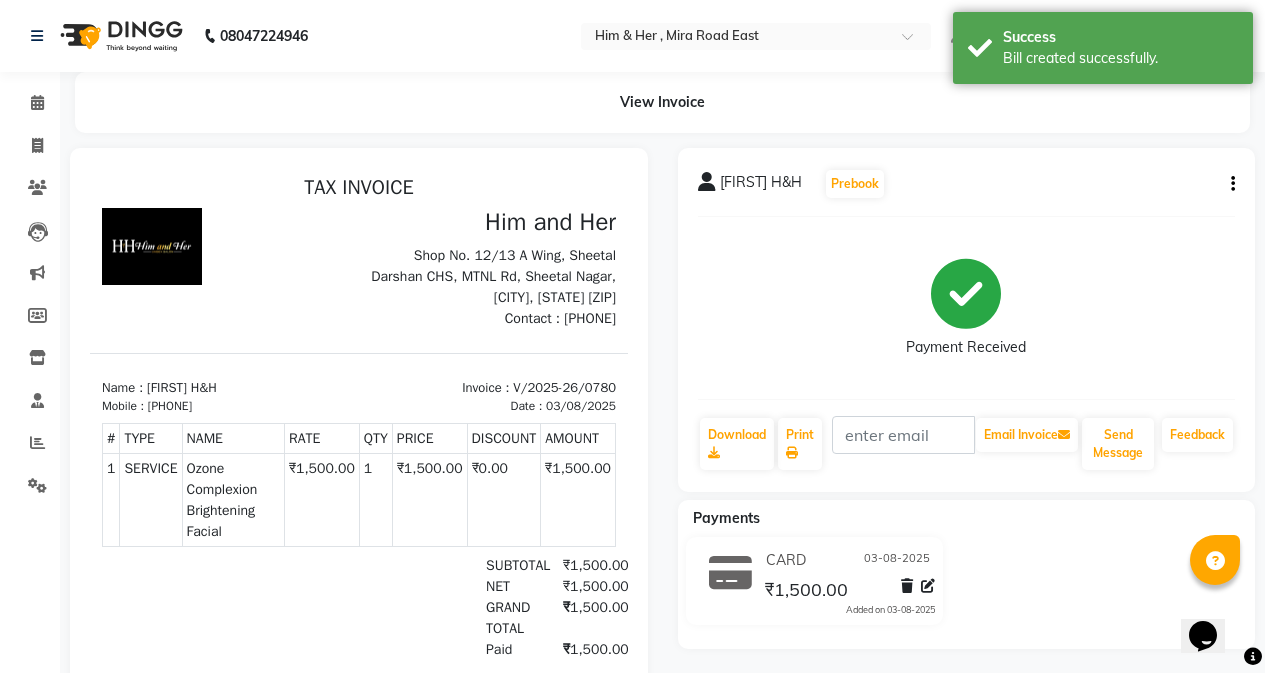 scroll, scrollTop: 0, scrollLeft: 0, axis: both 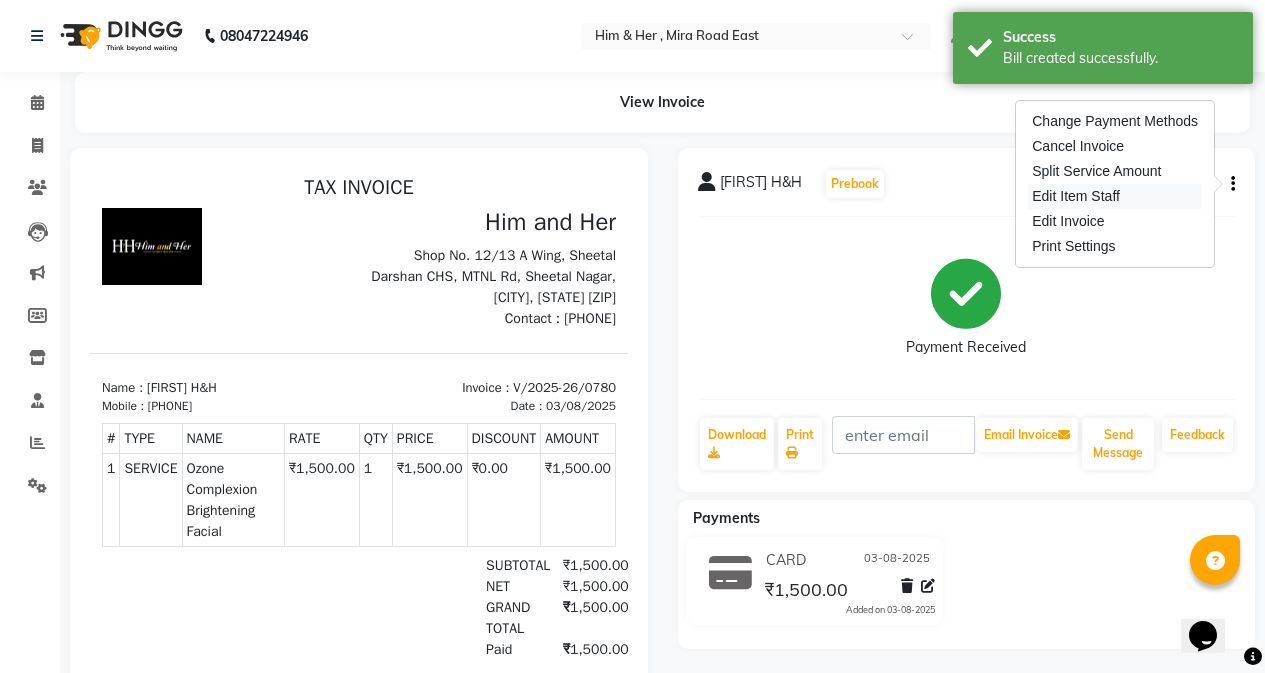 click on "Edit Item Staff" at bounding box center [1115, 196] 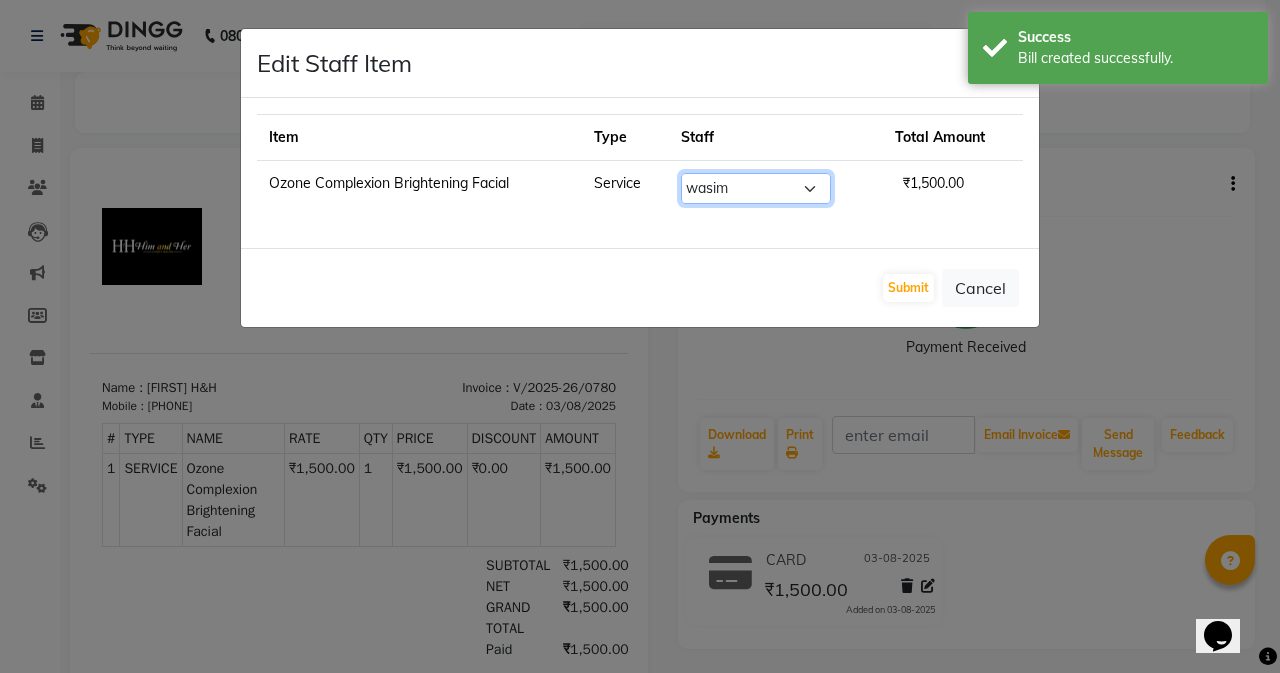 click on "Select  Abdul Ahad   Anam   Shivam Gaud   wasim" 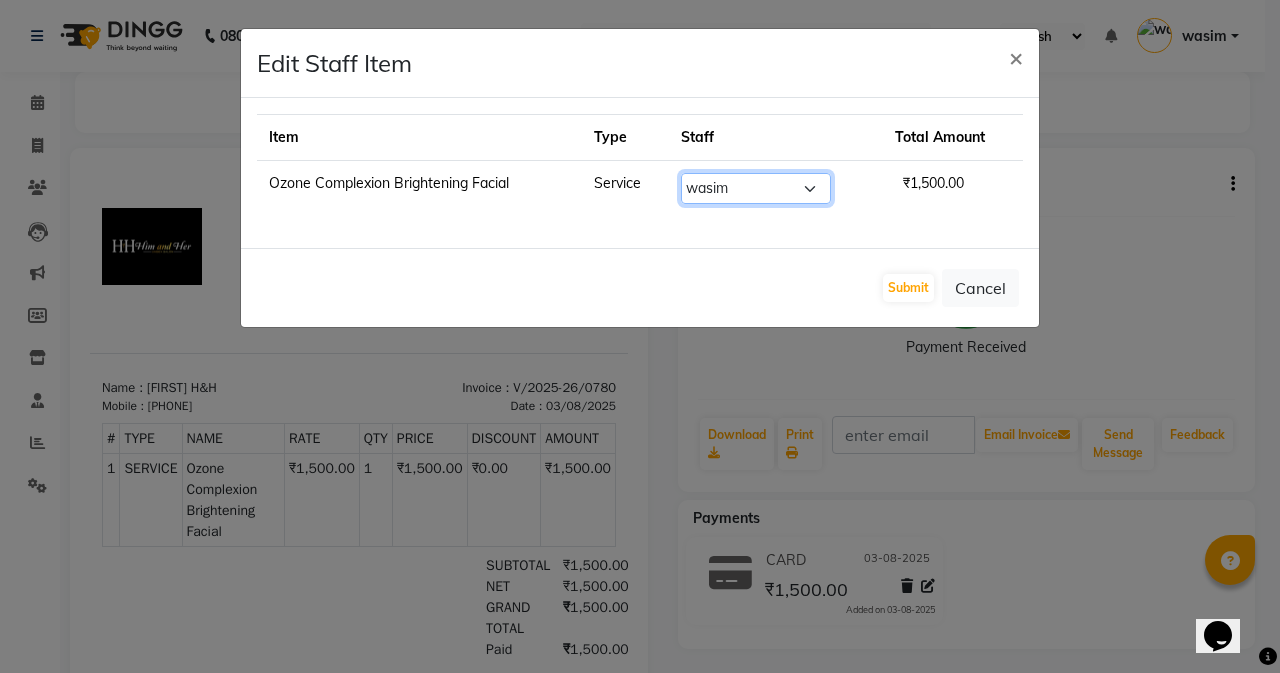 select on "42532" 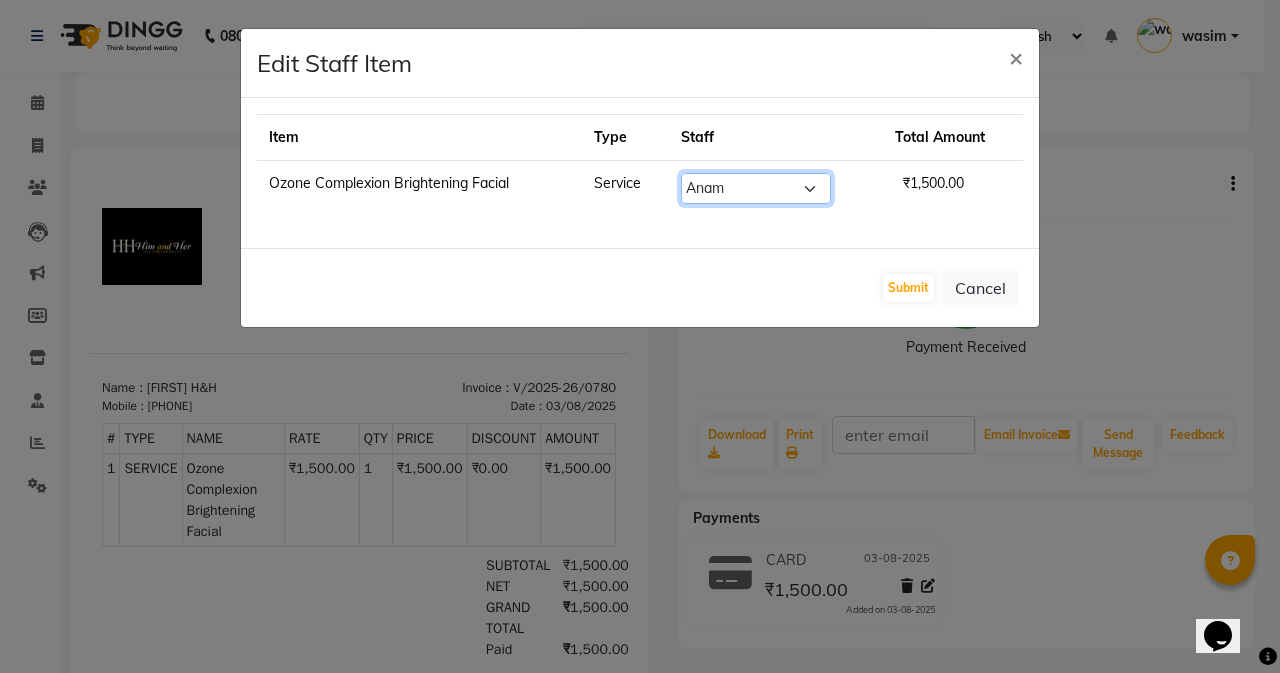 click on "Select  Abdul Ahad   Anam   Shivam Gaud   wasim" 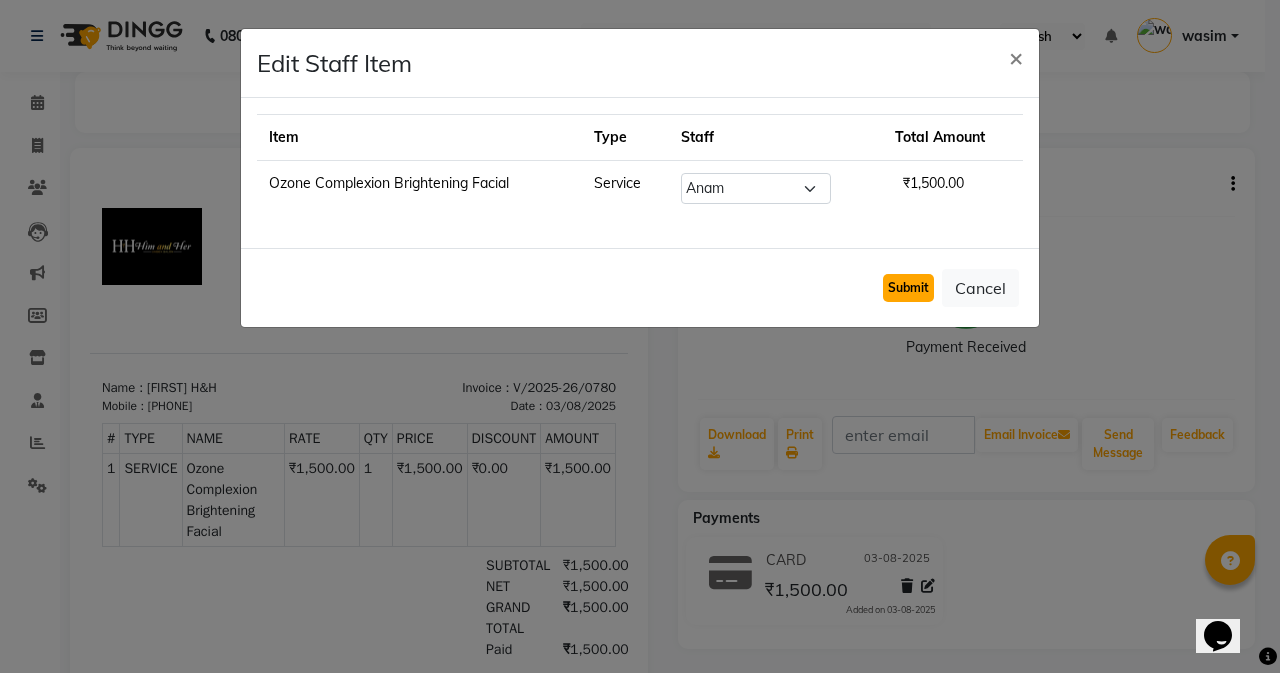 click on "Submit" 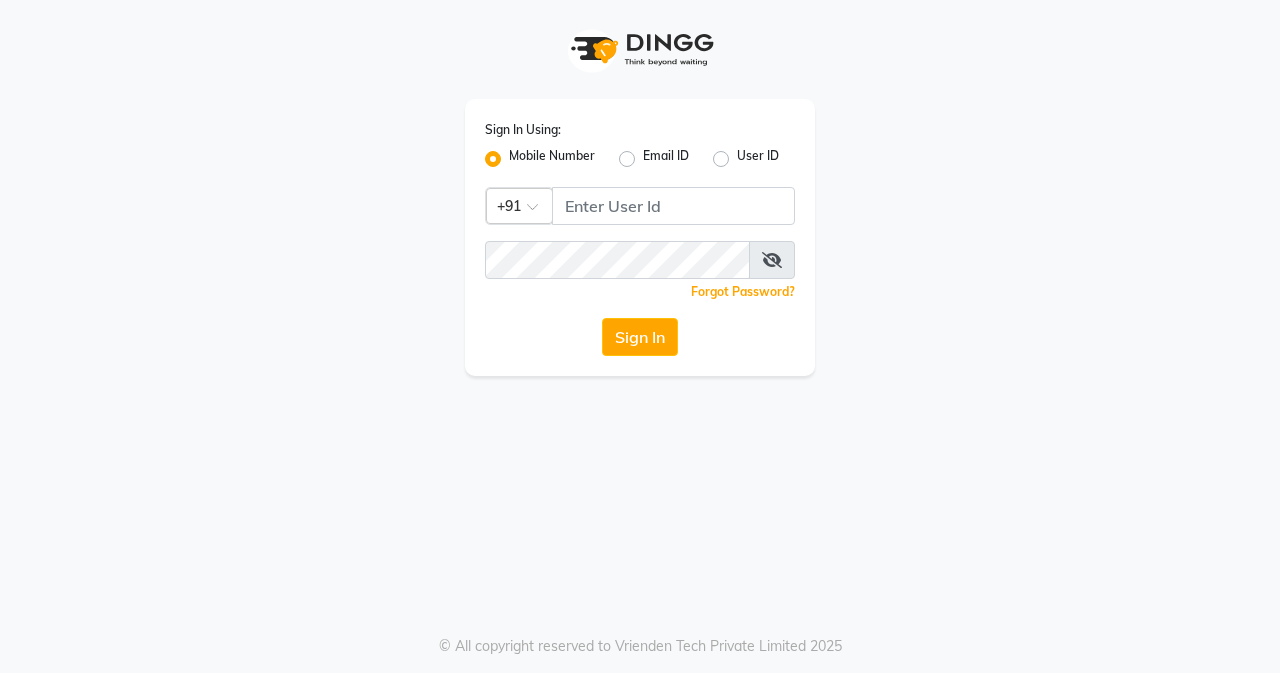 scroll, scrollTop: 0, scrollLeft: 0, axis: both 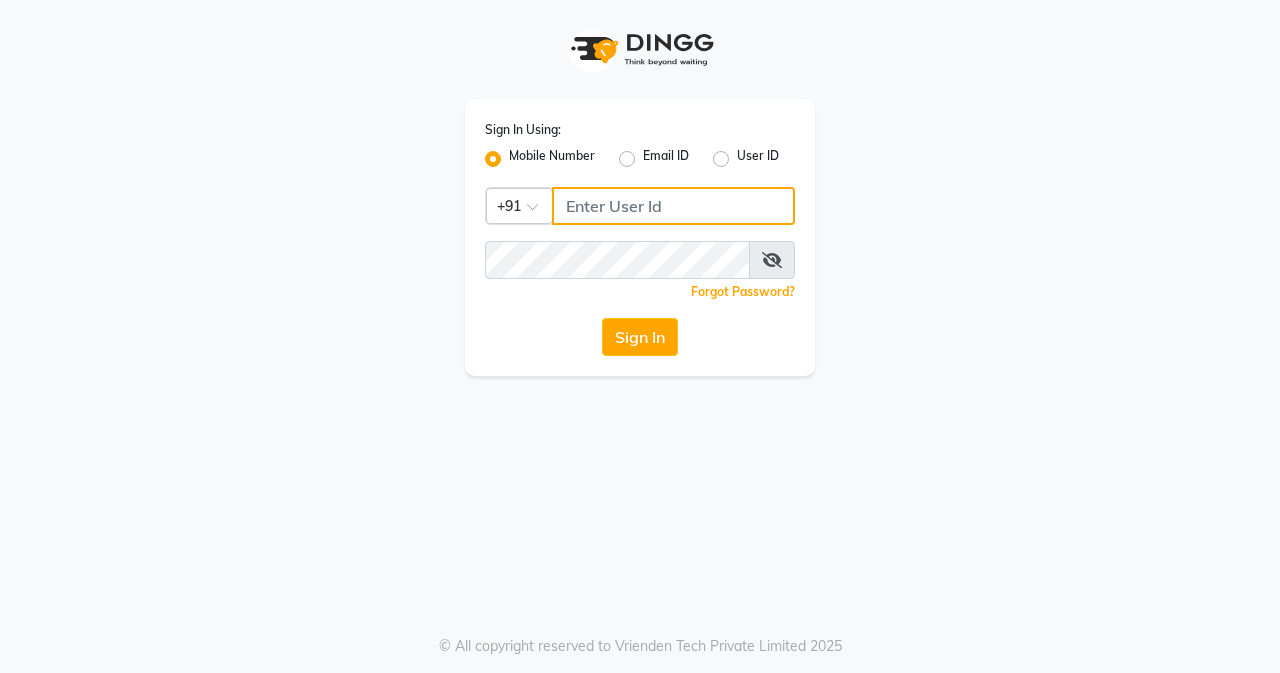 click 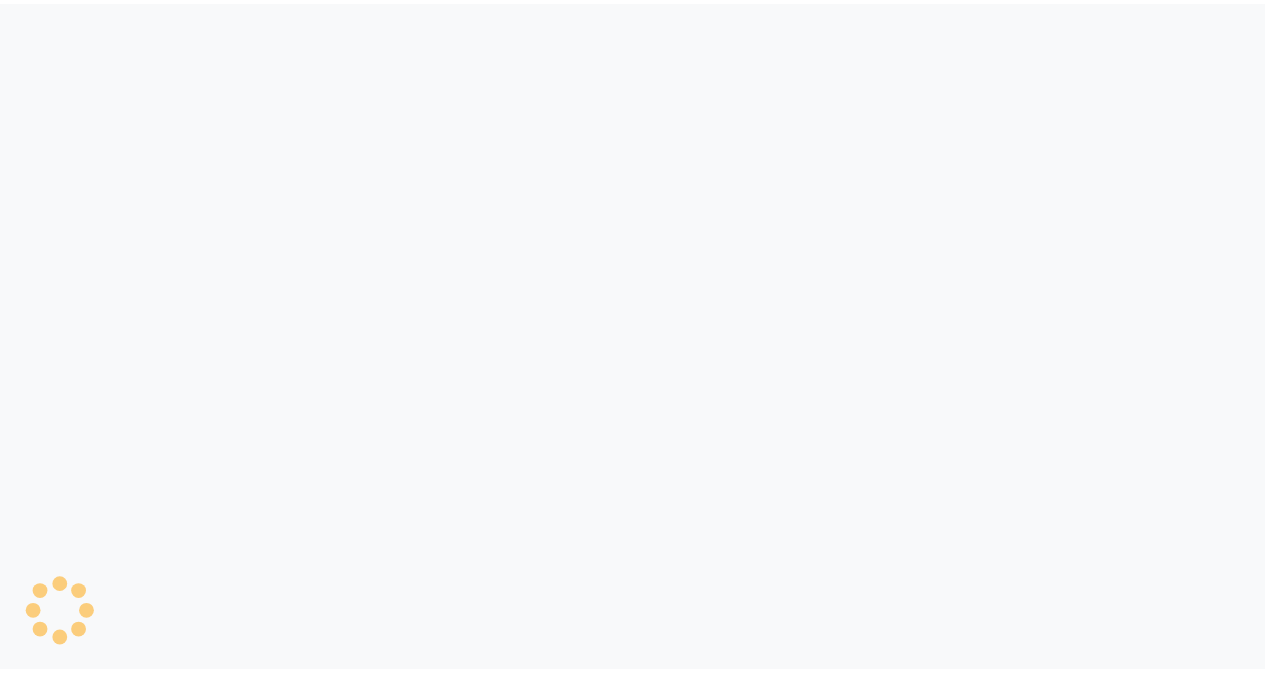 scroll, scrollTop: 0, scrollLeft: 0, axis: both 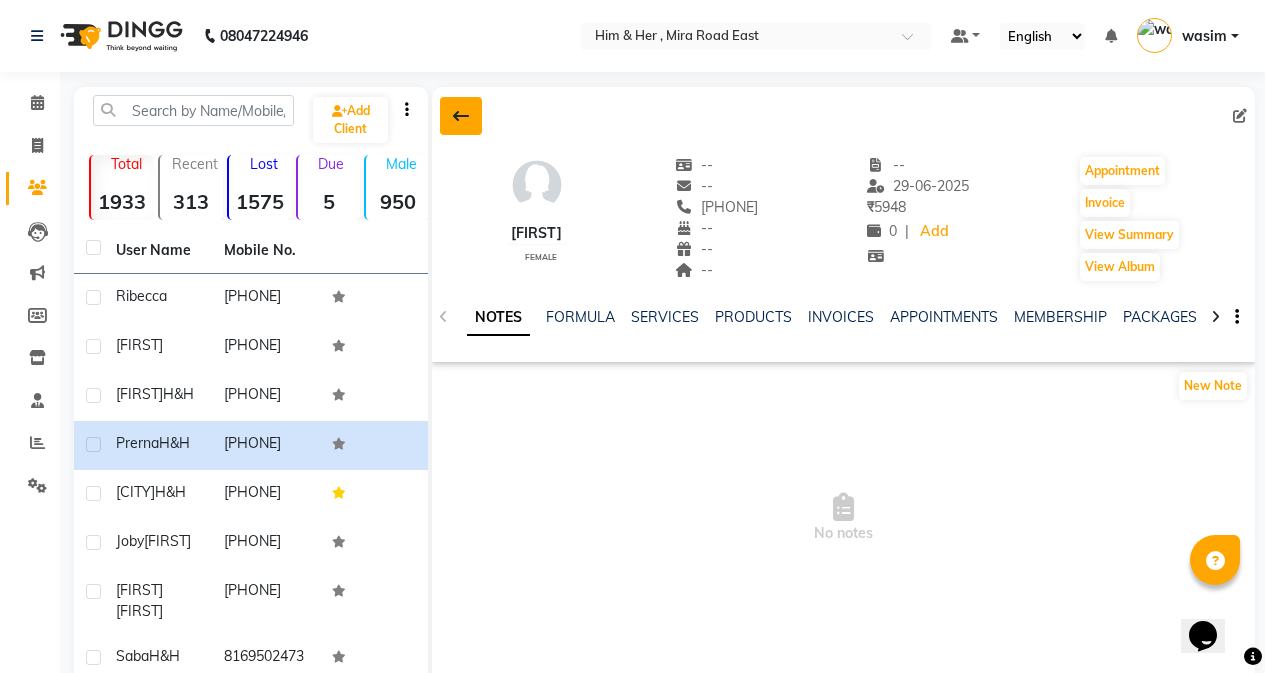 click 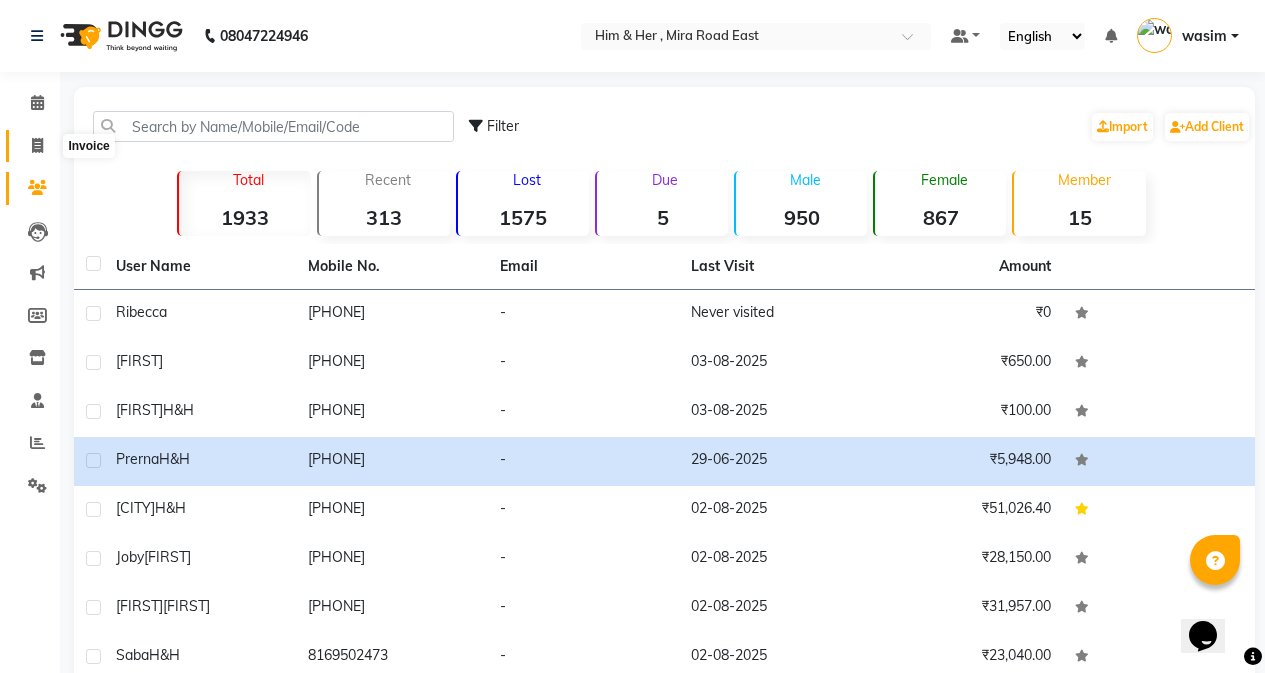 click 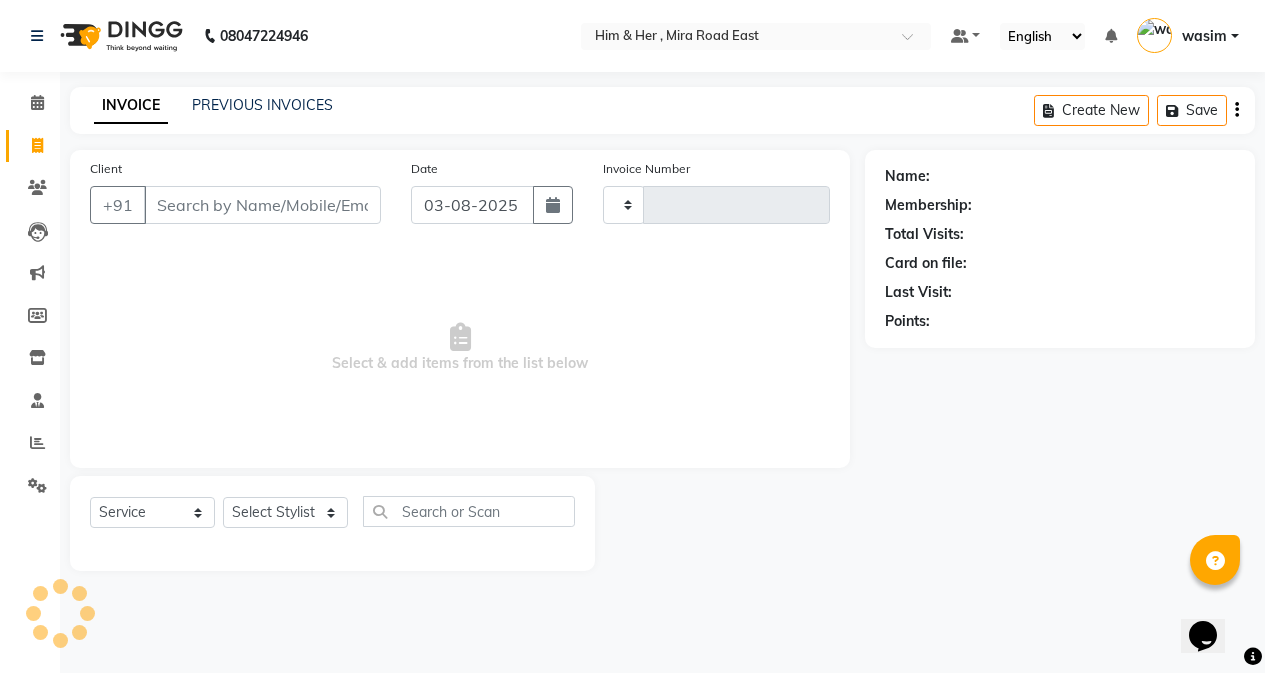 type on "0774" 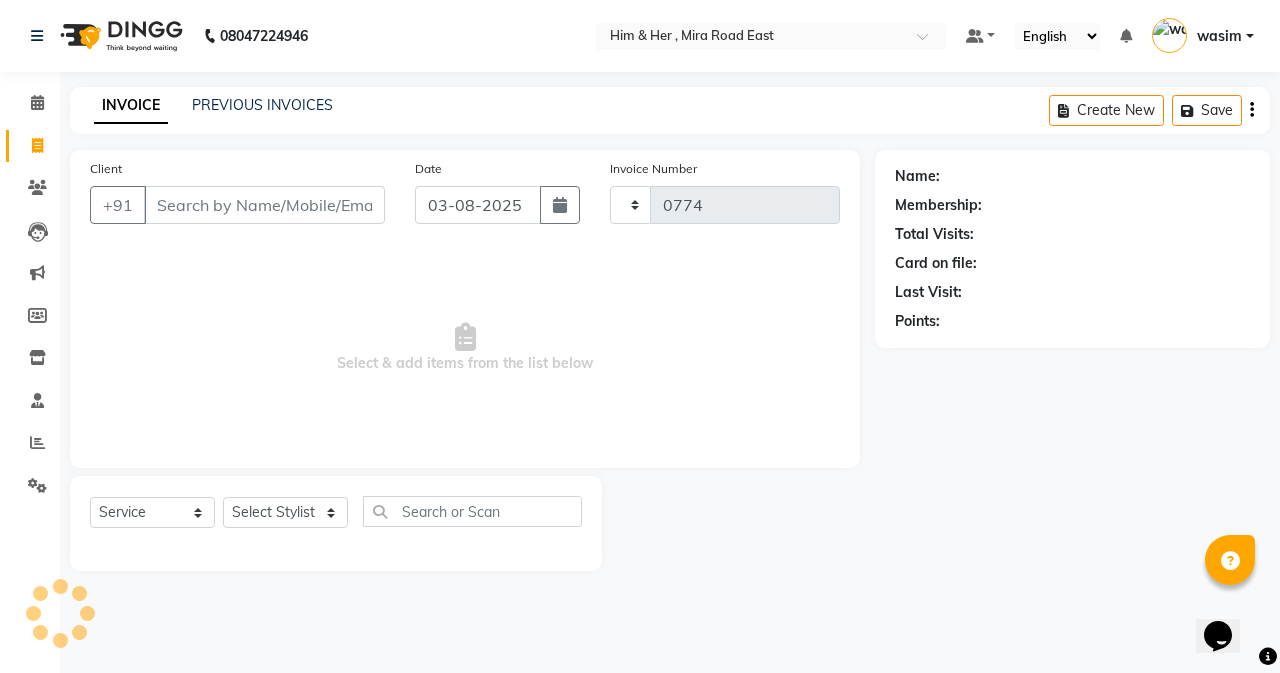 select on "5934" 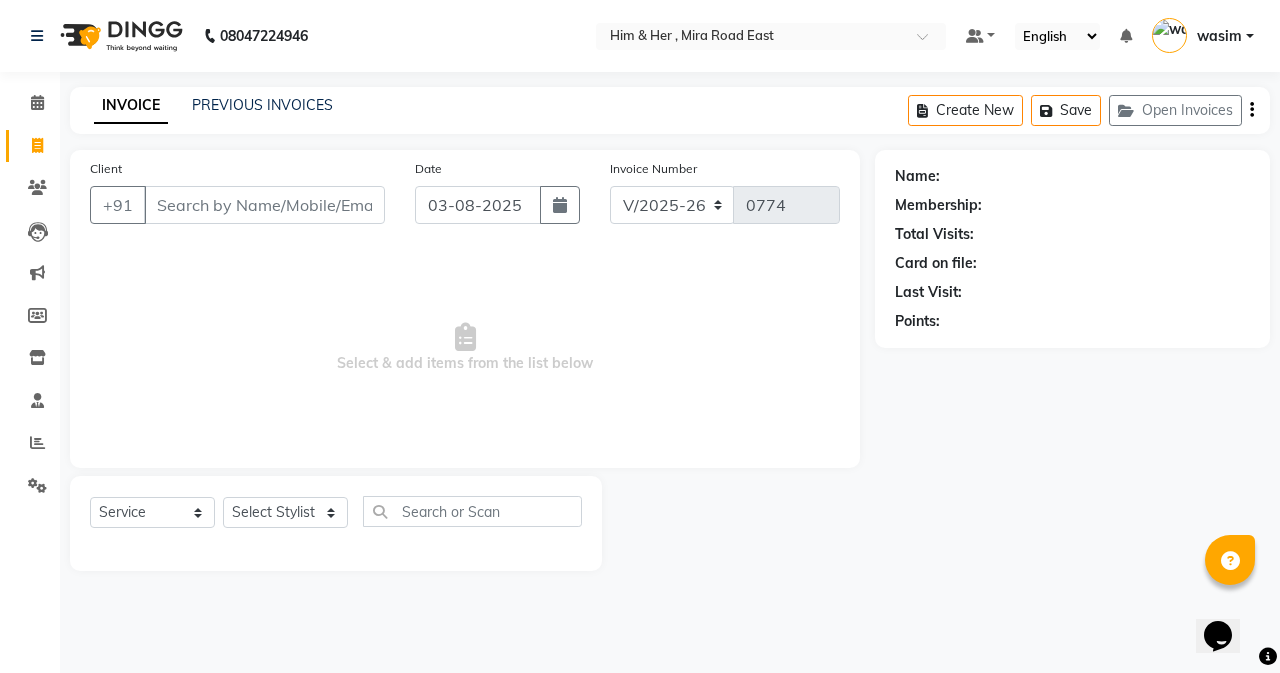 click on "Client" at bounding box center (264, 205) 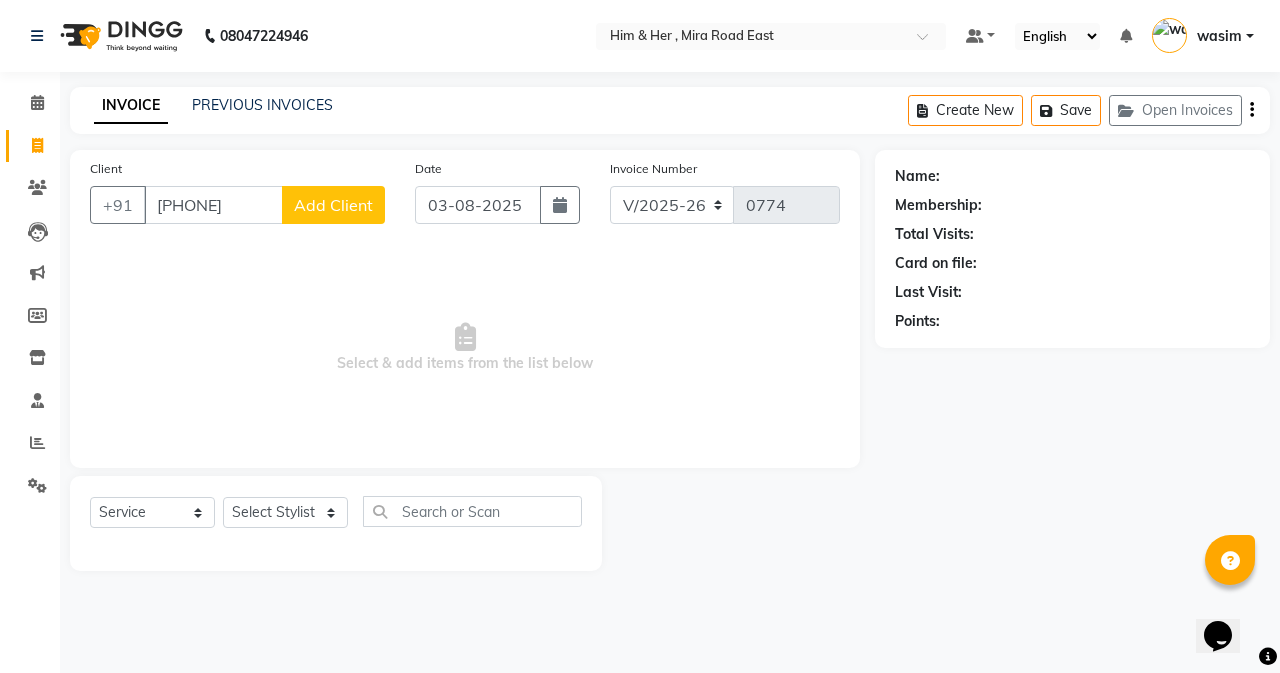 type on "9920118501" 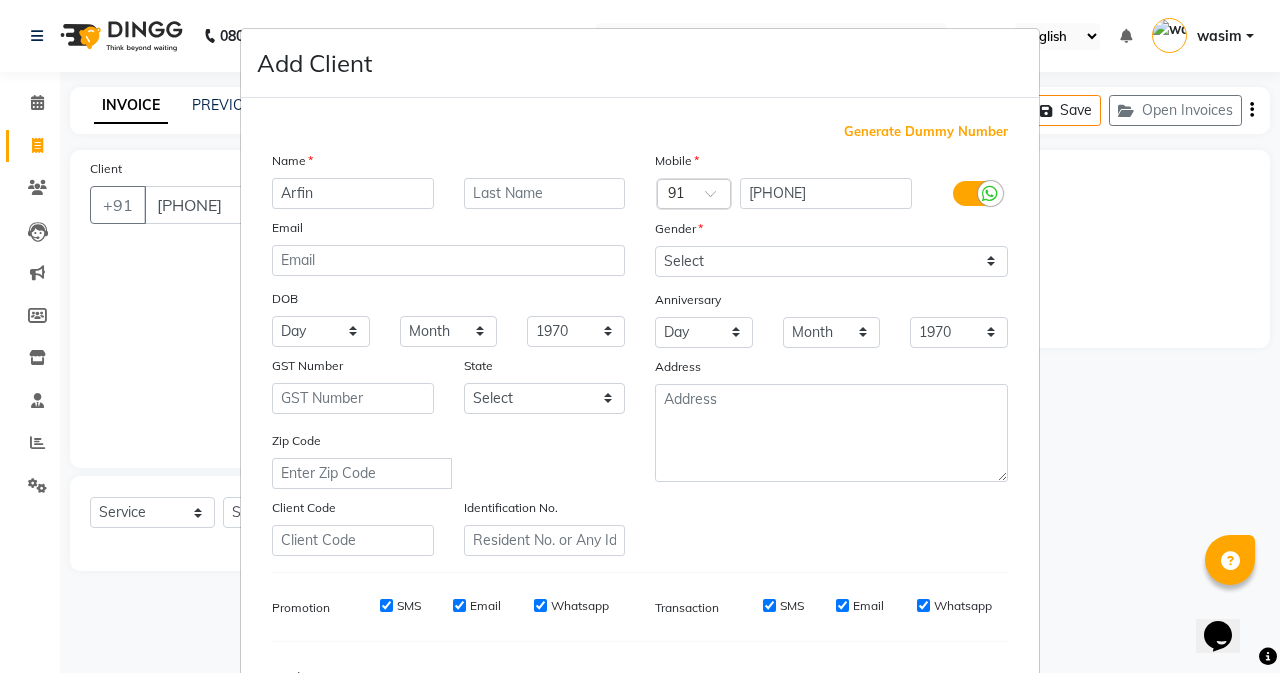 type on "Arfin" 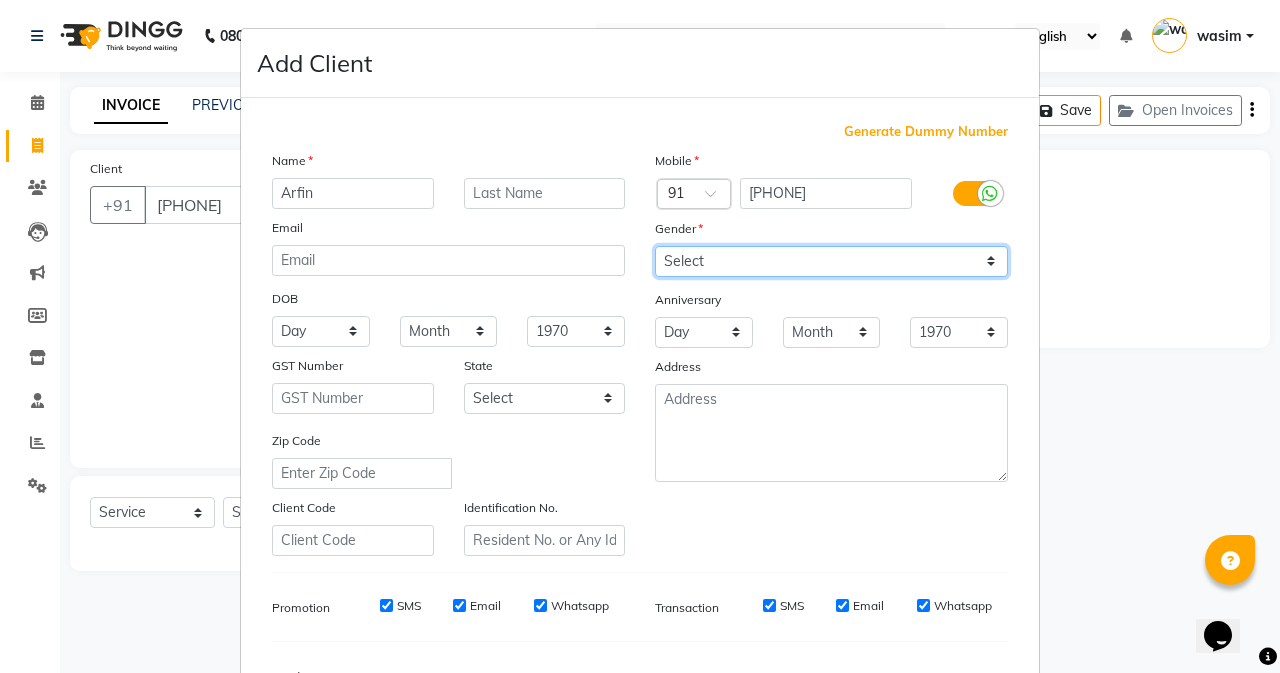 click on "Select Male Female Other Prefer Not To Say" at bounding box center [831, 261] 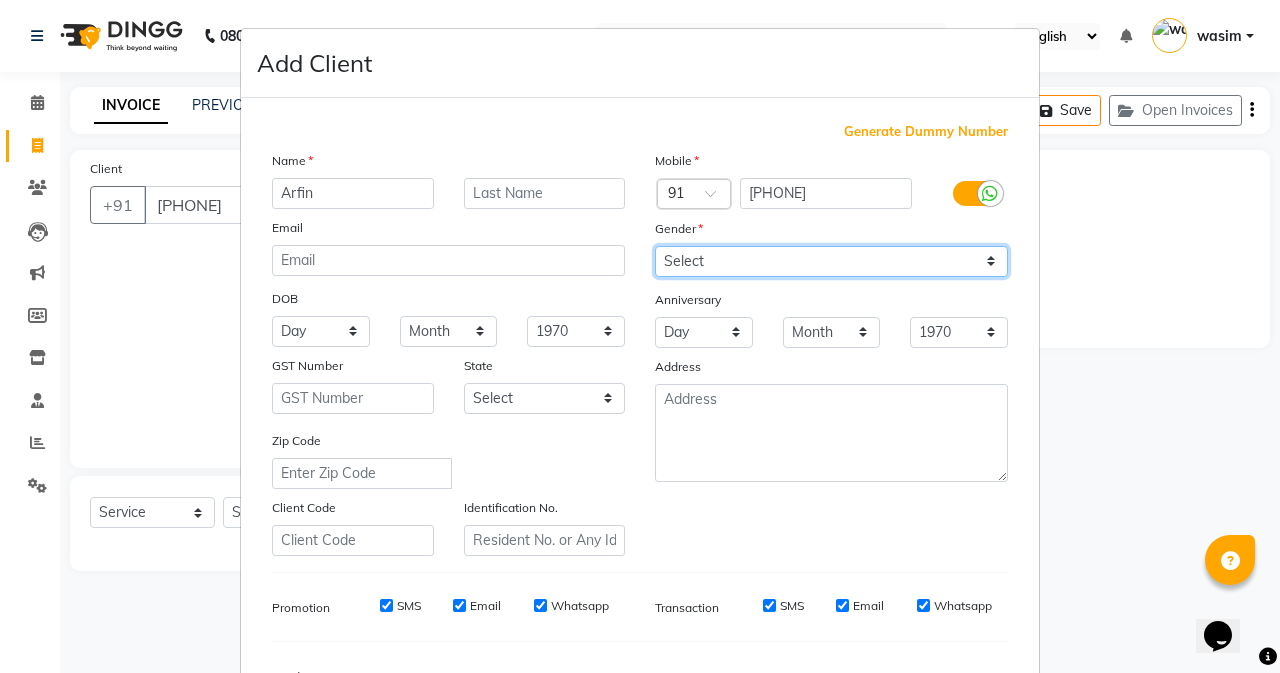 select on "female" 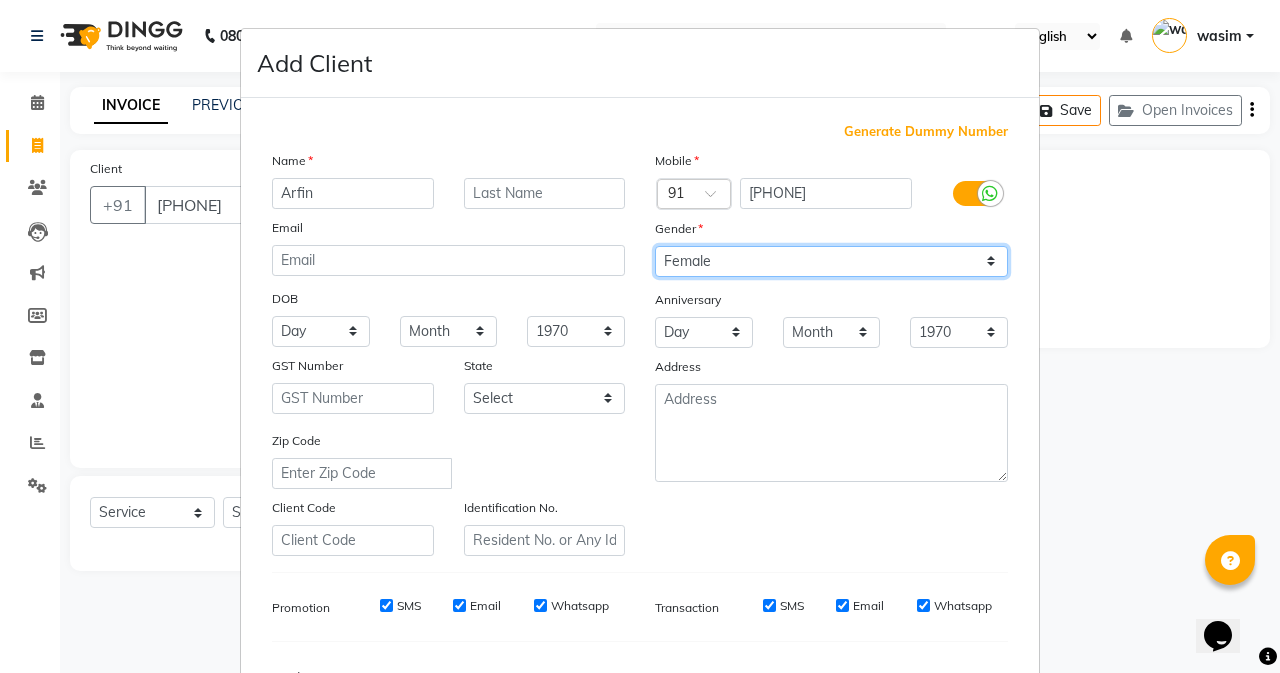 click on "Select Male Female Other Prefer Not To Say" at bounding box center (831, 261) 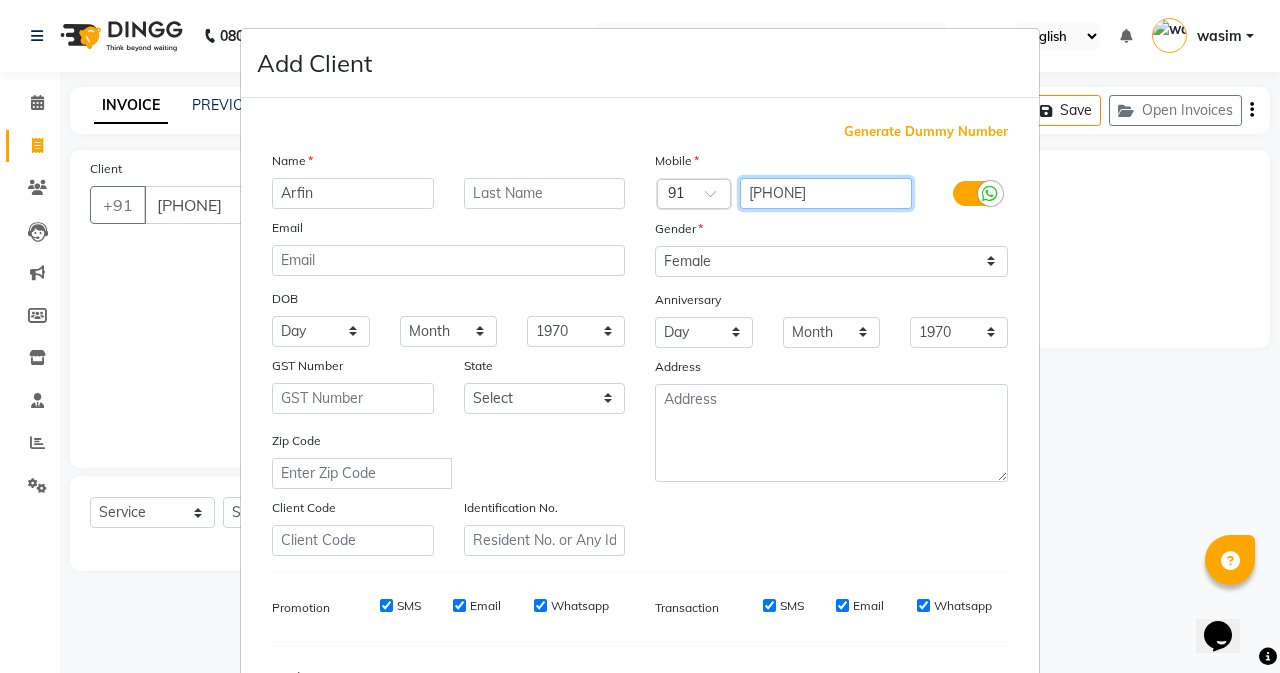drag, startPoint x: 744, startPoint y: 194, endPoint x: 830, endPoint y: 199, distance: 86.145226 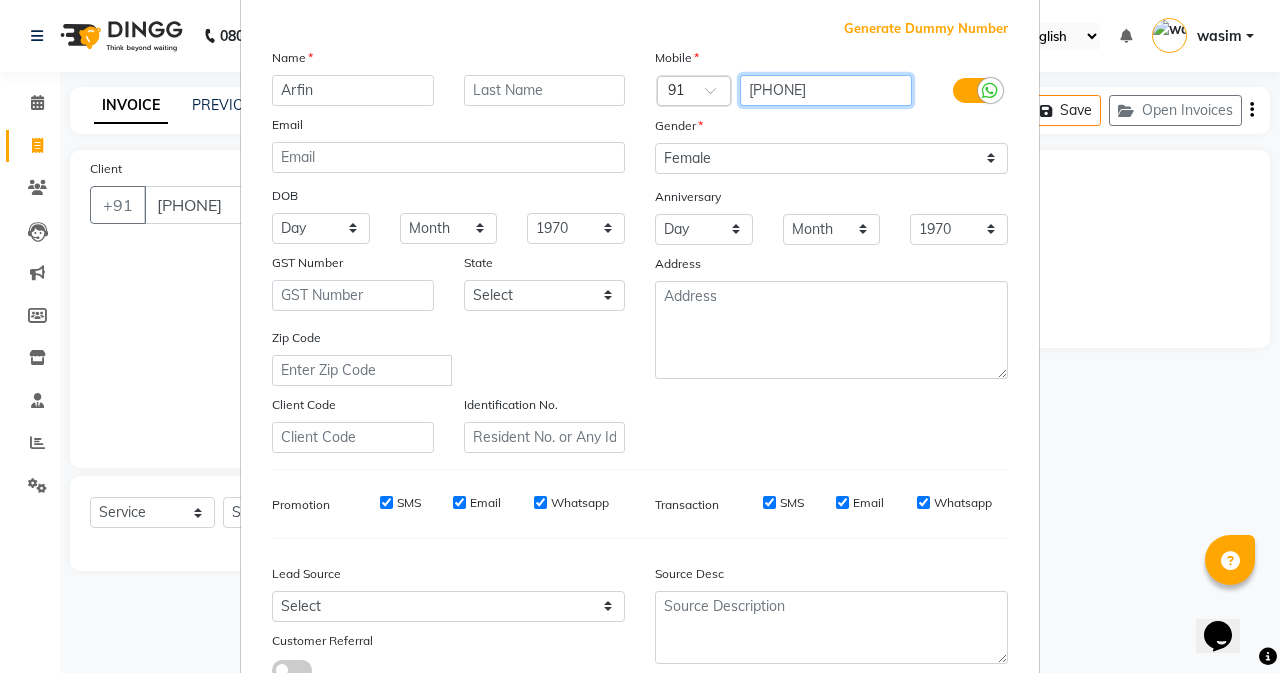 scroll, scrollTop: 250, scrollLeft: 0, axis: vertical 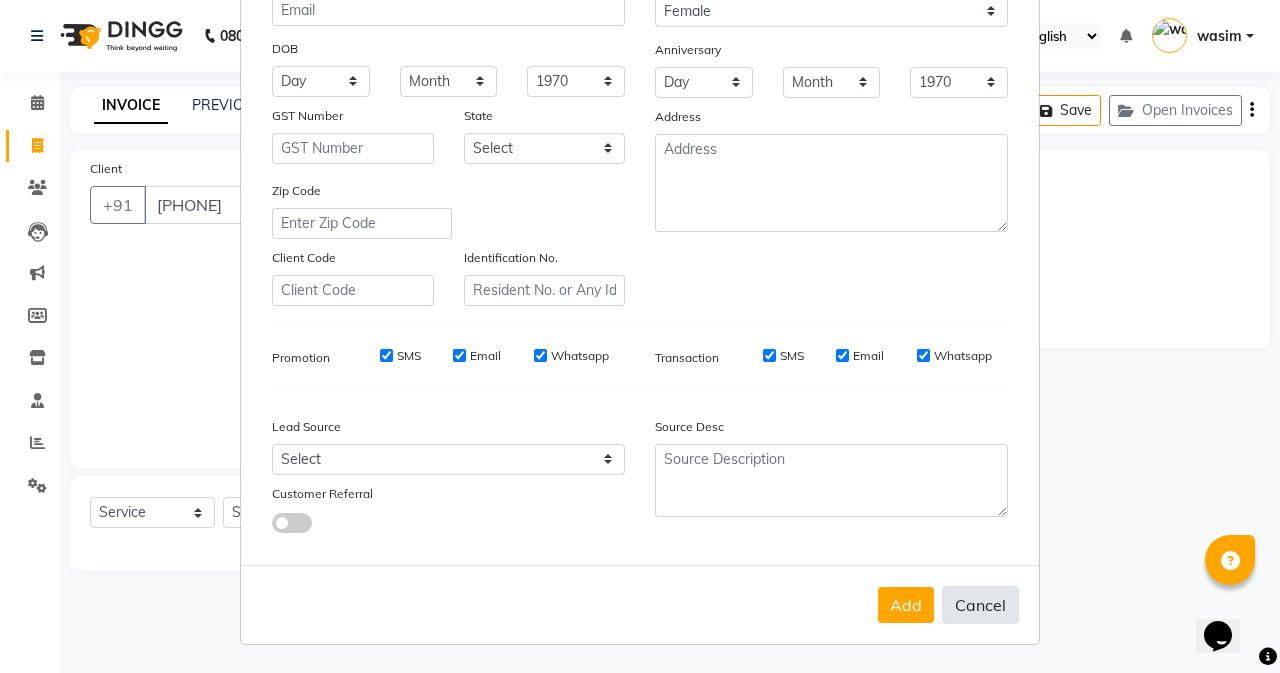 click on "Cancel" at bounding box center (980, 605) 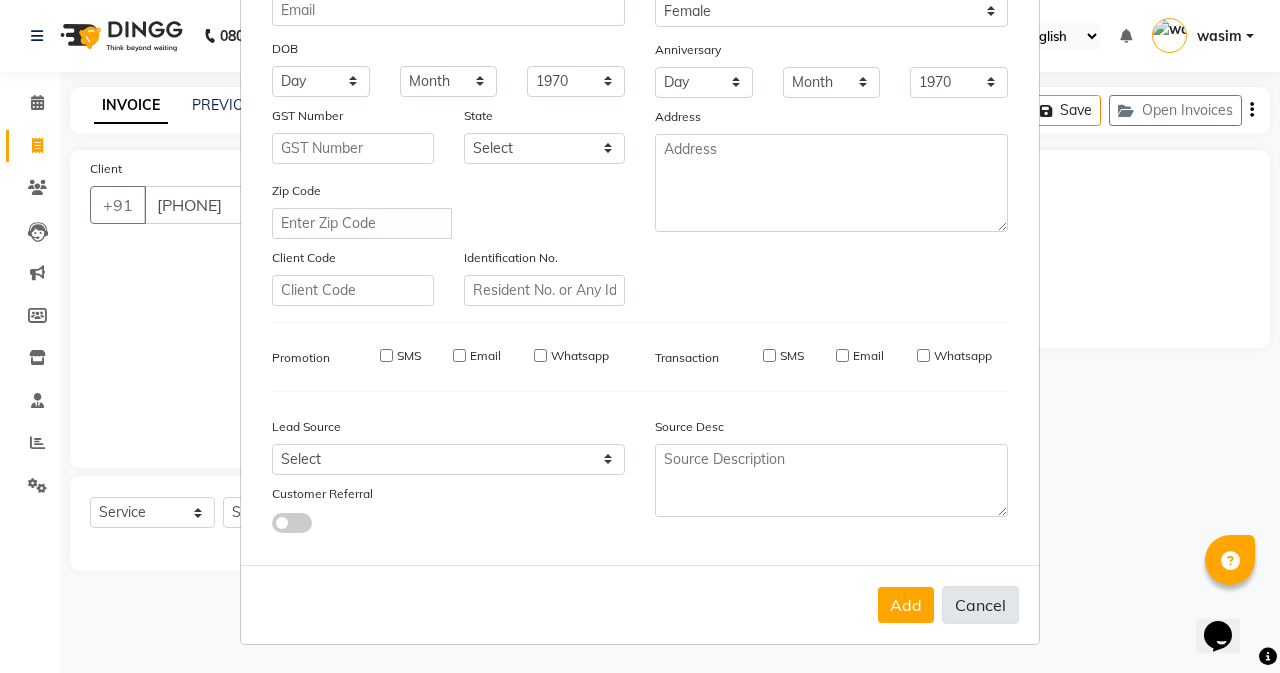 type 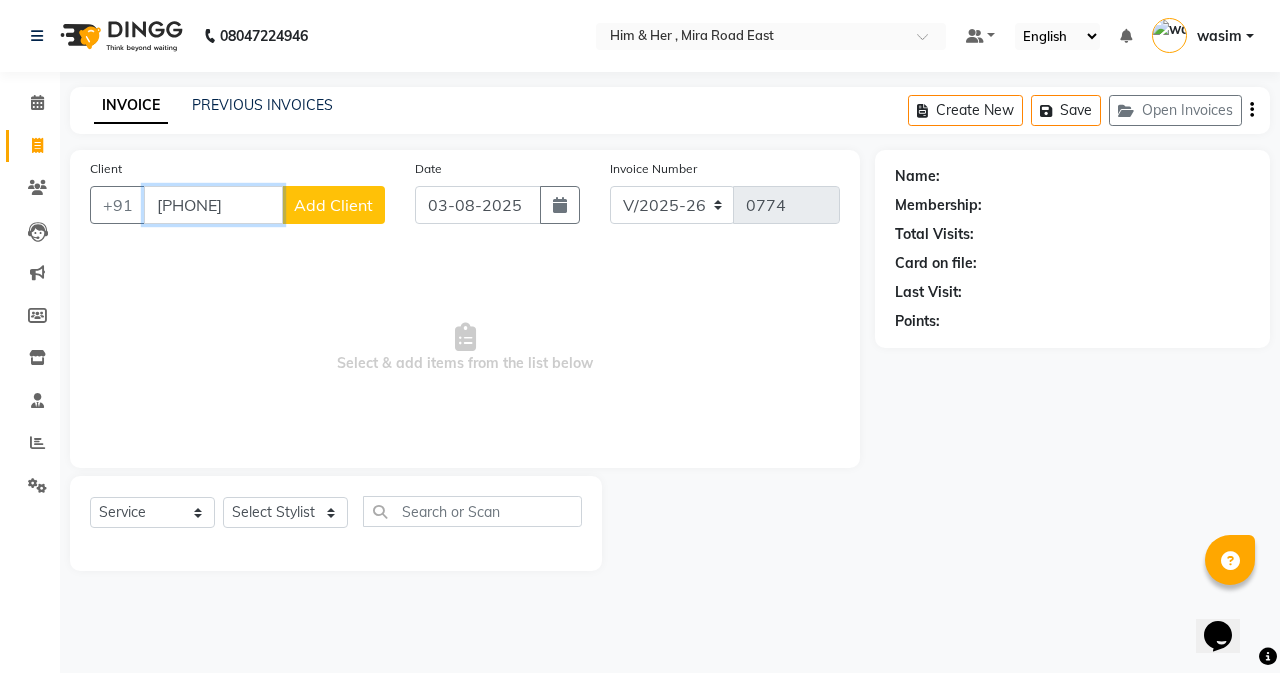 click on "9920118501" at bounding box center [213, 205] 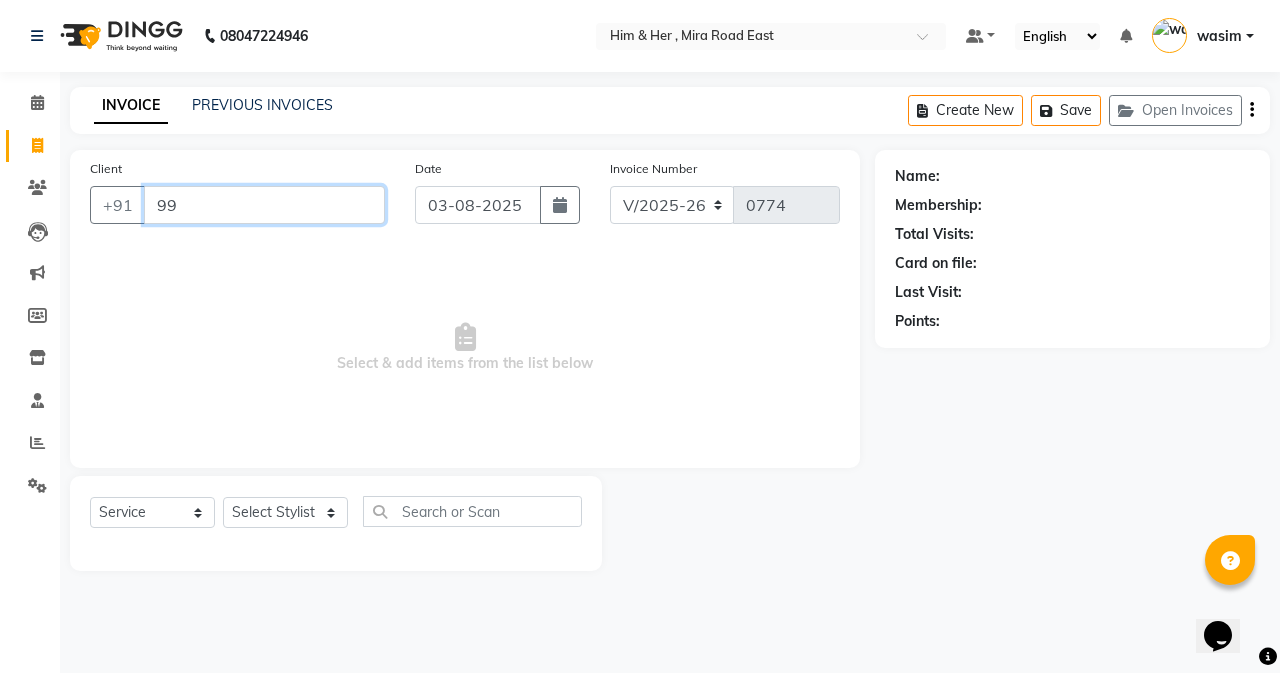 type on "9" 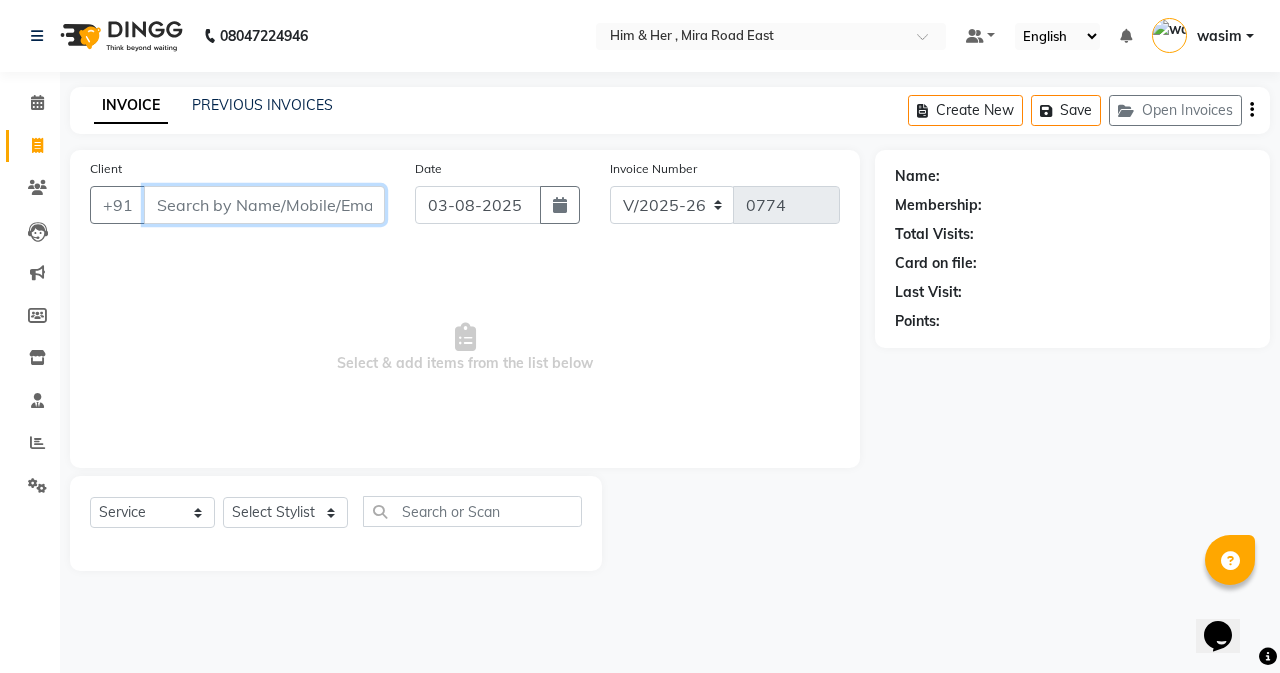 type 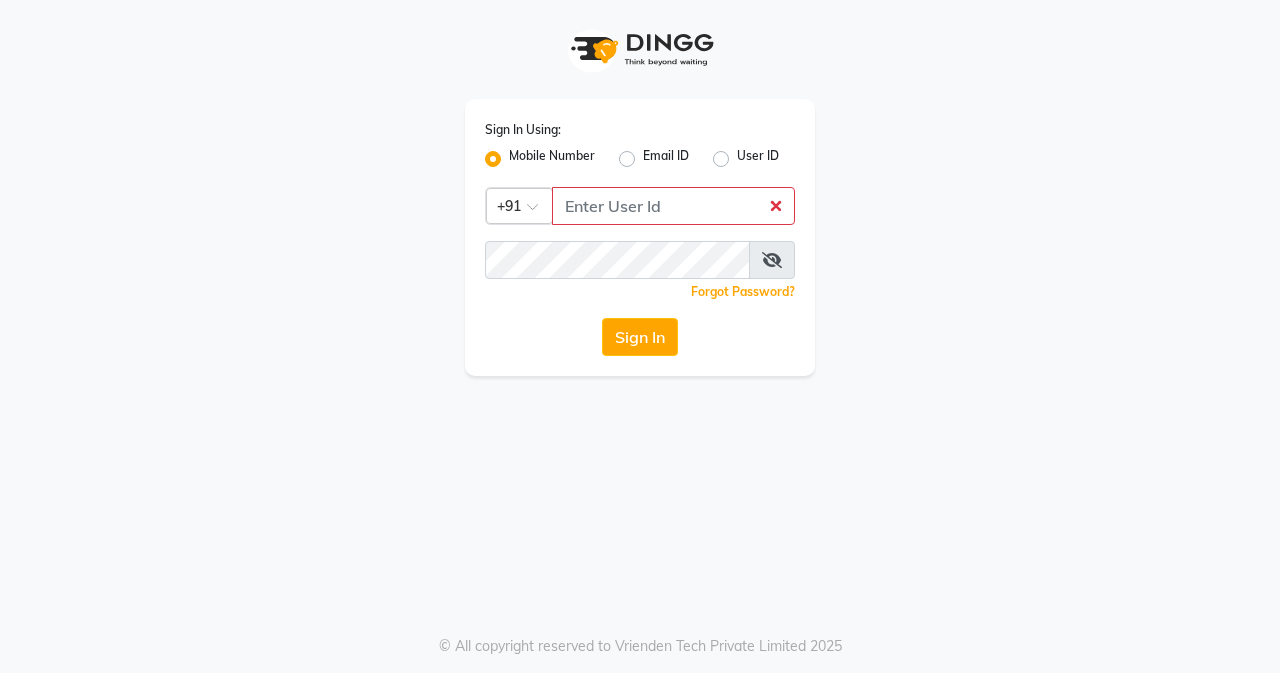 scroll, scrollTop: 0, scrollLeft: 0, axis: both 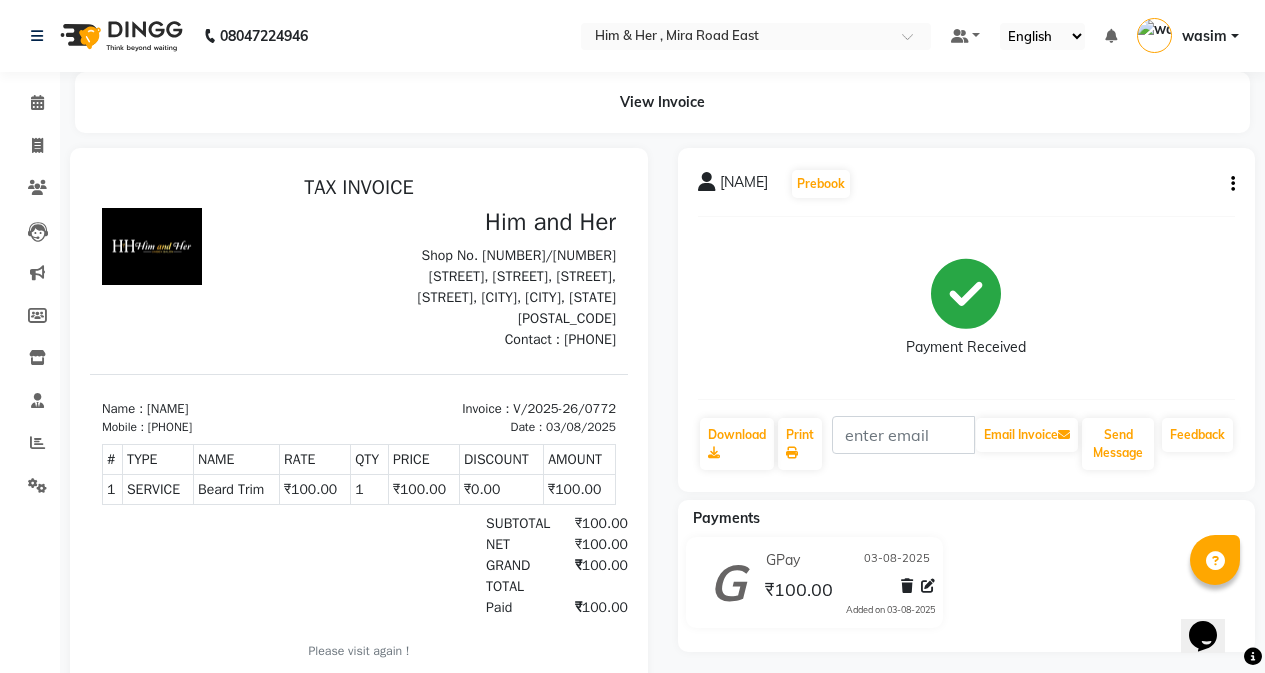 click 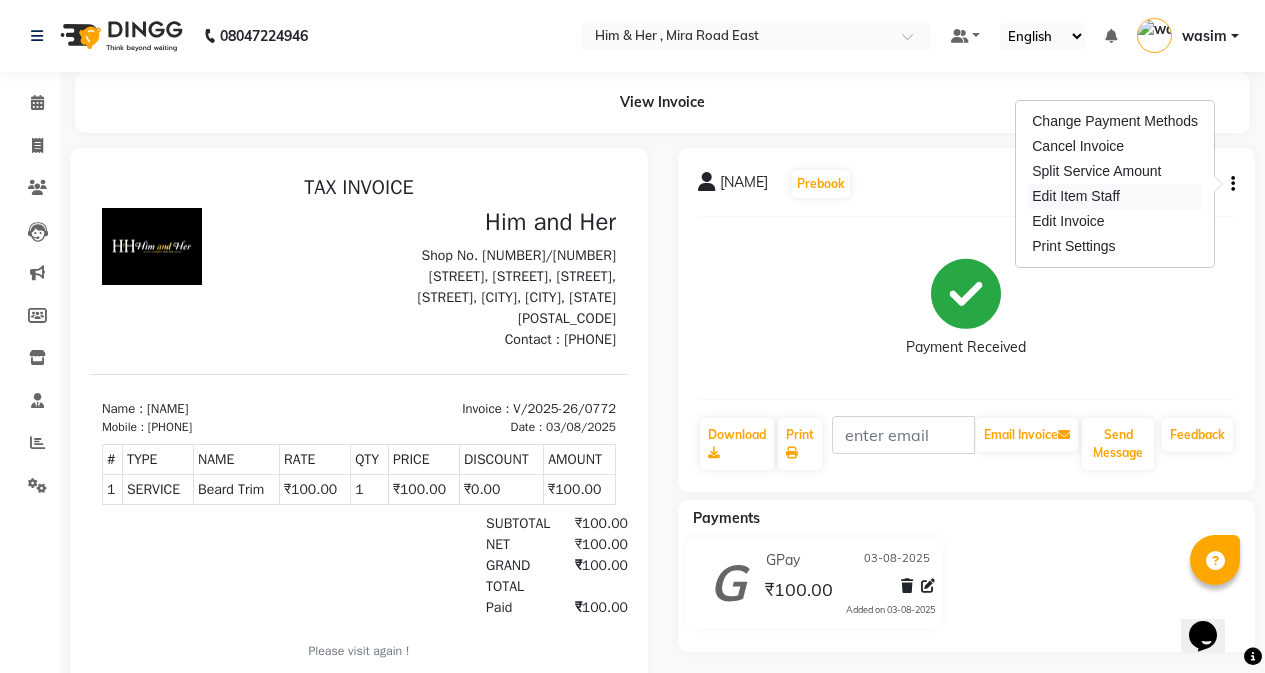 click on "Edit Item Staff" at bounding box center (1115, 196) 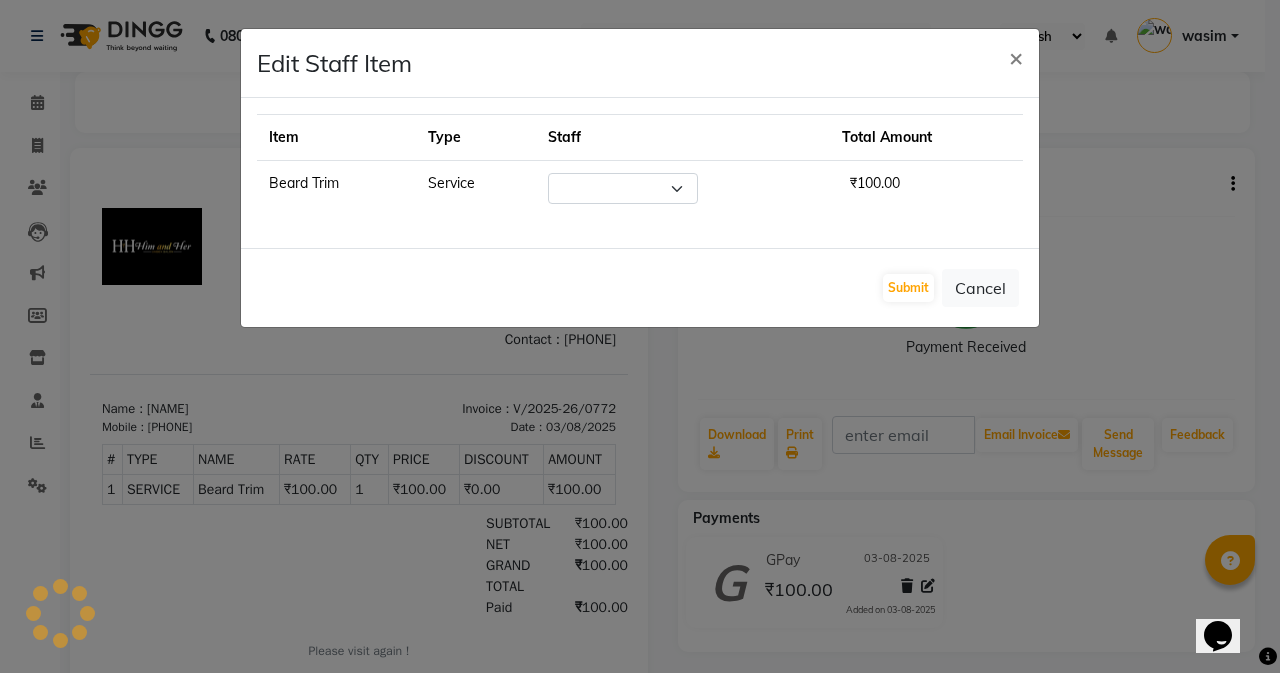 select on "41926" 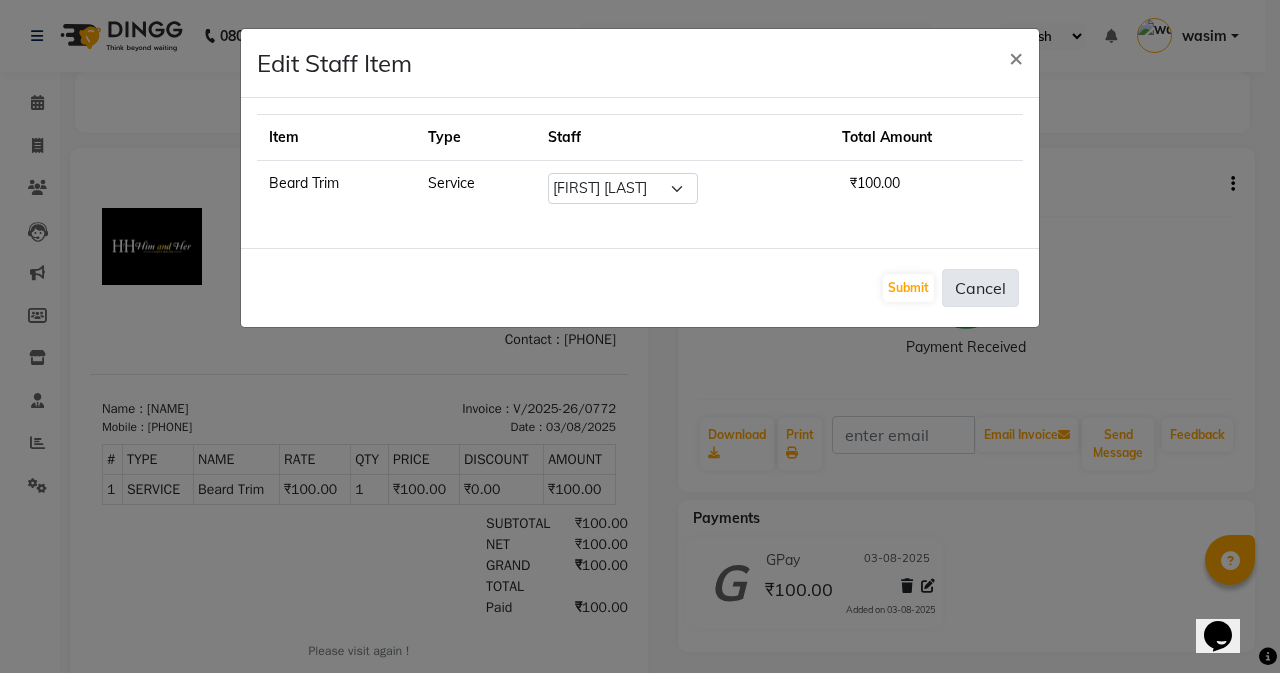 click on "Cancel" 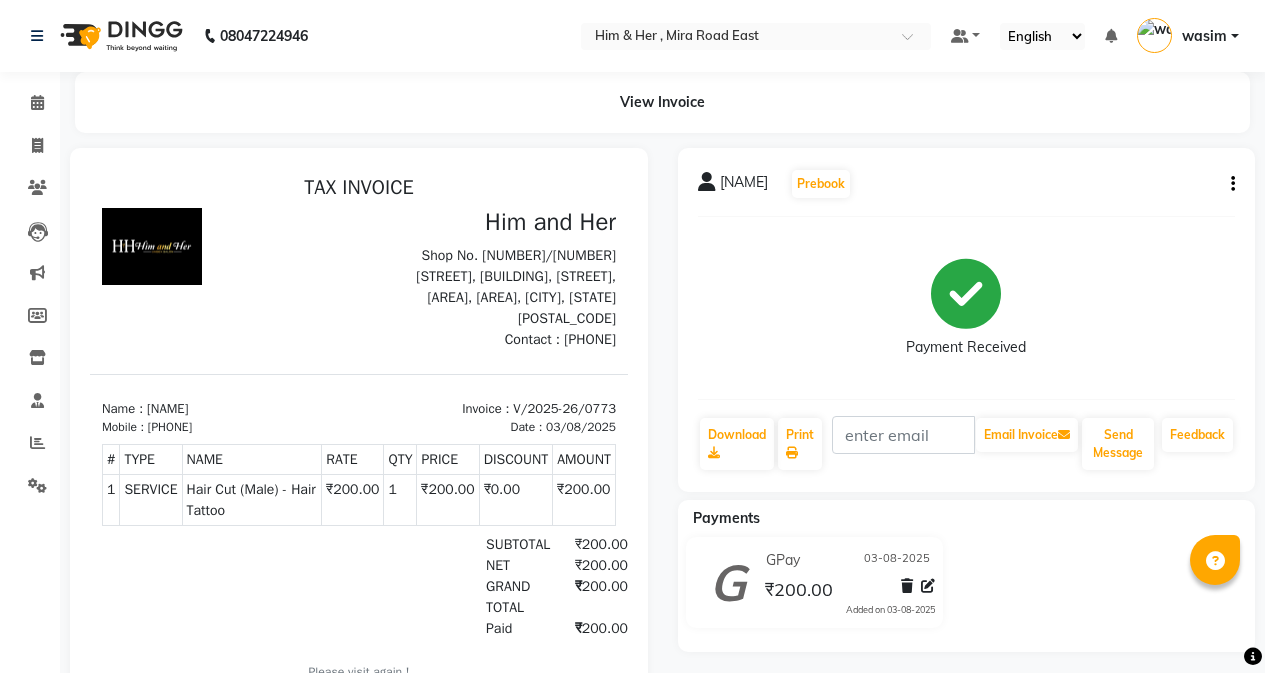 scroll, scrollTop: 0, scrollLeft: 0, axis: both 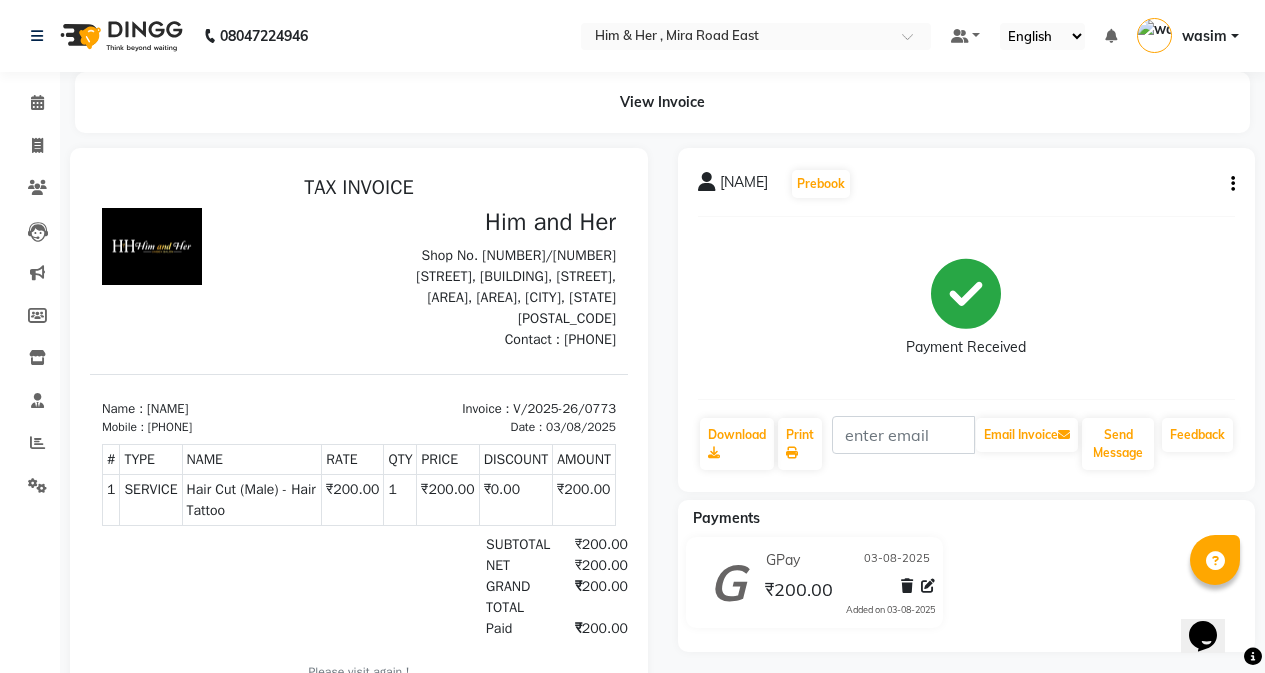 click 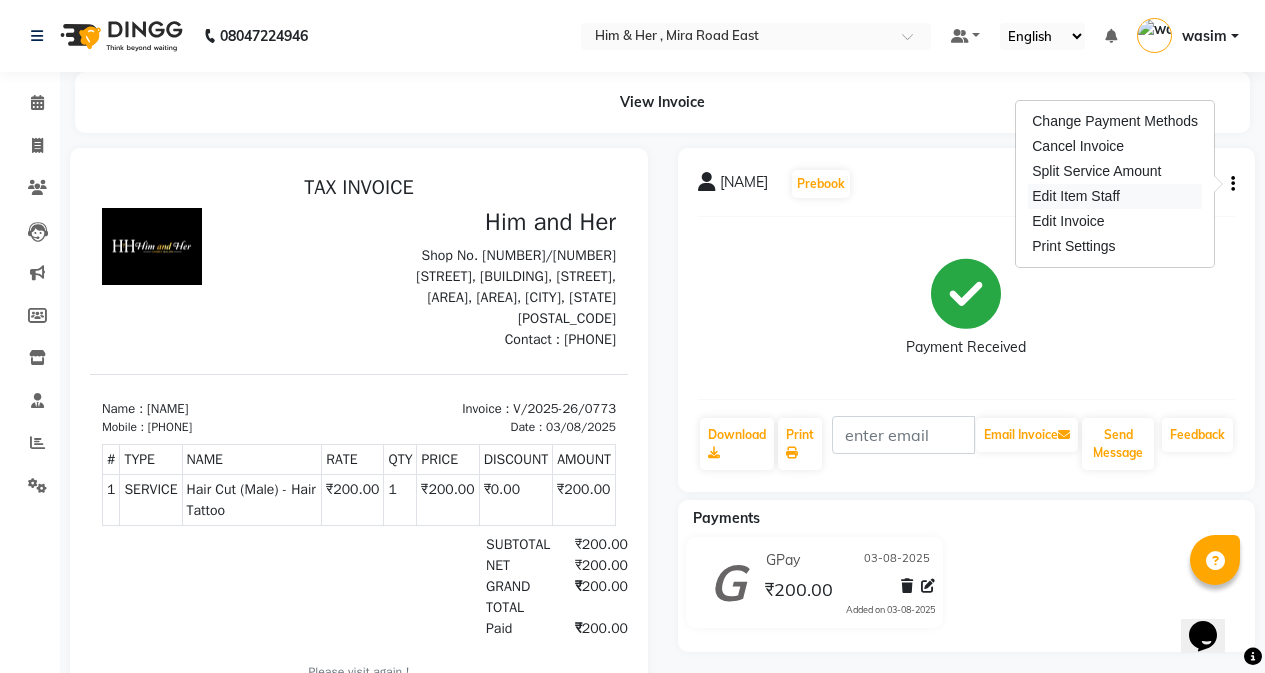 click on "Edit Item Staff" at bounding box center [1115, 196] 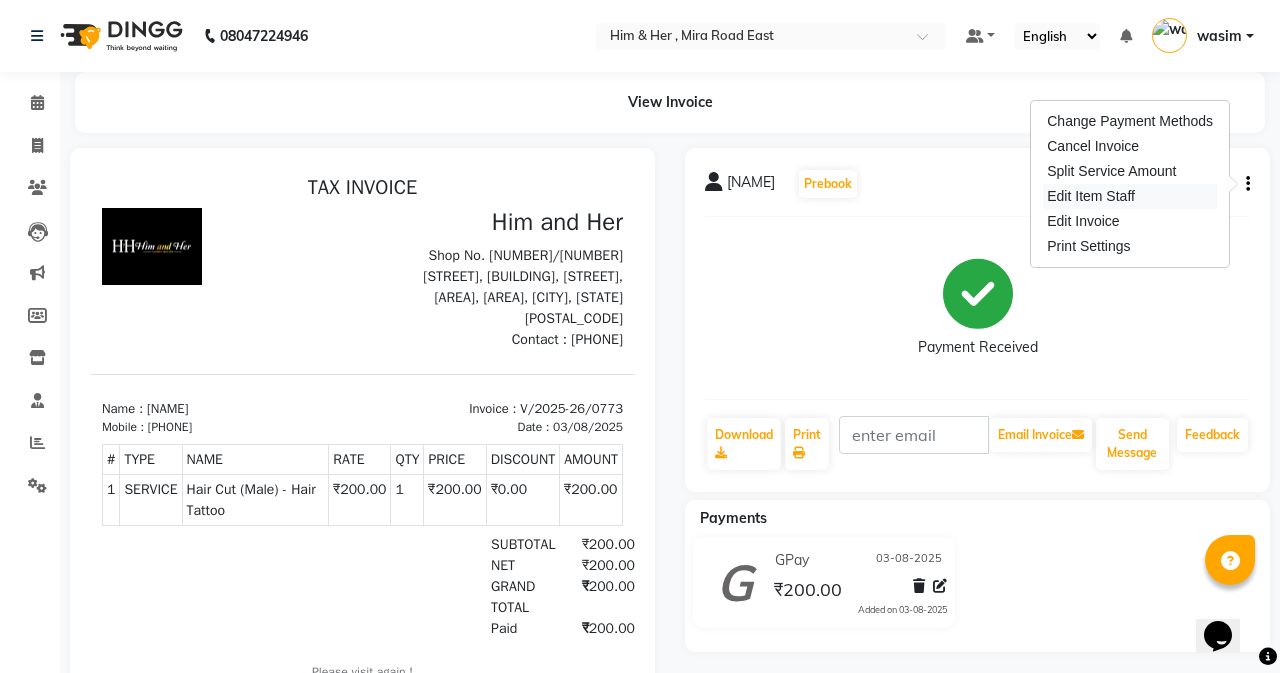 select on "41926" 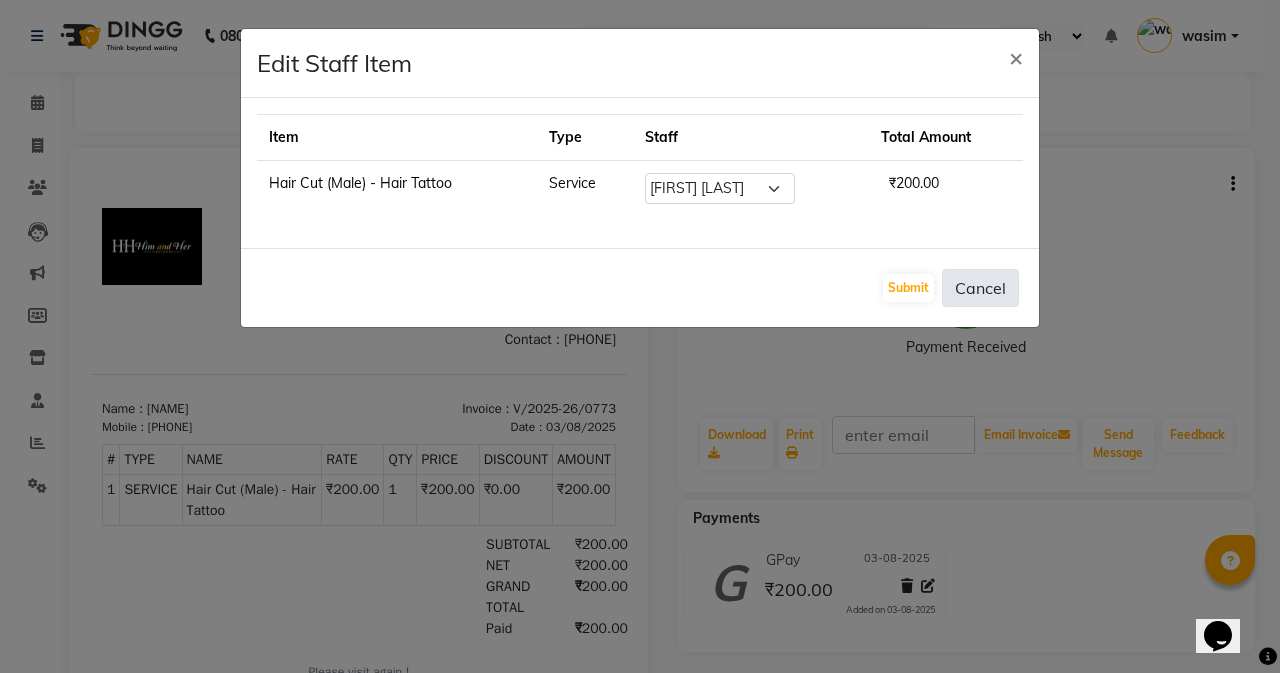click on "Cancel" 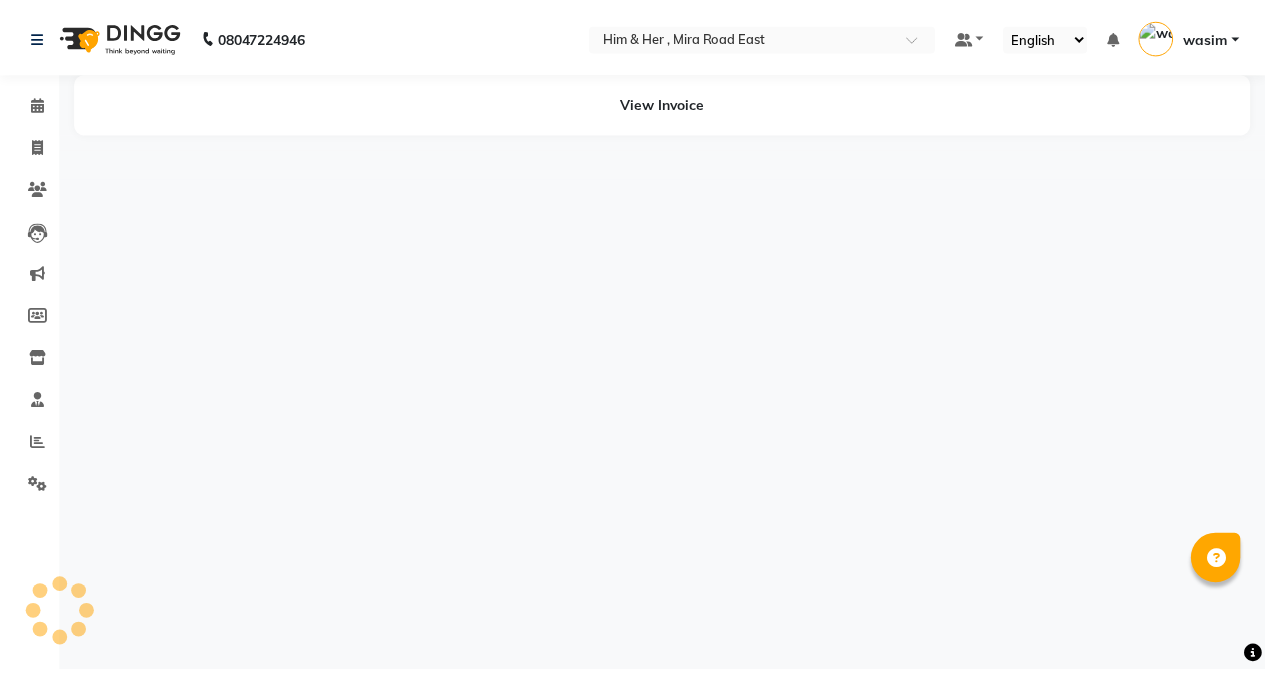 scroll, scrollTop: 0, scrollLeft: 0, axis: both 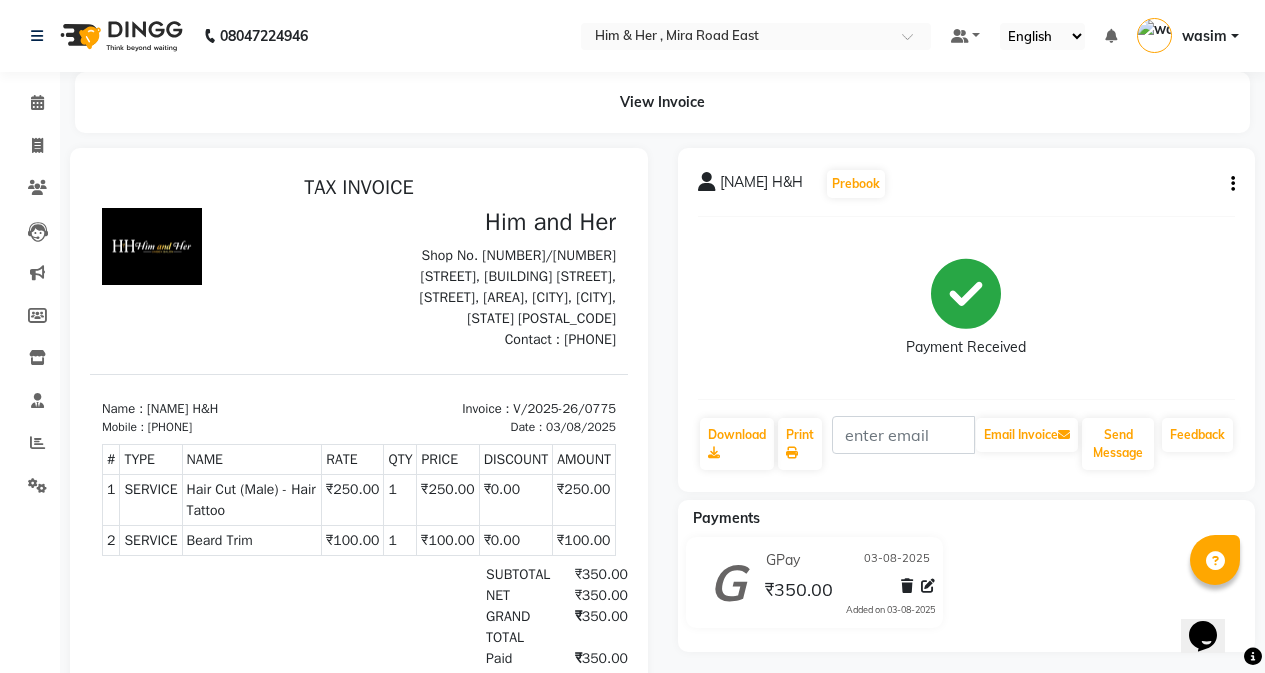click on "[NAME] H&H Prebook Payment Received Download Print Email Invoice Send Message Feedback" 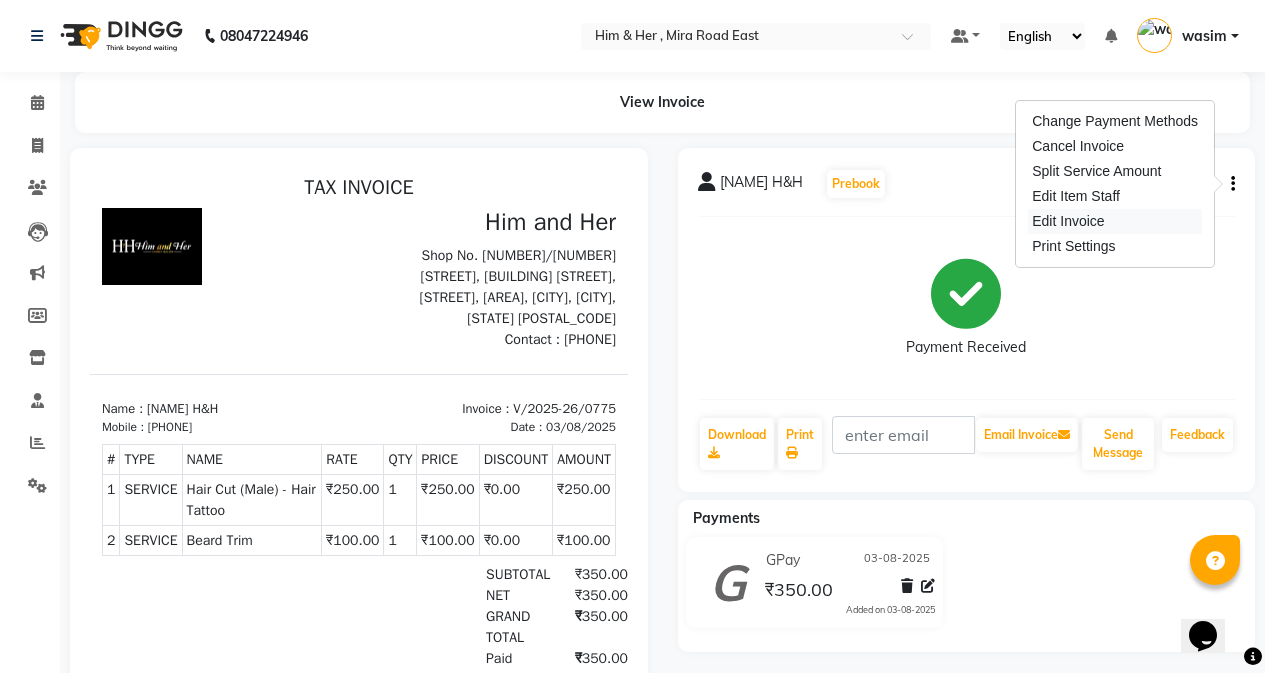 click on "Edit Invoice" at bounding box center [1115, 221] 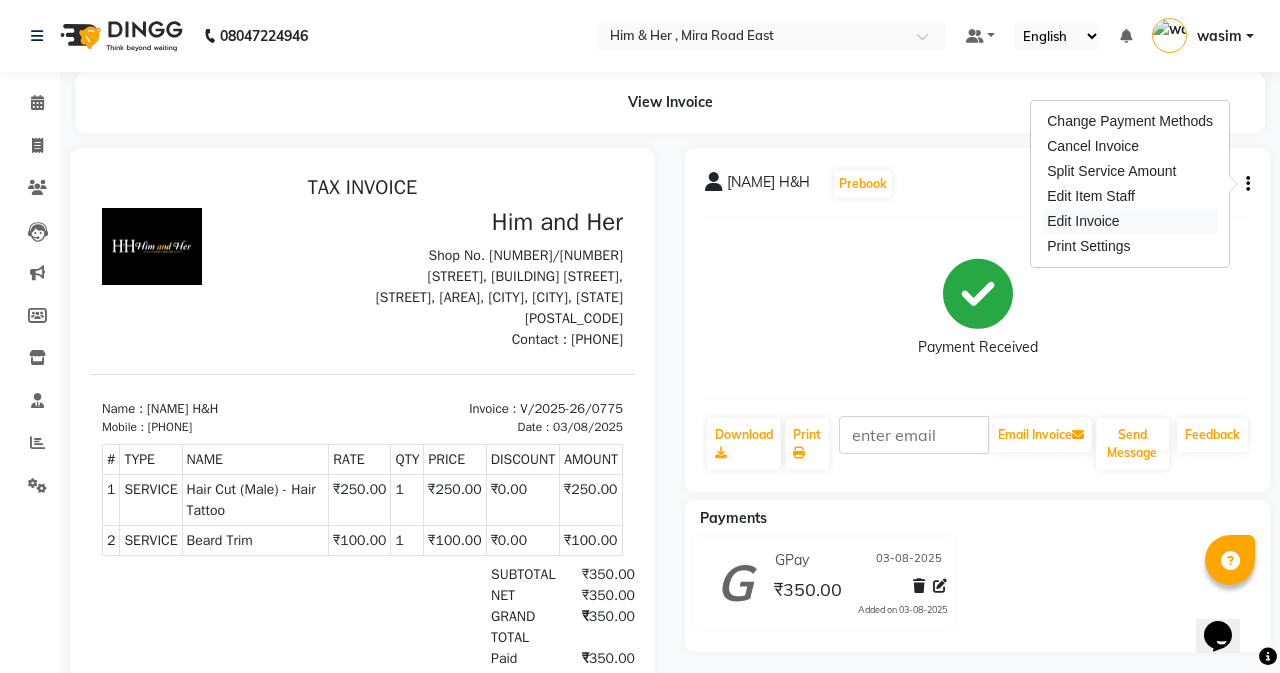 select on "service" 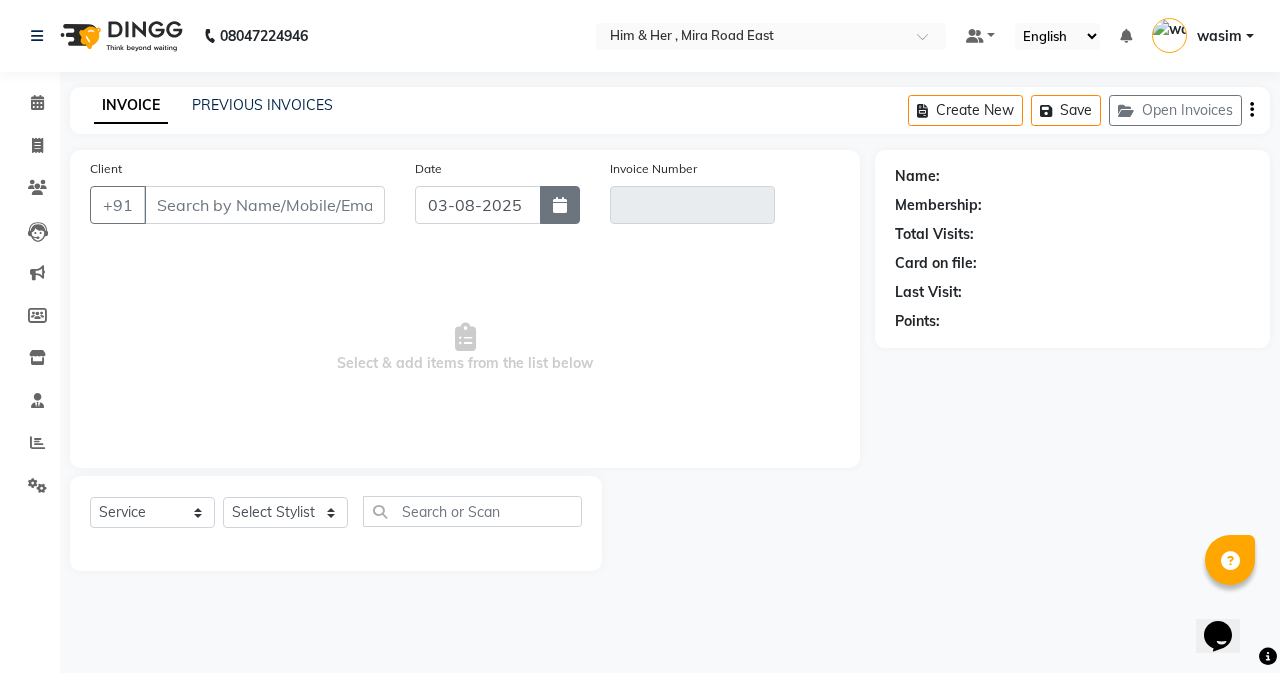 type on "7506907990" 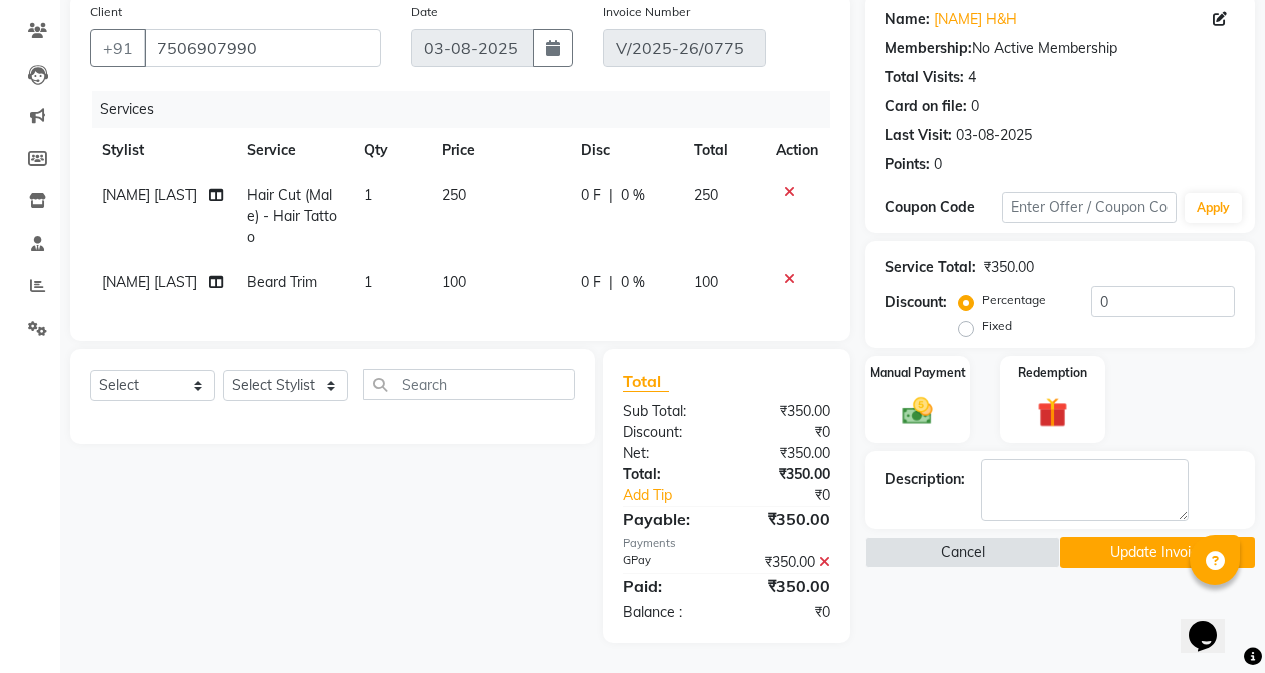 scroll, scrollTop: 172, scrollLeft: 0, axis: vertical 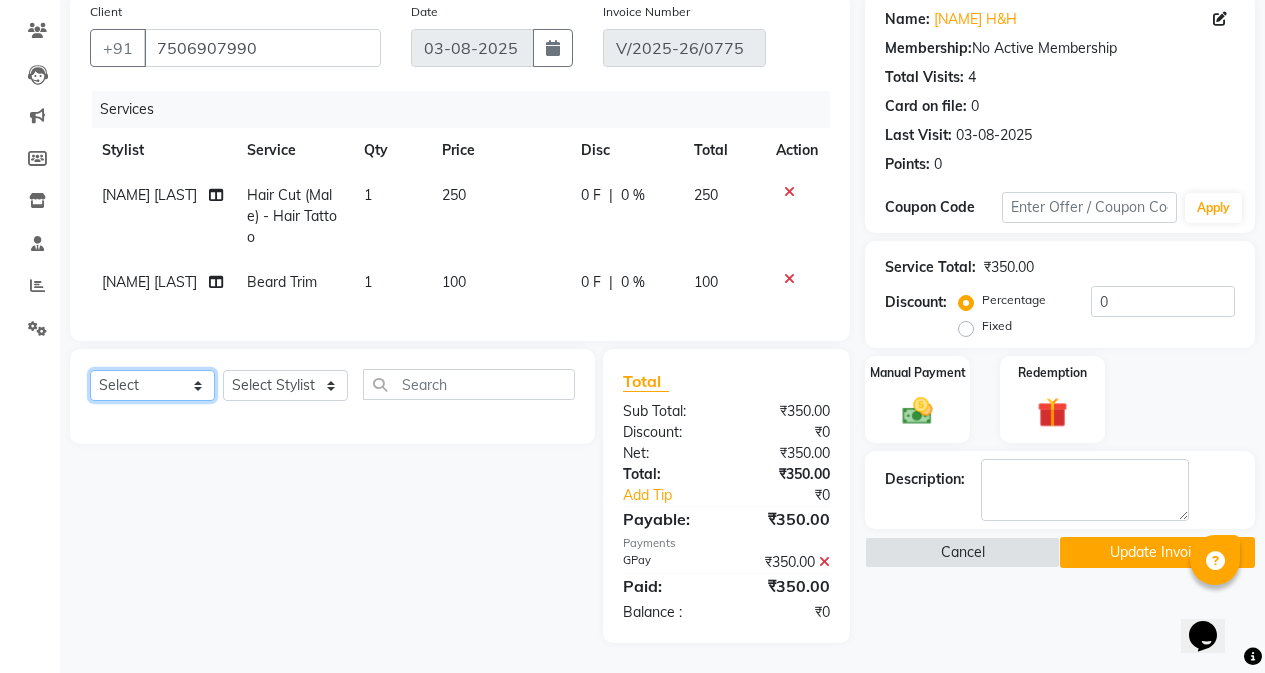 click on "Select  Service  Product  Membership  Package Voucher Prepaid Gift Card" 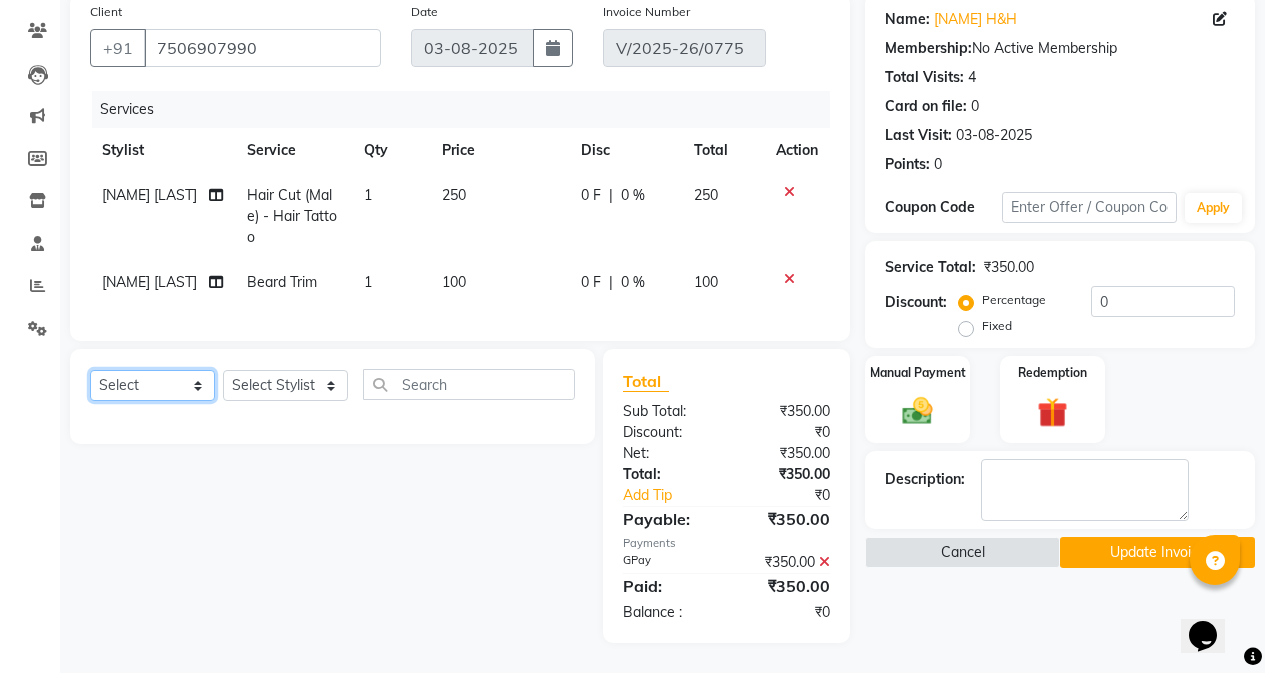 select on "service" 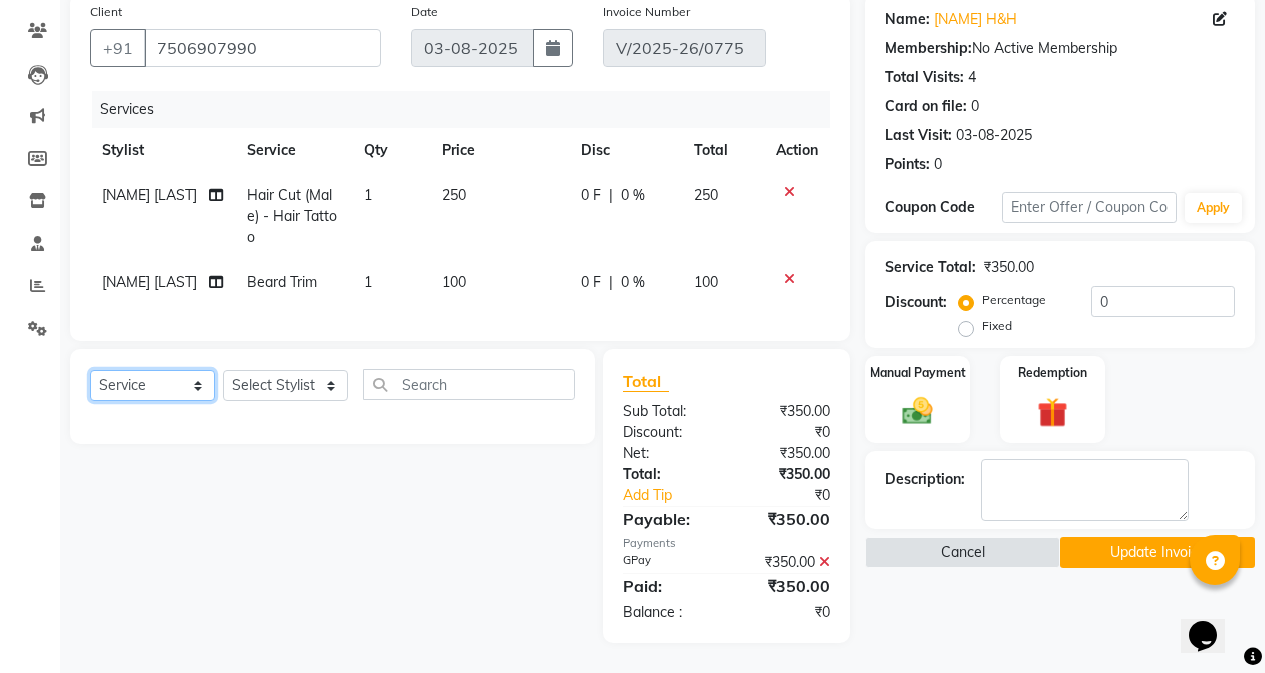 click on "Select  Service  Product  Membership  Package Voucher Prepaid Gift Card" 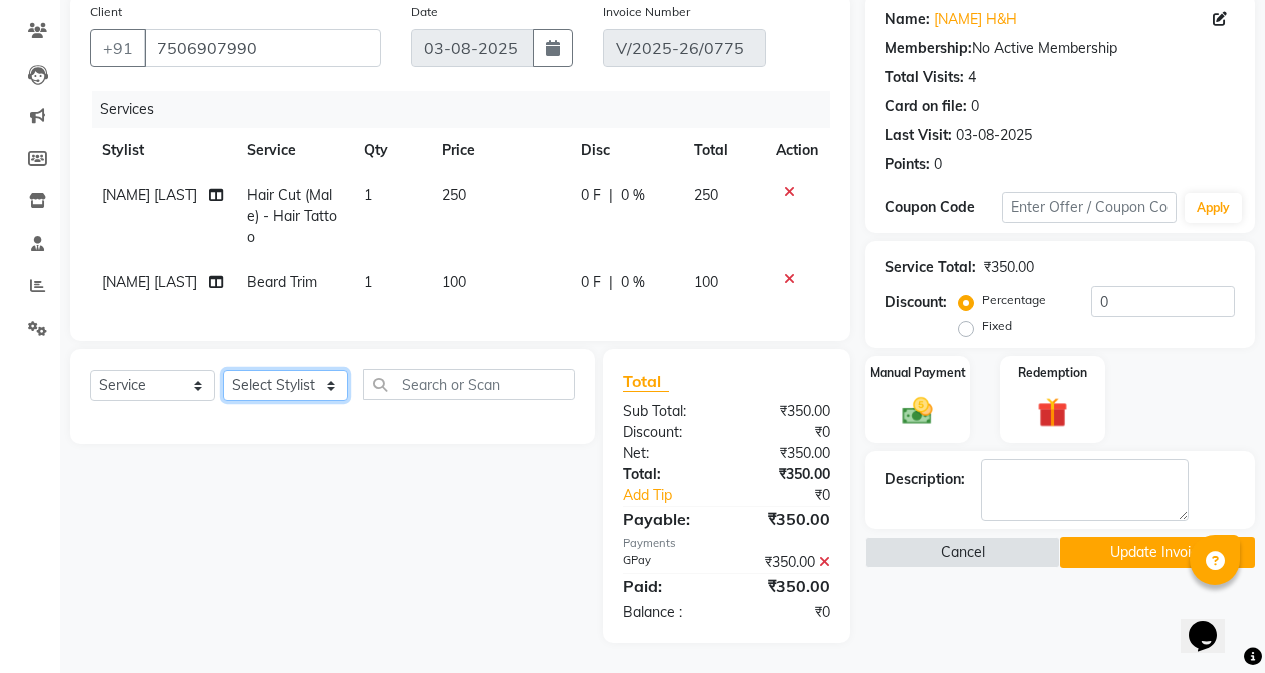 click on "Select Stylist [NAME] [NAME] [NAME] [LAST]" 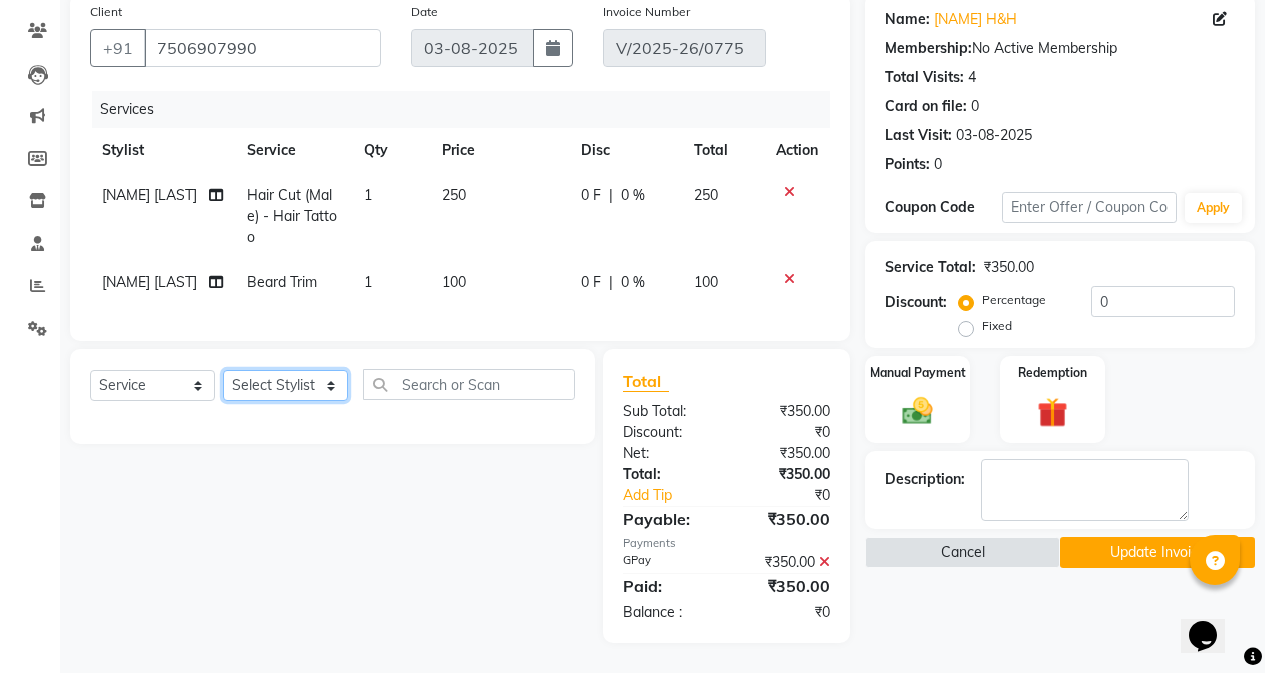 select on "47402" 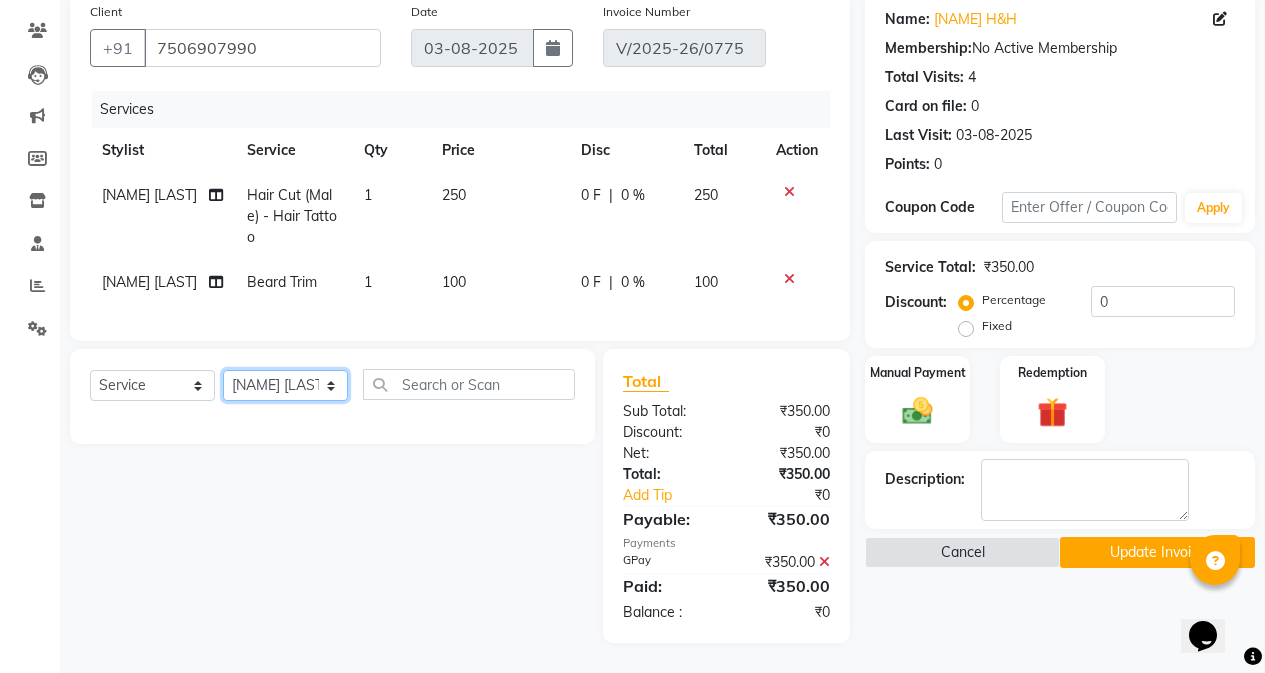 click on "Select Stylist [NAME] [NAME] [NAME] [LAST]" 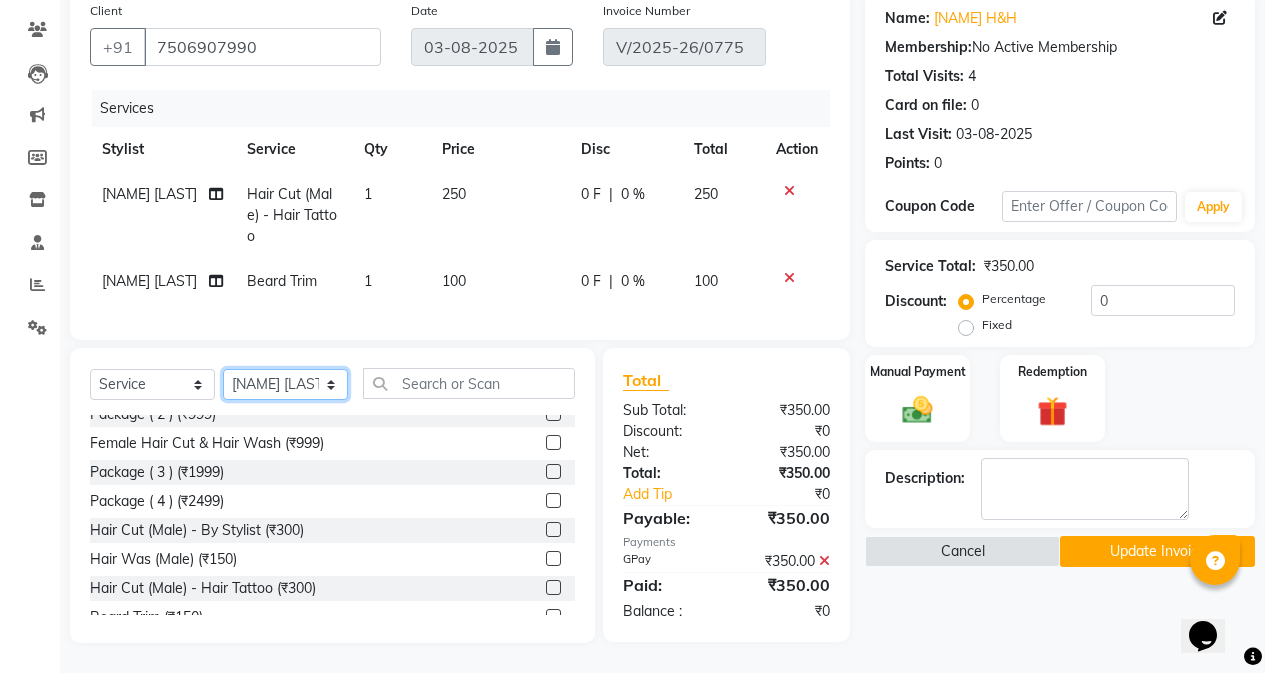 scroll, scrollTop: 400, scrollLeft: 0, axis: vertical 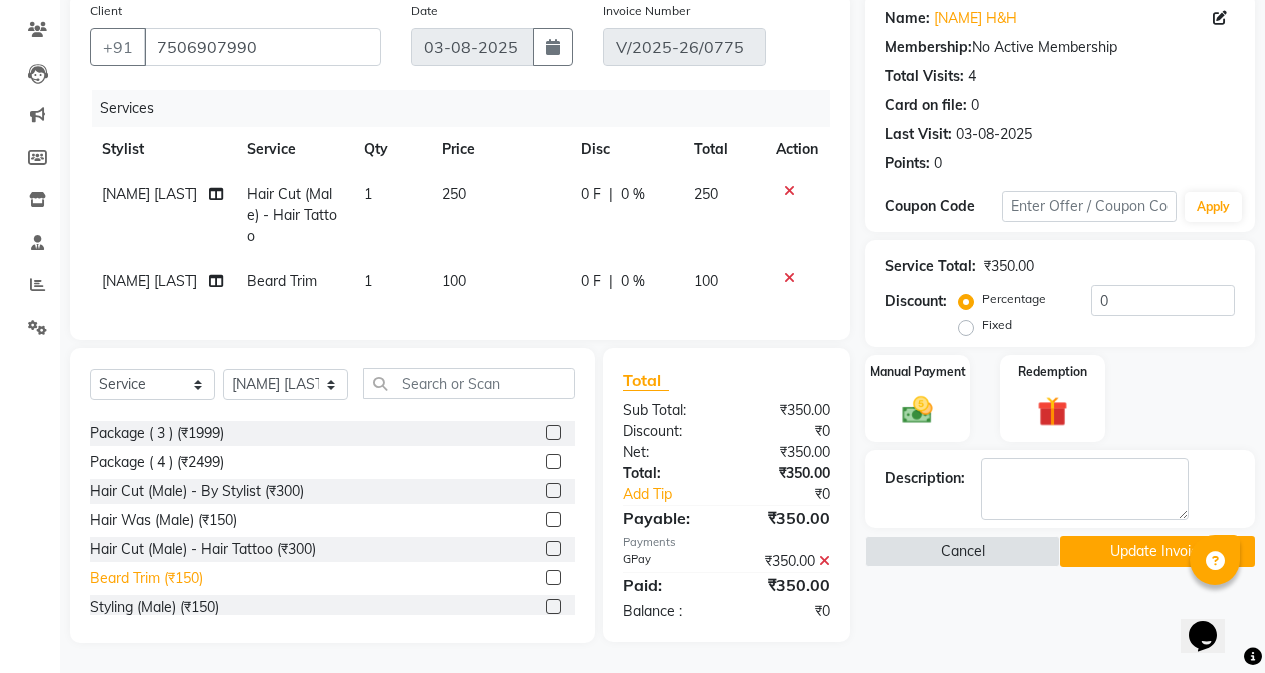 click on "Beard Trim (₹150)" 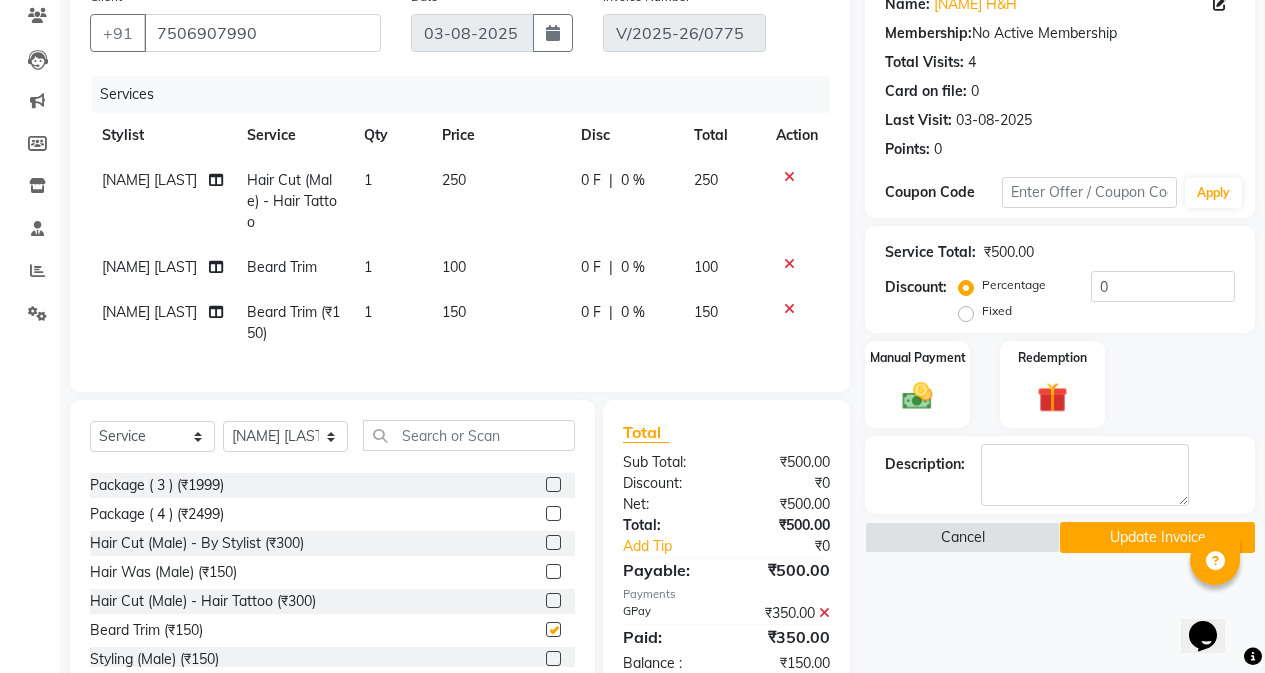 checkbox on "false" 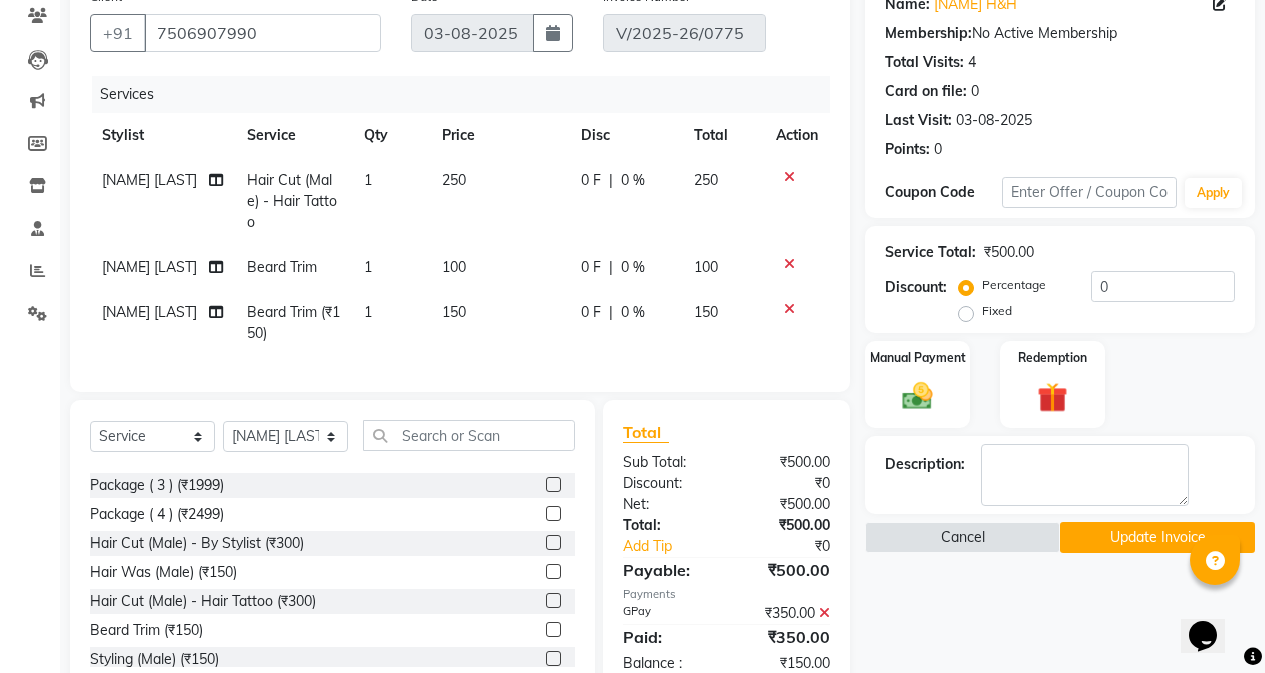 click on "150" 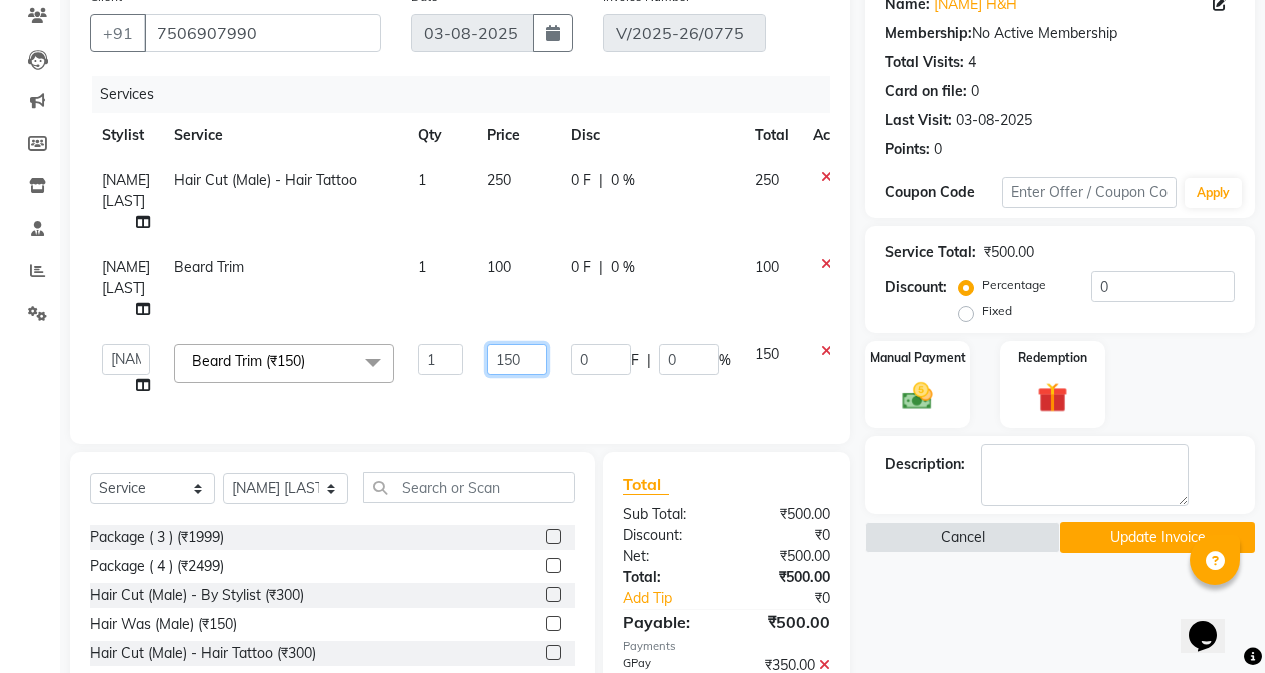 click on "150" 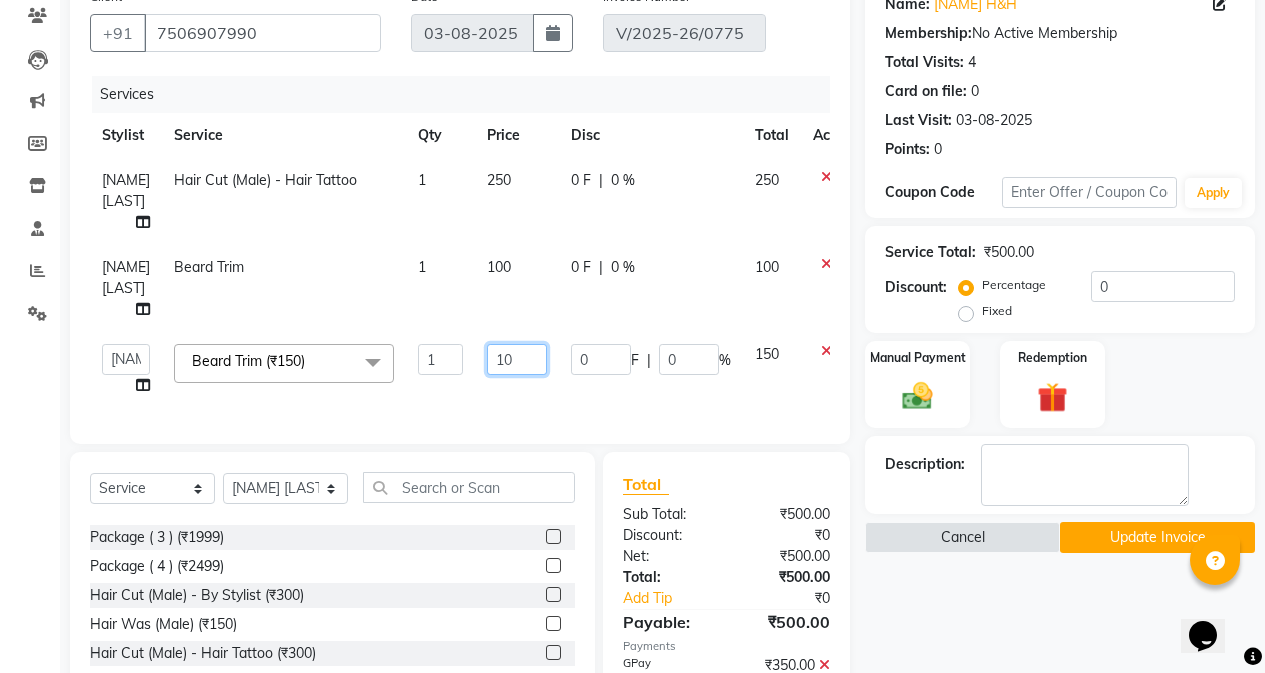 type on "100" 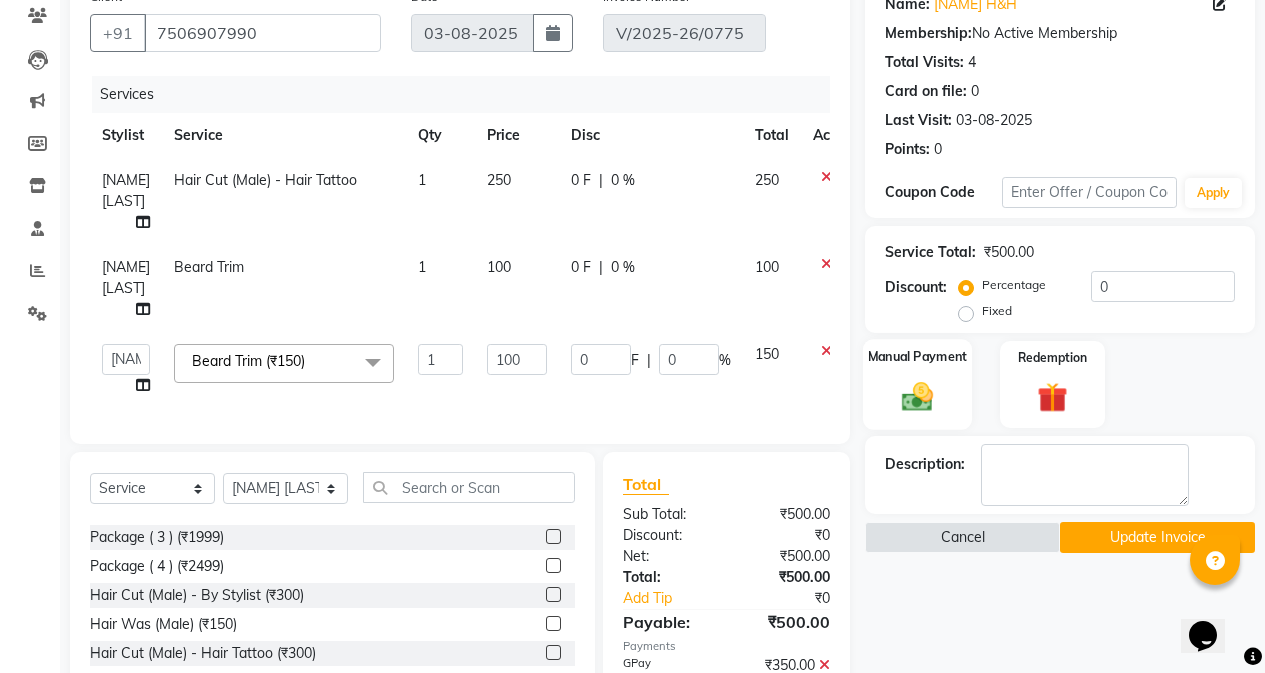 click 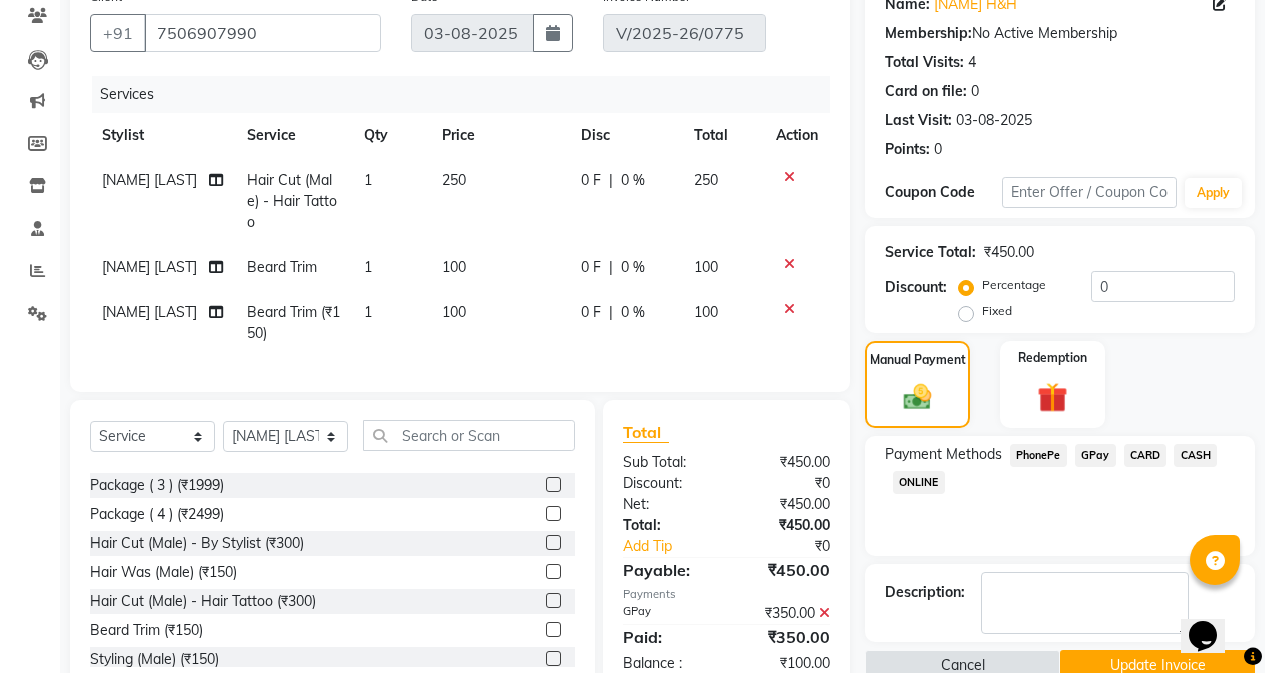 click on "GPay" 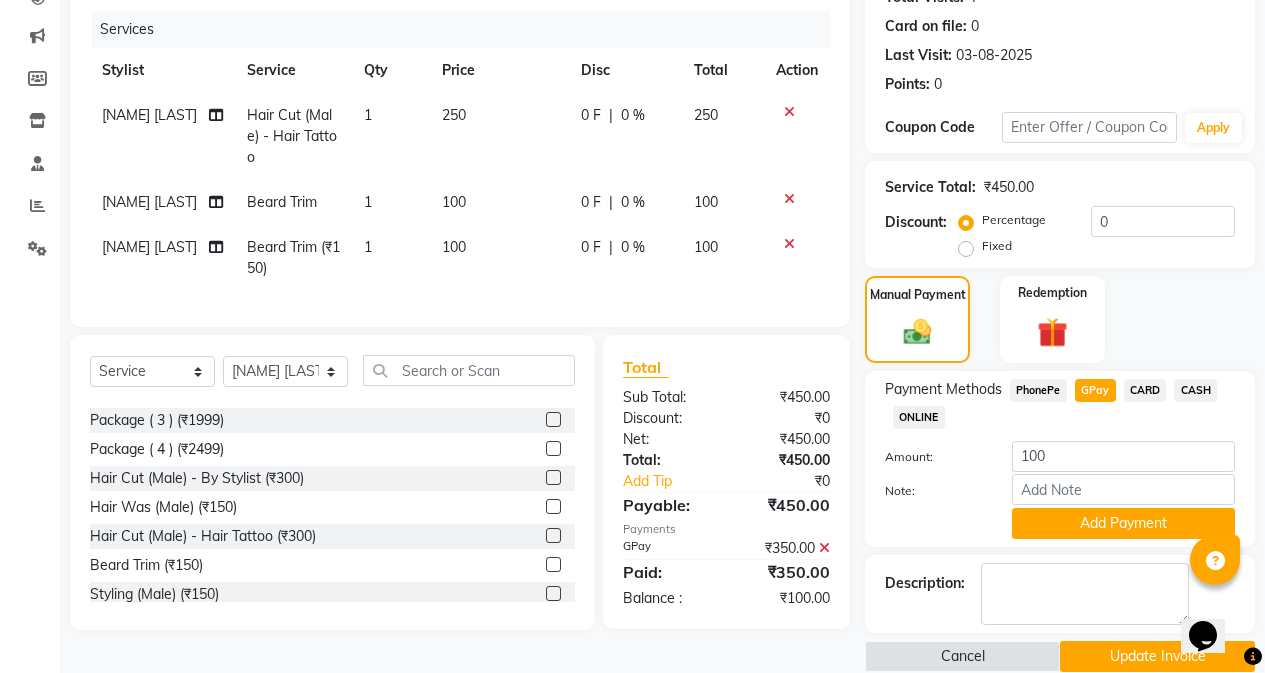 scroll, scrollTop: 266, scrollLeft: 0, axis: vertical 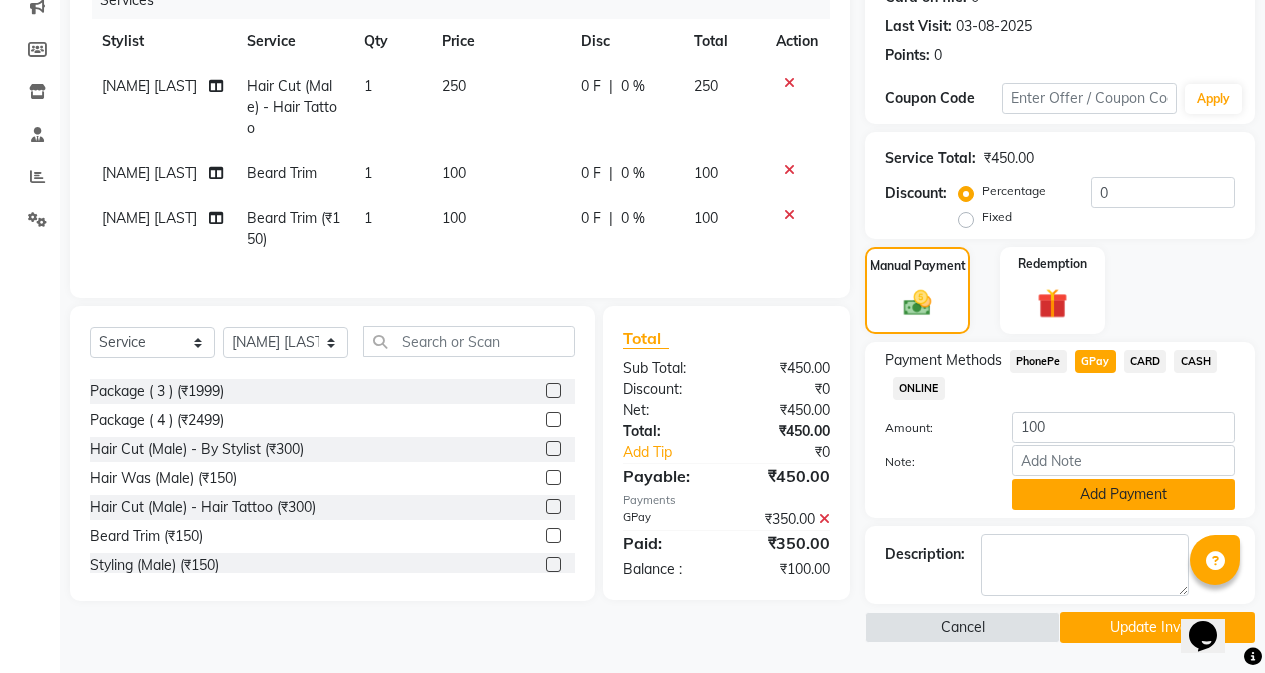 click on "Add Payment" 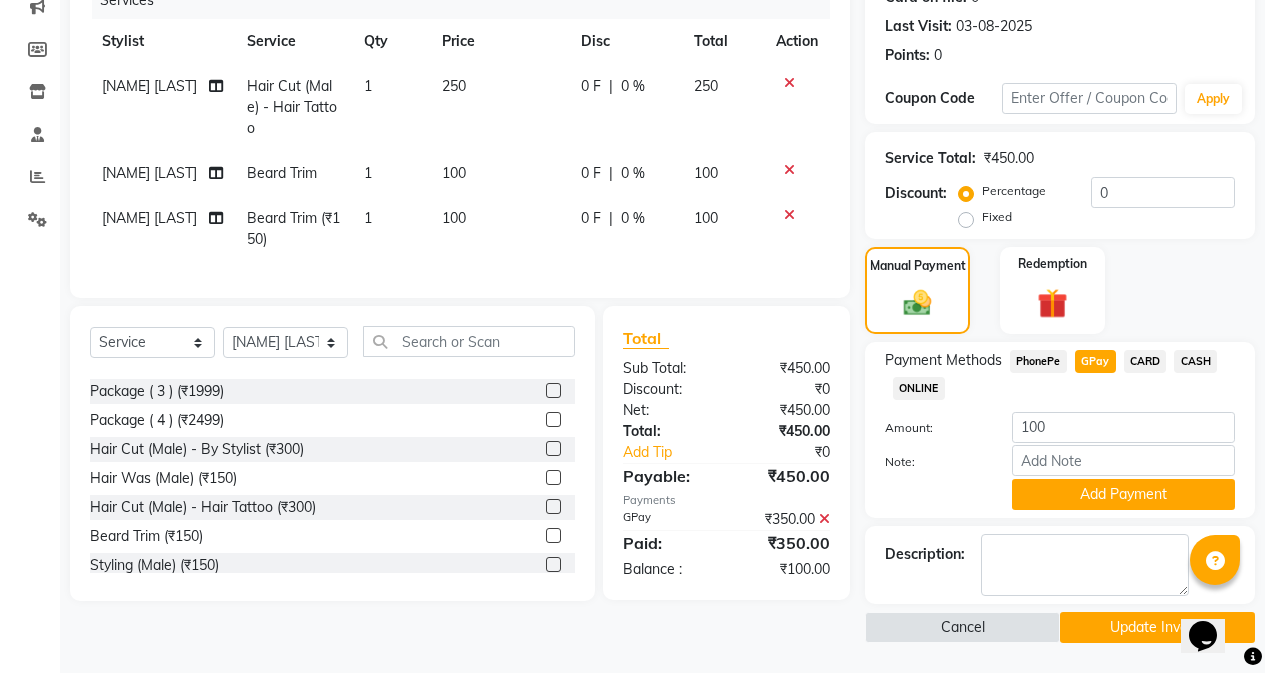 scroll, scrollTop: 239, scrollLeft: 0, axis: vertical 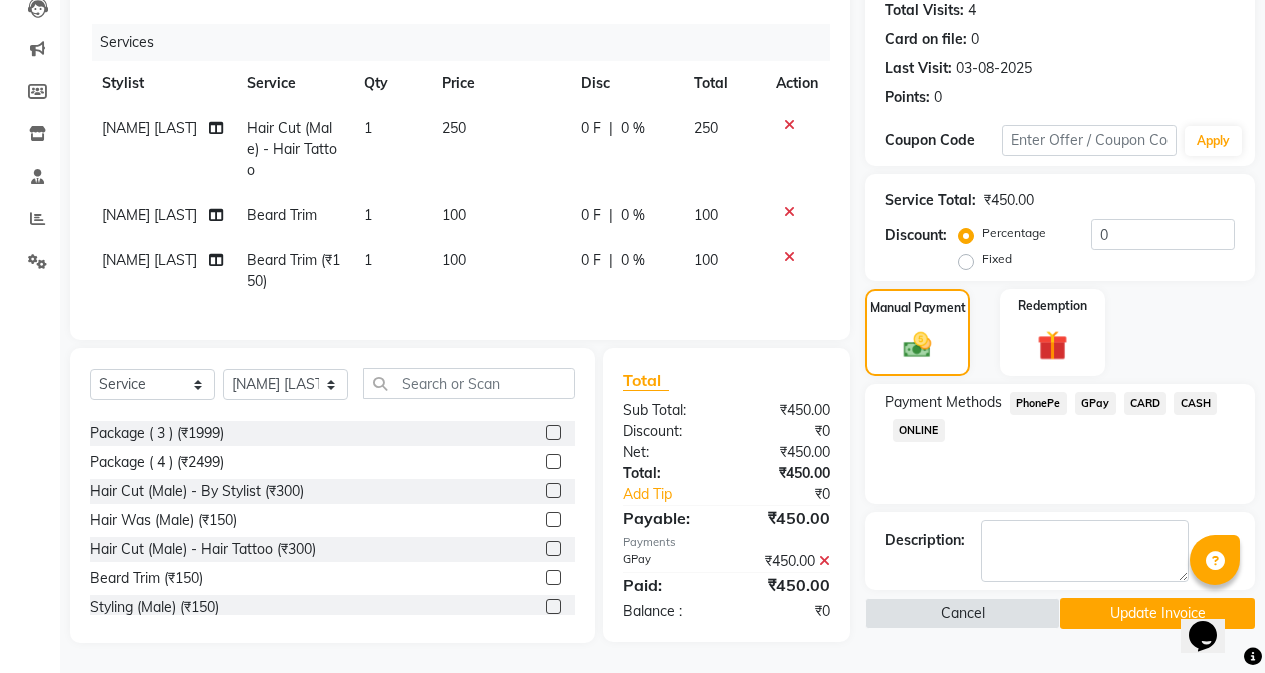 click on "Update Invoice" 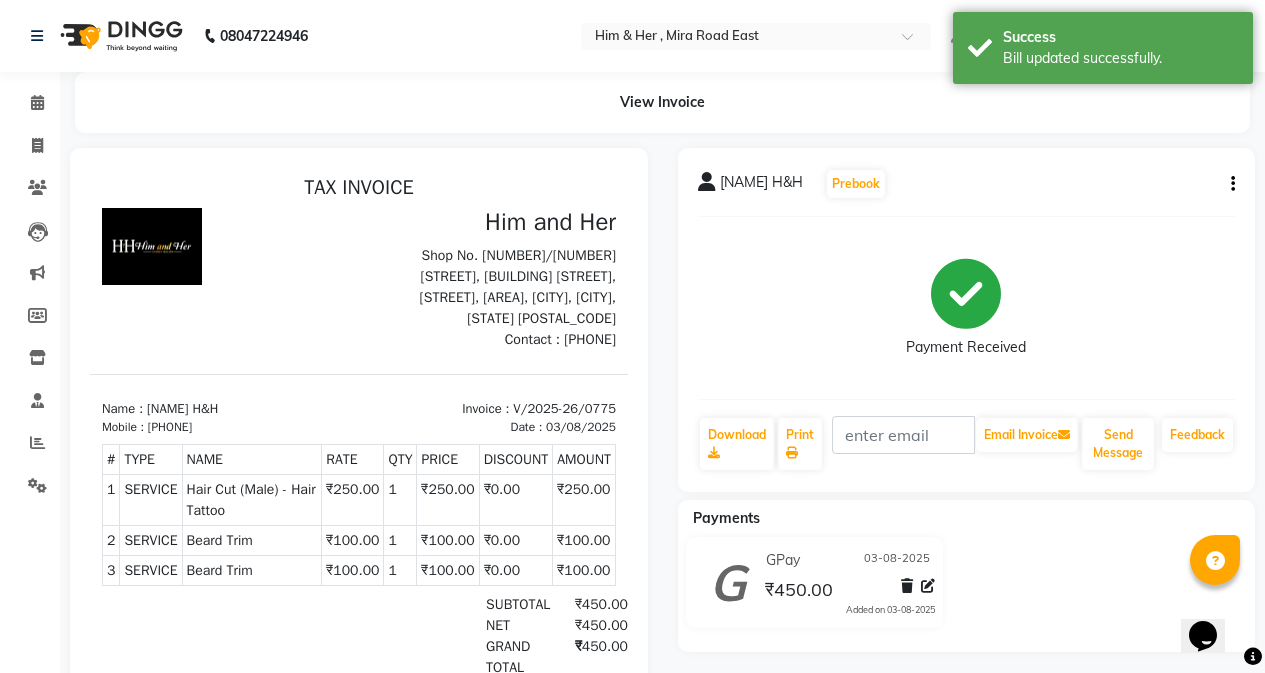 scroll, scrollTop: 0, scrollLeft: 0, axis: both 